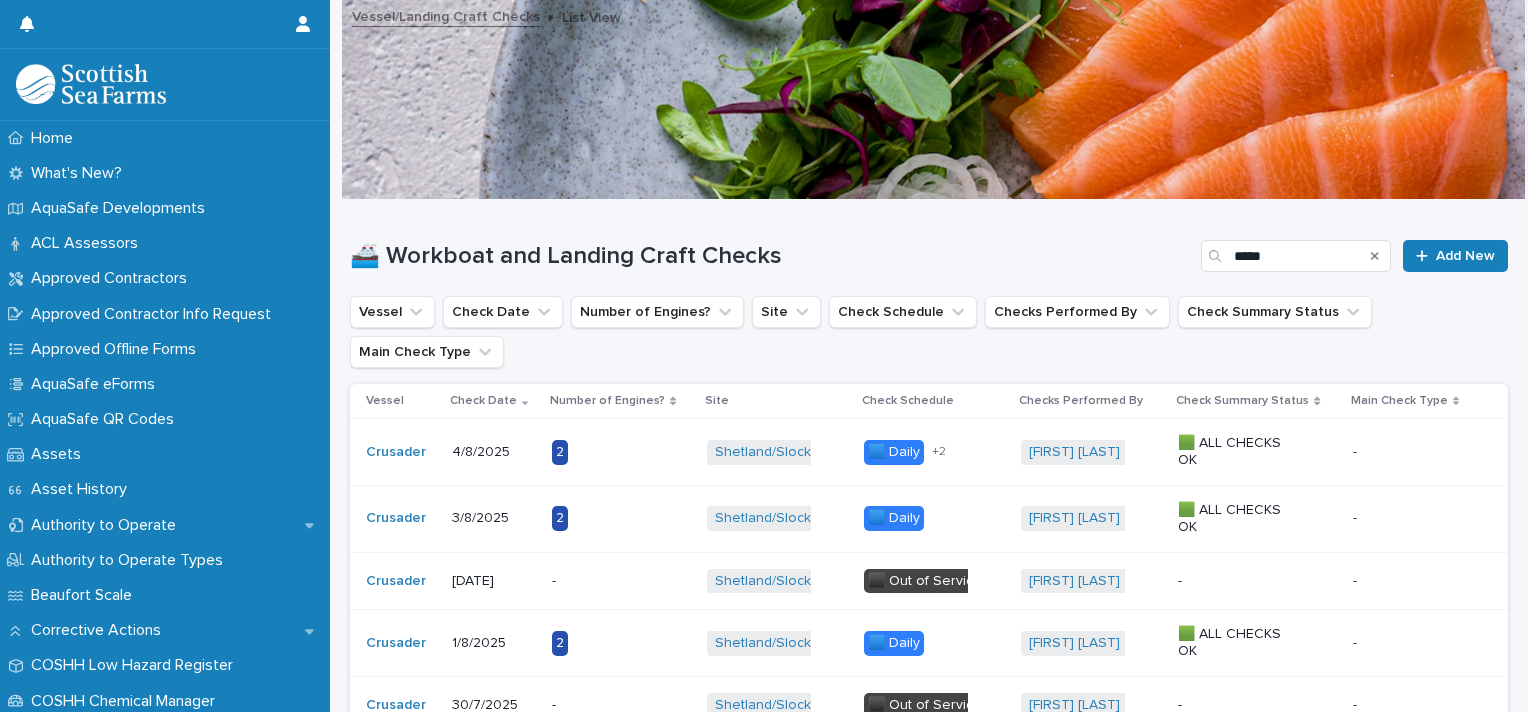 scroll, scrollTop: 0, scrollLeft: 0, axis: both 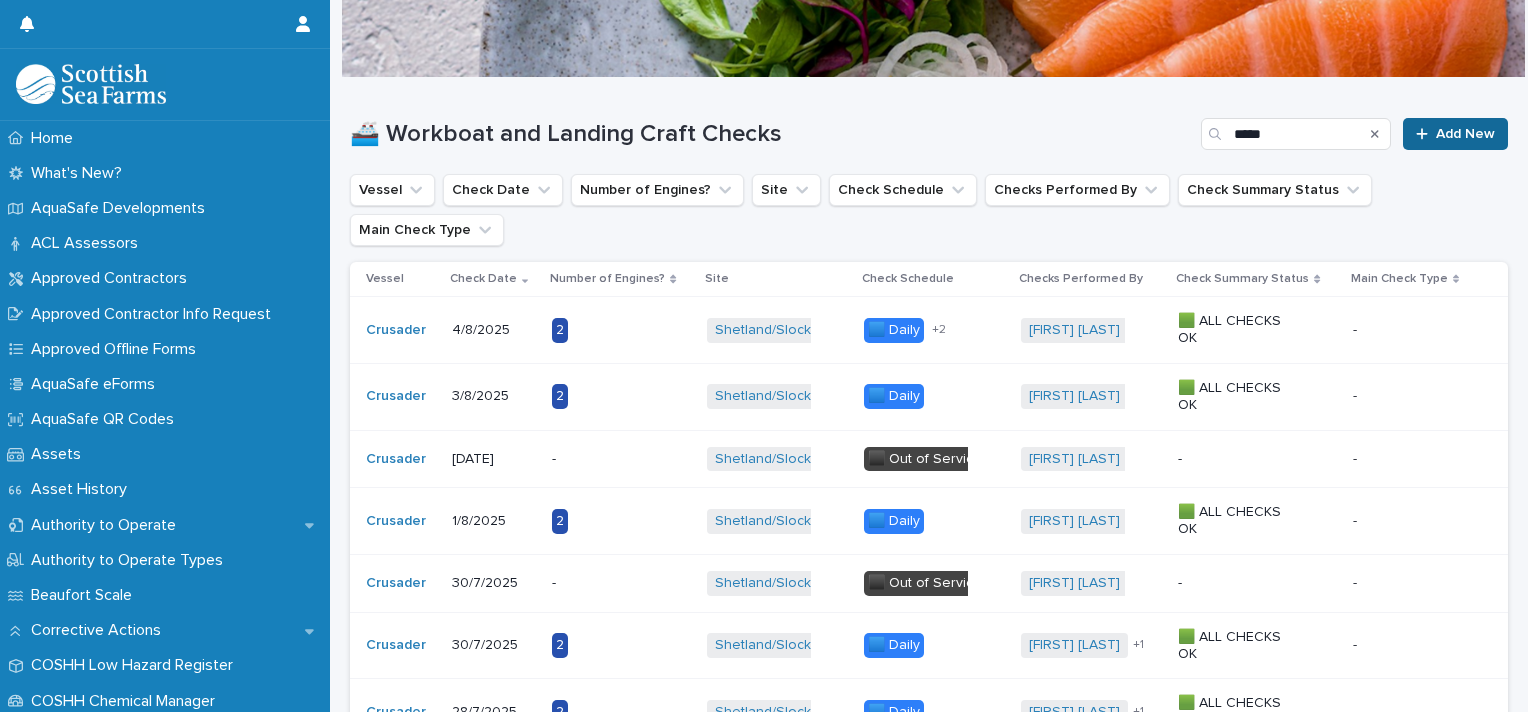 click 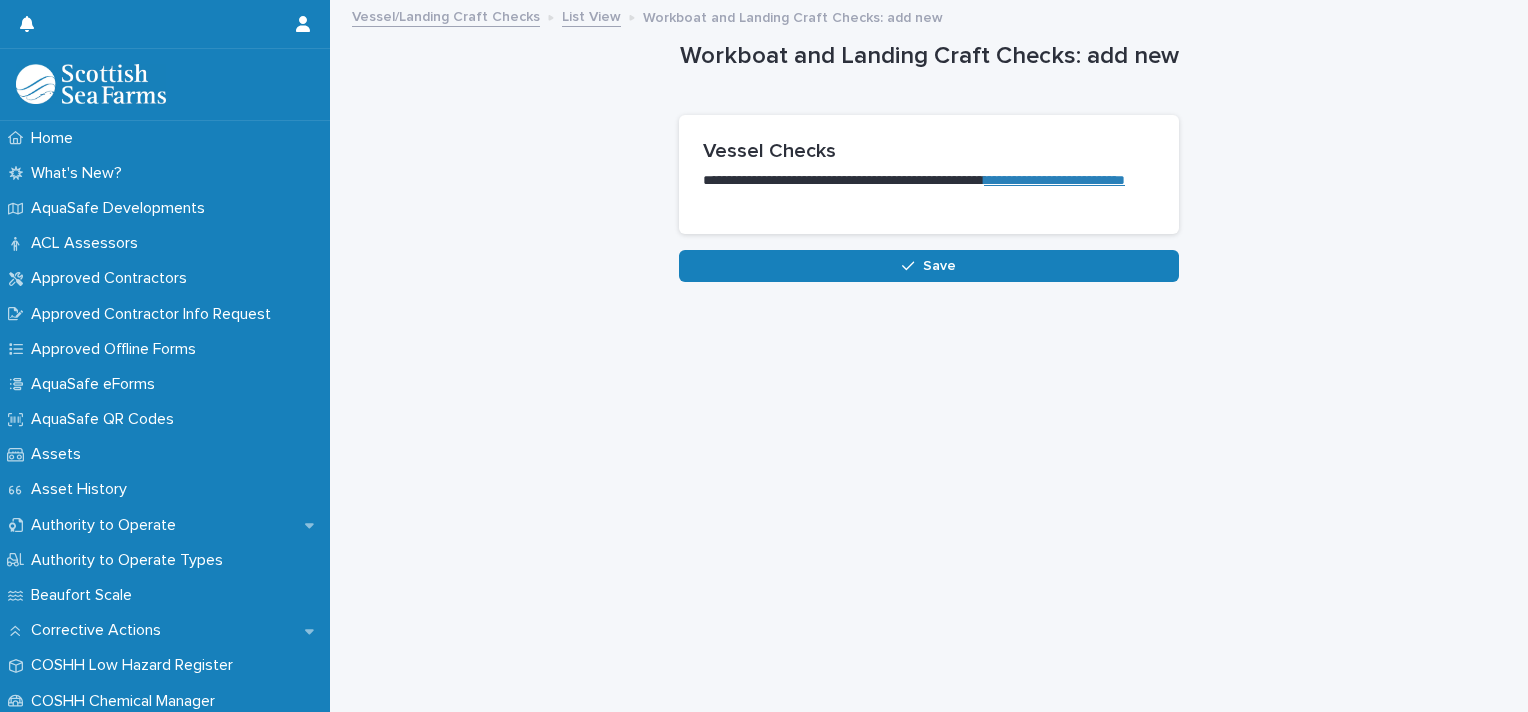 scroll, scrollTop: 0, scrollLeft: 0, axis: both 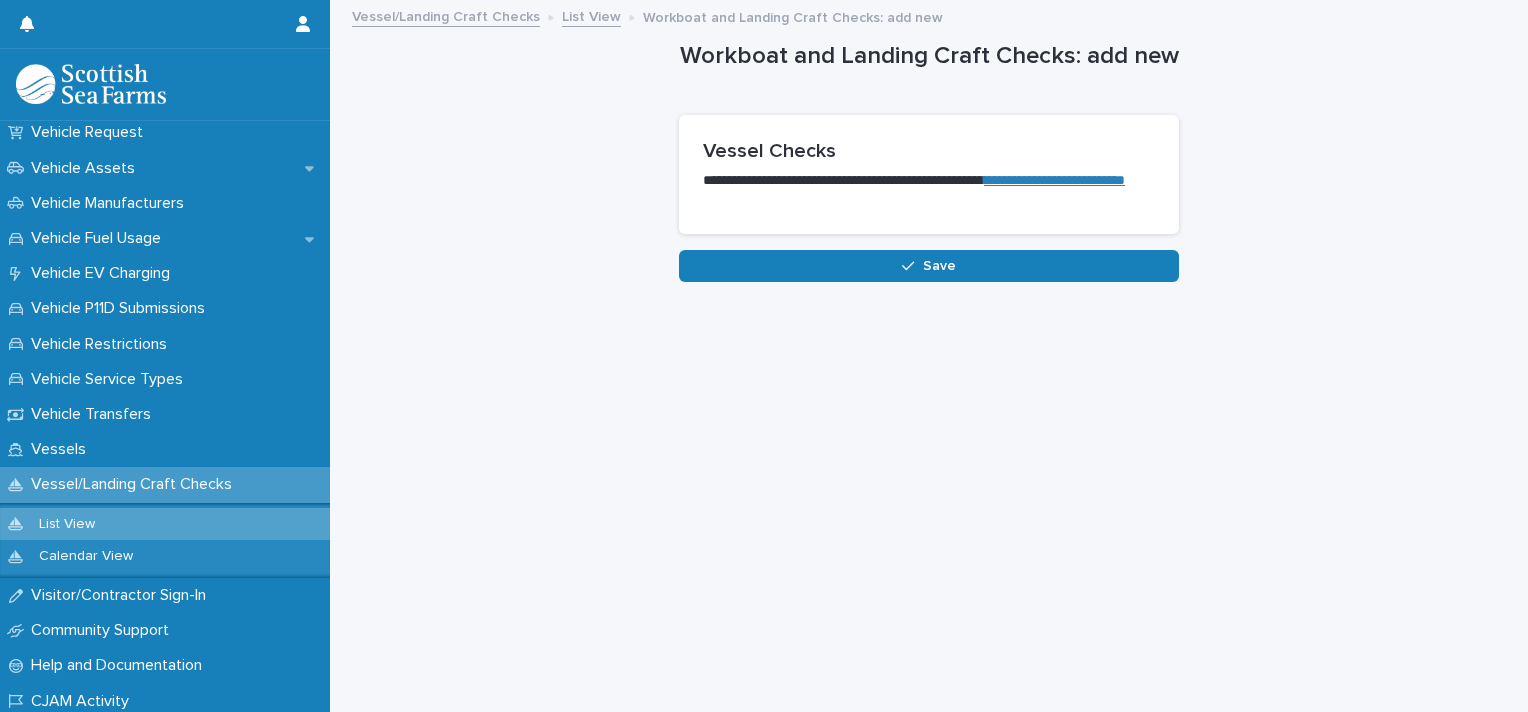 click on "Vessel/Landing Craft Checks" at bounding box center (135, 484) 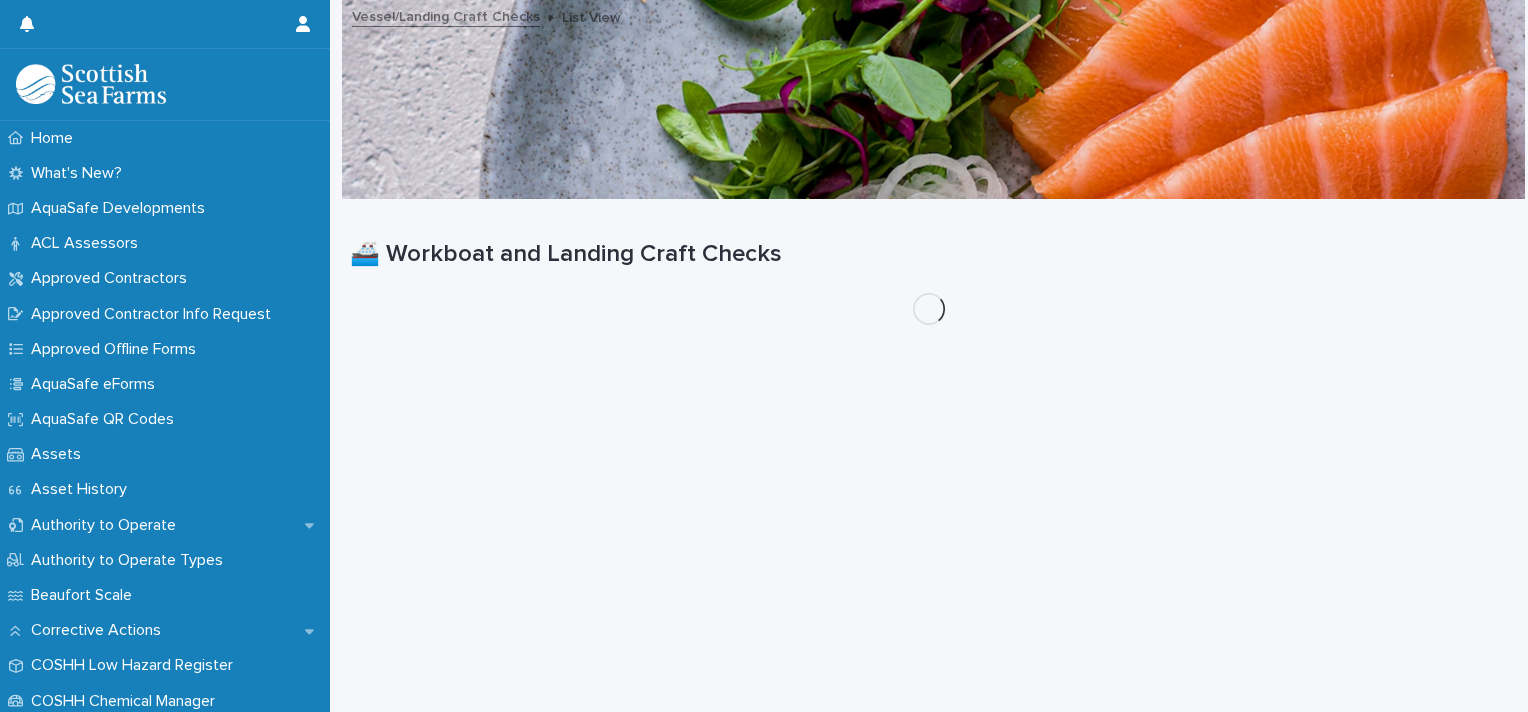 scroll, scrollTop: 0, scrollLeft: 0, axis: both 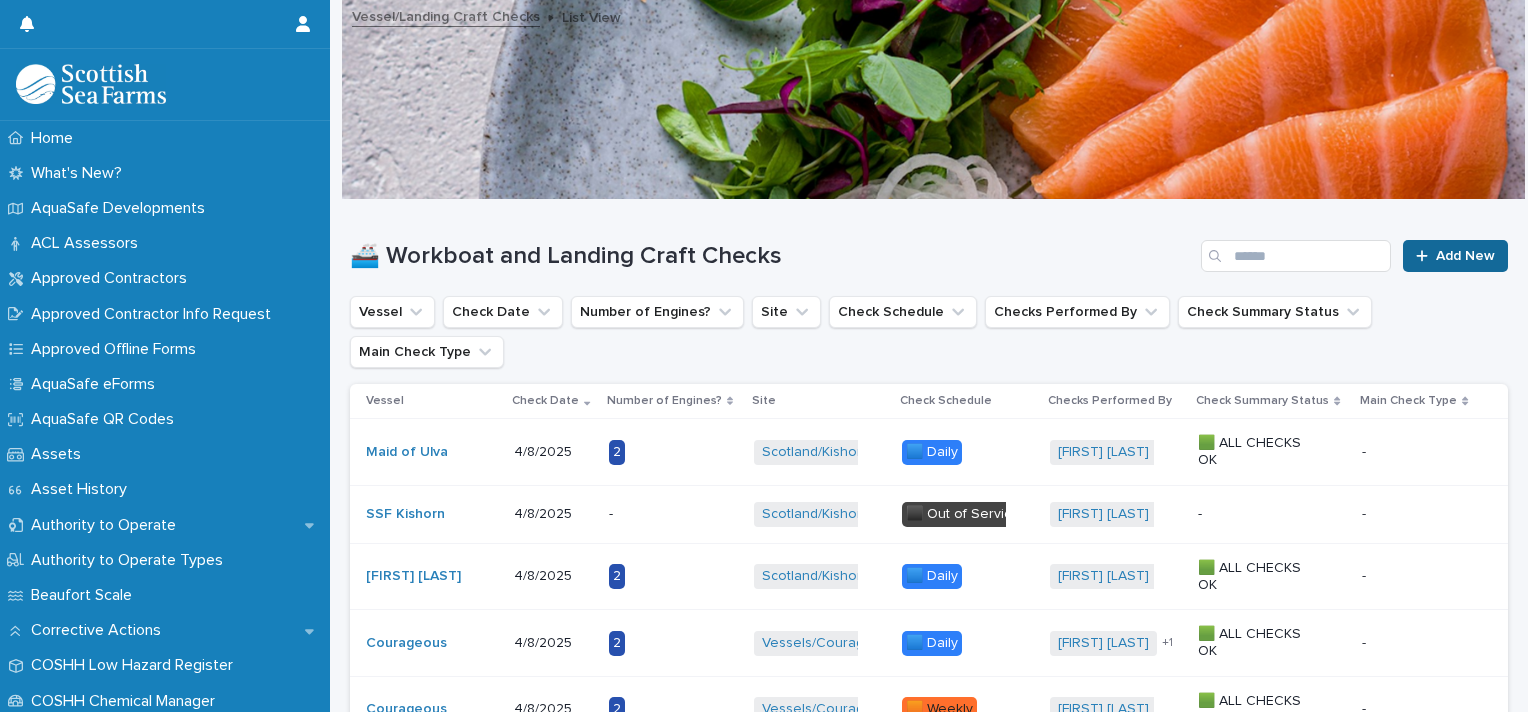 click 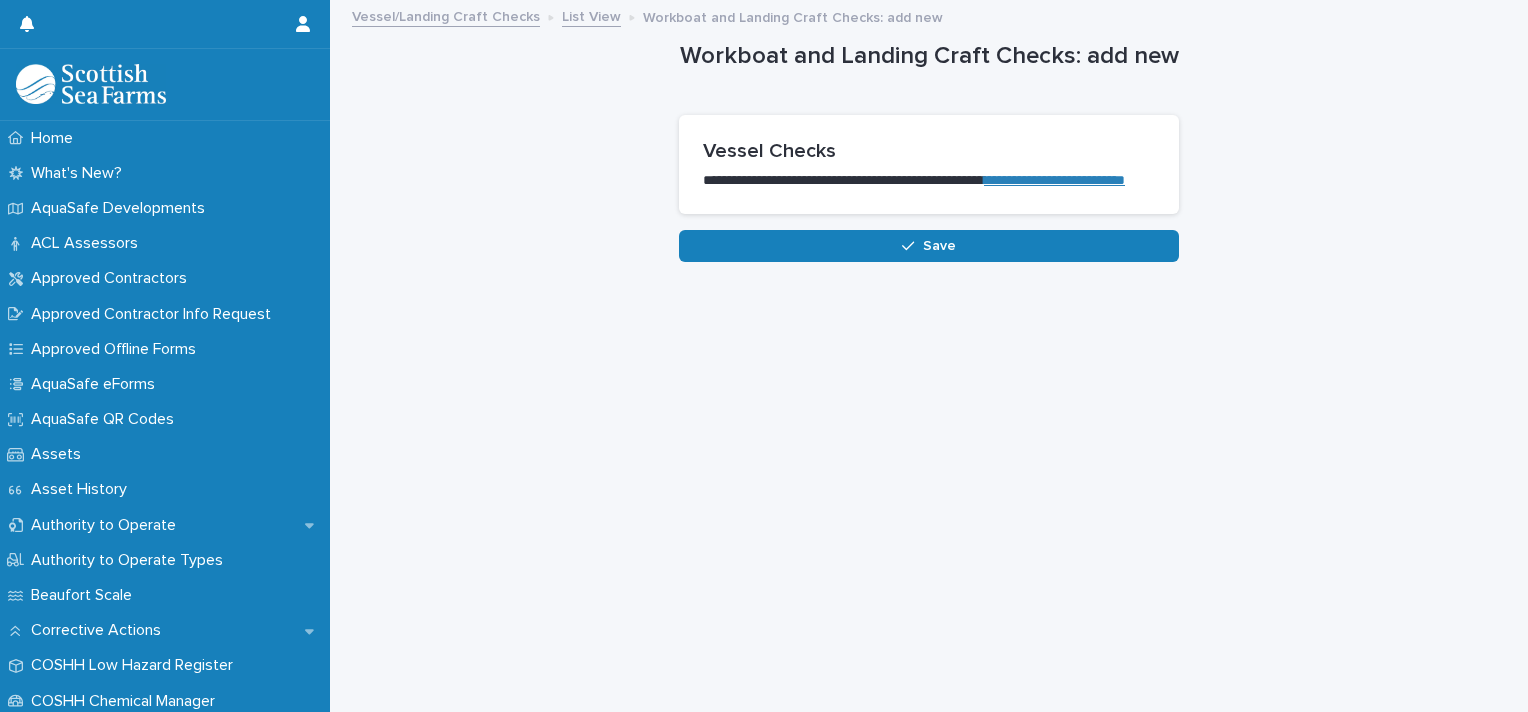 scroll, scrollTop: 0, scrollLeft: 0, axis: both 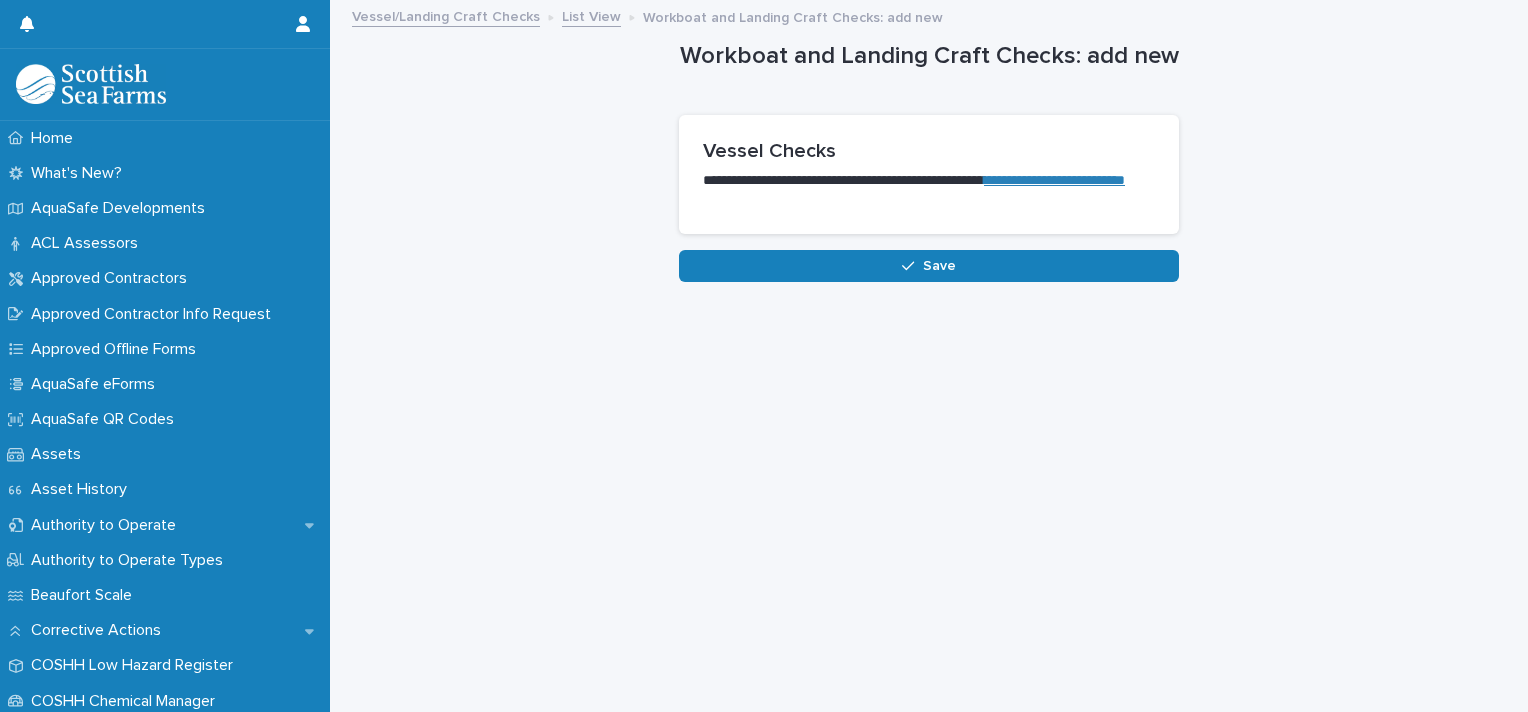 click on "**********" at bounding box center (1054, 180) 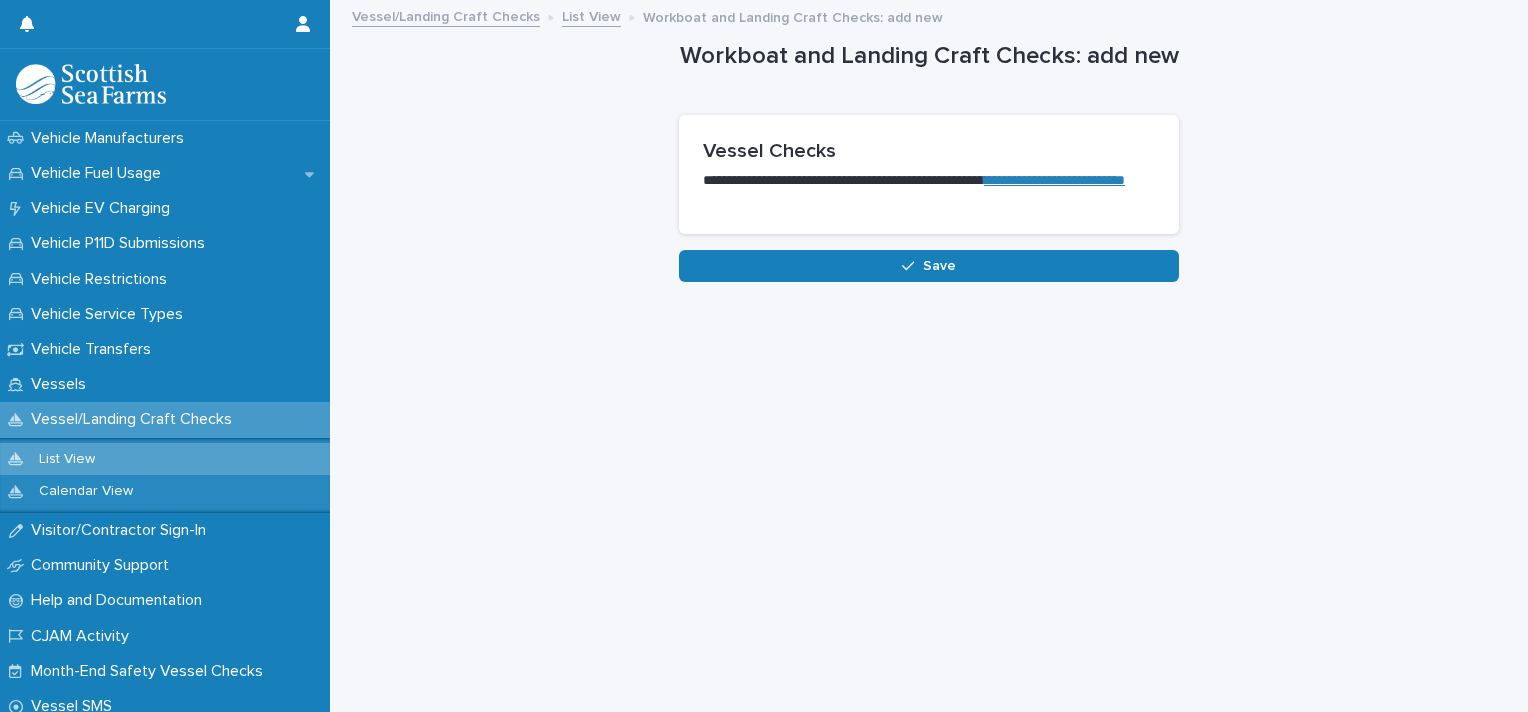 scroll, scrollTop: 1560, scrollLeft: 0, axis: vertical 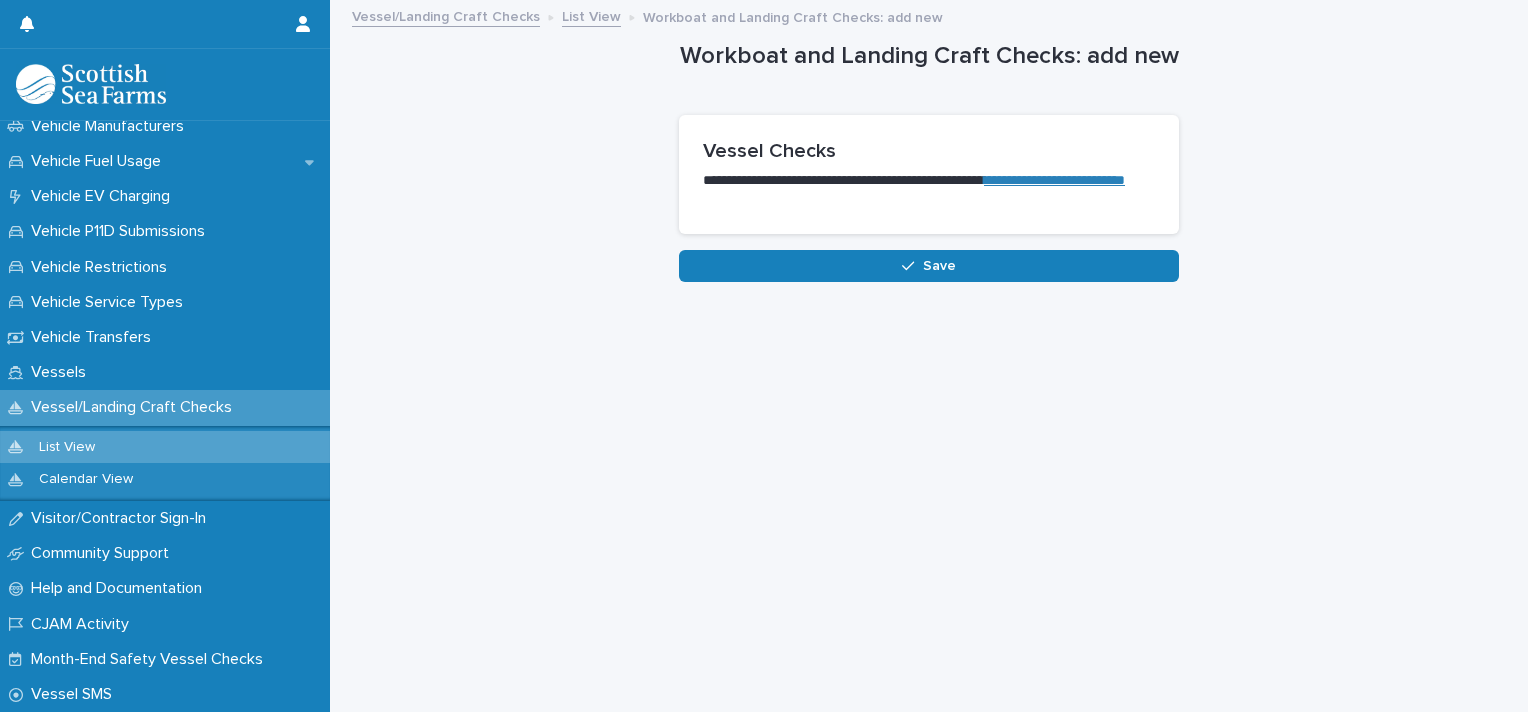 click on "Vessel/Landing Craft Checks" at bounding box center (135, 407) 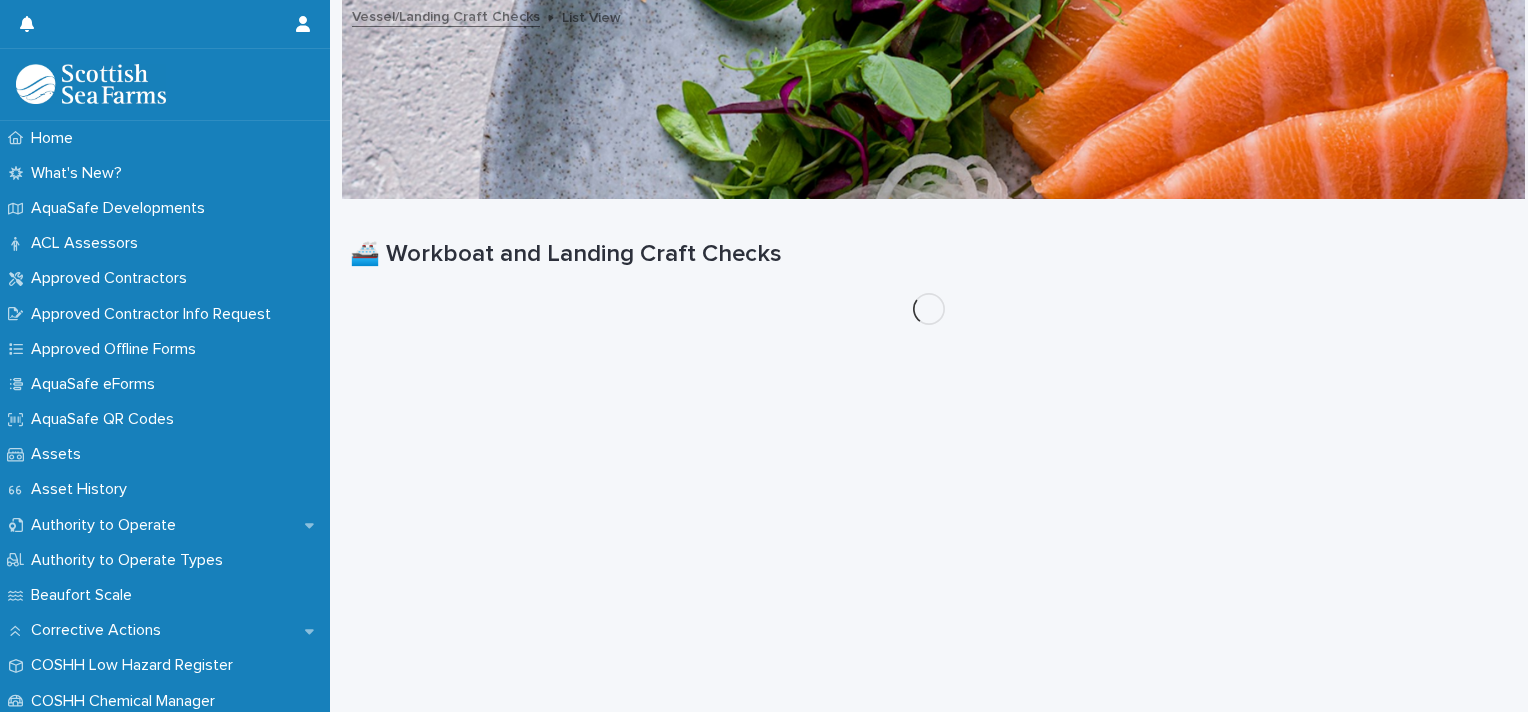scroll, scrollTop: 0, scrollLeft: 0, axis: both 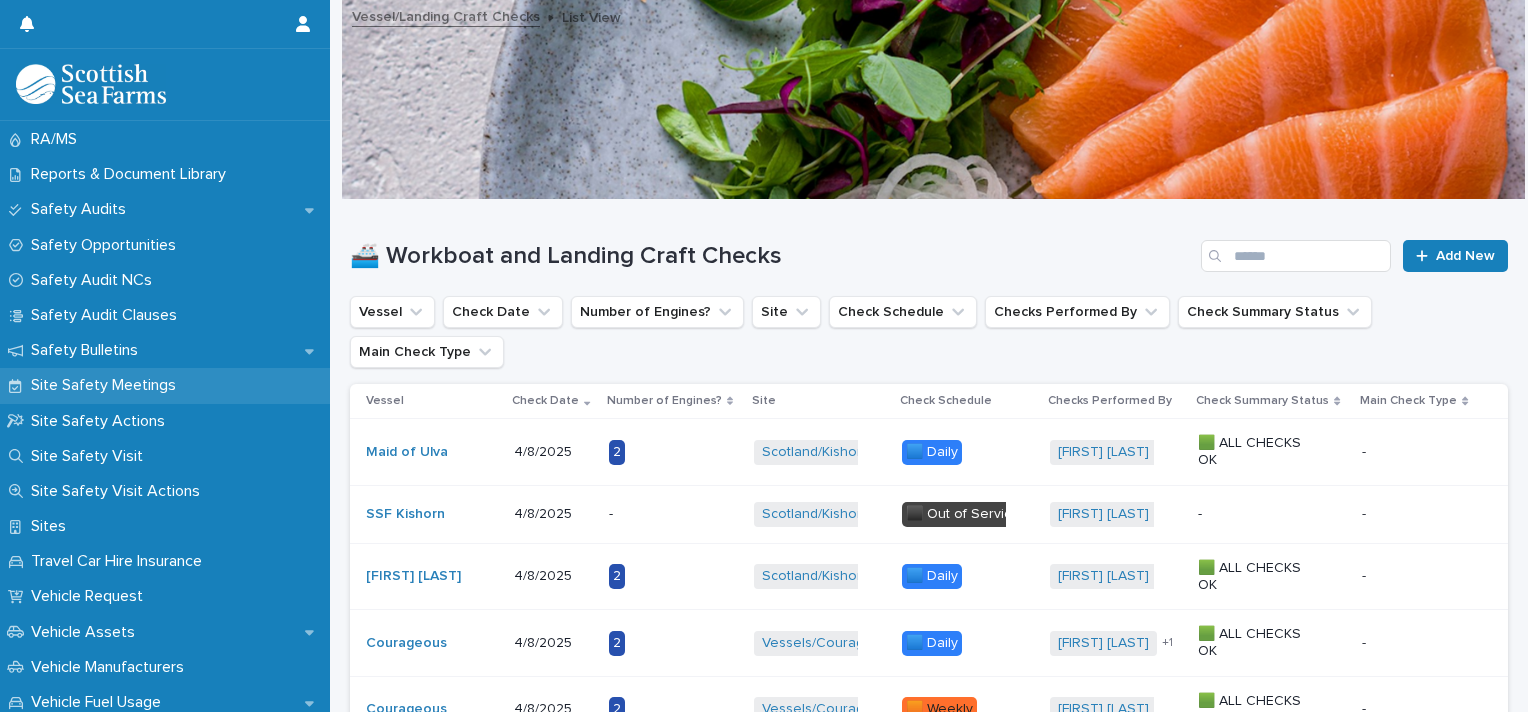 click on "Site Safety Meetings" at bounding box center [165, 385] 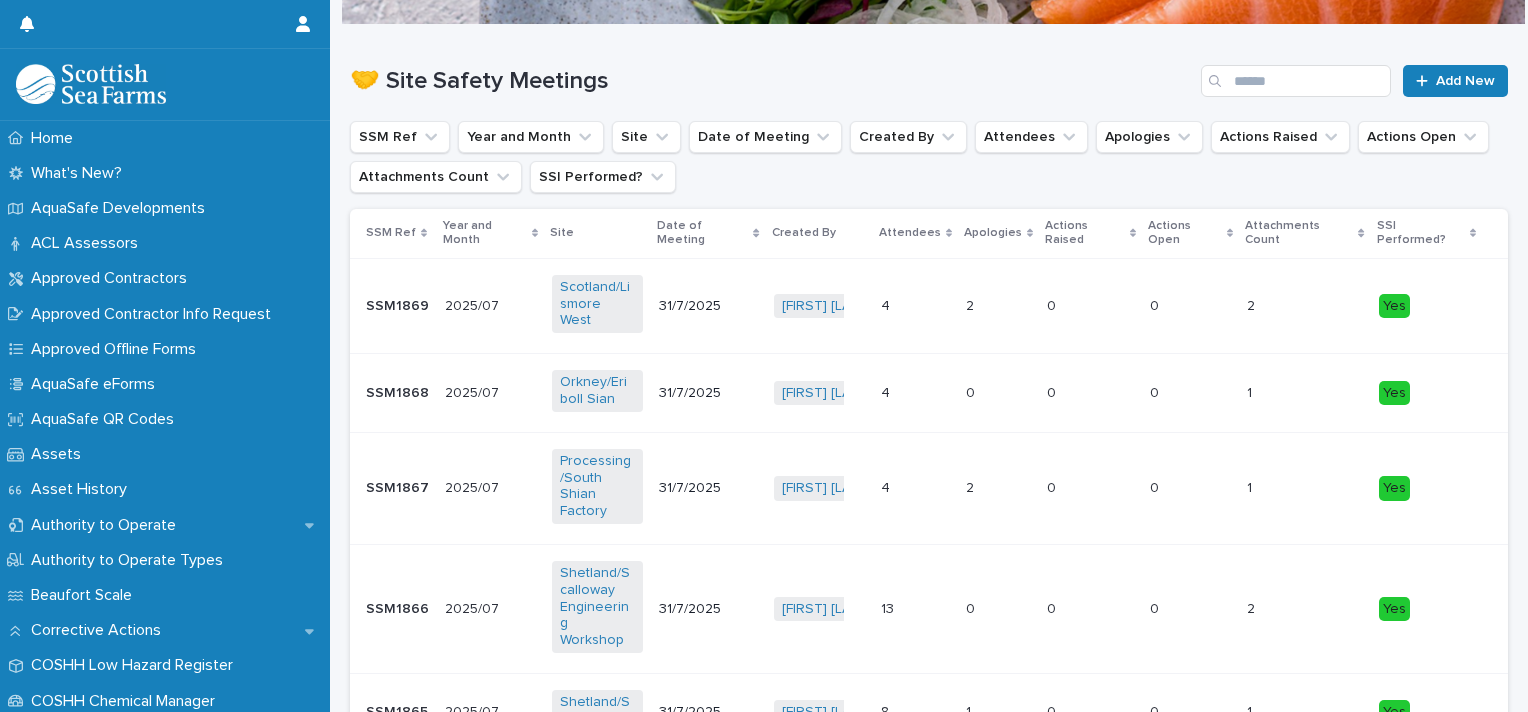 scroll, scrollTop: 174, scrollLeft: 0, axis: vertical 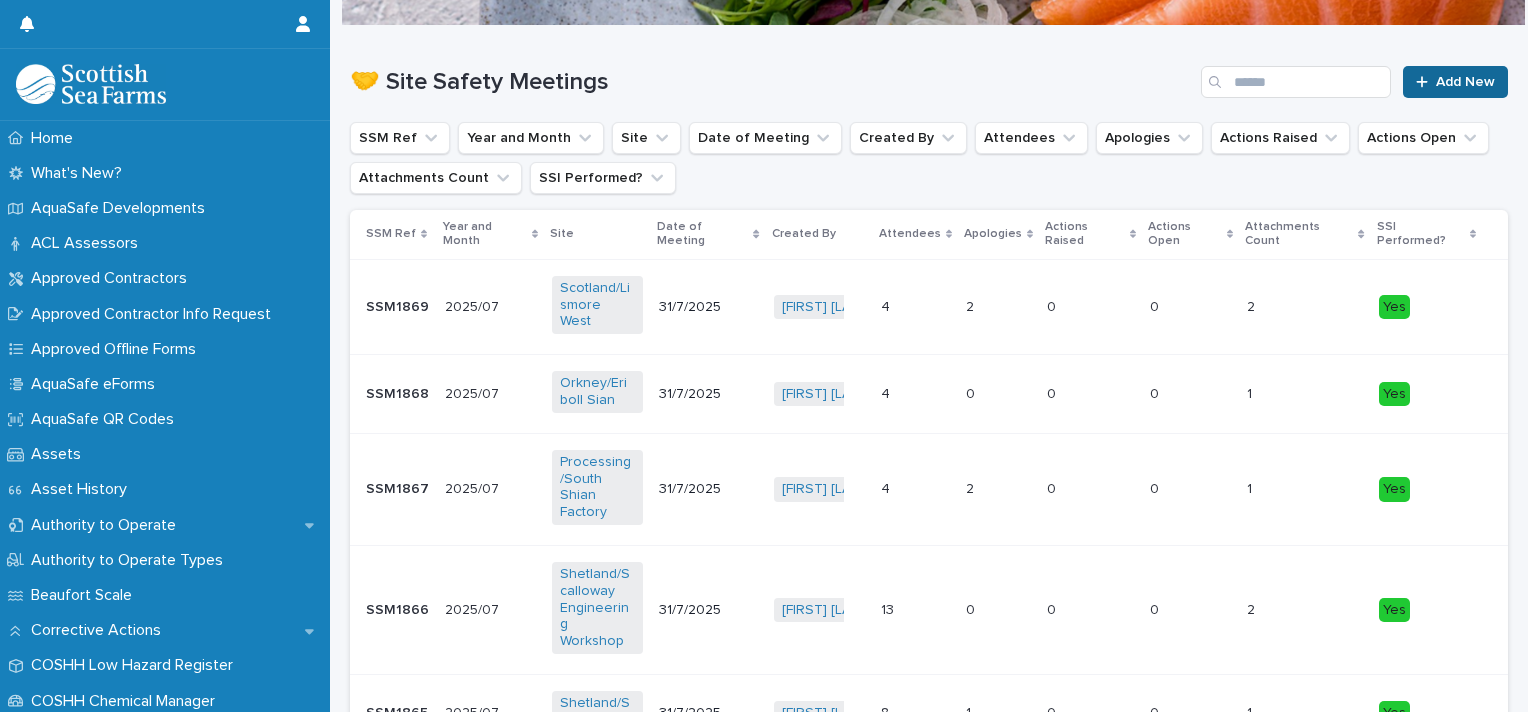 click on "Add New" at bounding box center [1455, 82] 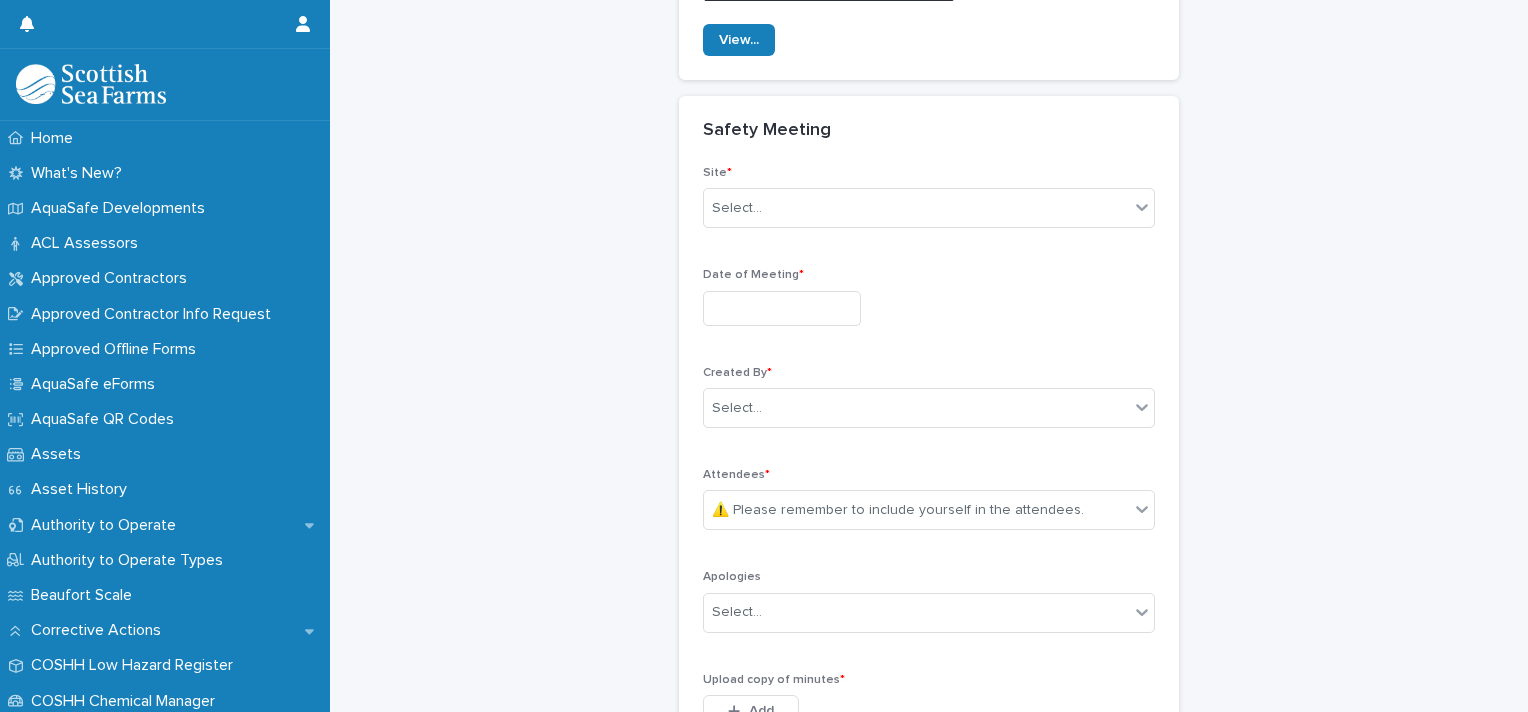 scroll, scrollTop: 0, scrollLeft: 0, axis: both 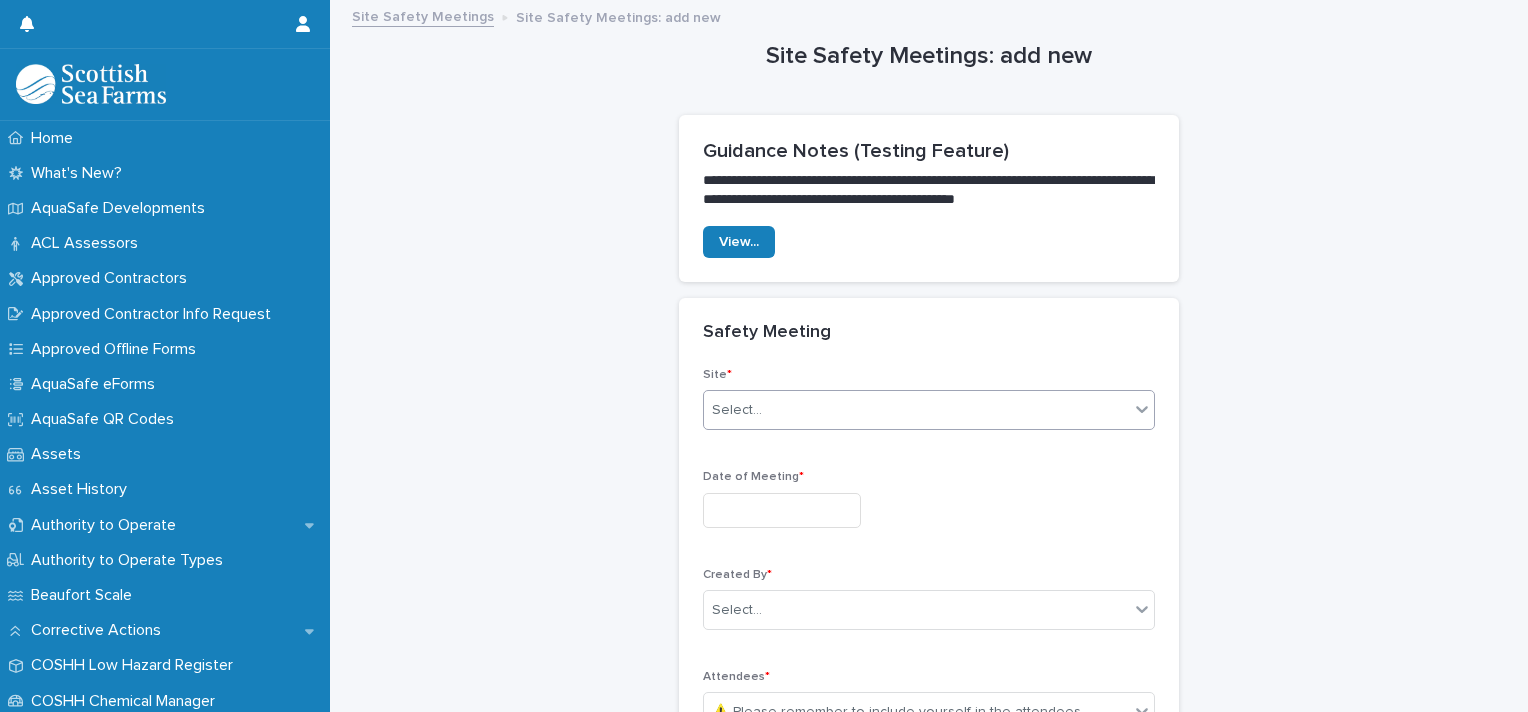 click on "Select..." at bounding box center (916, 410) 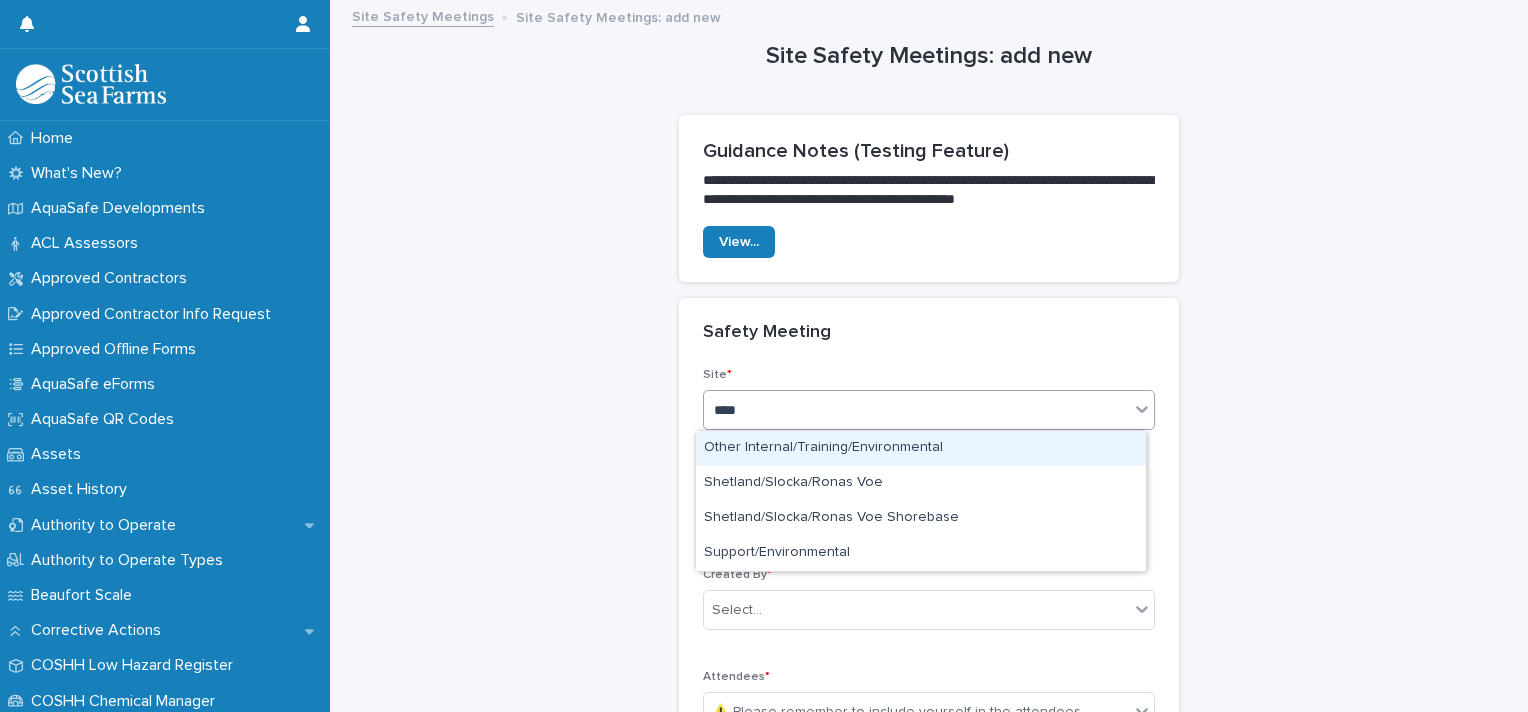 type on "*****" 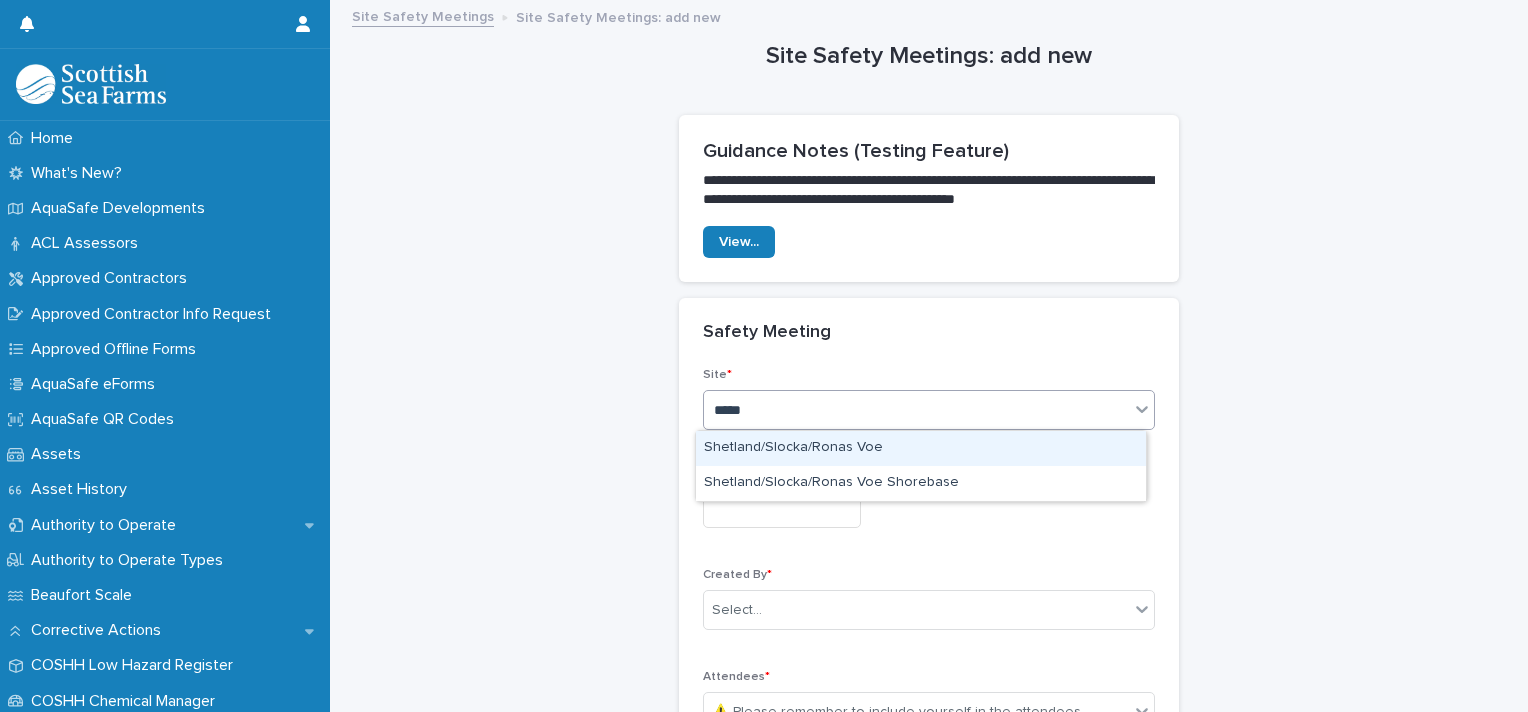 click on "Shetland/Slocka/Ronas Voe" at bounding box center [921, 448] 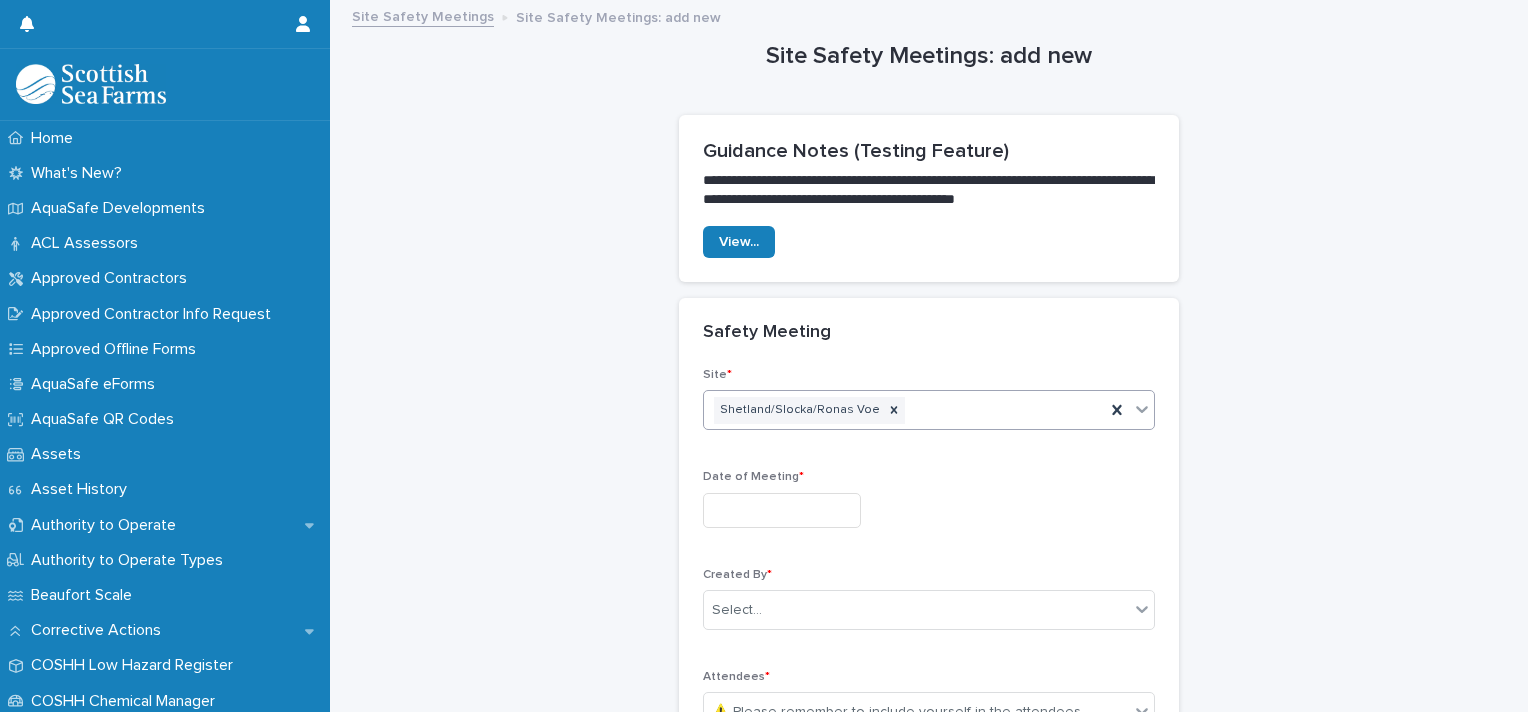 scroll, scrollTop: 223, scrollLeft: 0, axis: vertical 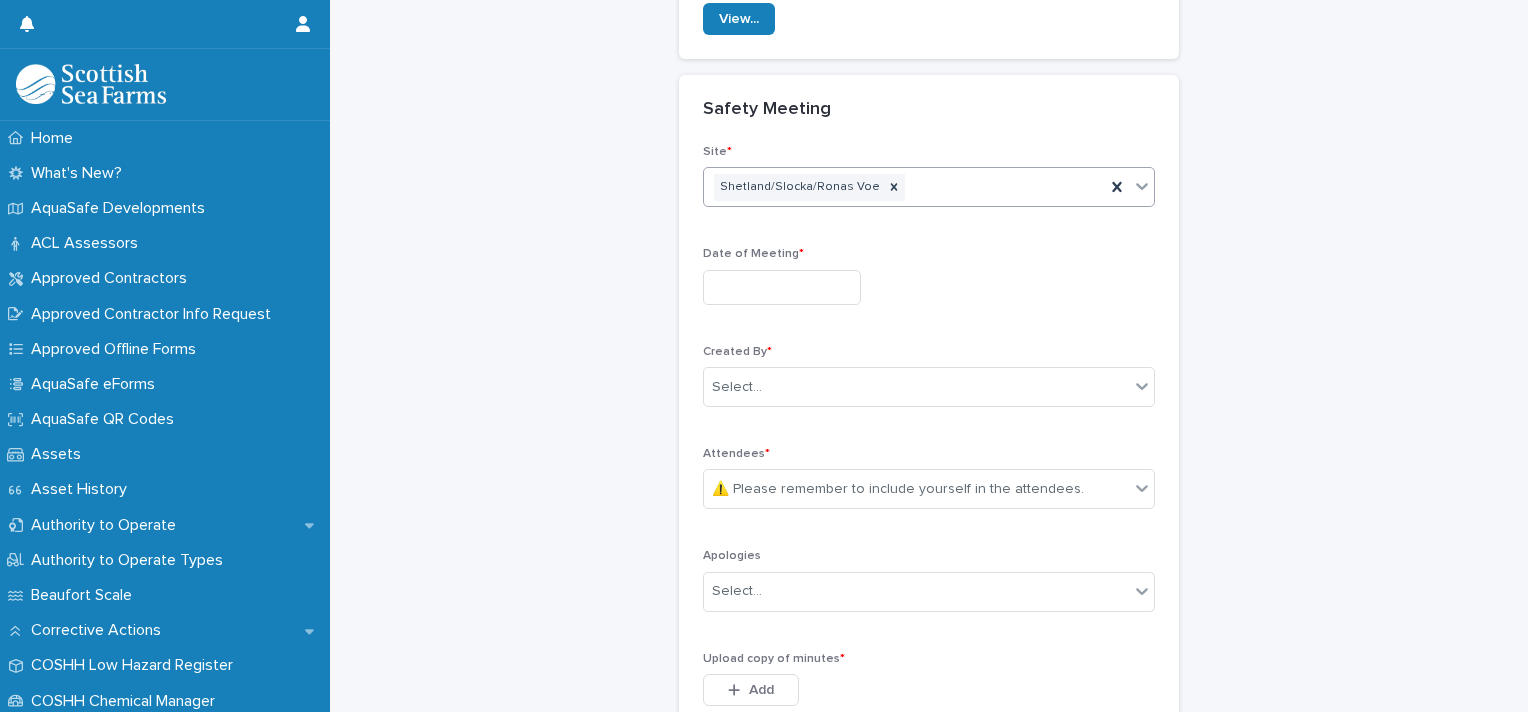 click at bounding box center [782, 287] 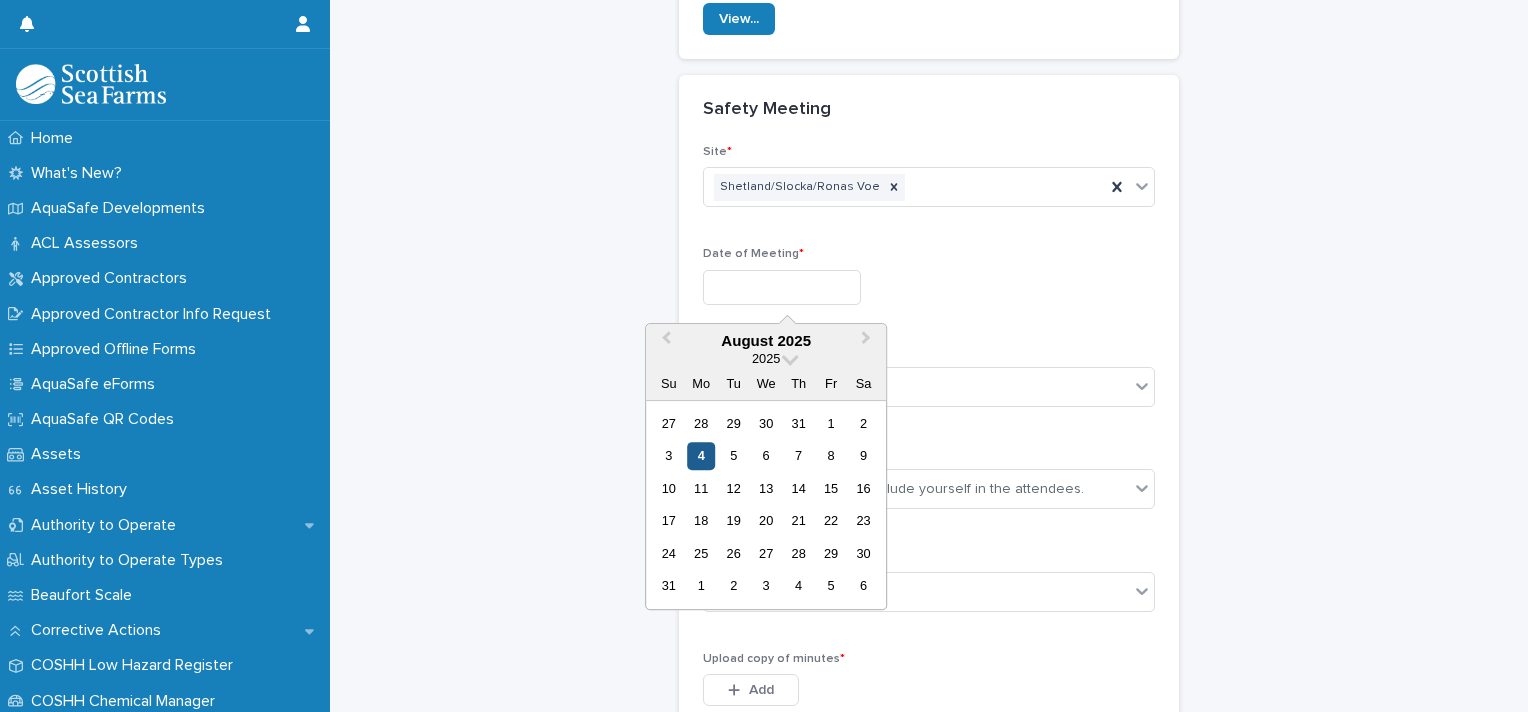 click on "4" at bounding box center [701, 456] 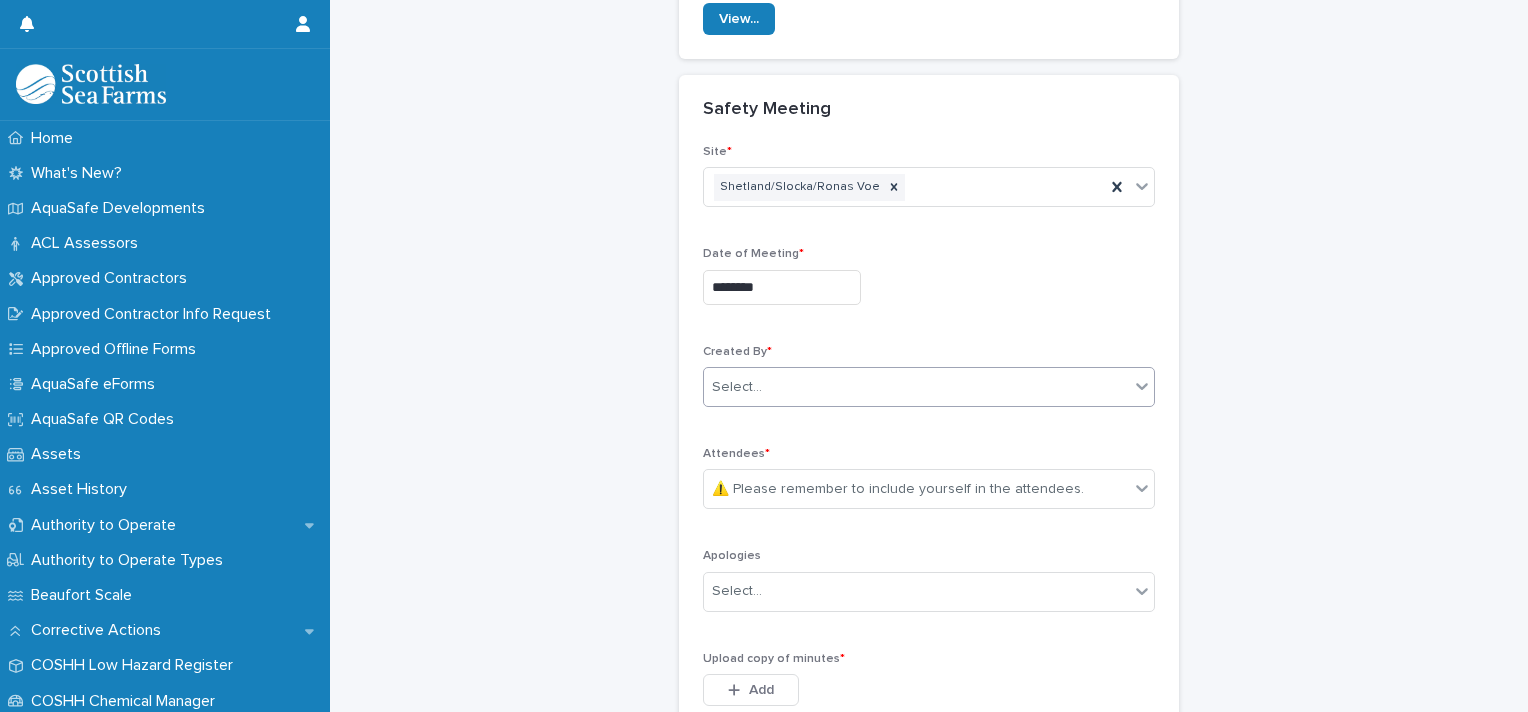 click on "Select..." at bounding box center [916, 387] 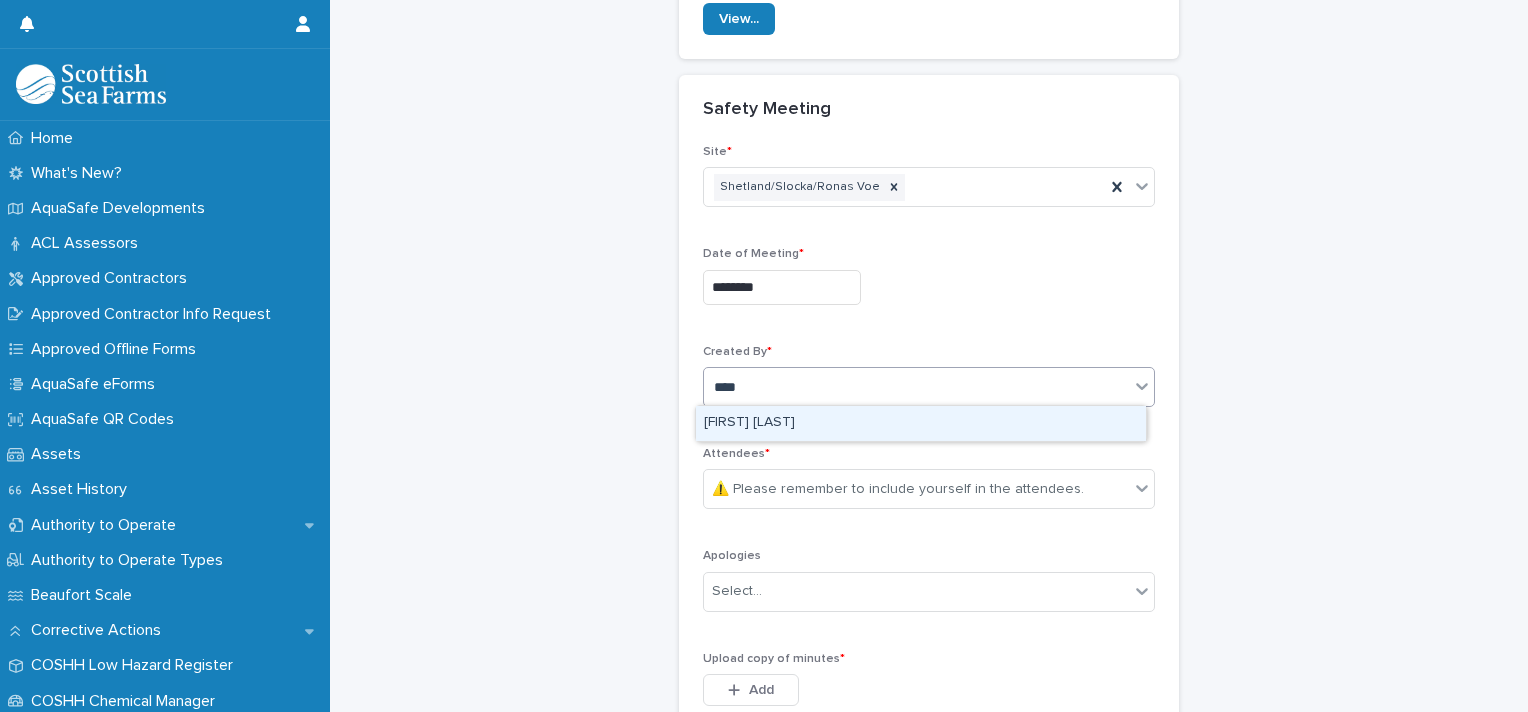 type on "*****" 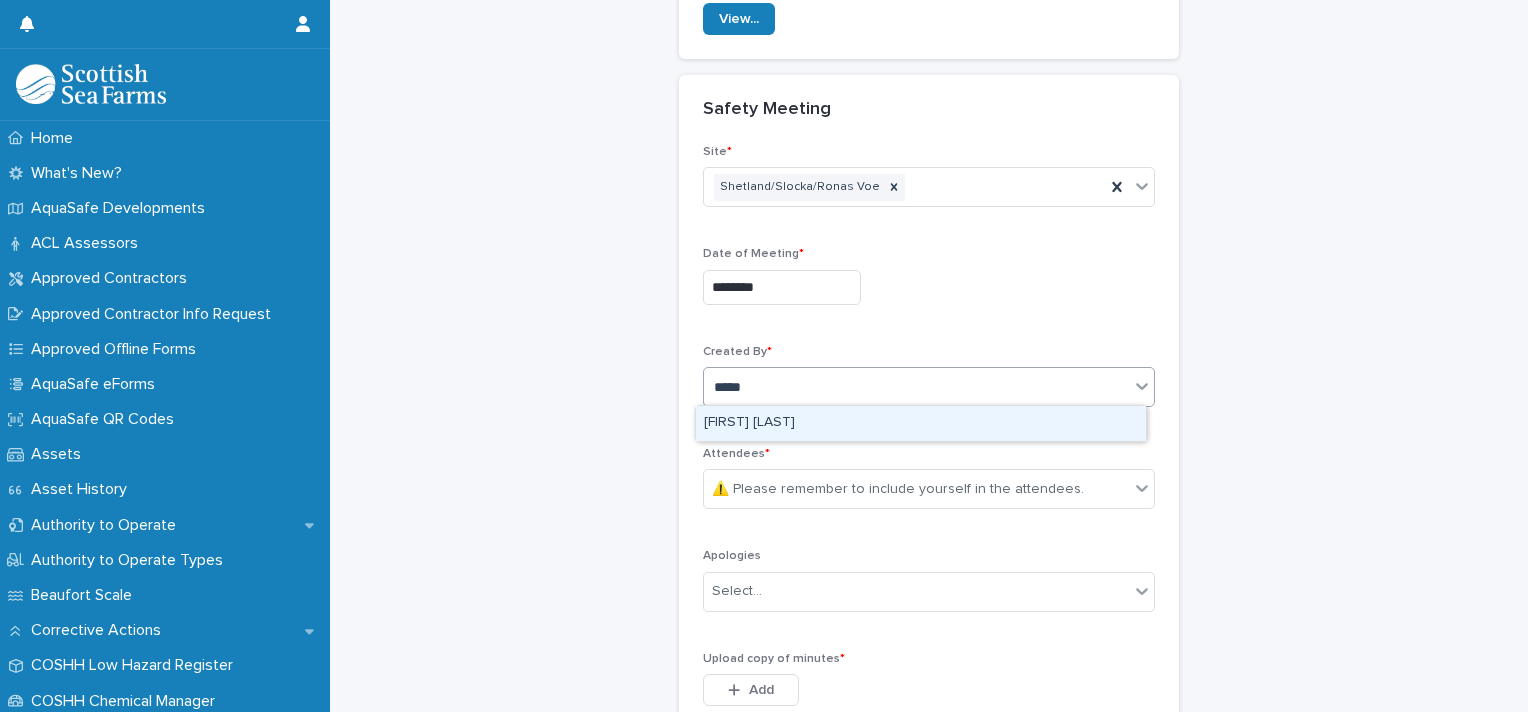 click on "[FIRST] [LAST]" at bounding box center [921, 423] 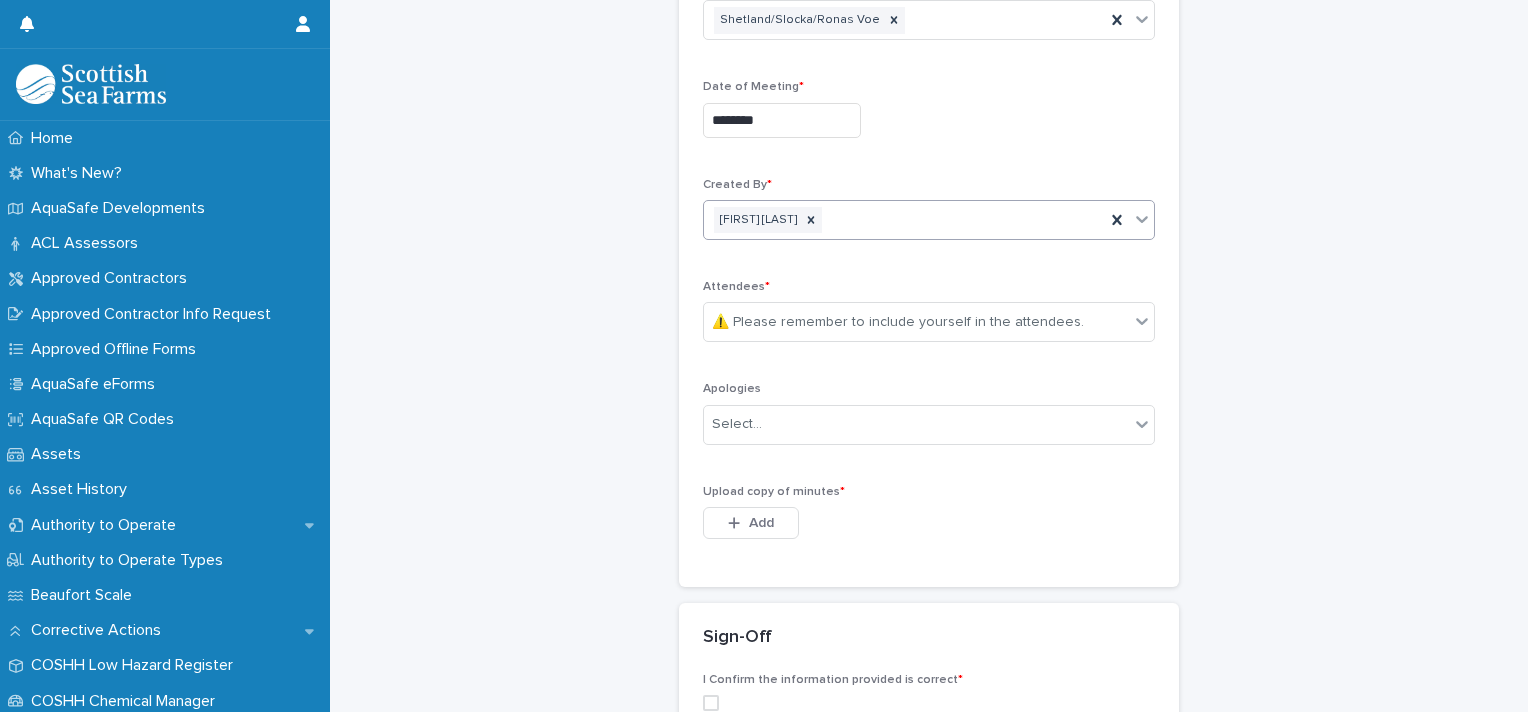 scroll, scrollTop: 390, scrollLeft: 0, axis: vertical 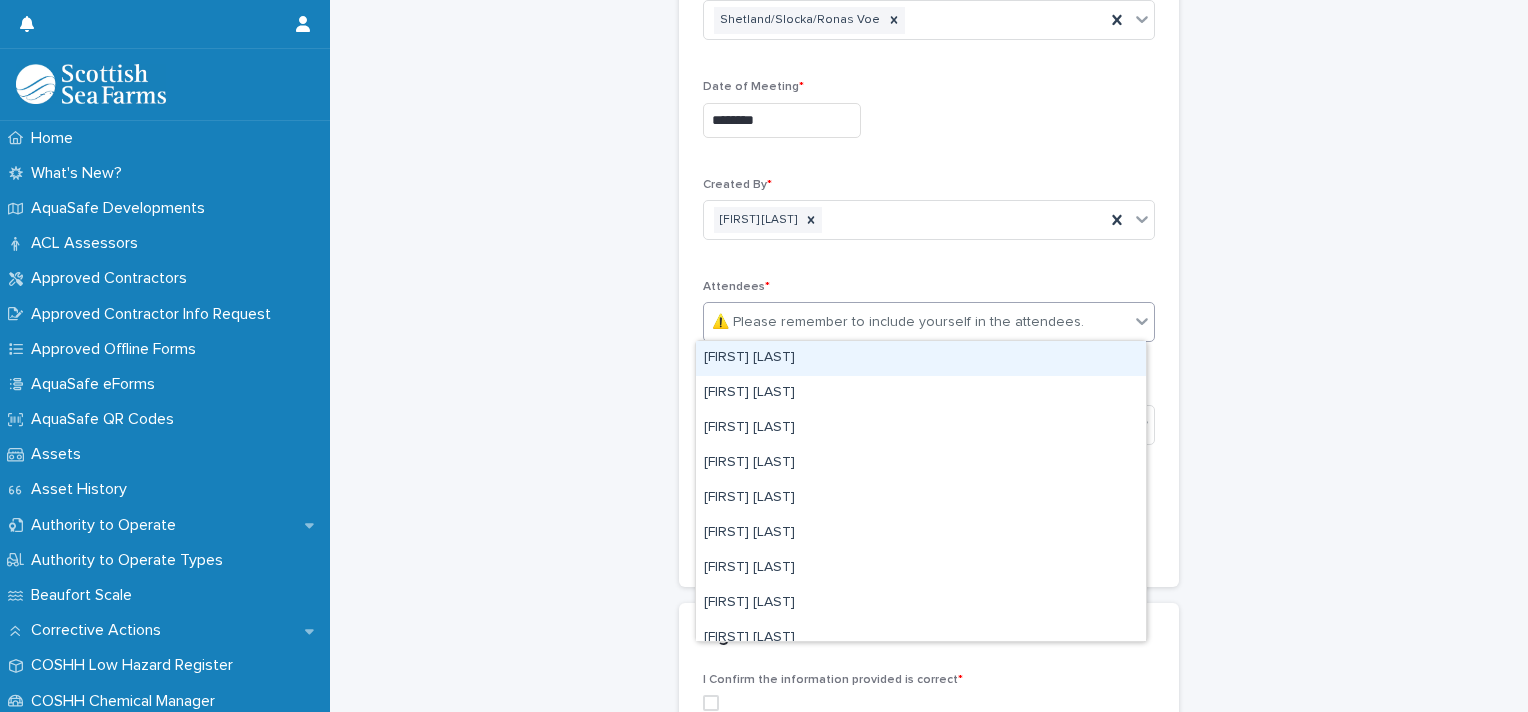 click on "⚠️ Please remember to include yourself in the attendees." at bounding box center [898, 322] 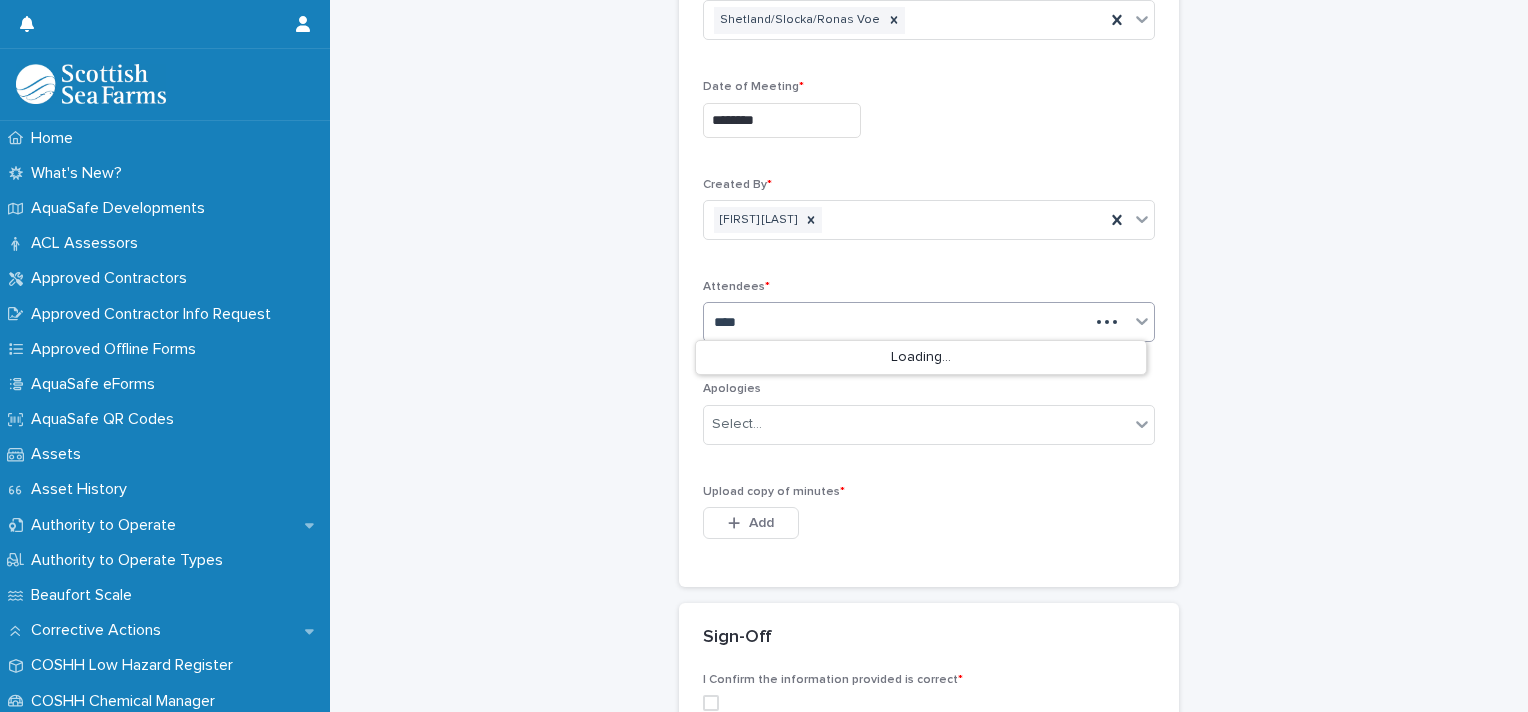 type on "*****" 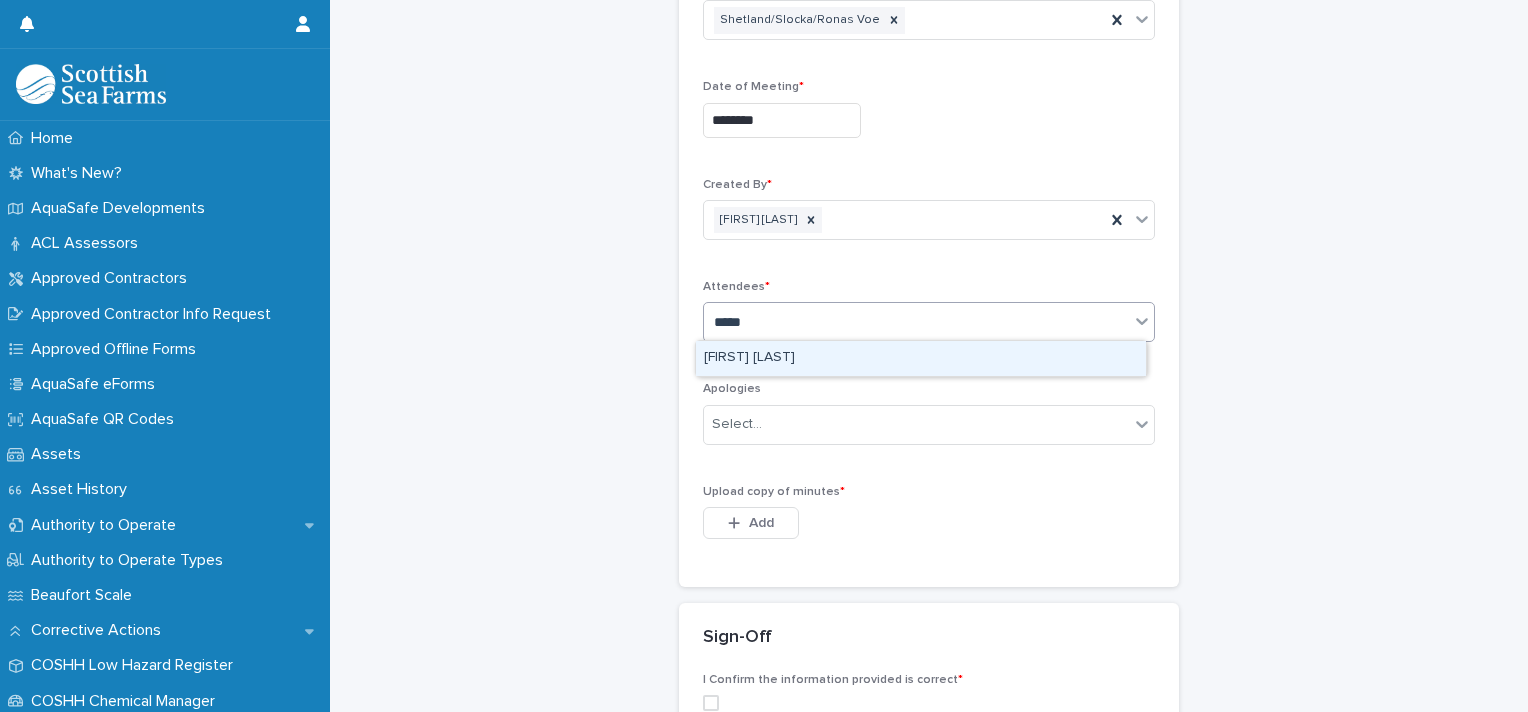 click on "[FIRST] [LAST]" at bounding box center (921, 358) 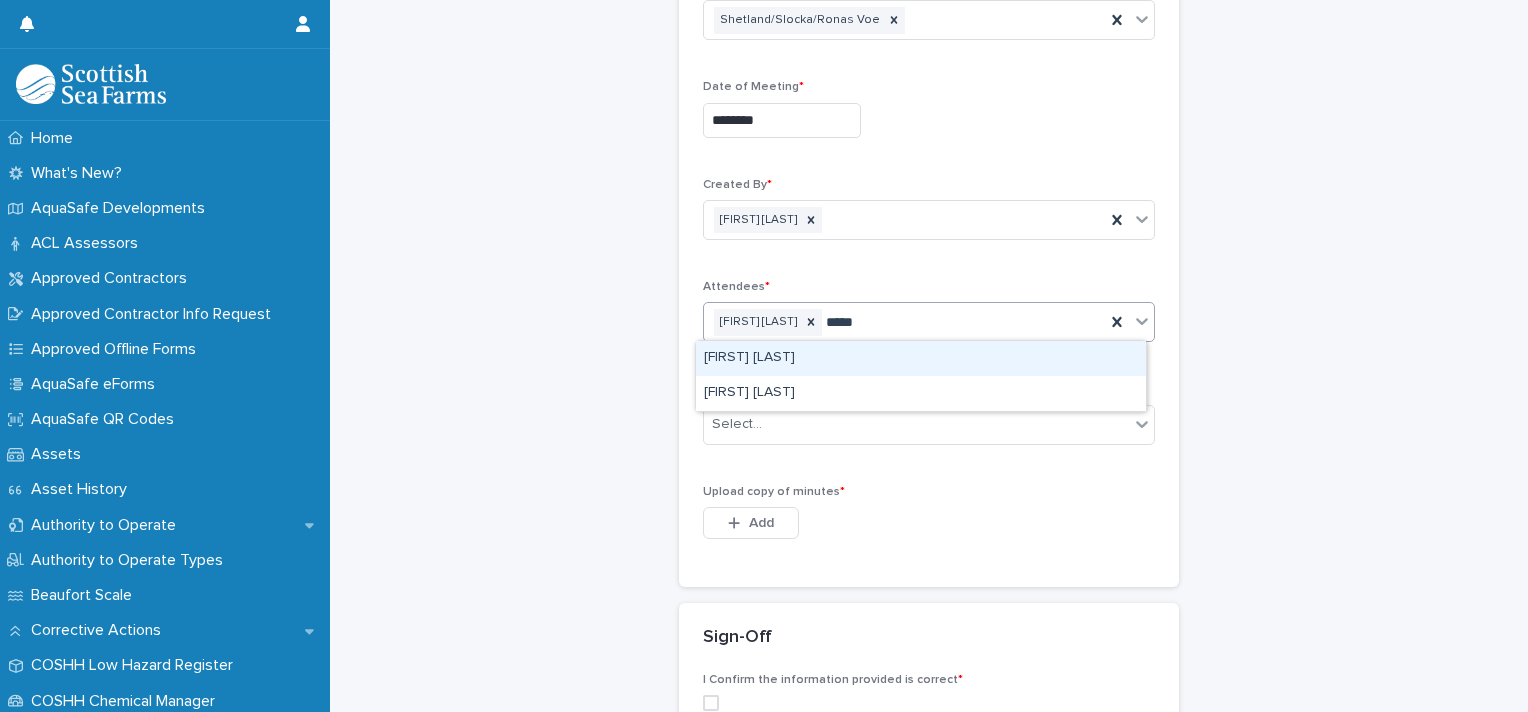 type on "******" 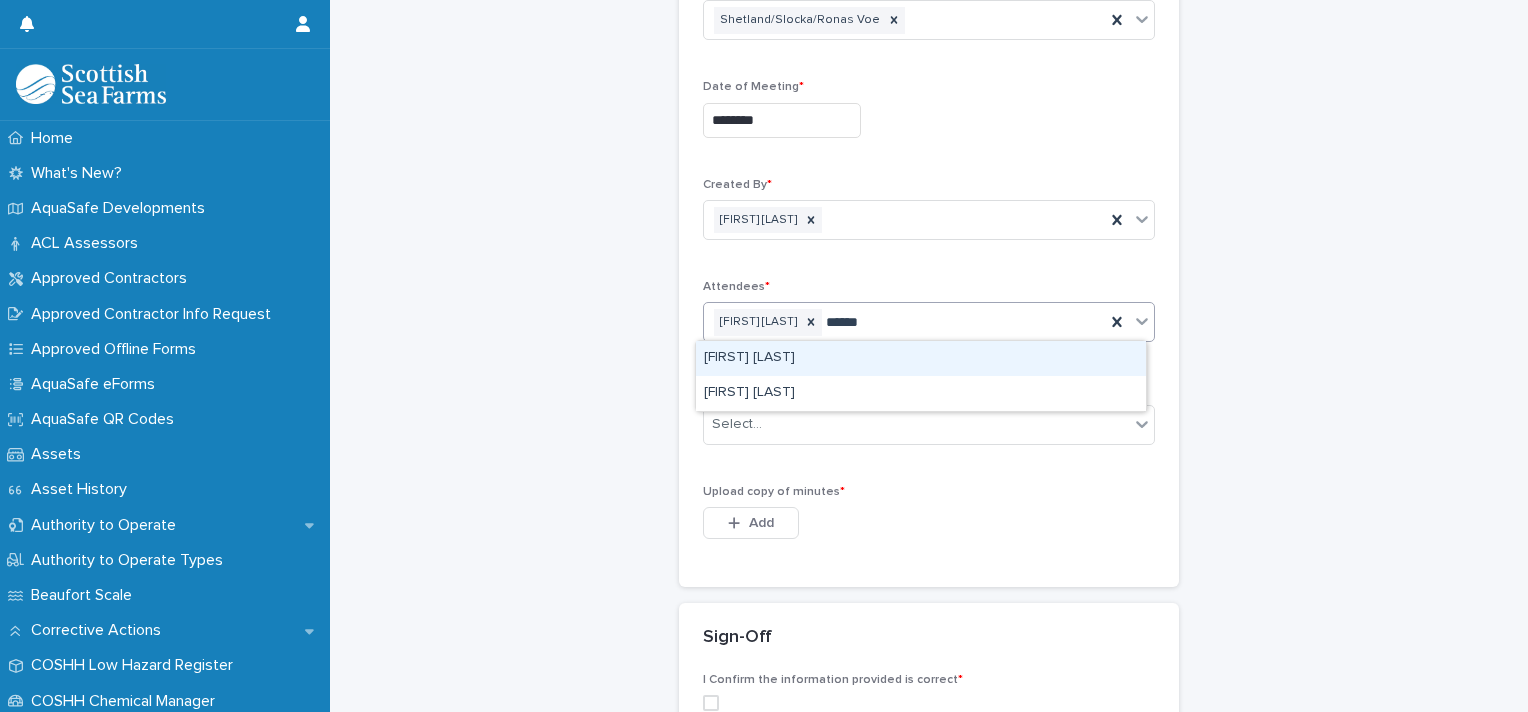 click on "[FIRST] [LAST]" at bounding box center [921, 358] 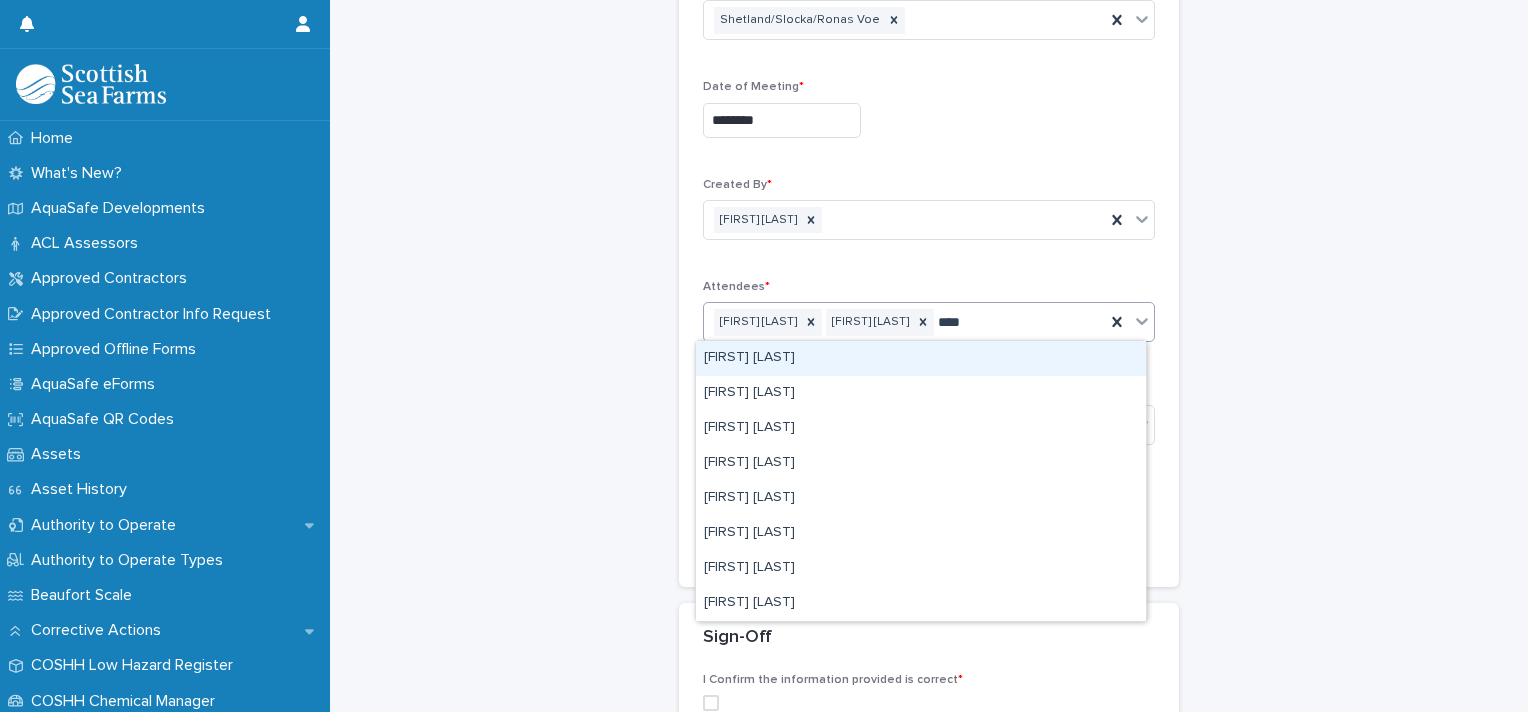 type on "*****" 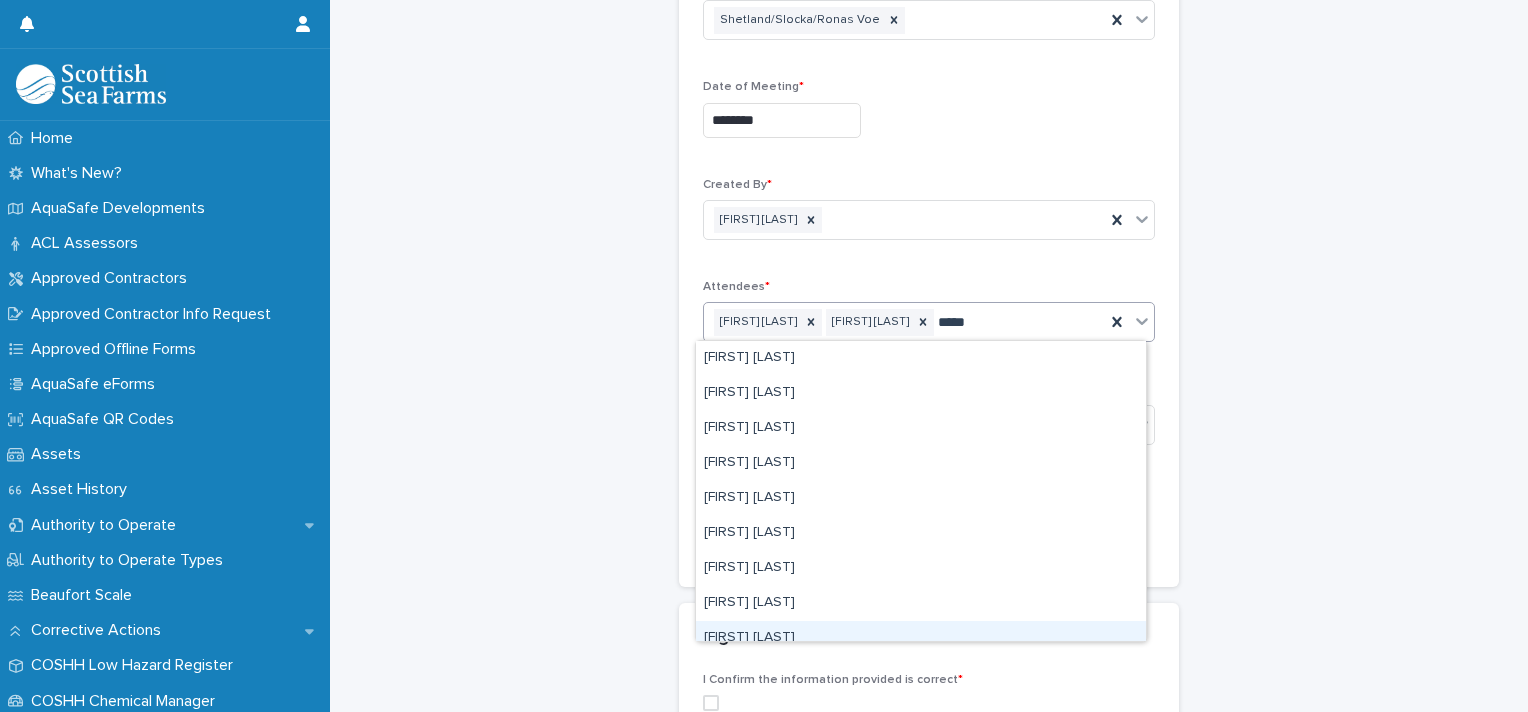 click on "[FIRST] [LAST]" at bounding box center (921, 638) 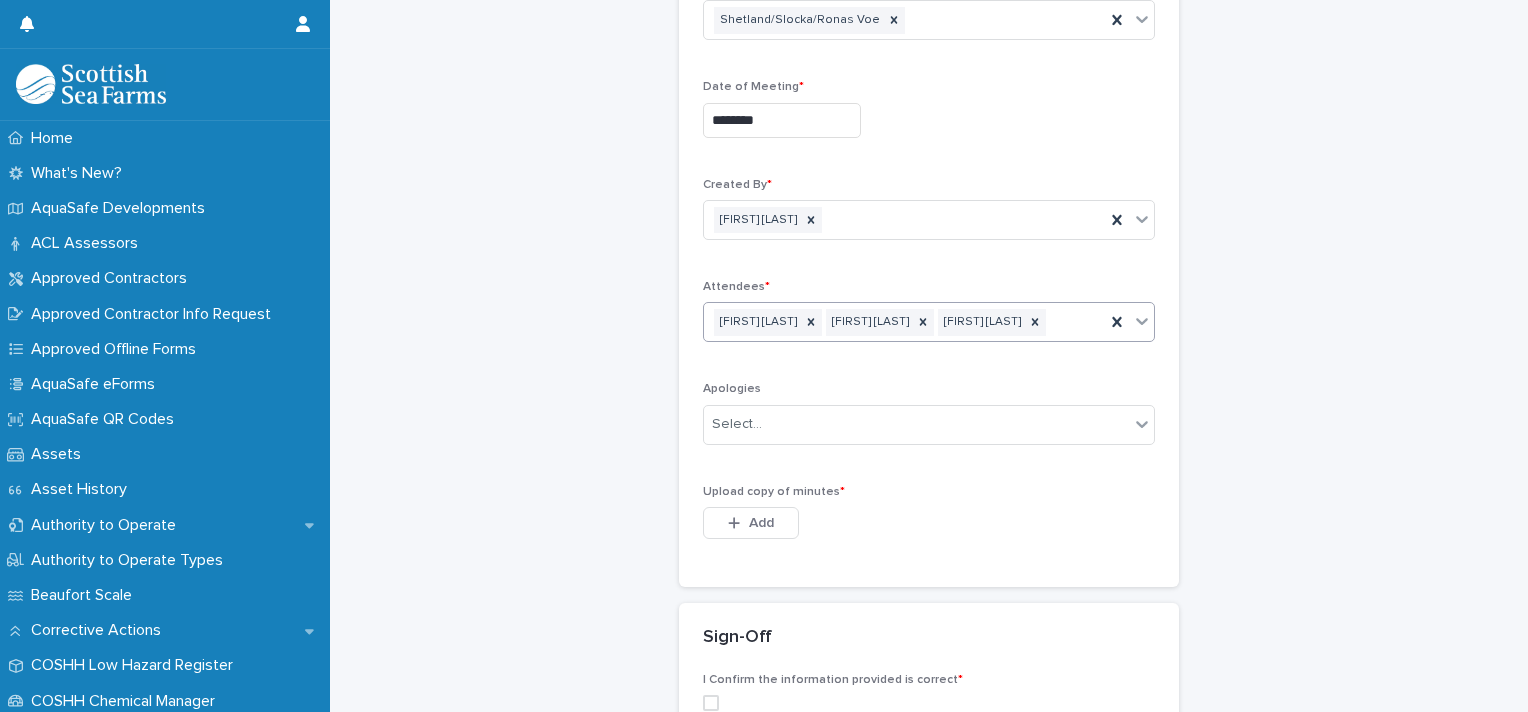 scroll, scrollTop: 403, scrollLeft: 0, axis: vertical 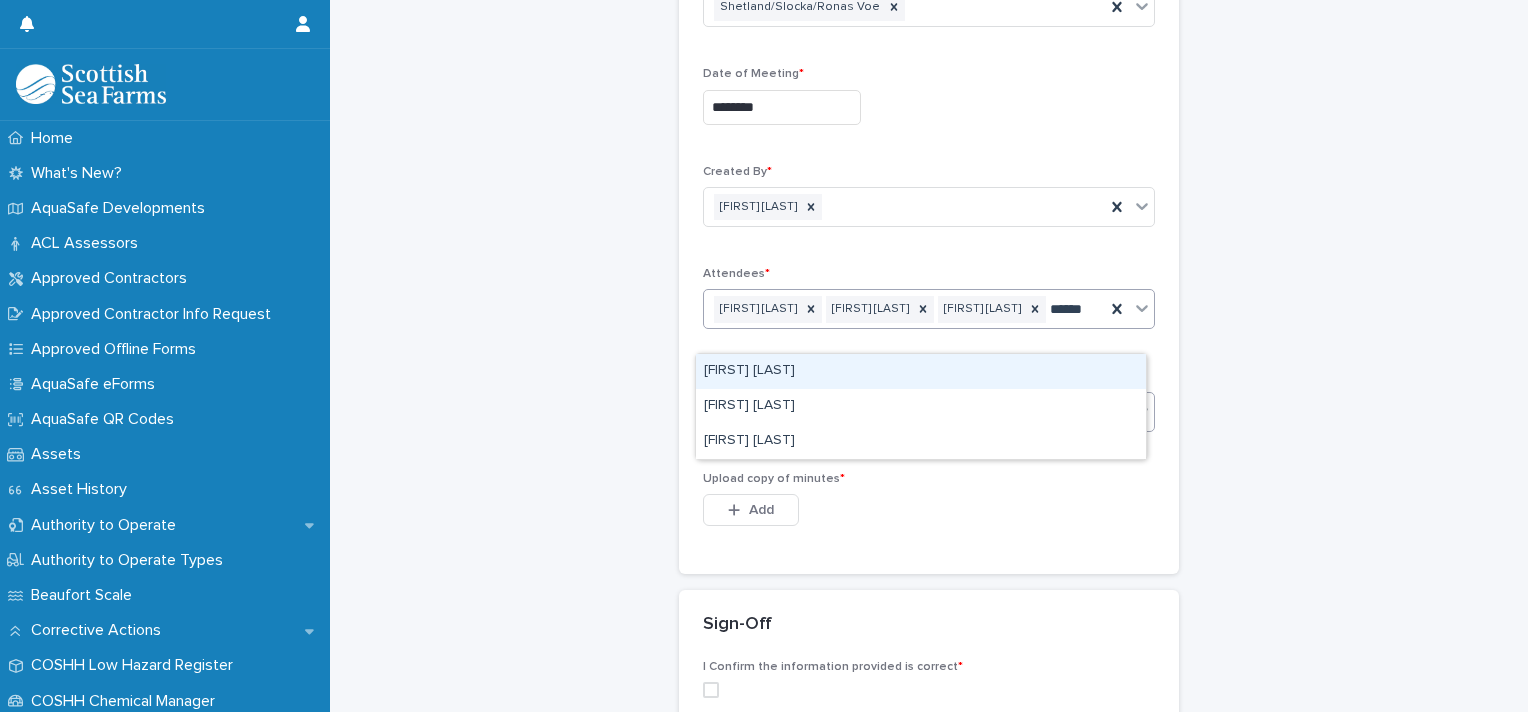 type on "*******" 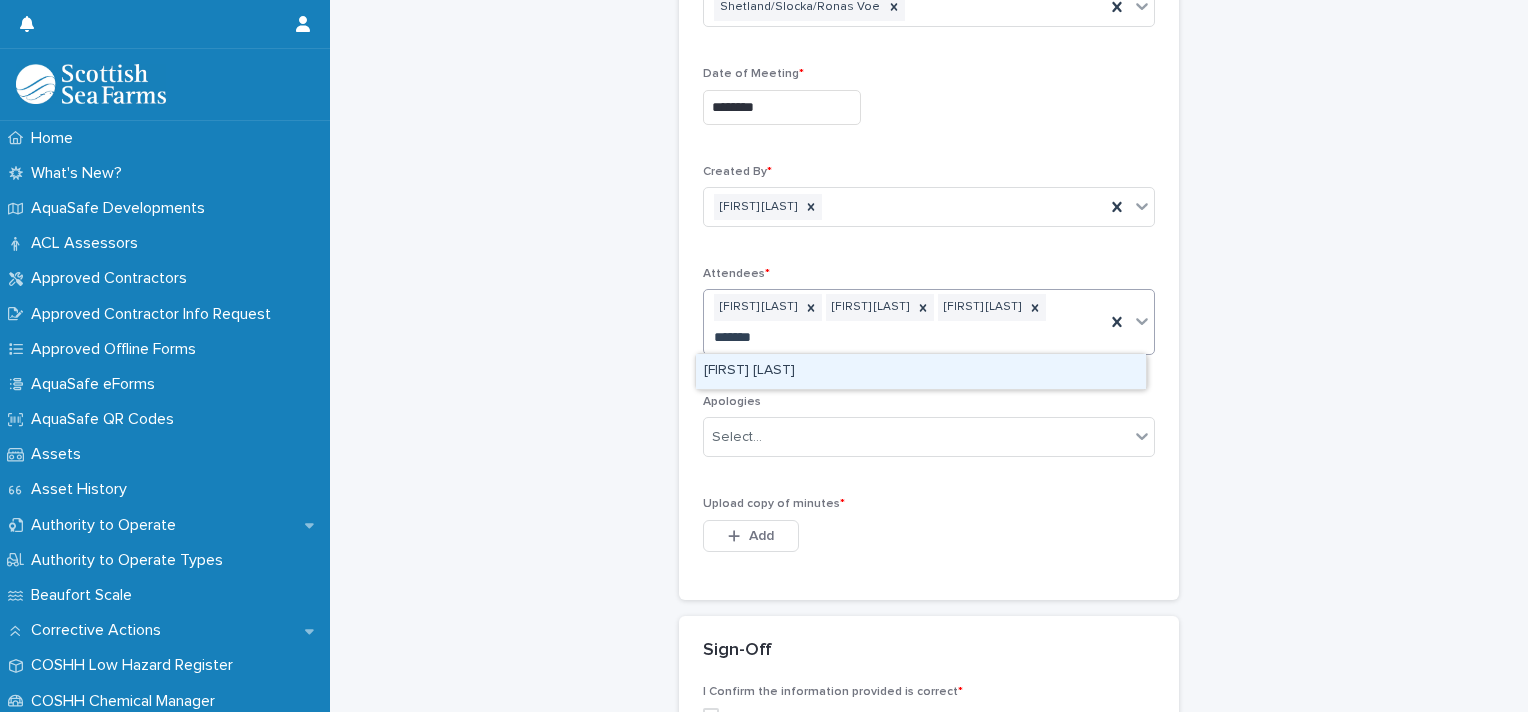 click on "[FIRST] [LAST]" at bounding box center (921, 371) 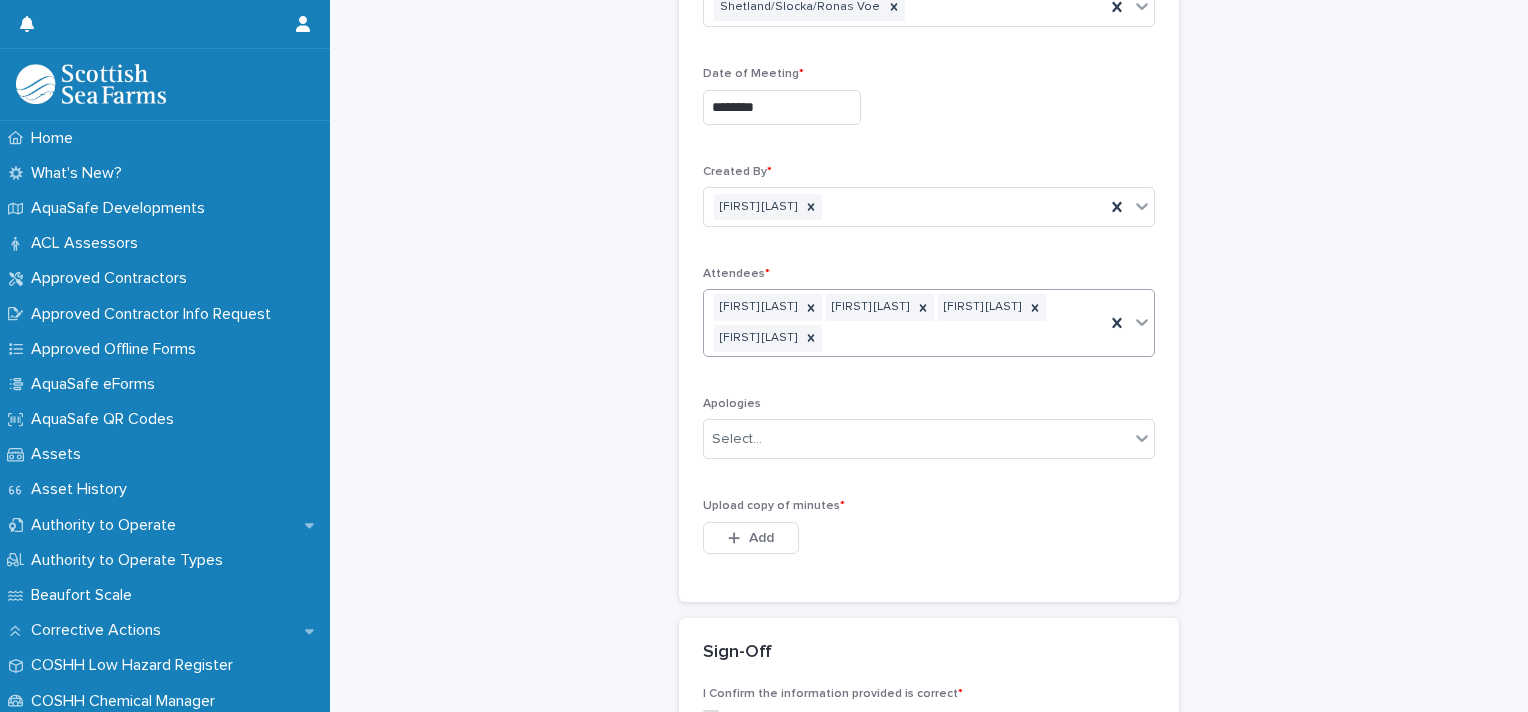 scroll, scrollTop: 404, scrollLeft: 0, axis: vertical 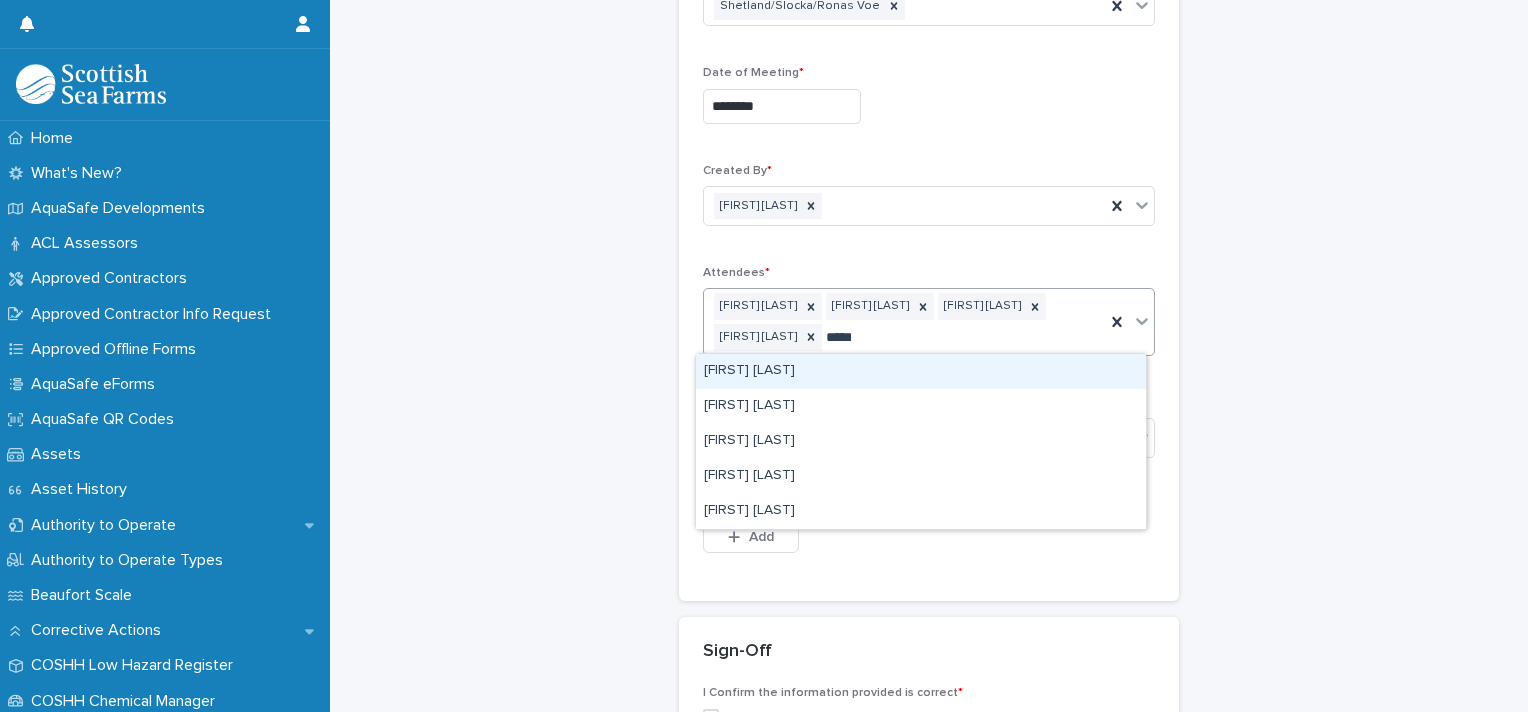type on "******" 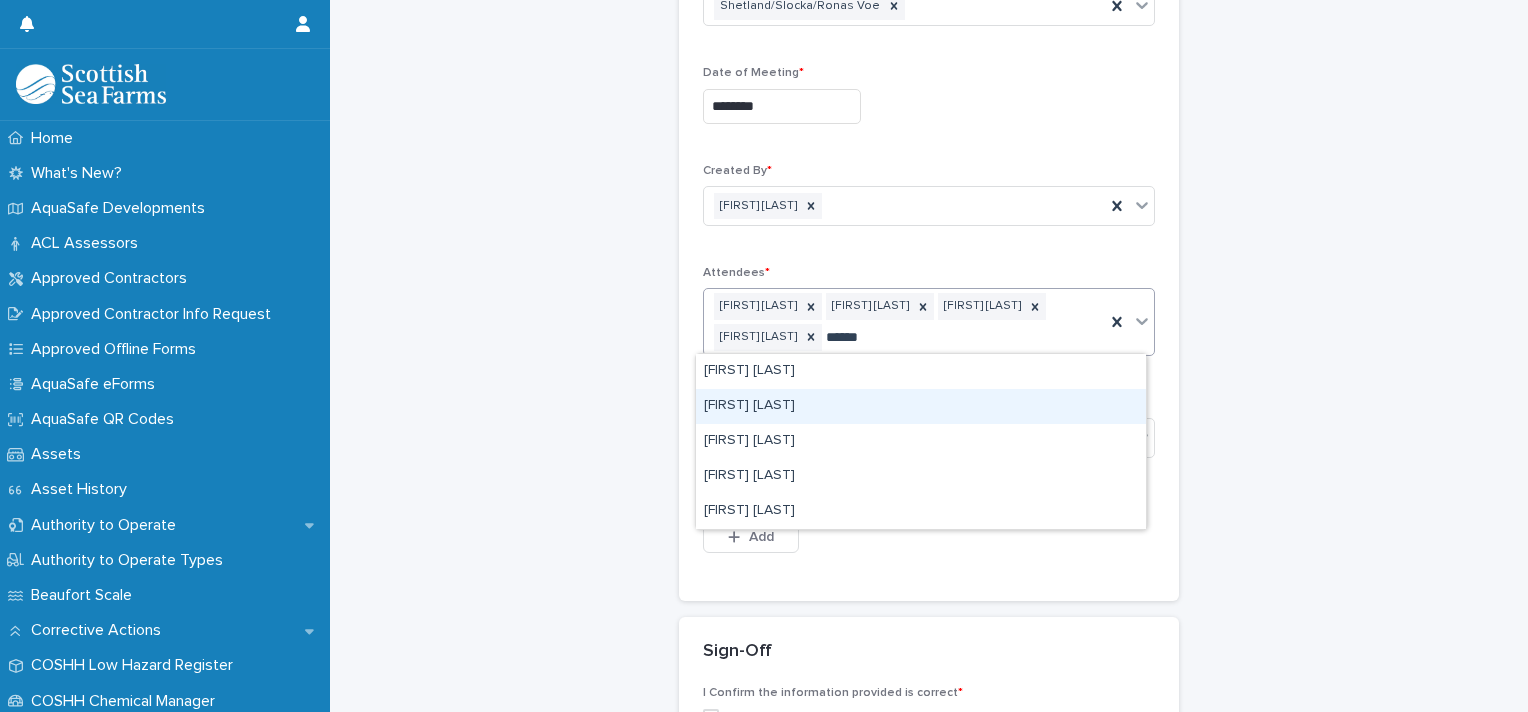 click on "[FIRST] [LAST]" at bounding box center (921, 406) 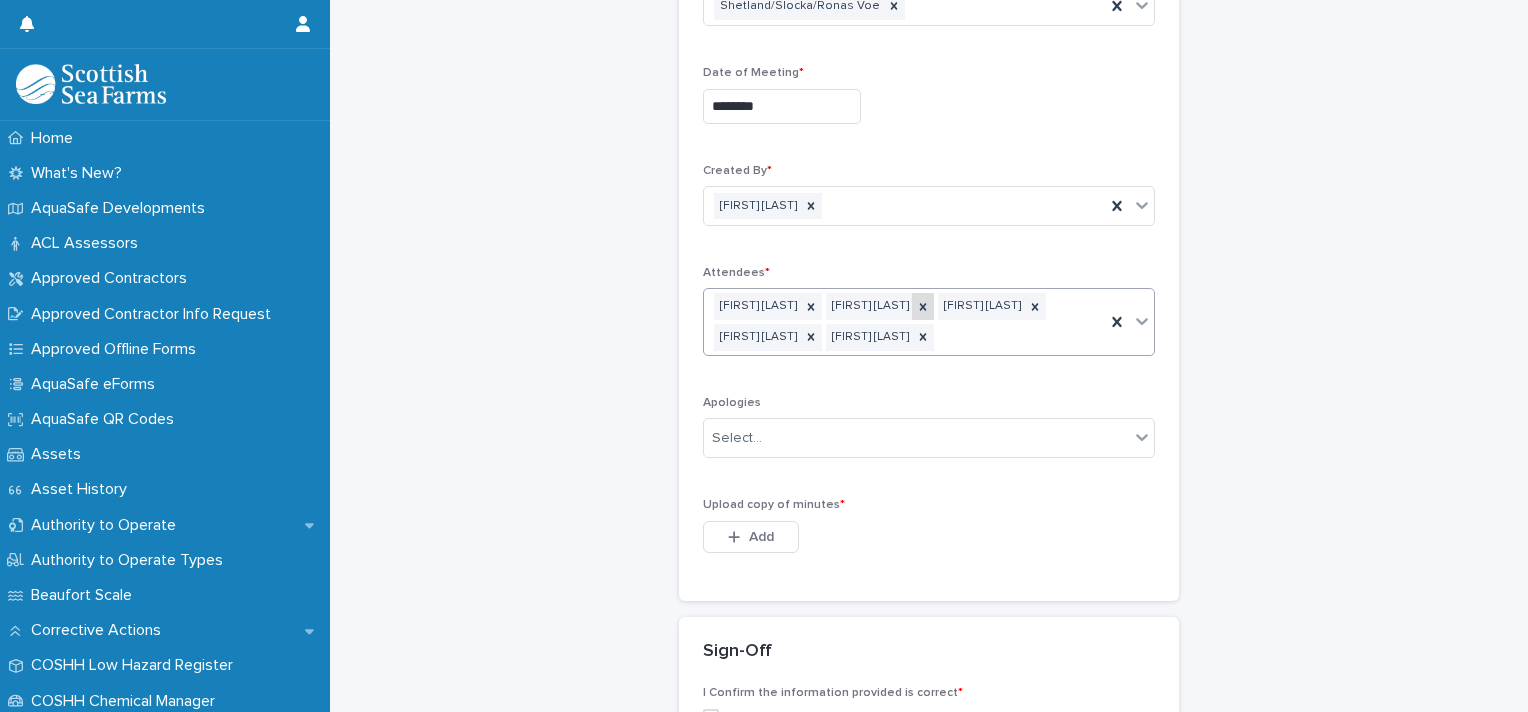 type on "*" 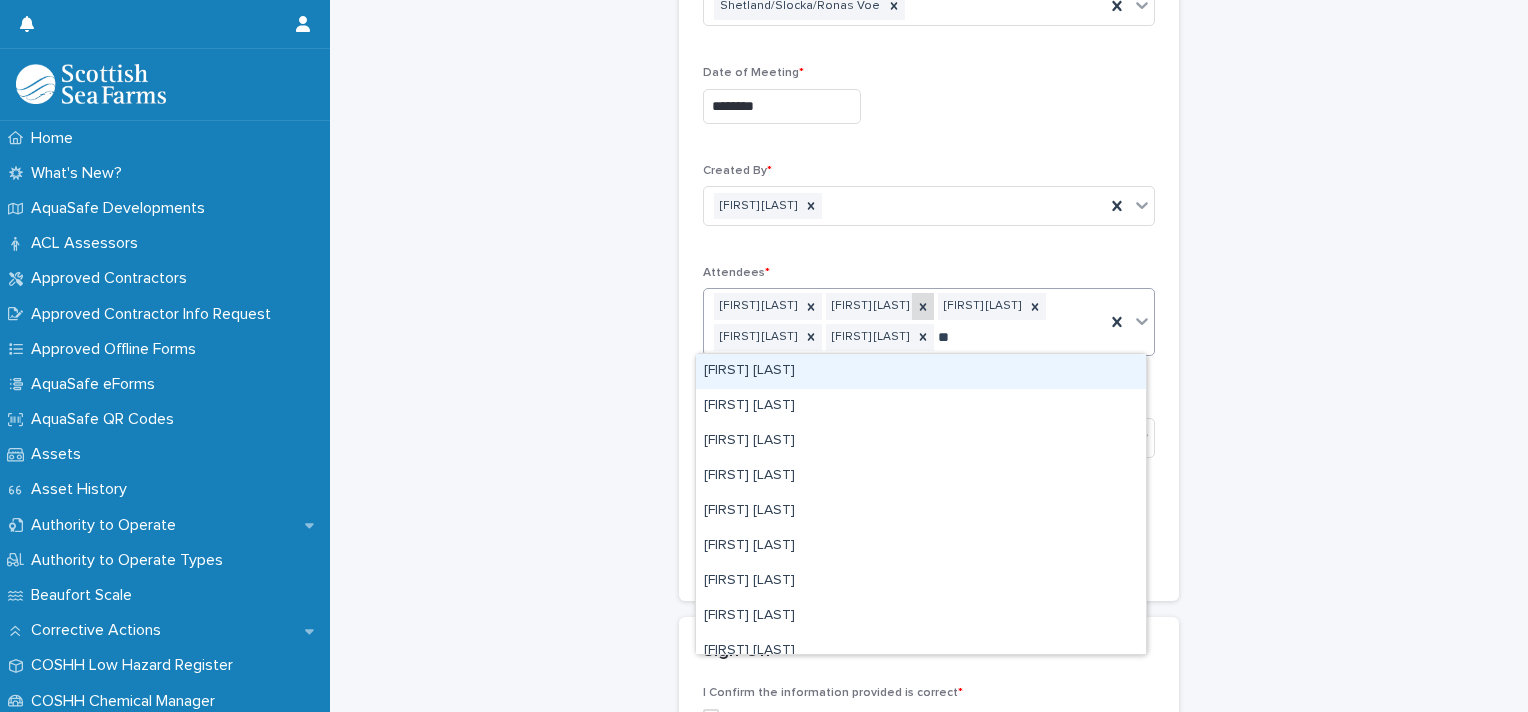 type on "***" 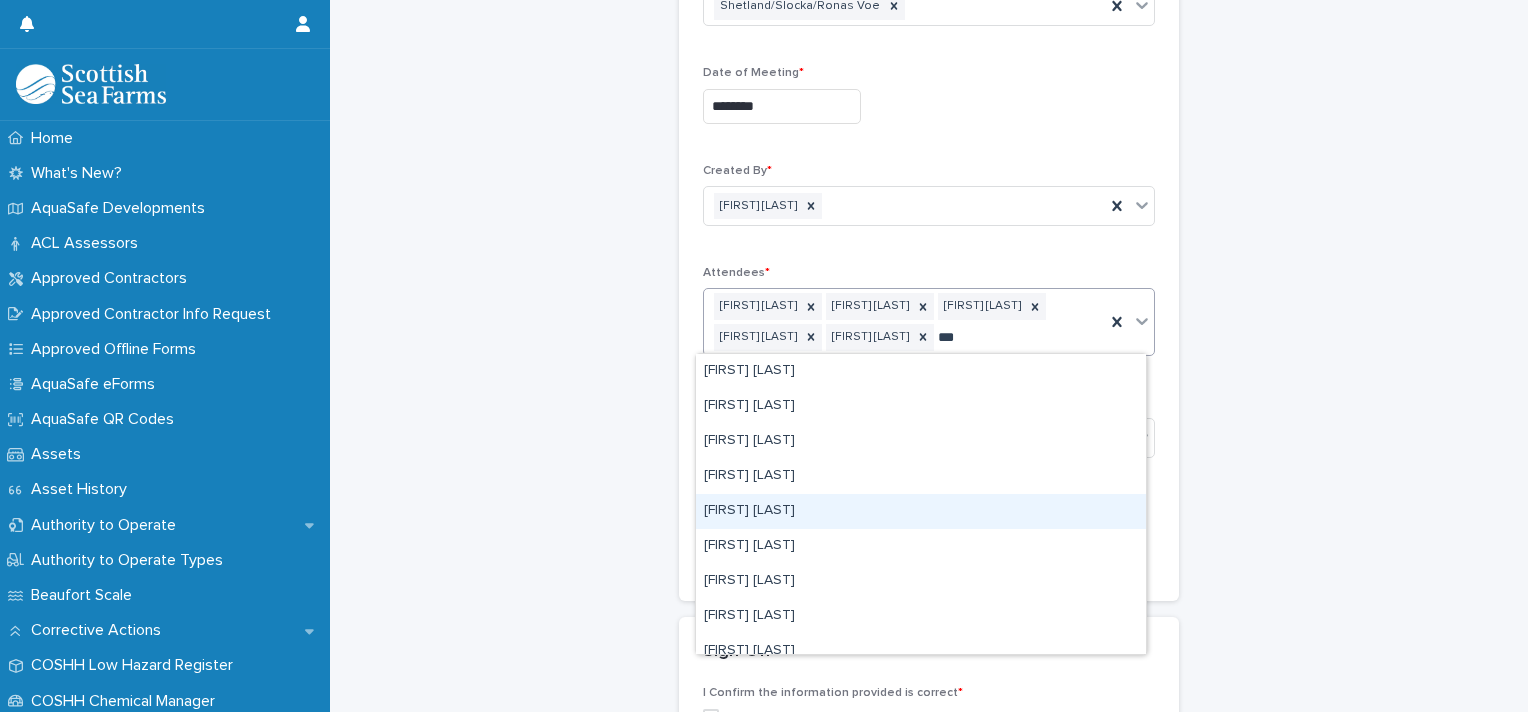 click on "[FIRST] [LAST]" at bounding box center [921, 511] 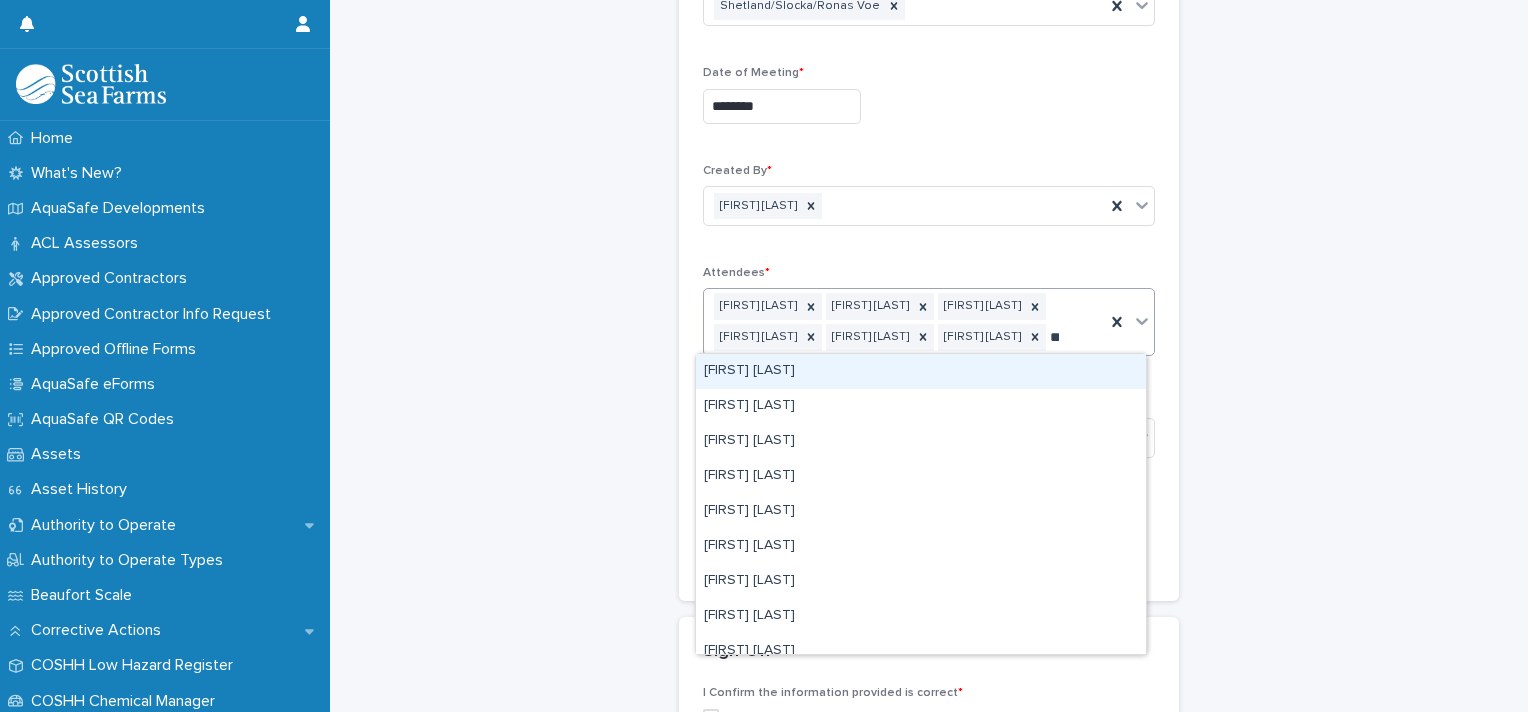 type on "***" 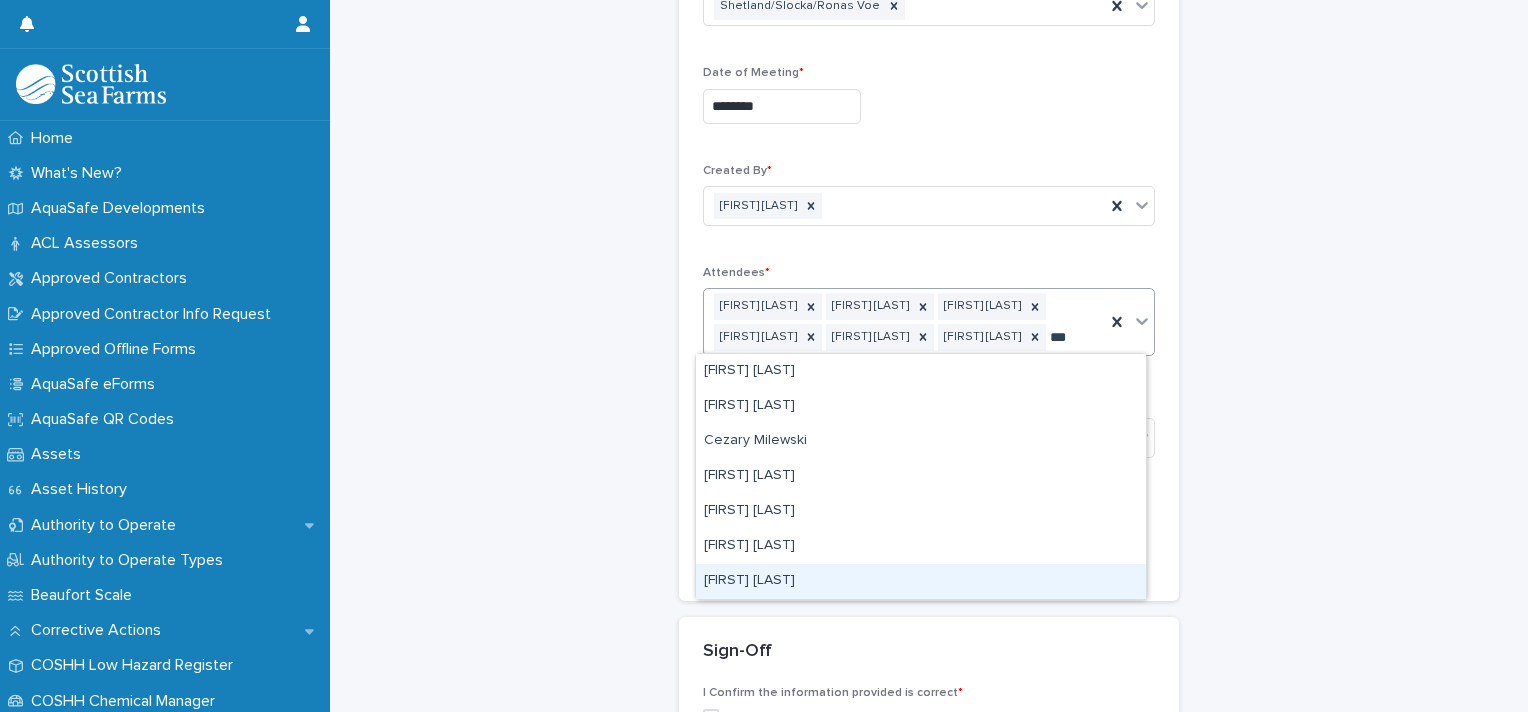 click on "[FIRST] [LAST]" at bounding box center (921, 581) 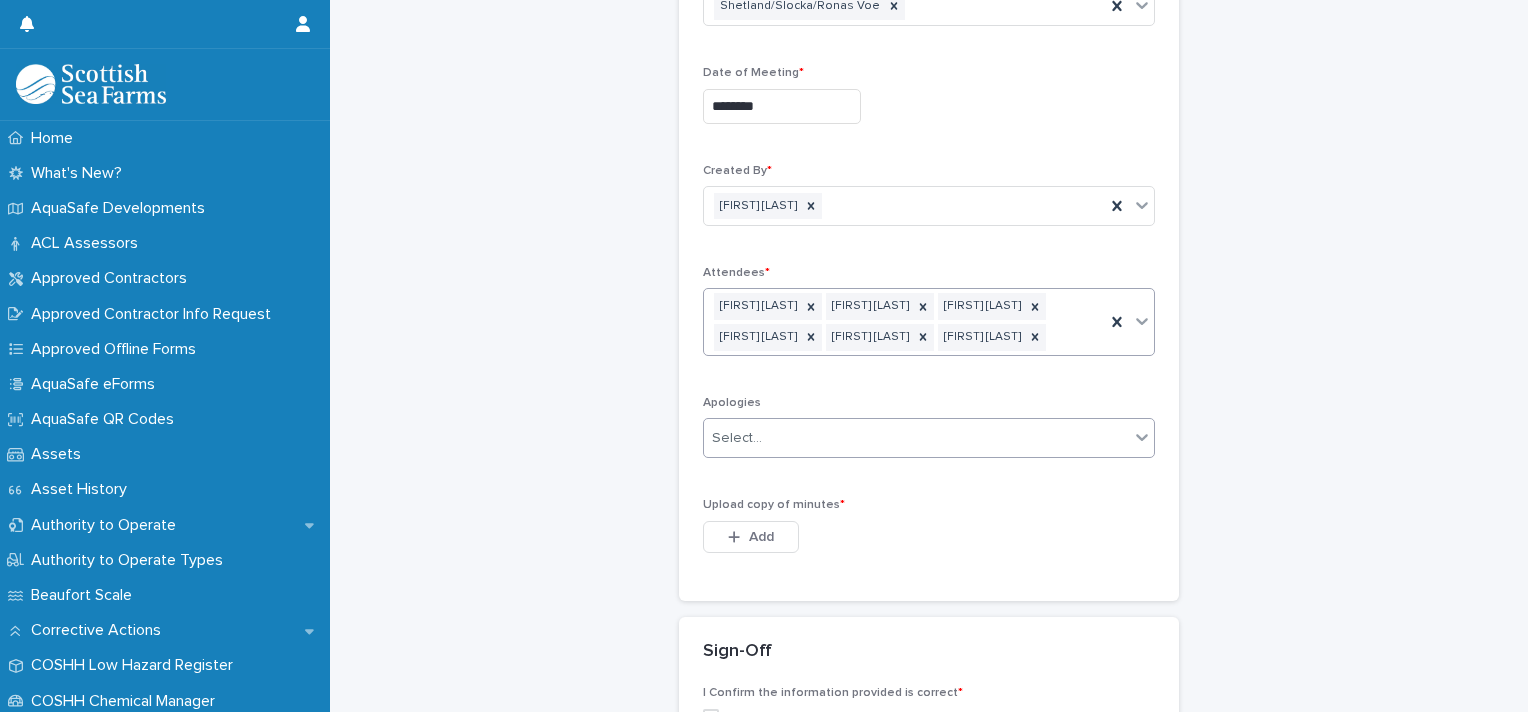 scroll, scrollTop: 420, scrollLeft: 0, axis: vertical 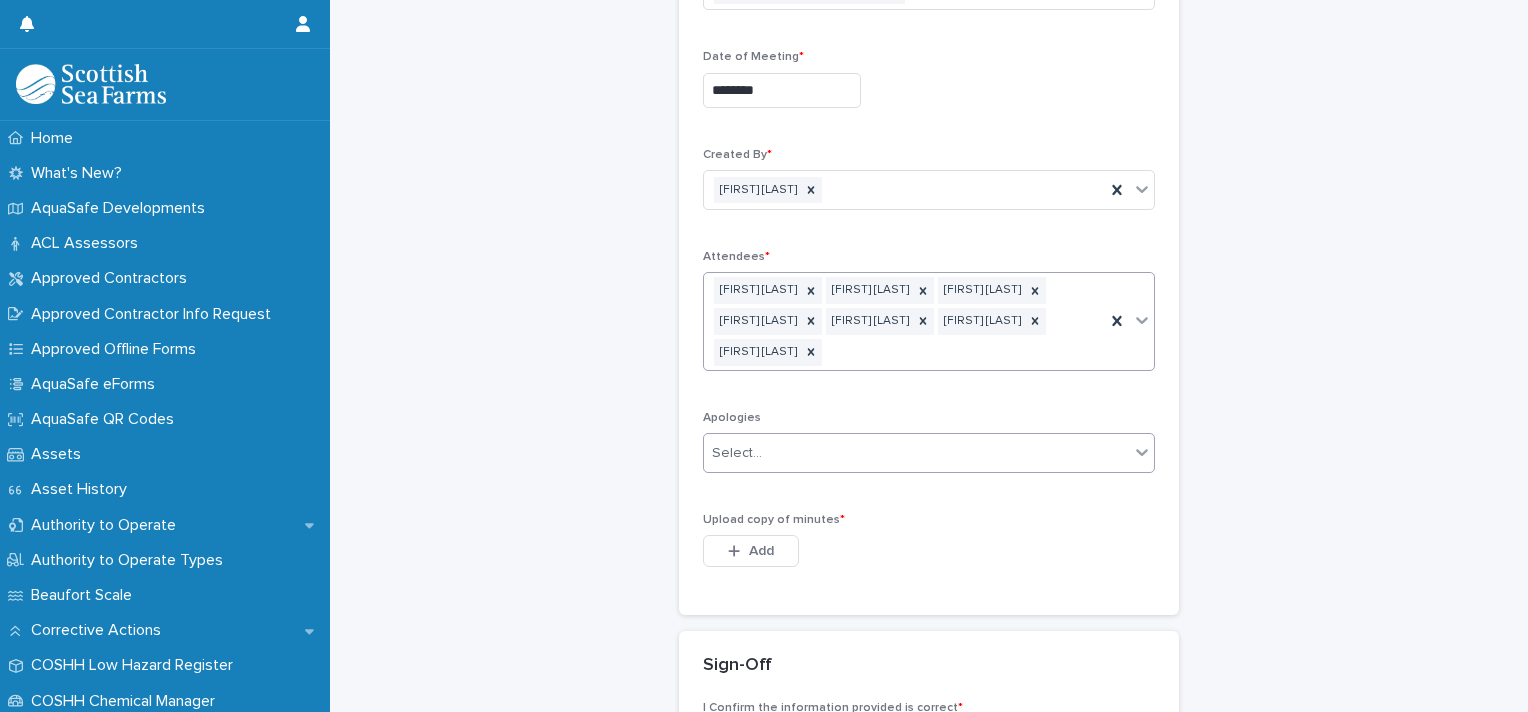click on "Select..." at bounding box center (929, 453) 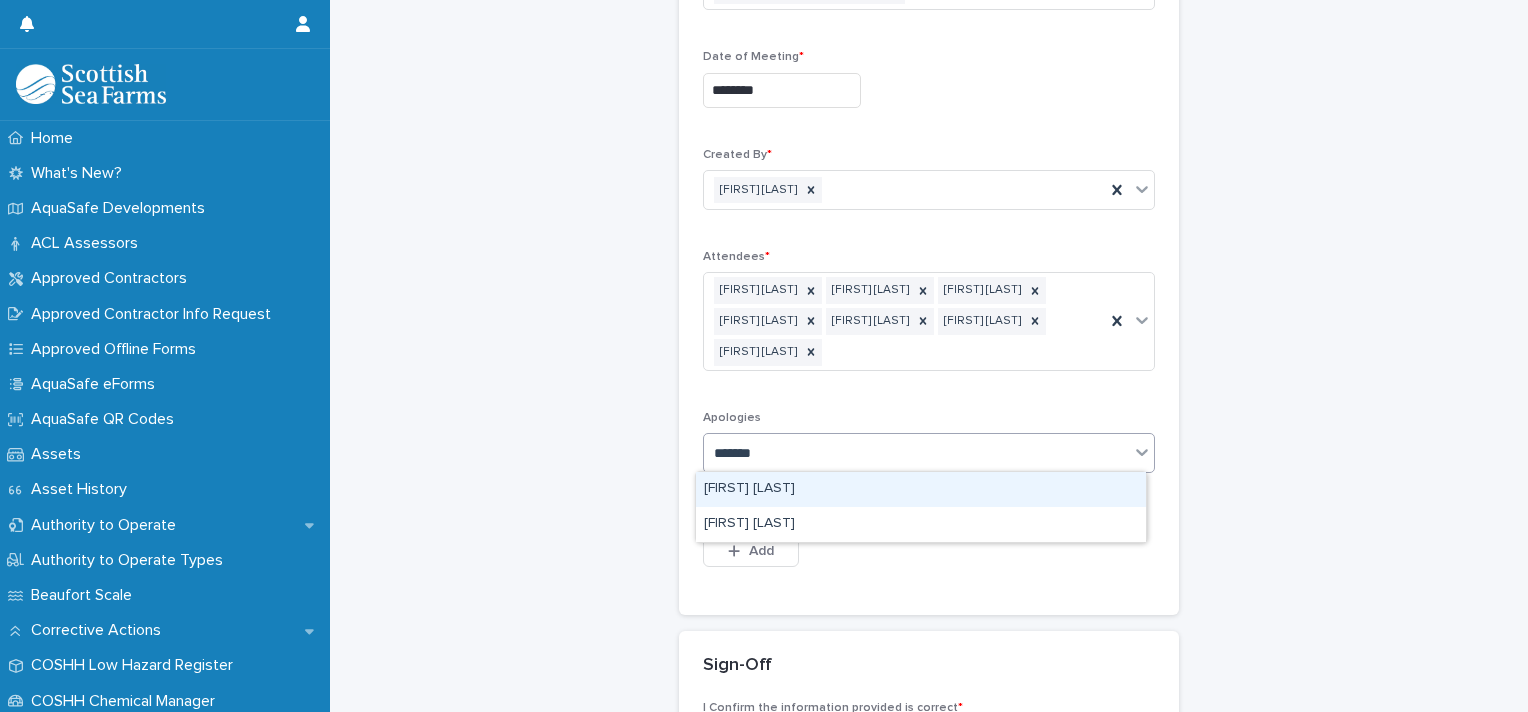 type on "********" 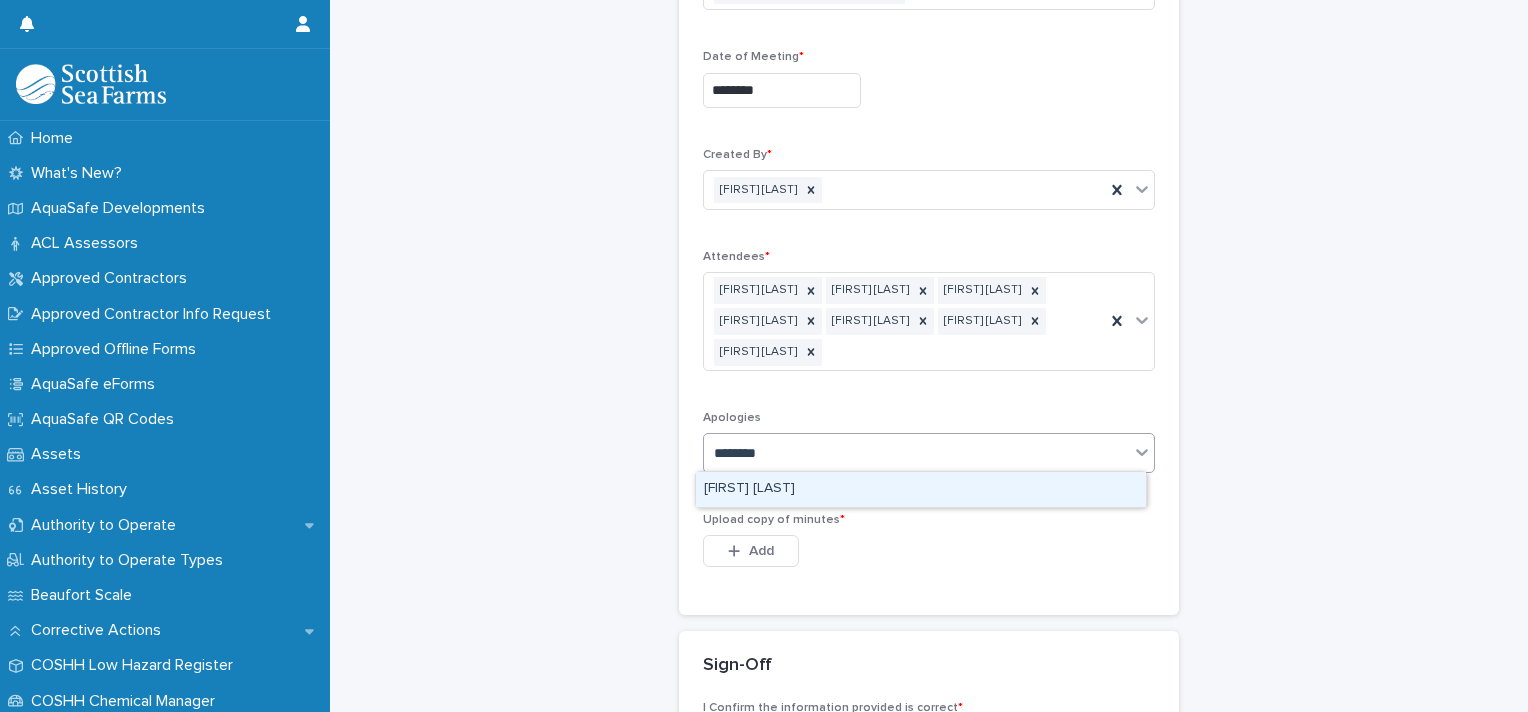 click on "[FIRST] [LAST]" at bounding box center [921, 489] 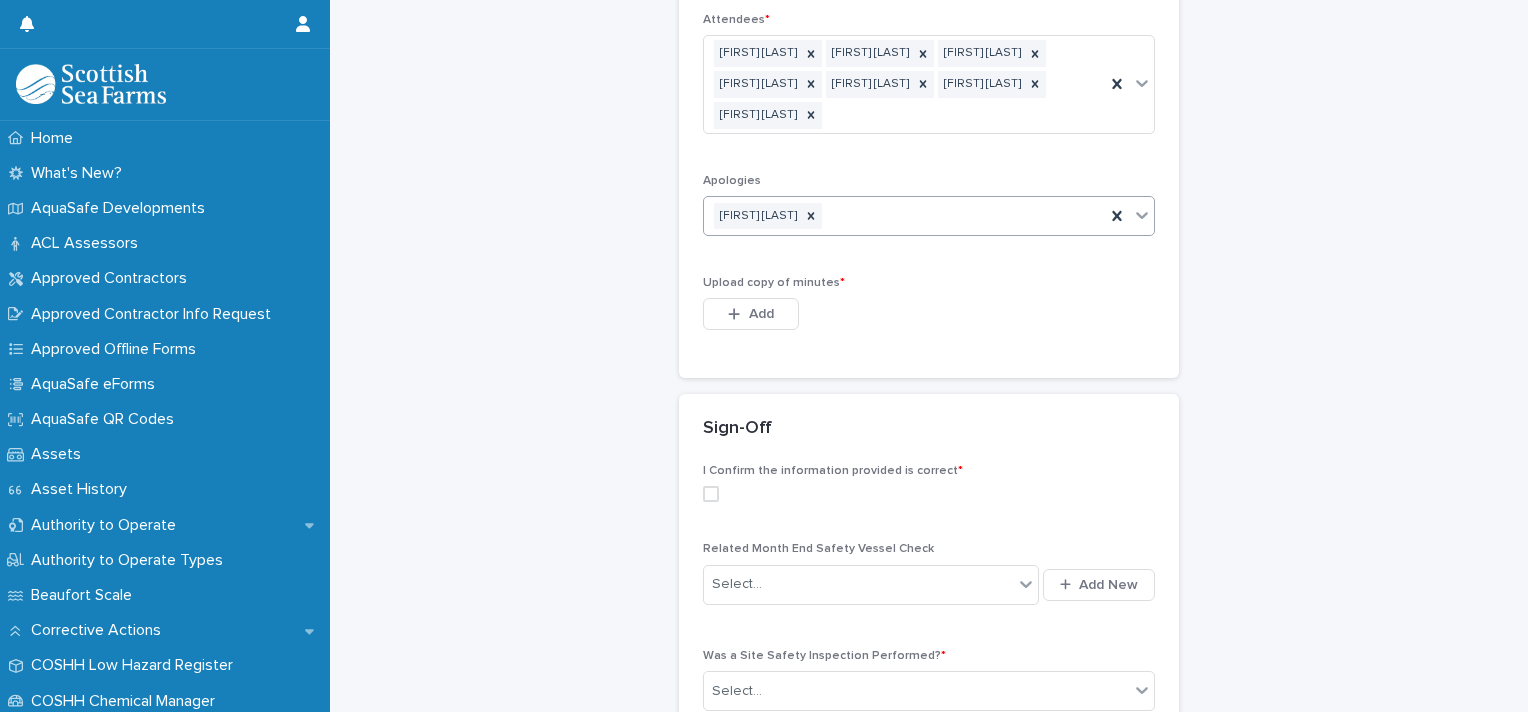 scroll, scrollTop: 656, scrollLeft: 0, axis: vertical 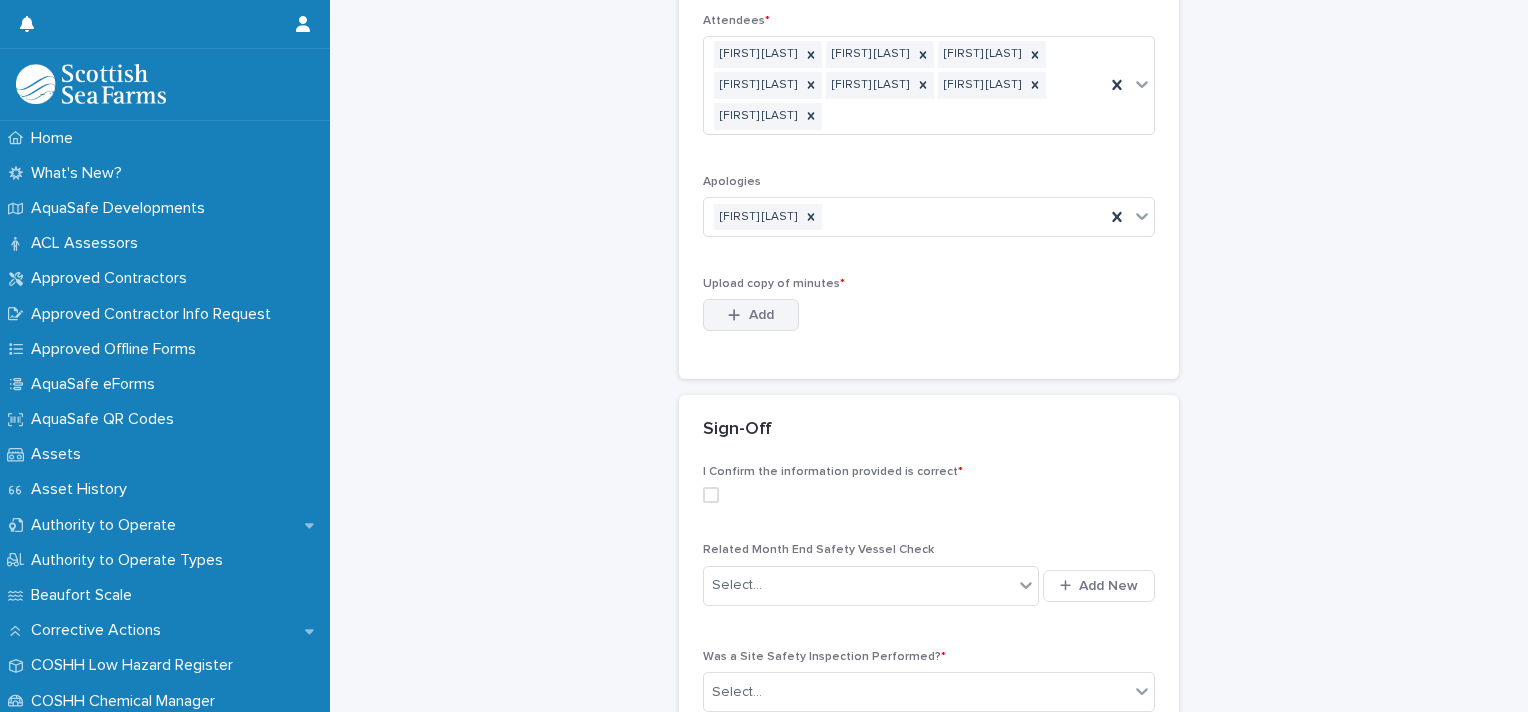 click on "Add" at bounding box center (751, 315) 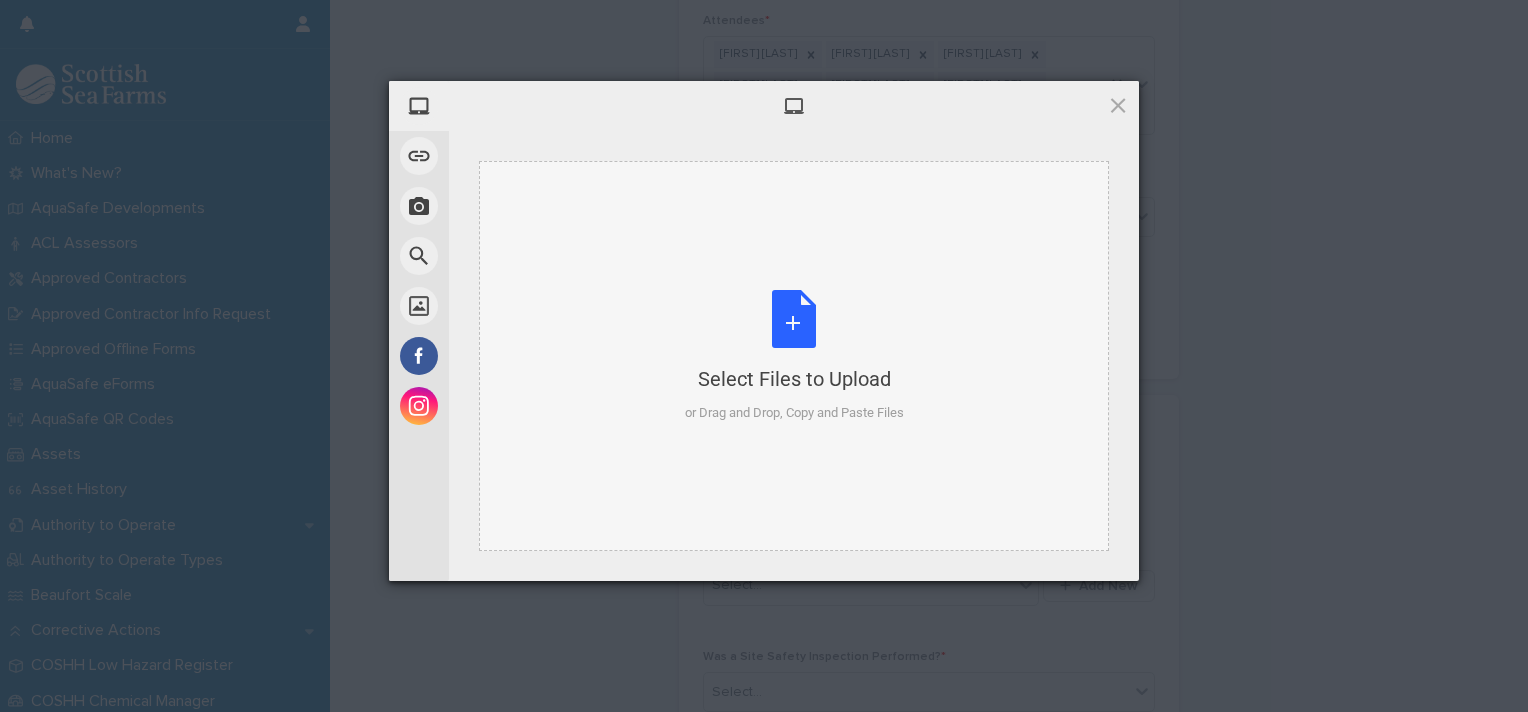 click on "Select Files to Upload
or Drag and Drop, Copy and Paste Files" at bounding box center [794, 356] 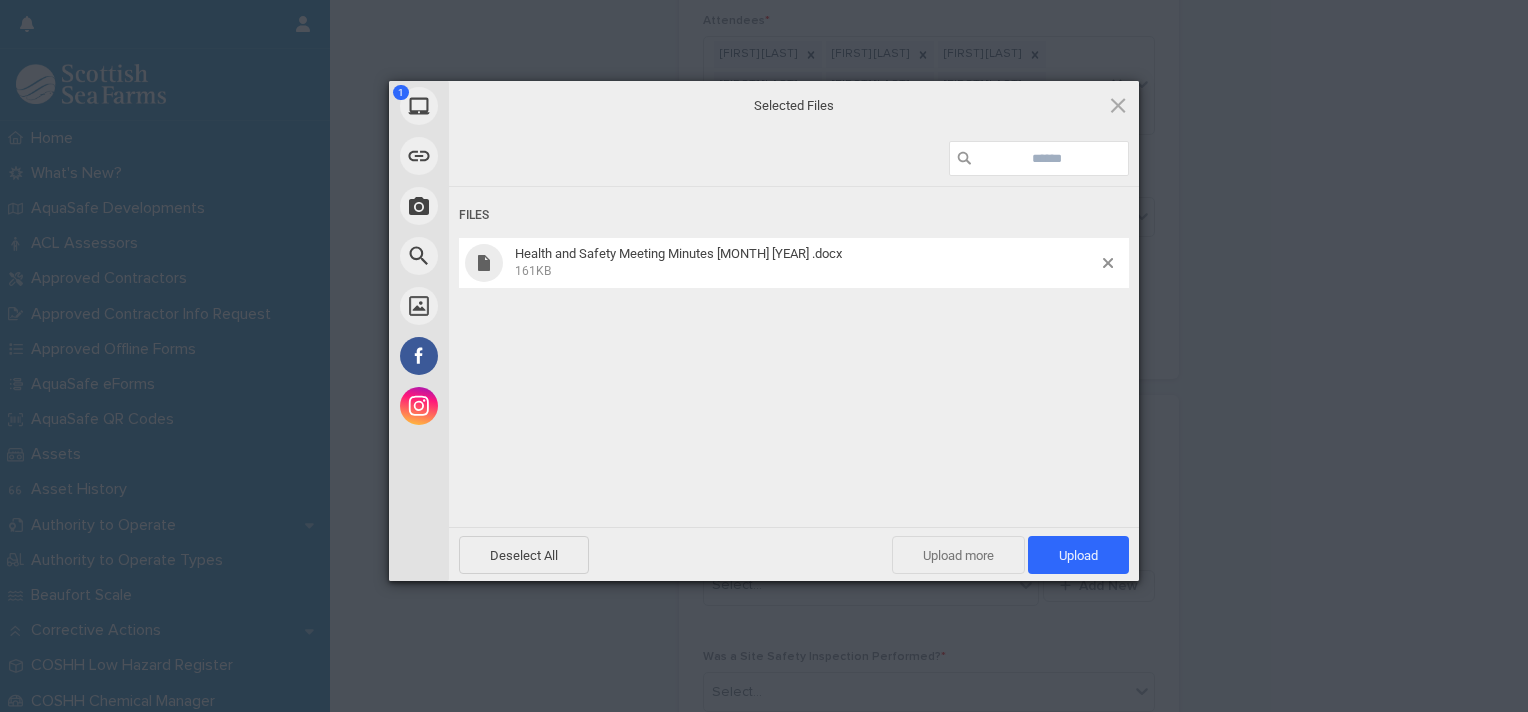 click on "Upload more" at bounding box center (958, 555) 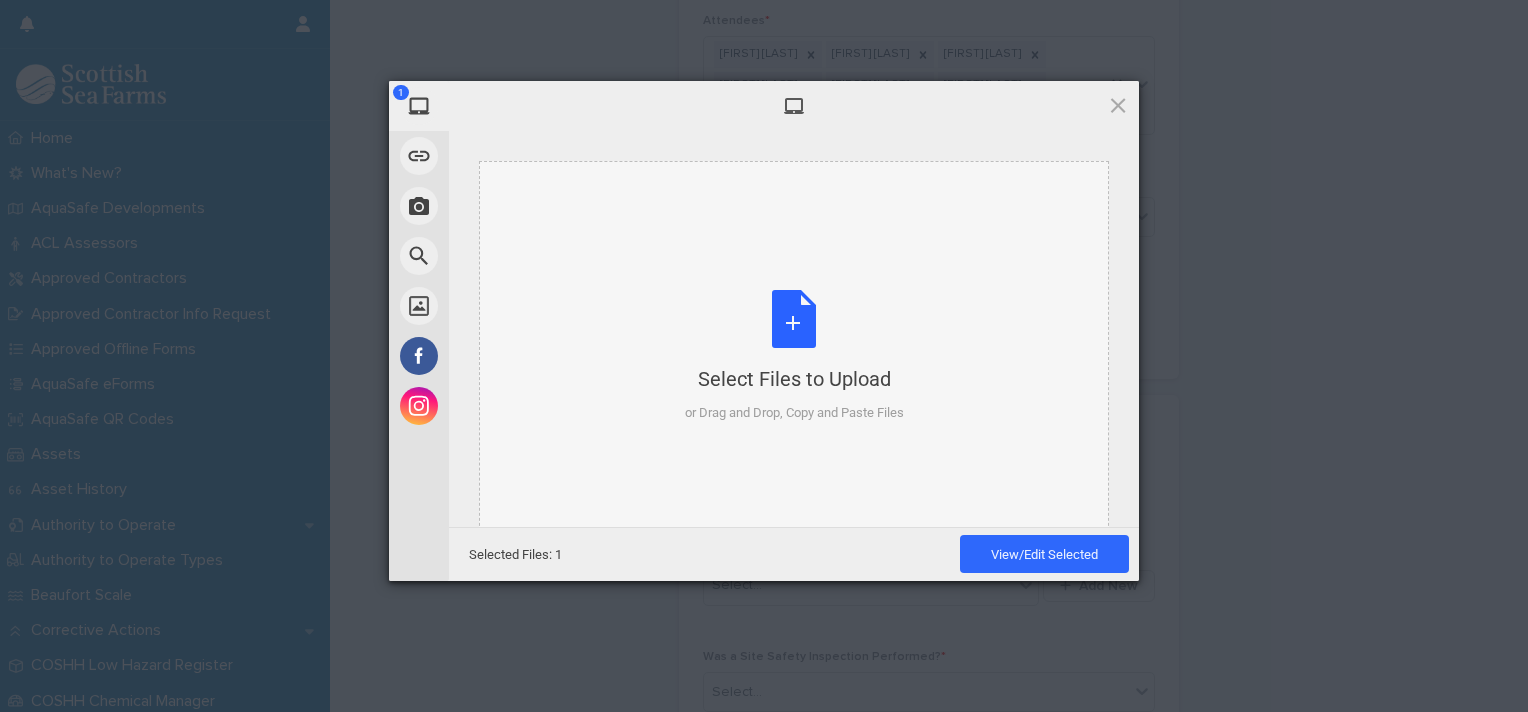 click on "Select Files to Upload
or Drag and Drop, Copy and Paste Files" at bounding box center [794, 356] 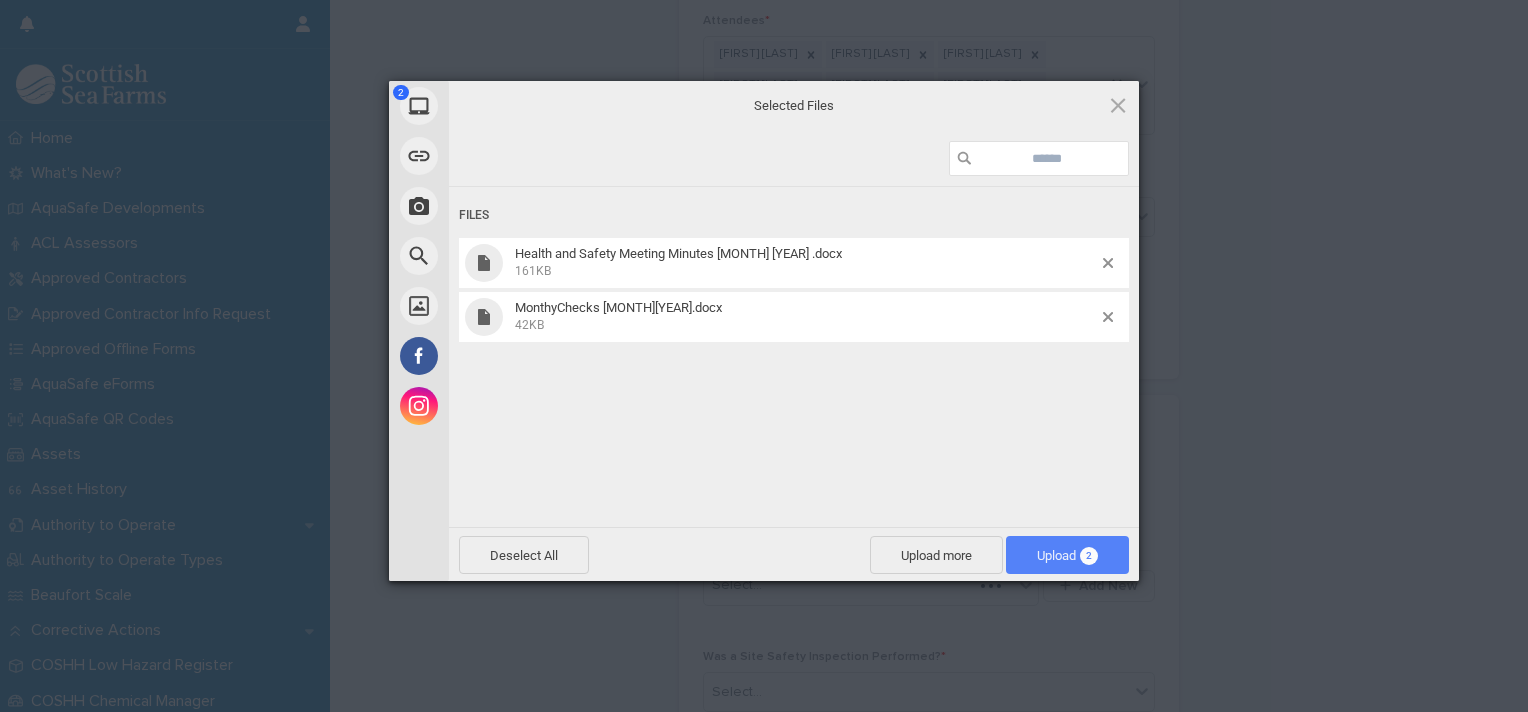 click on "Upload
2" at bounding box center (1067, 555) 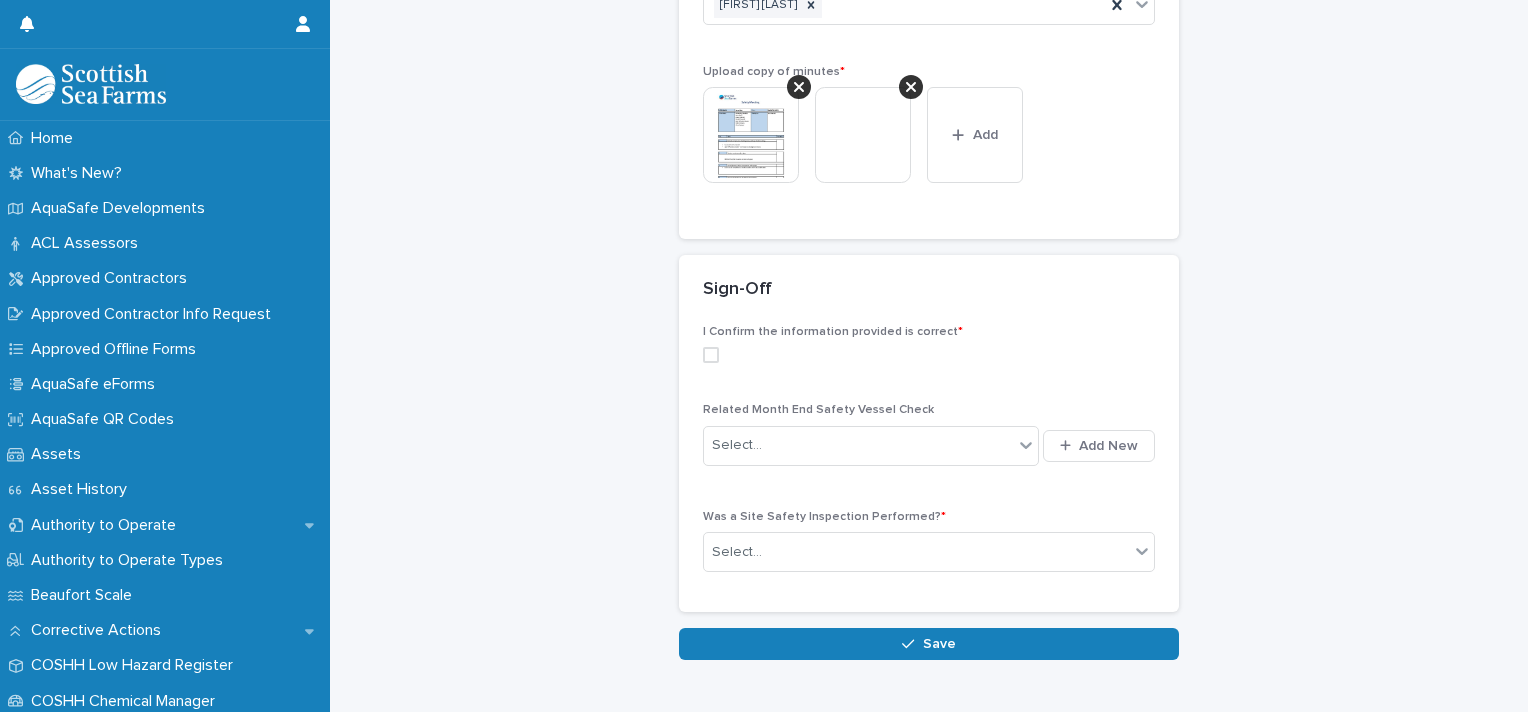 scroll, scrollTop: 884, scrollLeft: 0, axis: vertical 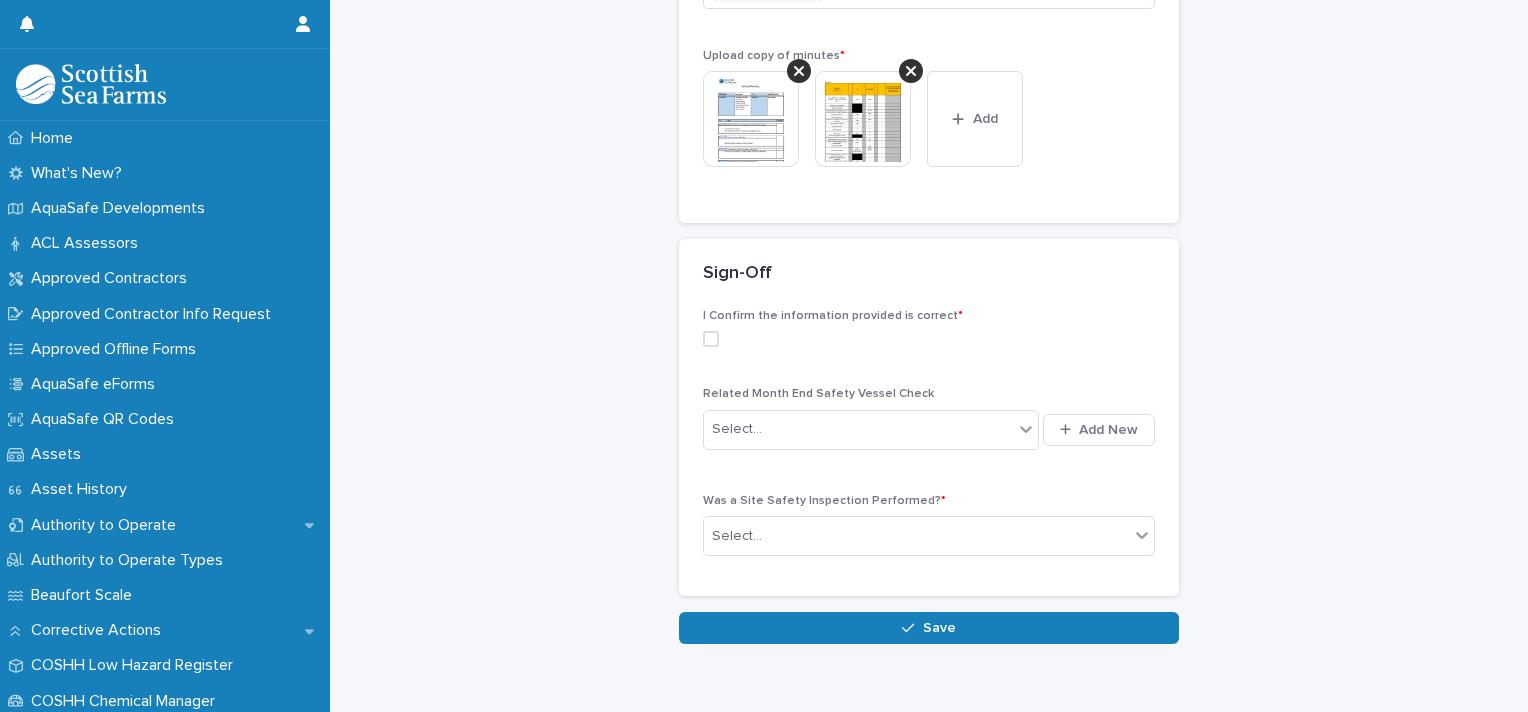 click at bounding box center (711, 339) 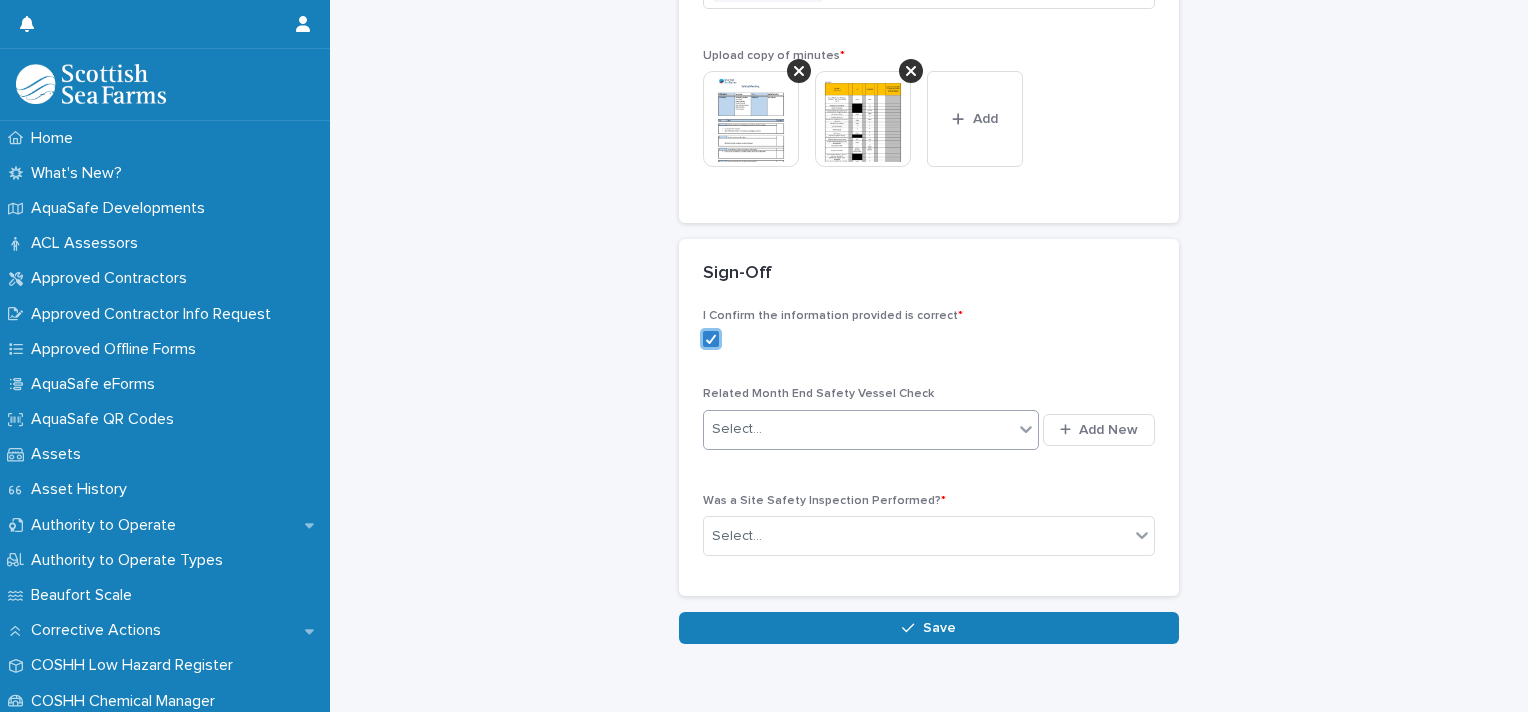 click on "Select..." at bounding box center [858, 429] 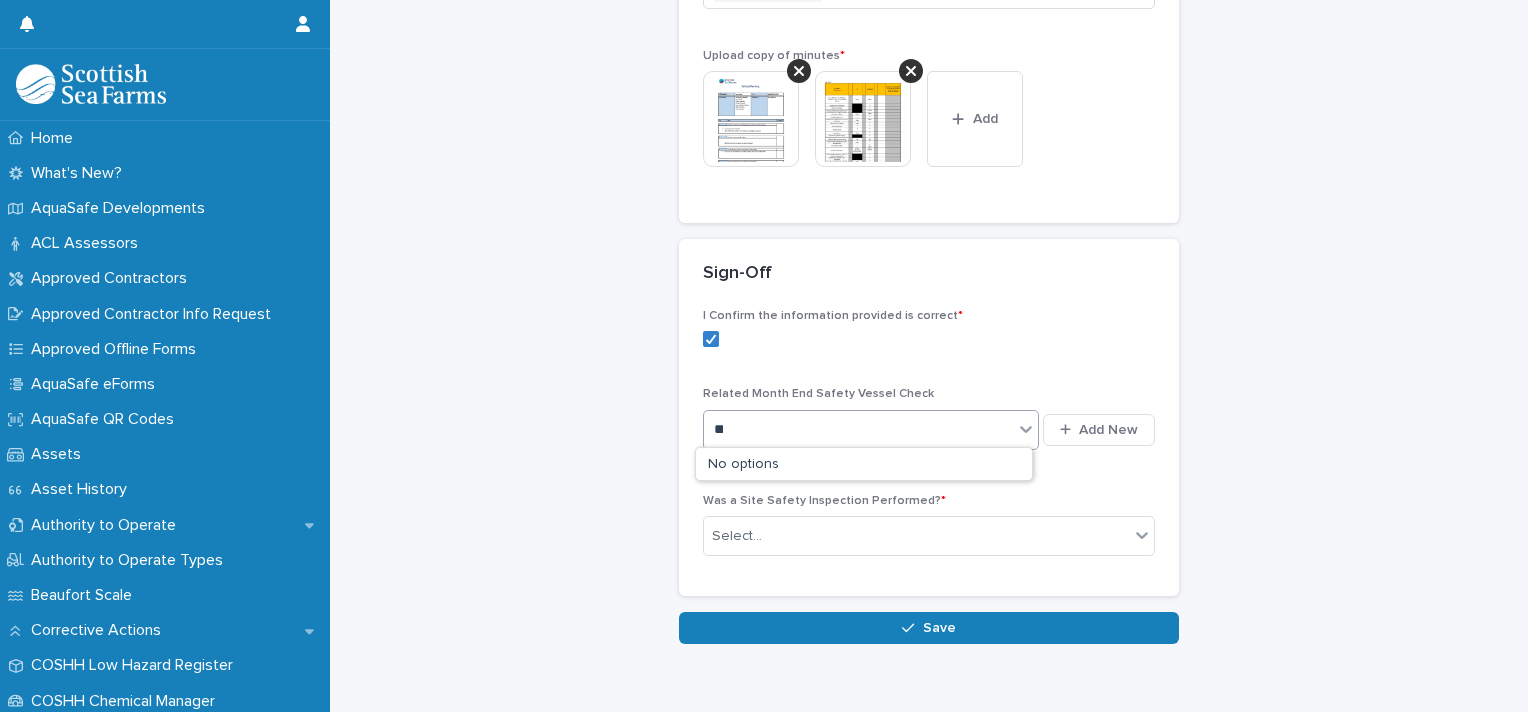 type on "*" 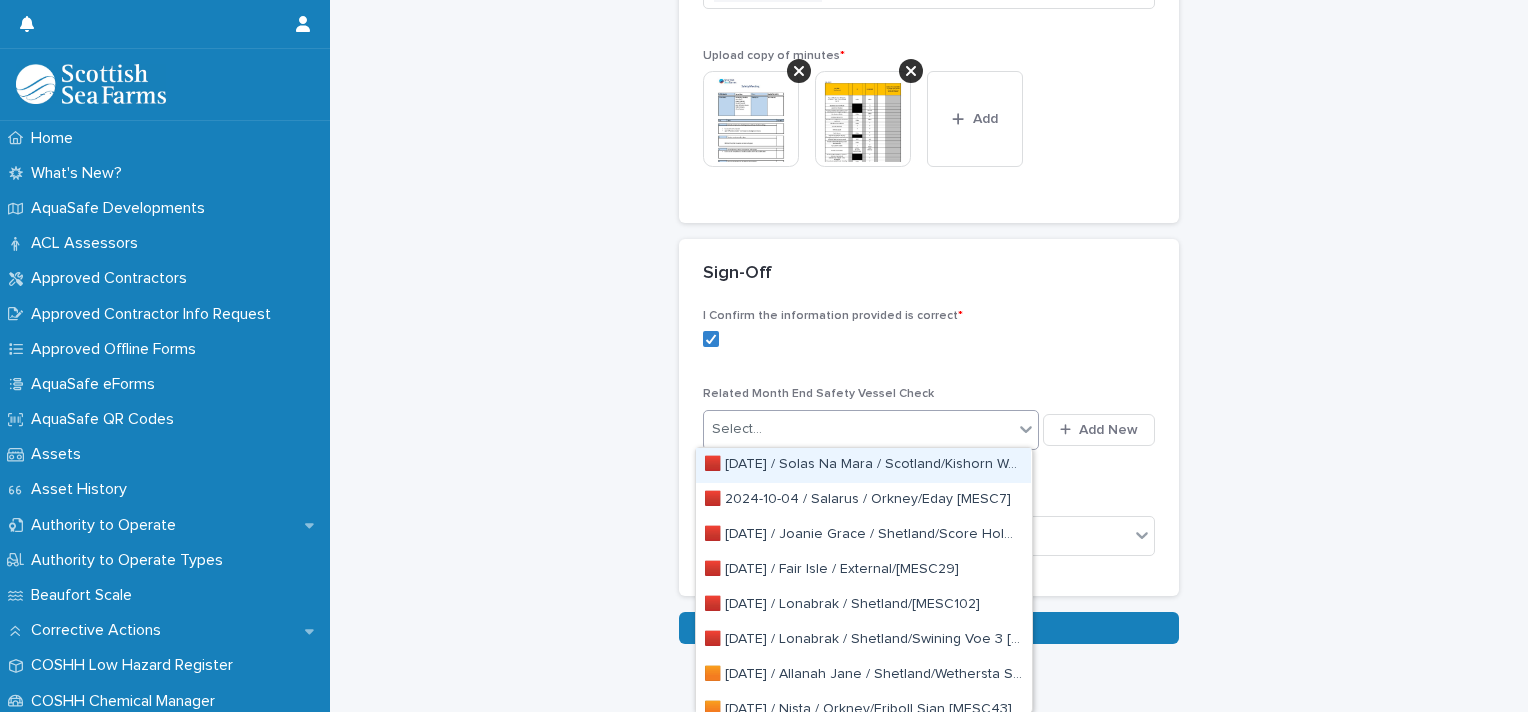 click at bounding box center [929, 339] 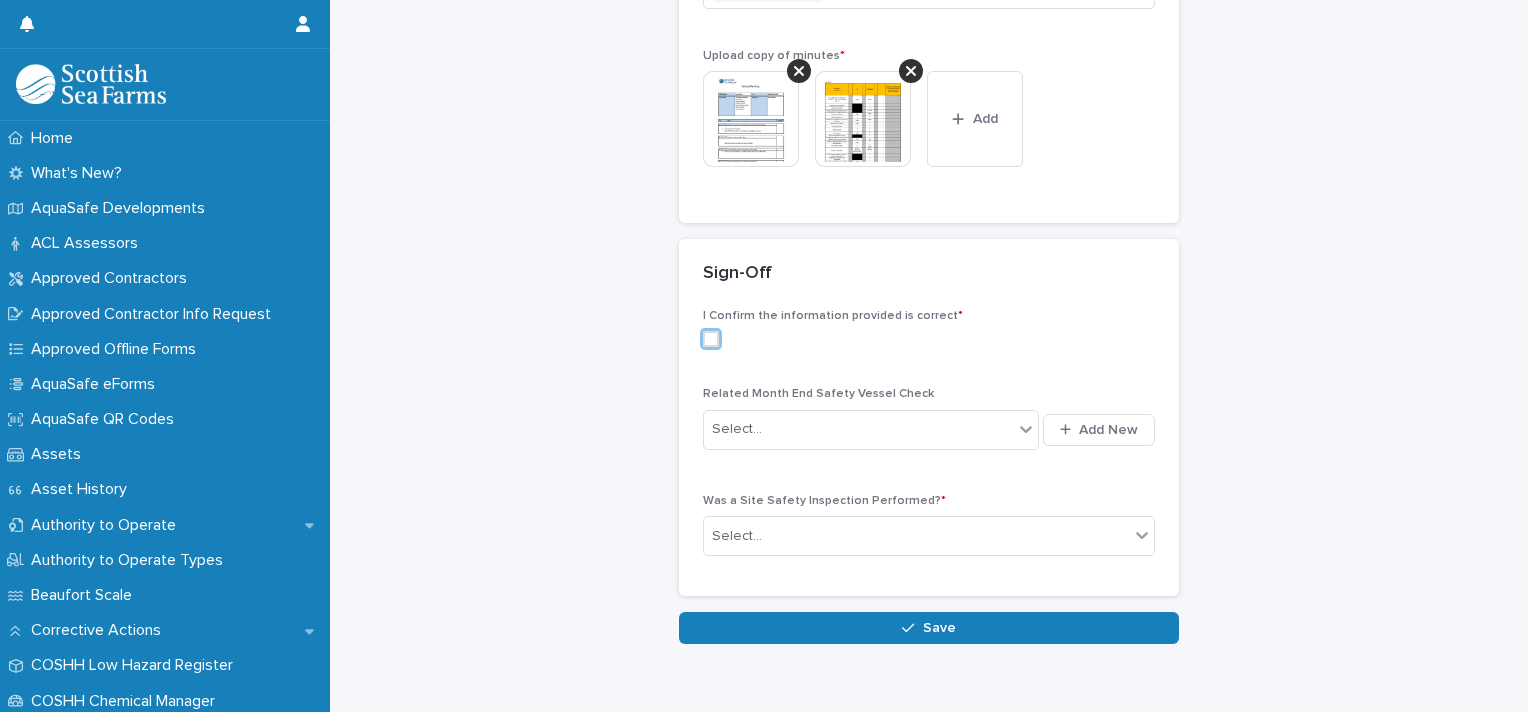 scroll, scrollTop: 928, scrollLeft: 0, axis: vertical 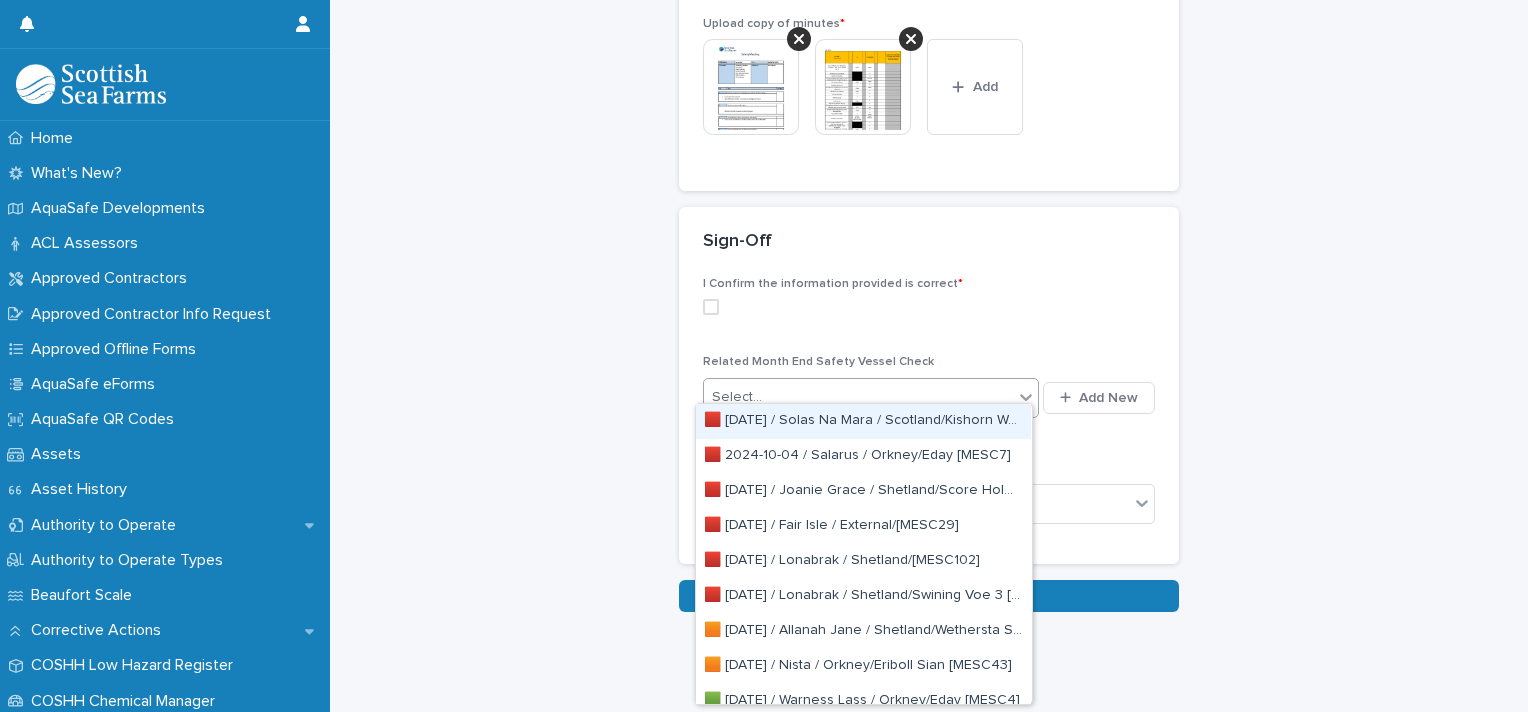 click on "Select..." at bounding box center [858, 397] 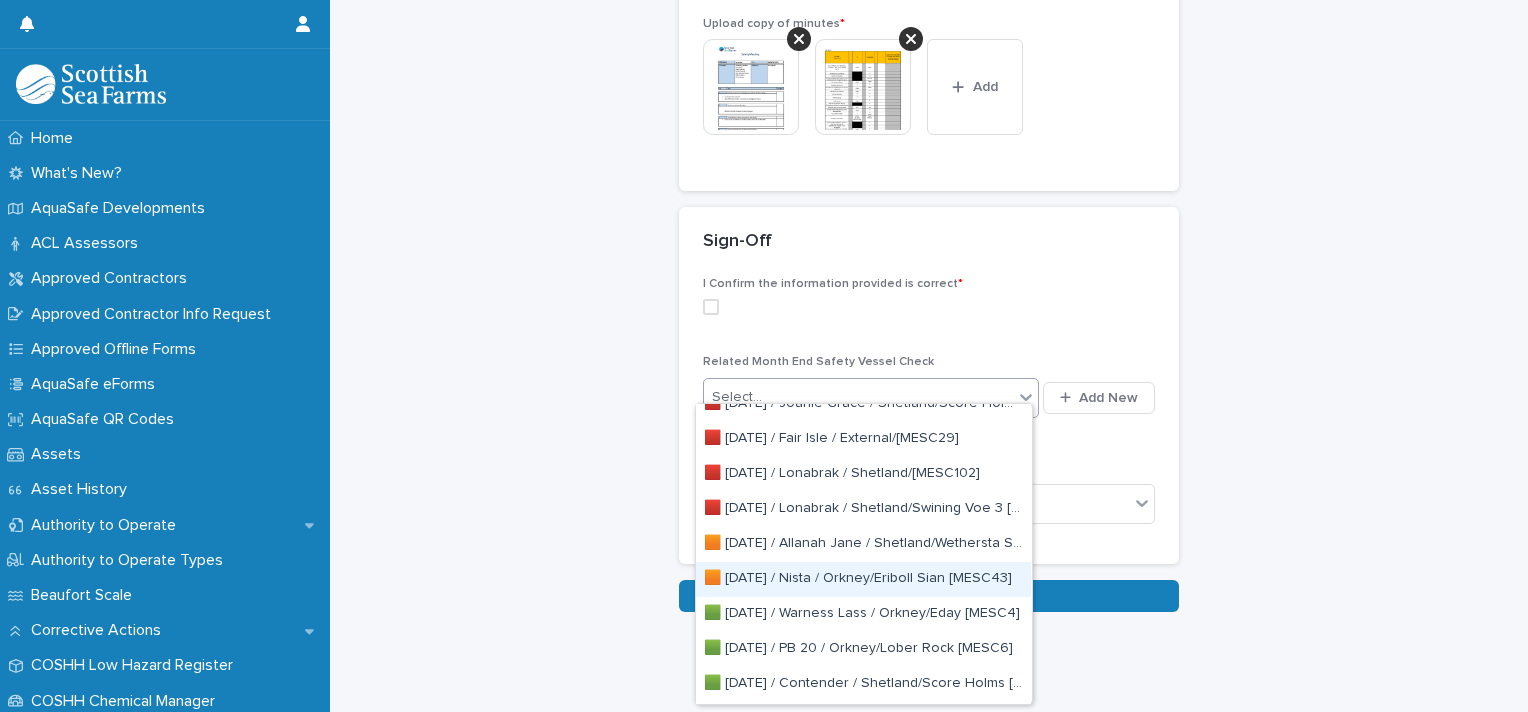 scroll, scrollTop: 0, scrollLeft: 0, axis: both 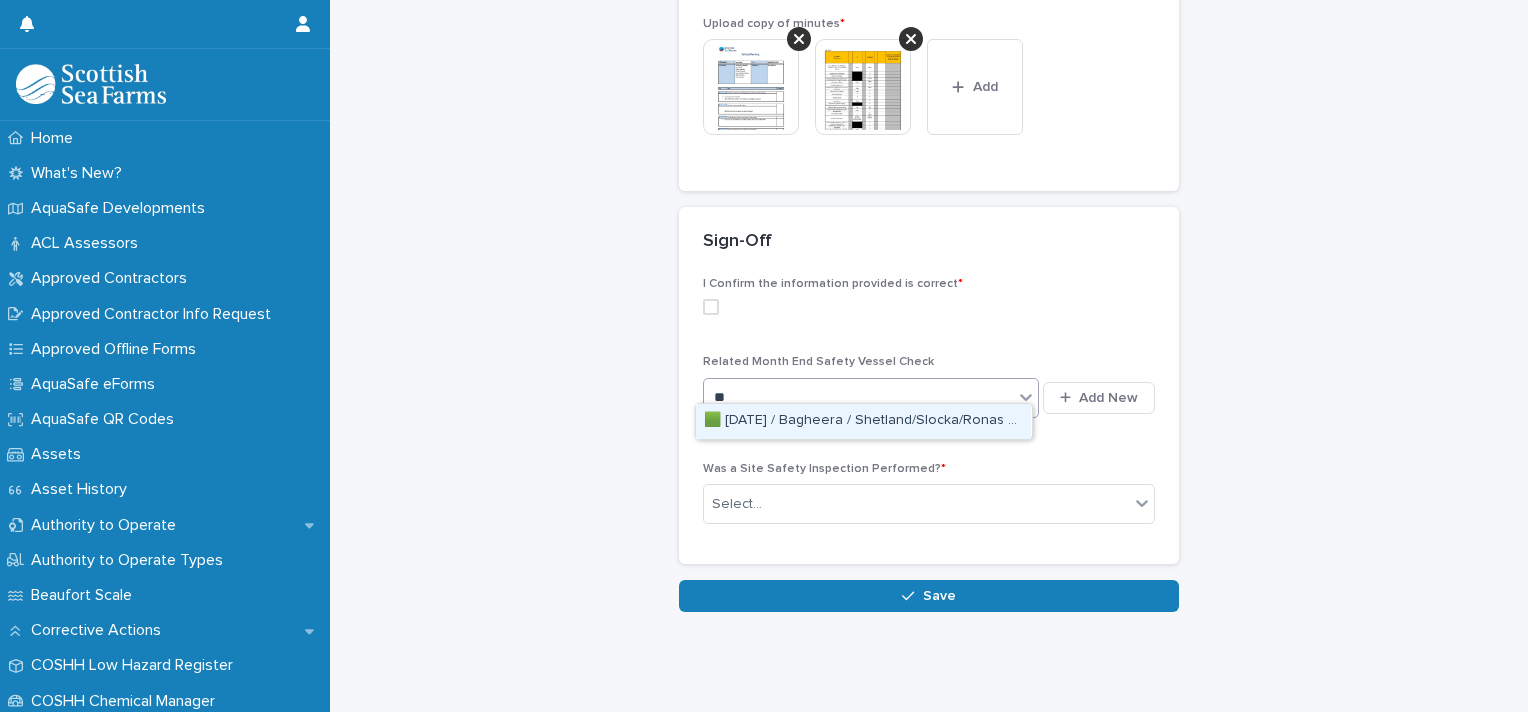 type on "*" 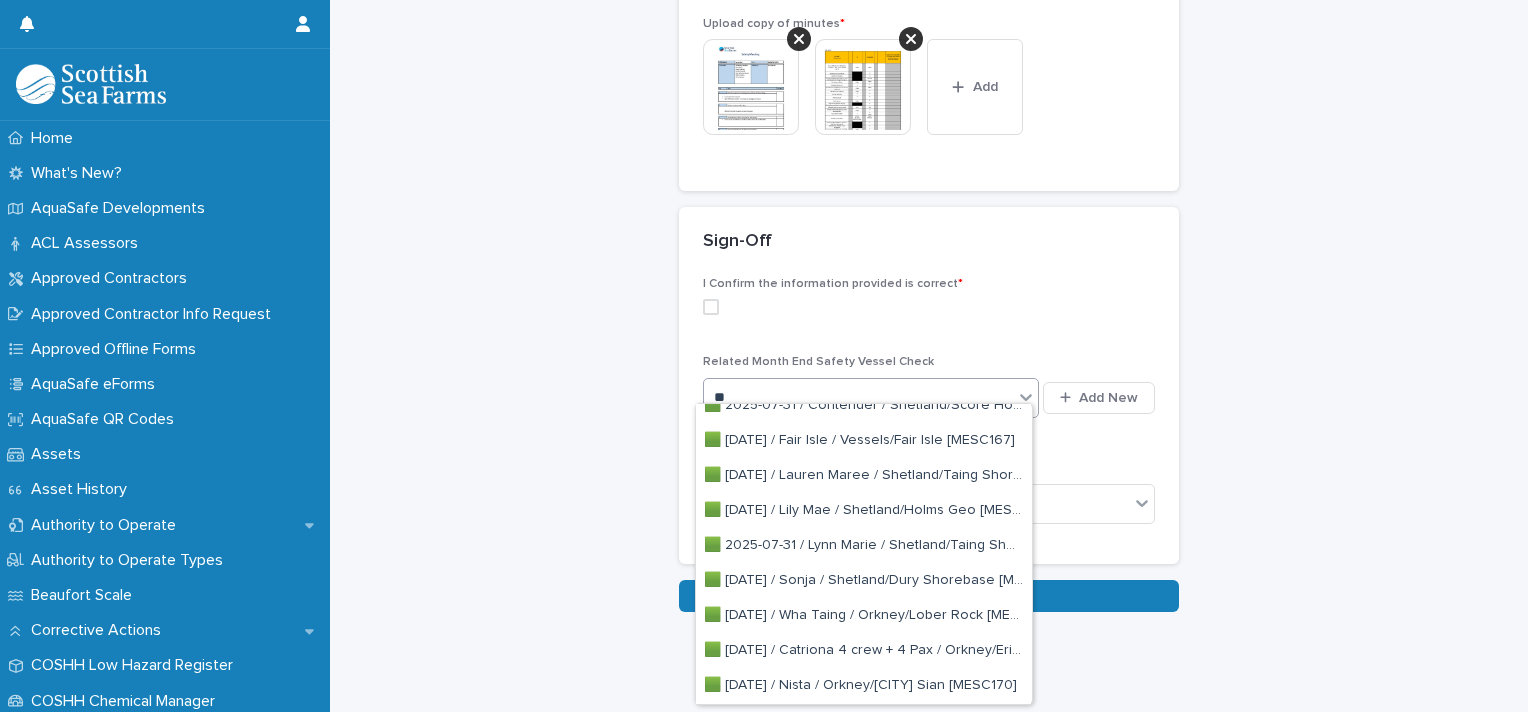 scroll, scrollTop: 0, scrollLeft: 0, axis: both 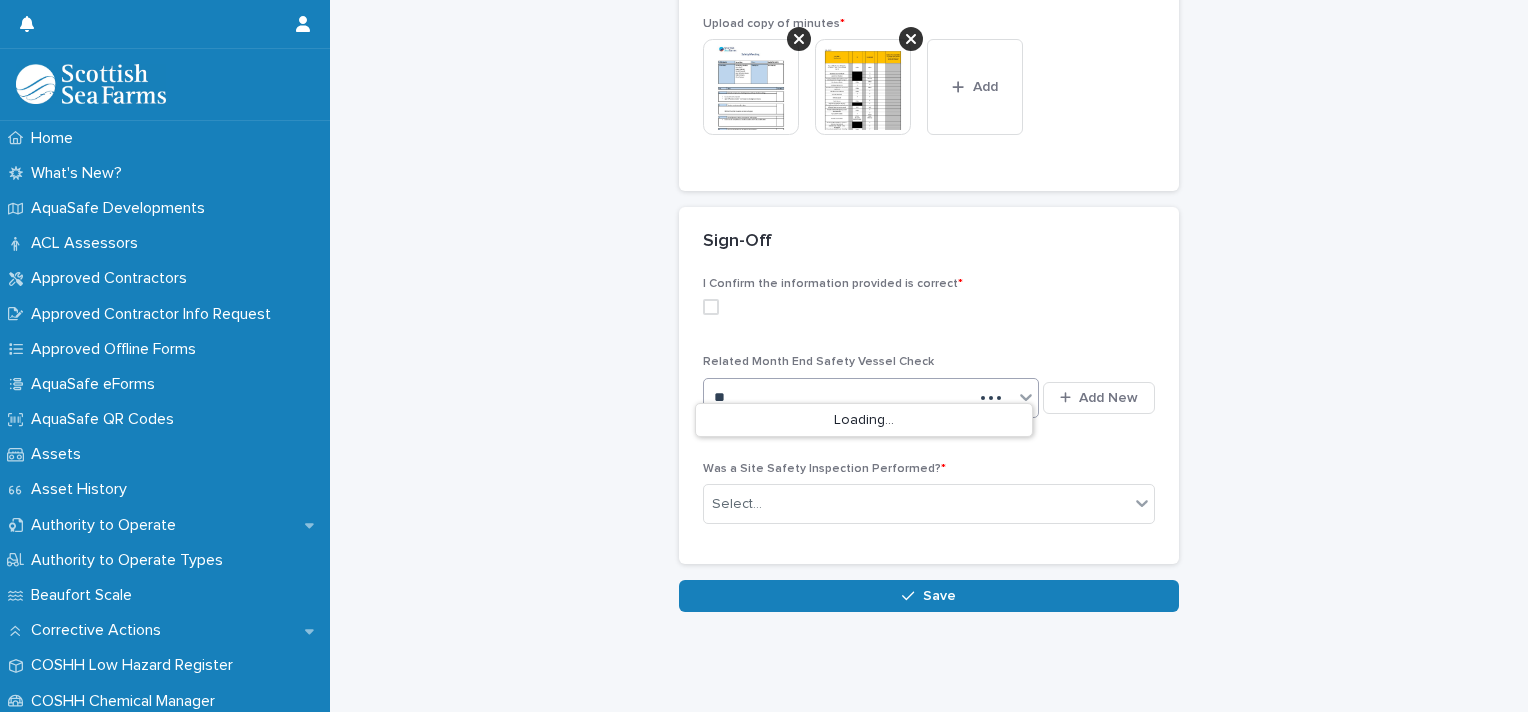 type on "*" 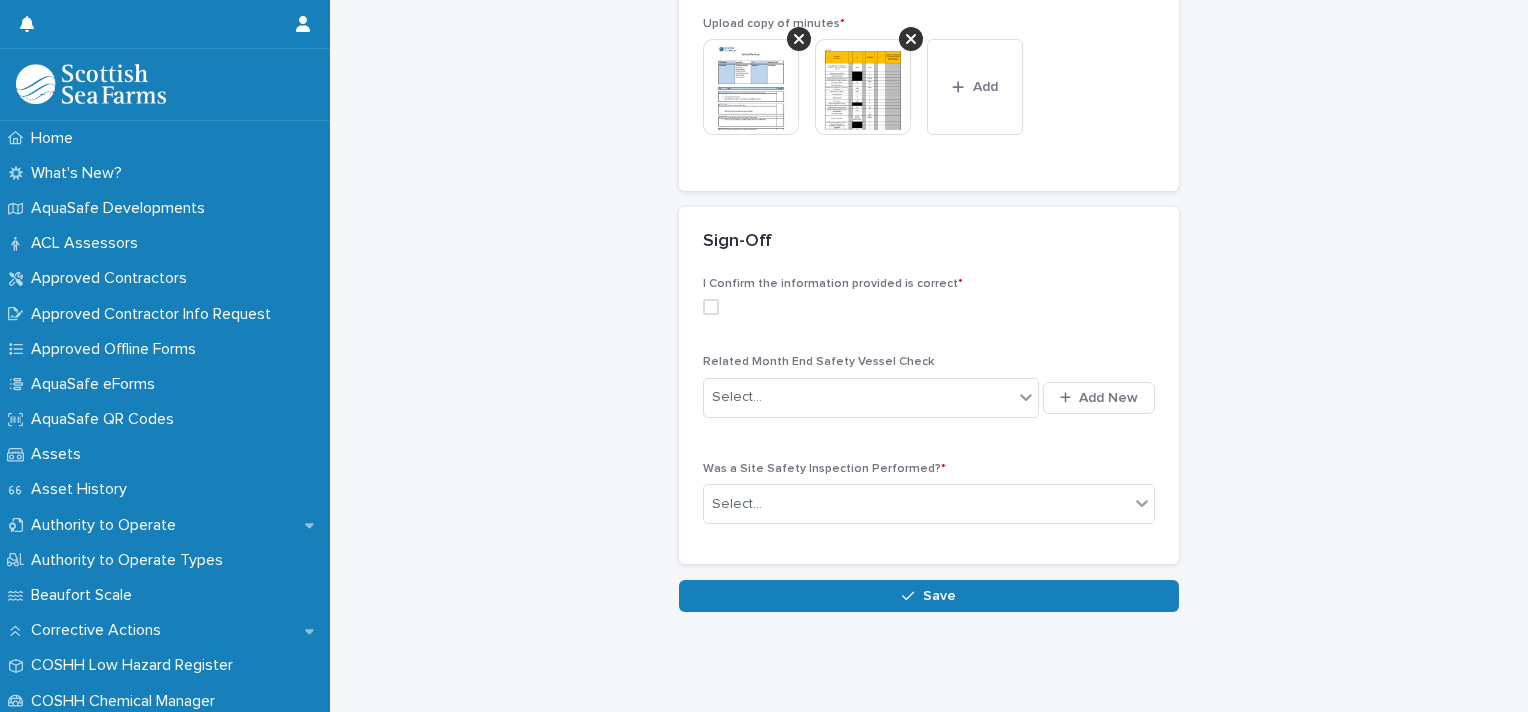 click on "I Confirm the information provided is correct *" at bounding box center [929, 304] 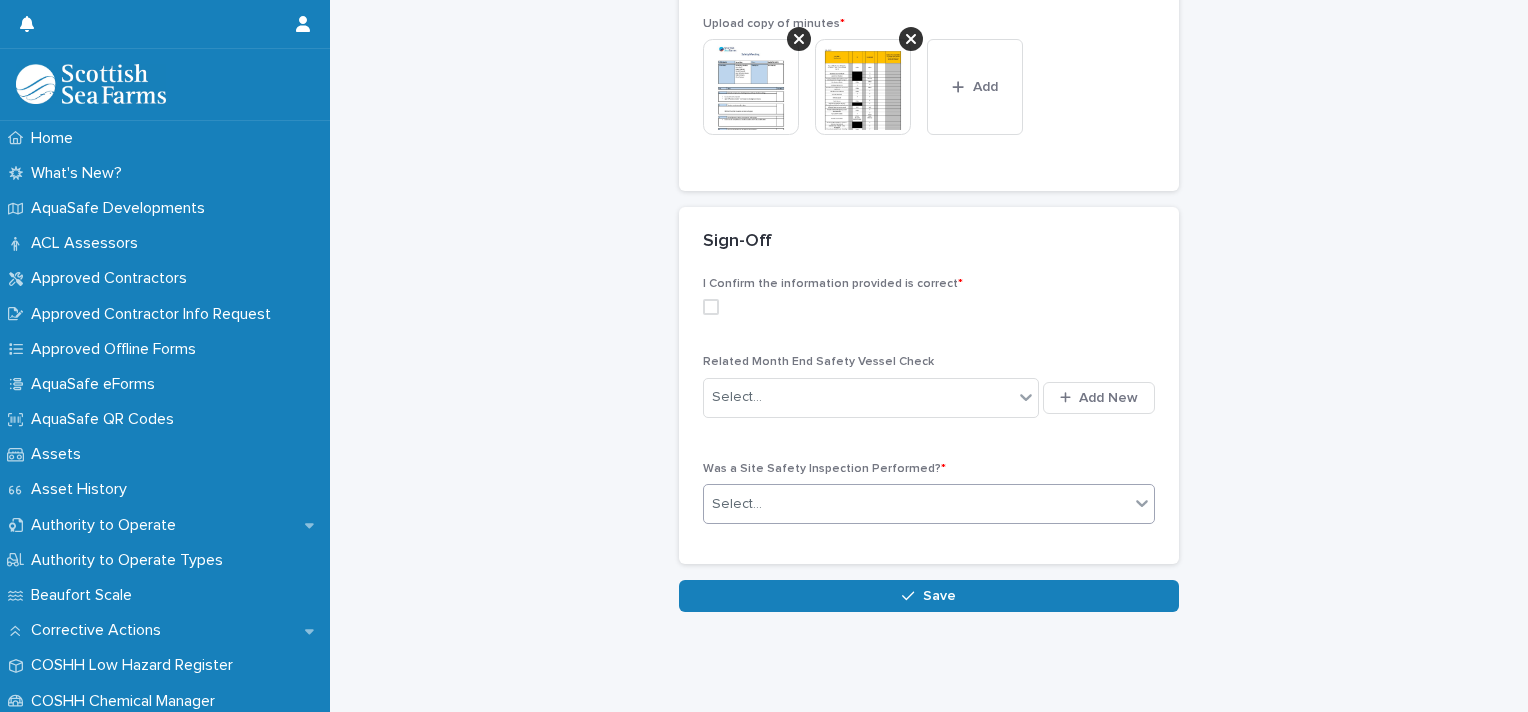 click on "Select..." at bounding box center (916, 504) 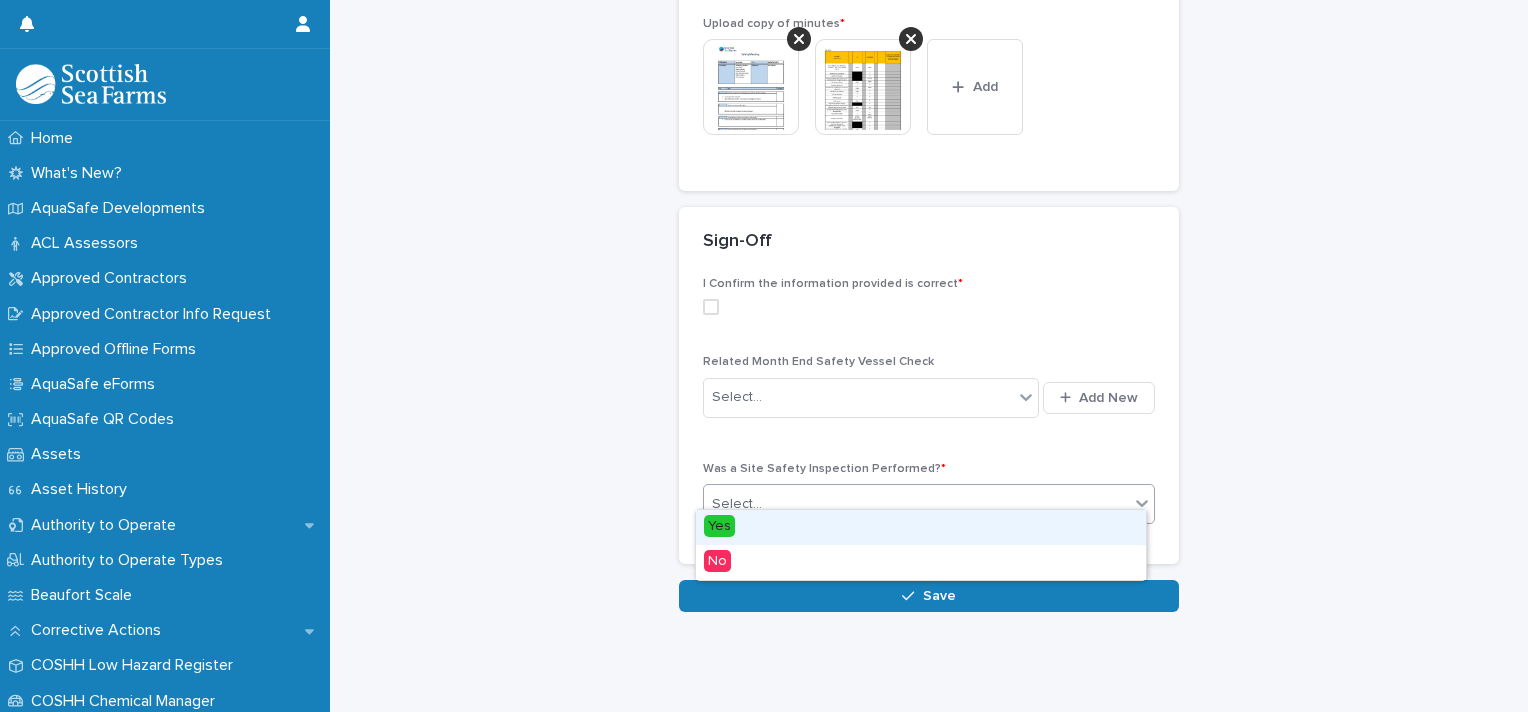 click on "Yes" at bounding box center [921, 527] 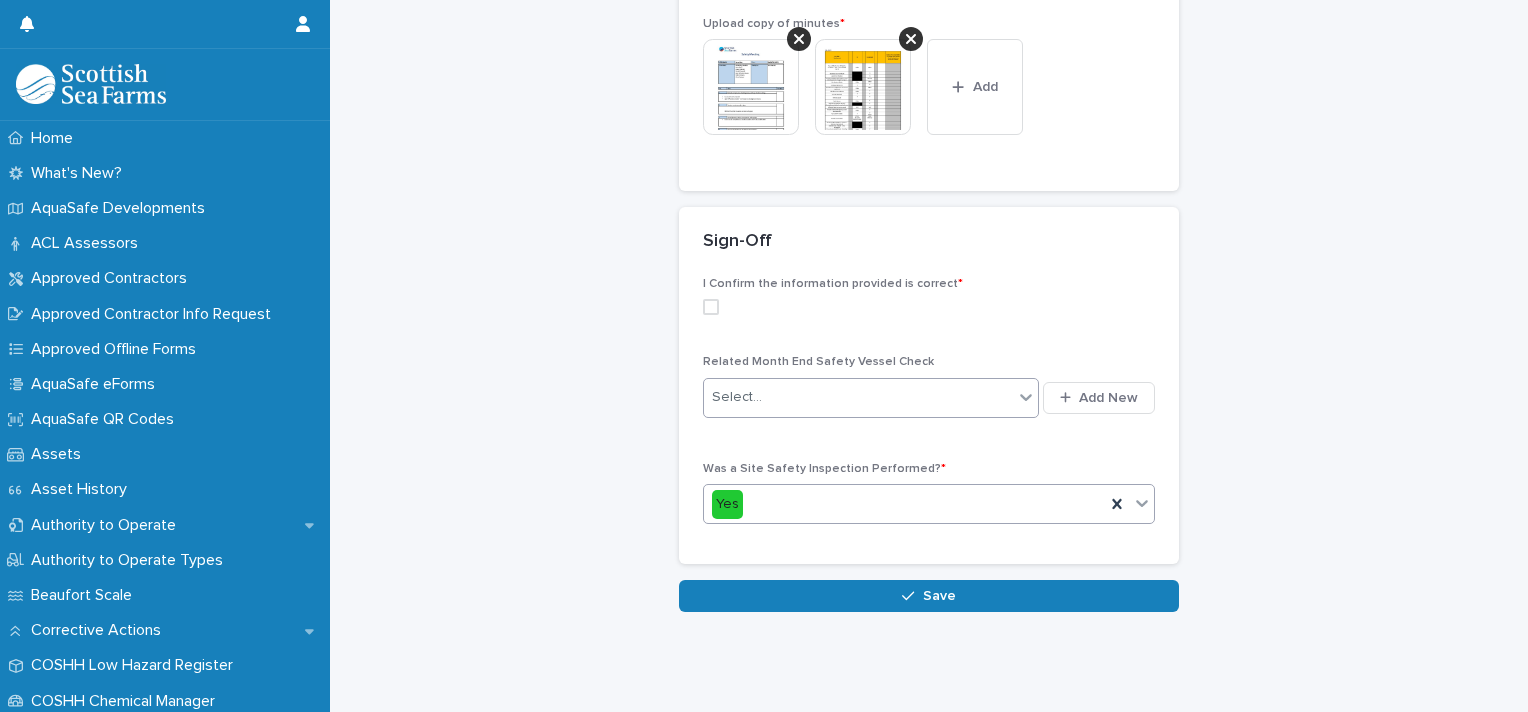 click on "Select..." at bounding box center [858, 397] 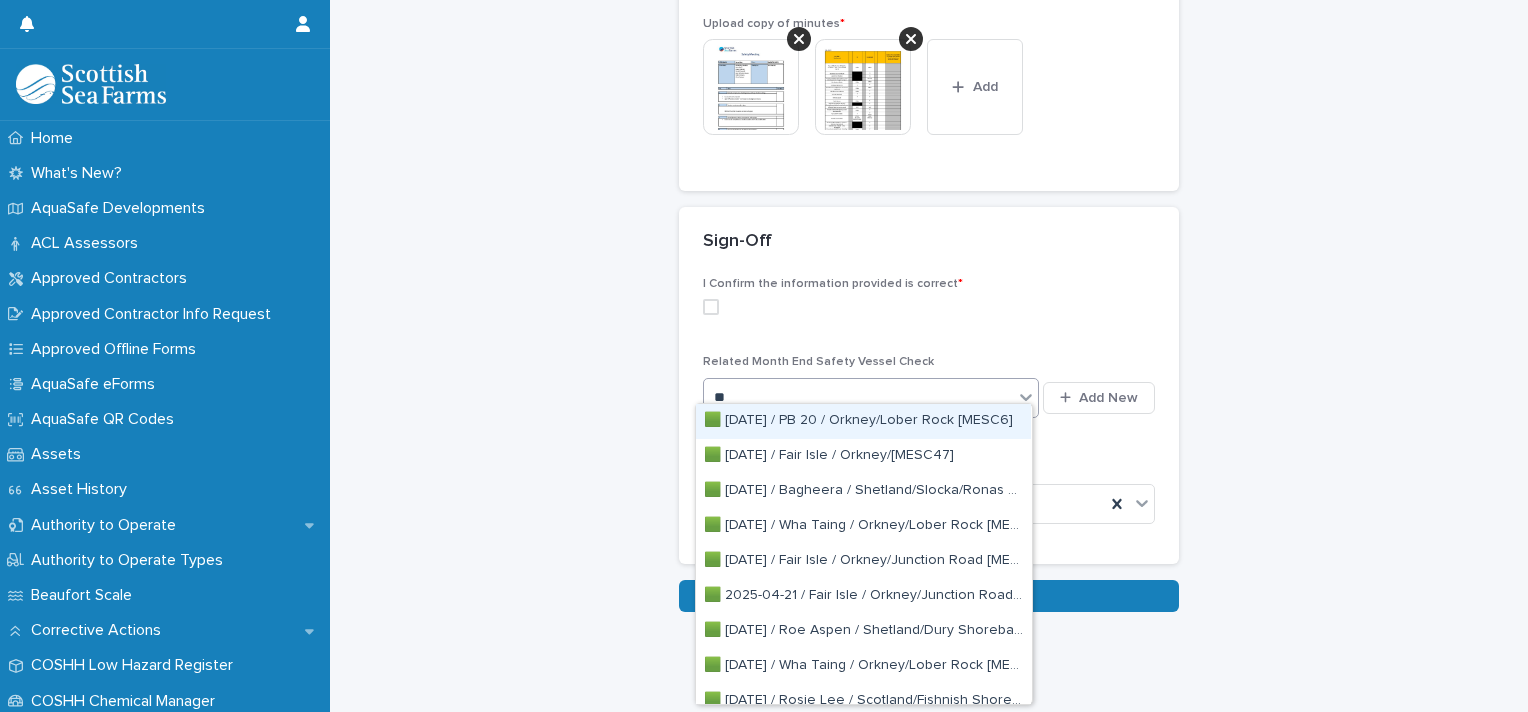 type on "***" 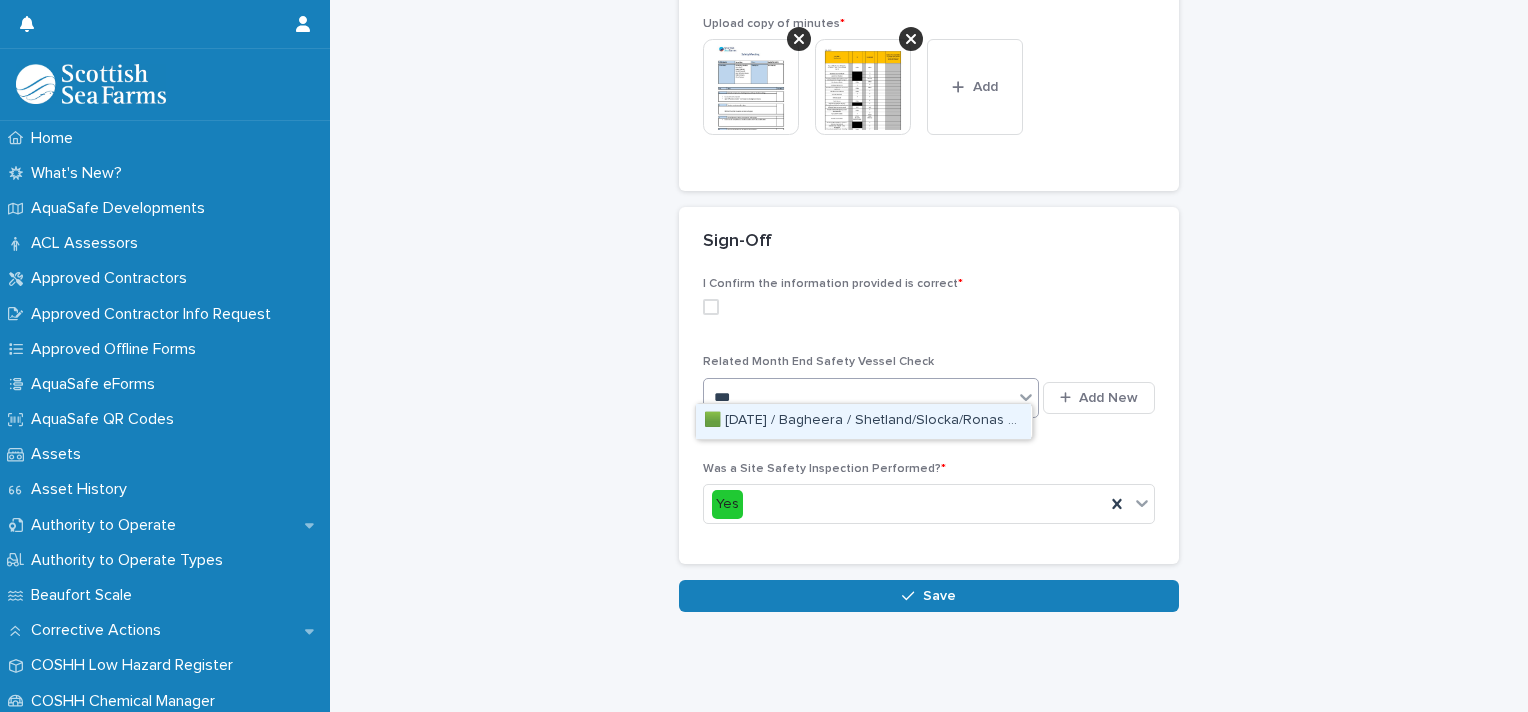 click on "🟩 [DATE] / Bagheera / Shetland/Slocka/Ronas Voe [MESC50]" at bounding box center [863, 421] 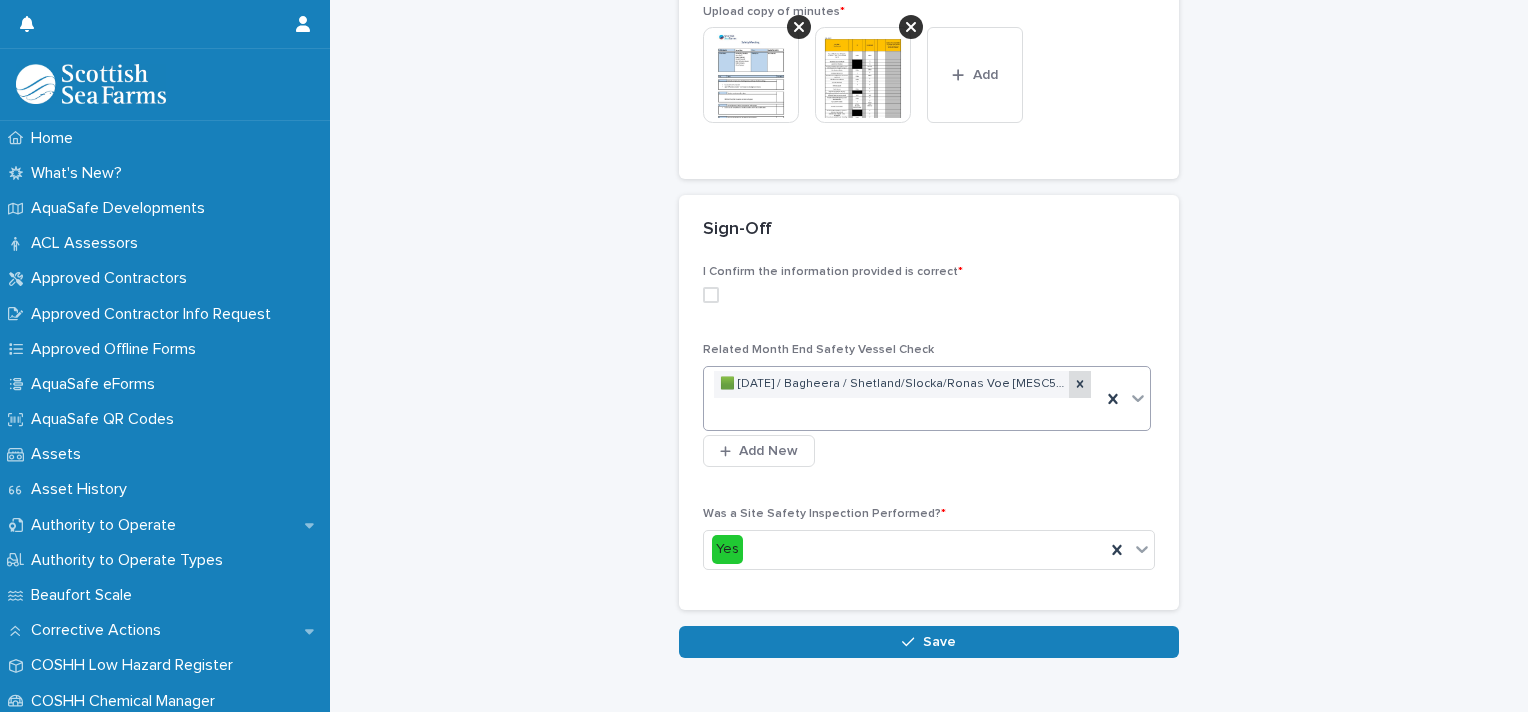 click 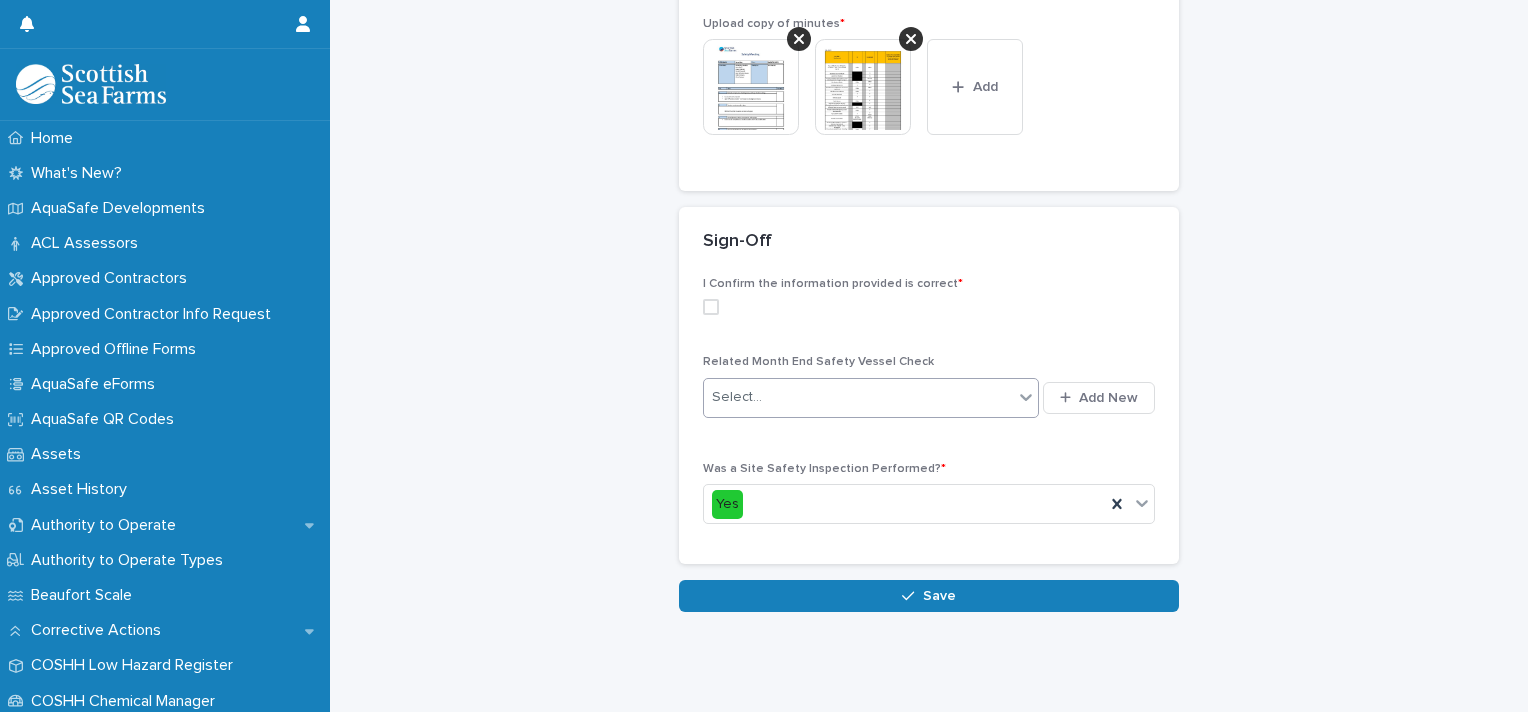 scroll, scrollTop: 856, scrollLeft: 0, axis: vertical 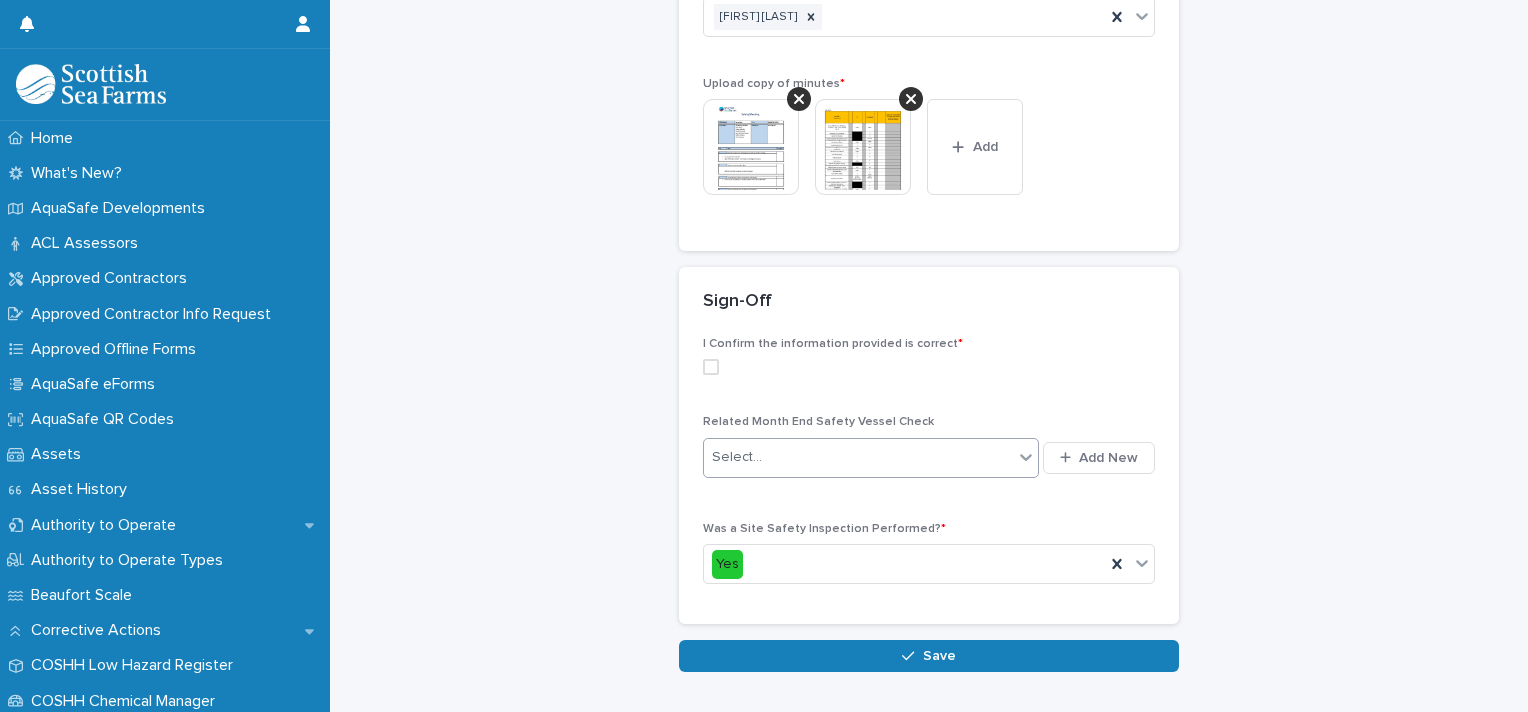 click at bounding box center (711, 367) 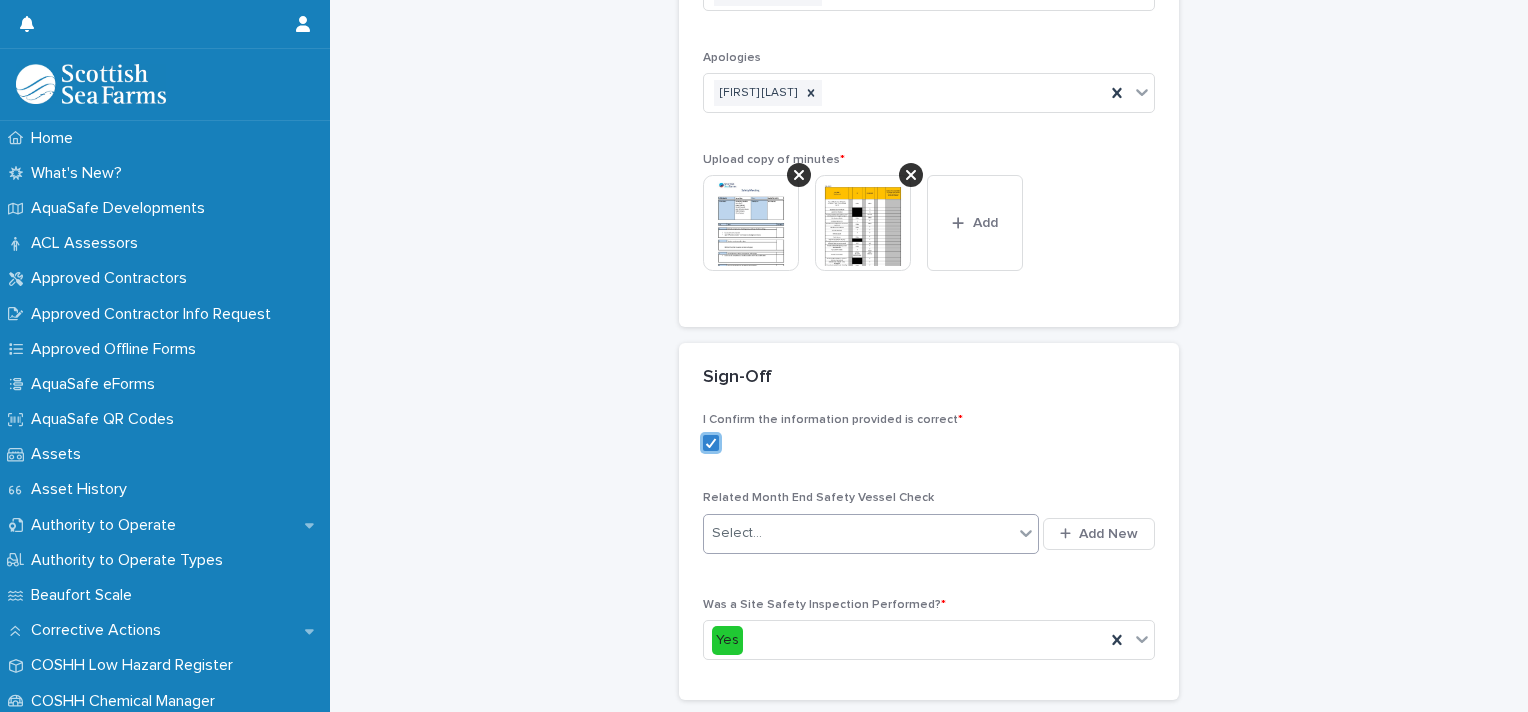 scroll, scrollTop: 712, scrollLeft: 0, axis: vertical 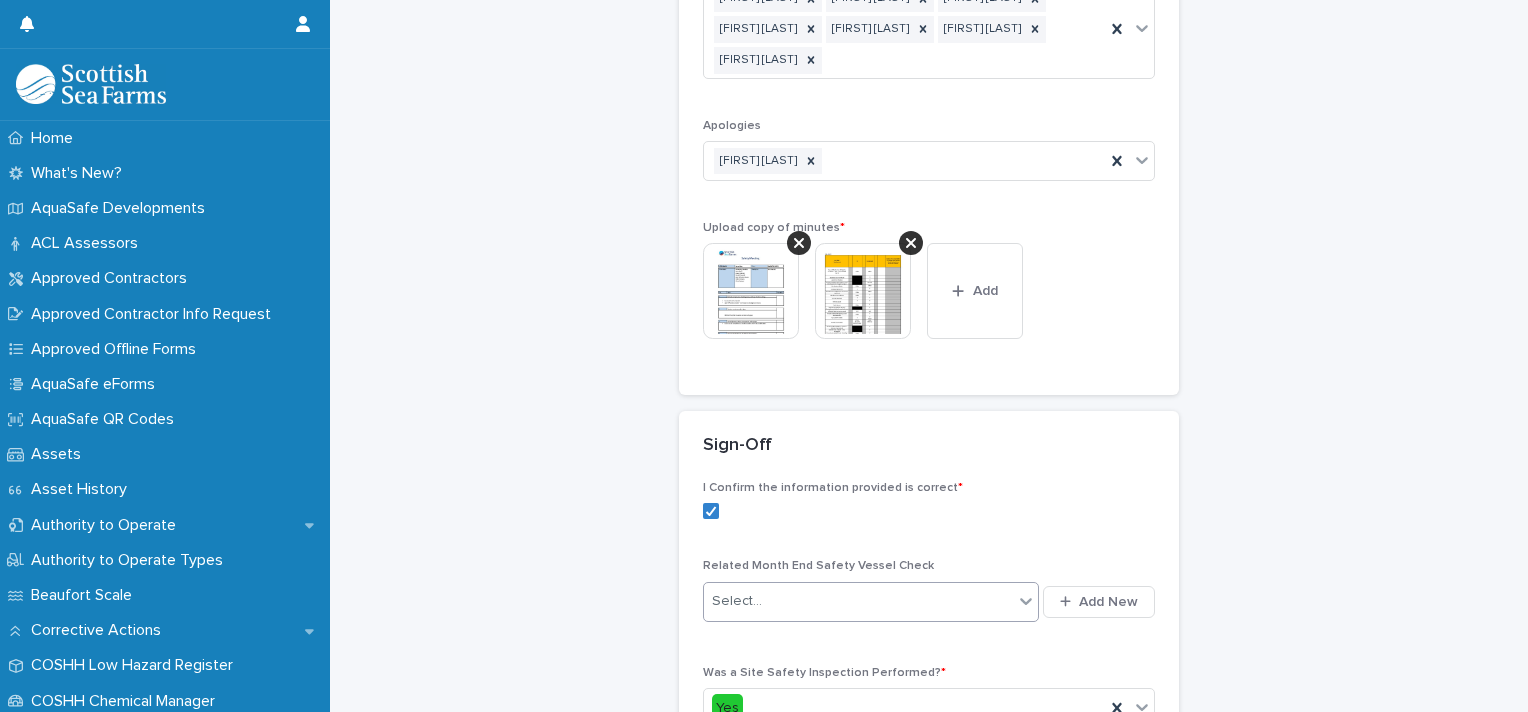 click at bounding box center [863, 291] 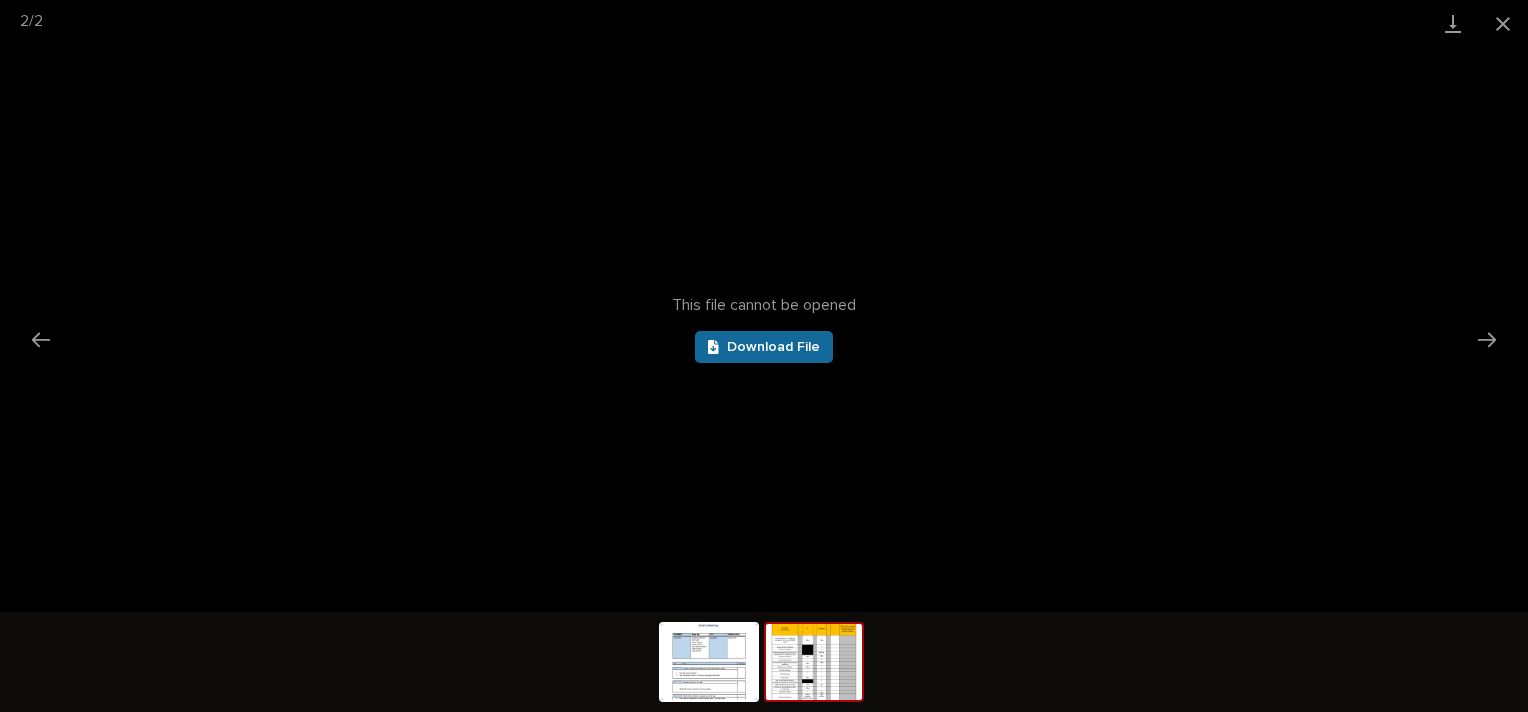 click 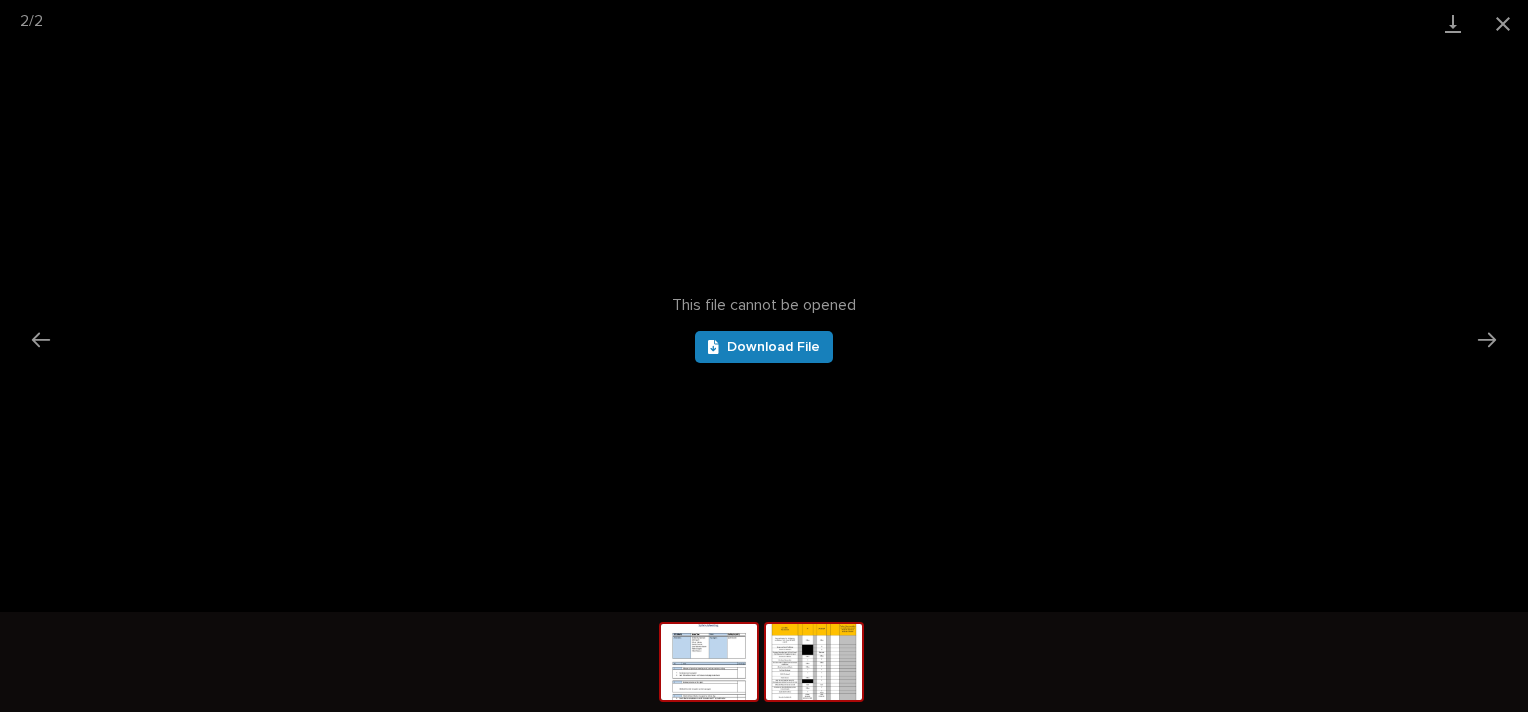 click at bounding box center (709, 662) 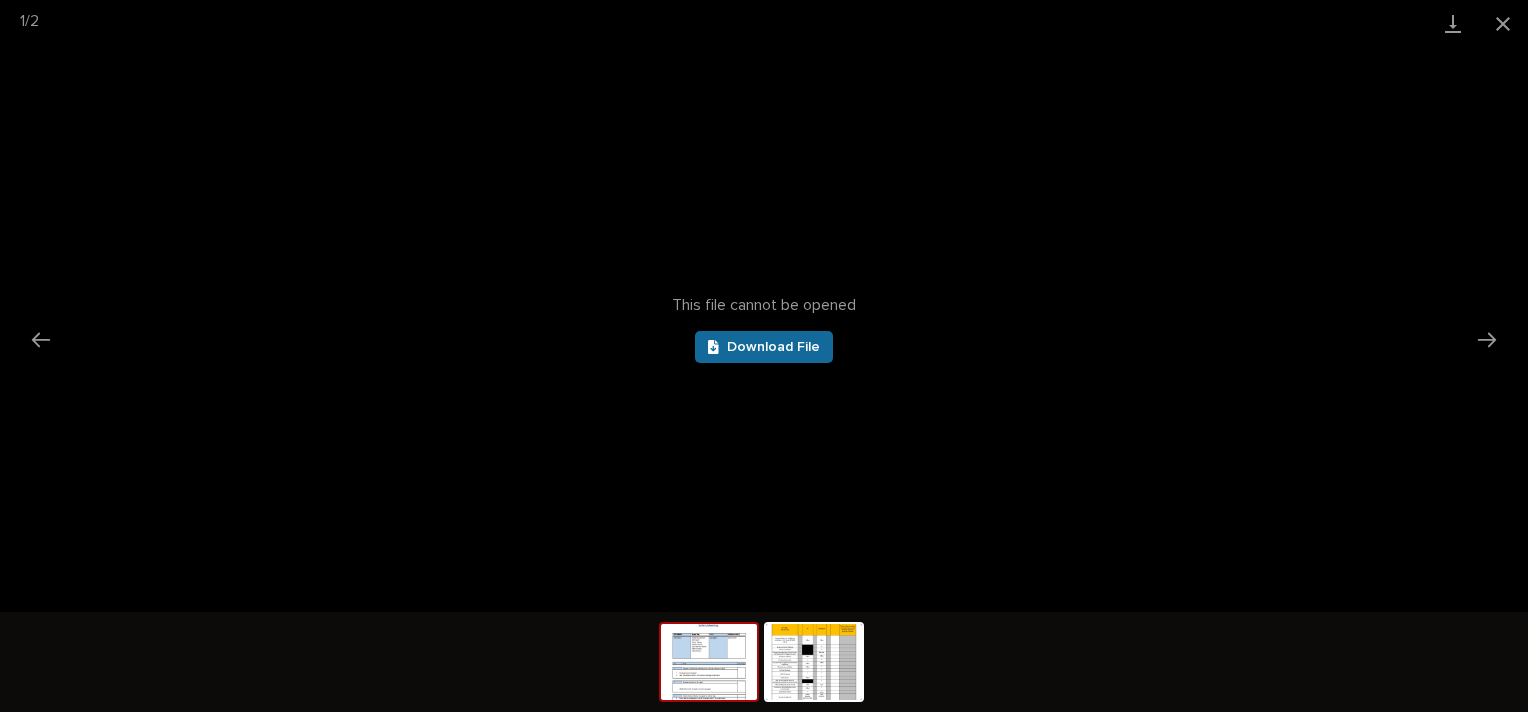 click on "Download File" at bounding box center [764, 347] 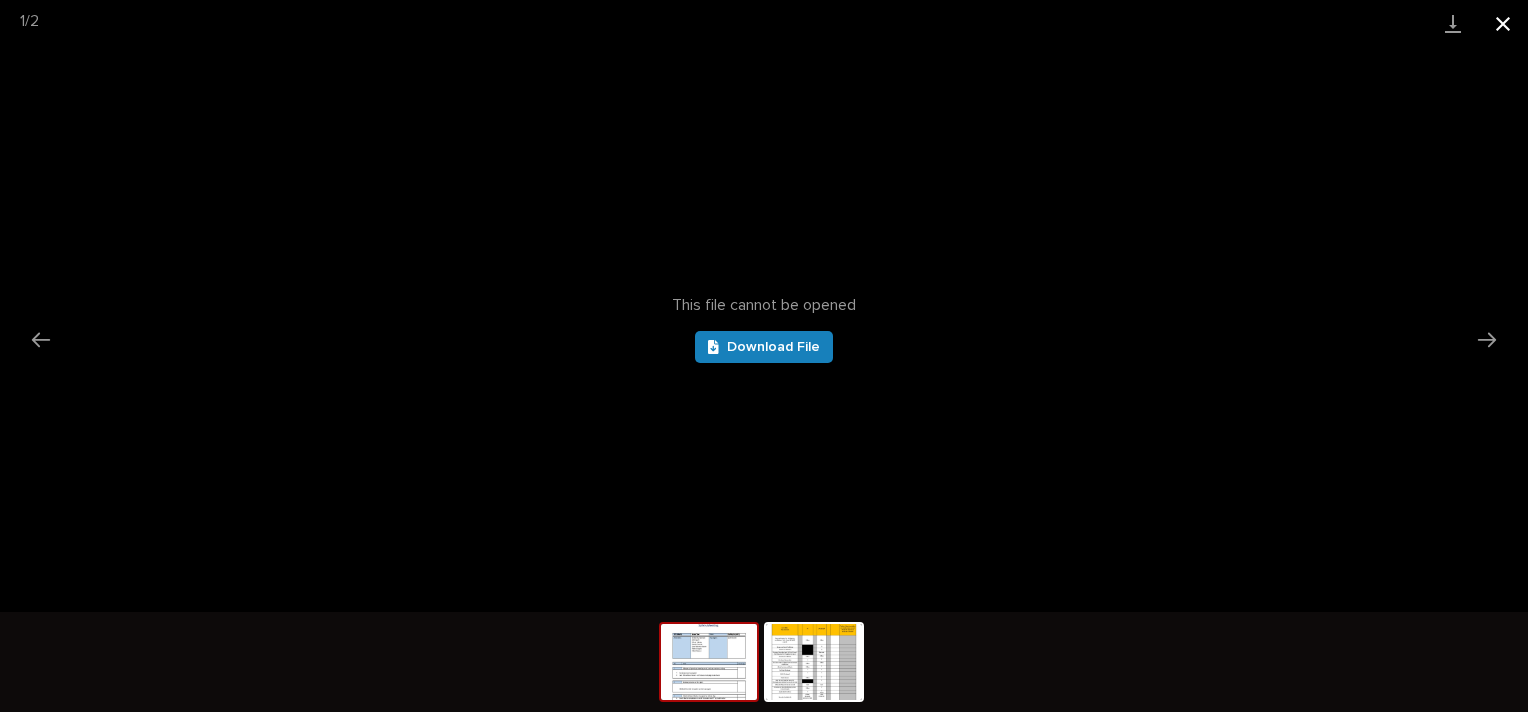 click at bounding box center (1503, 23) 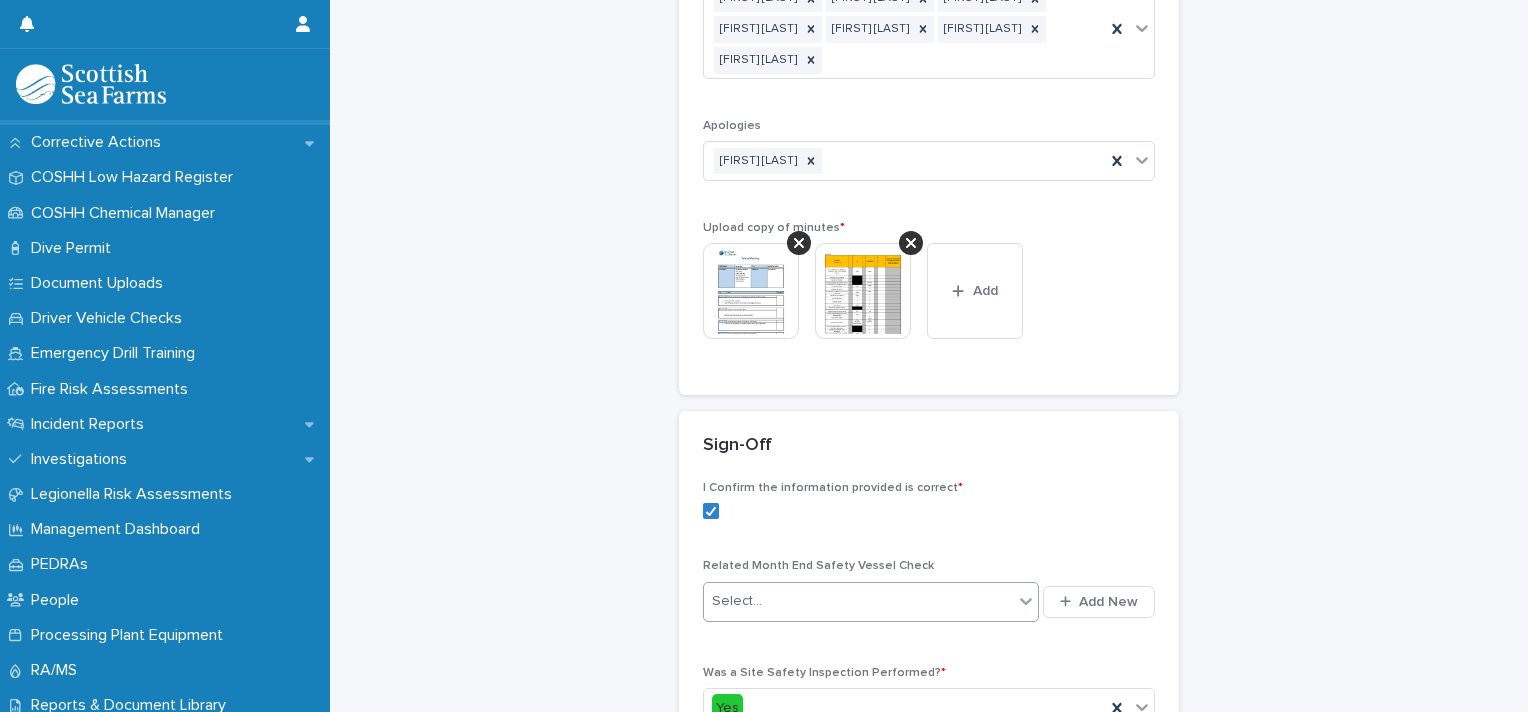 scroll, scrollTop: 488, scrollLeft: 0, axis: vertical 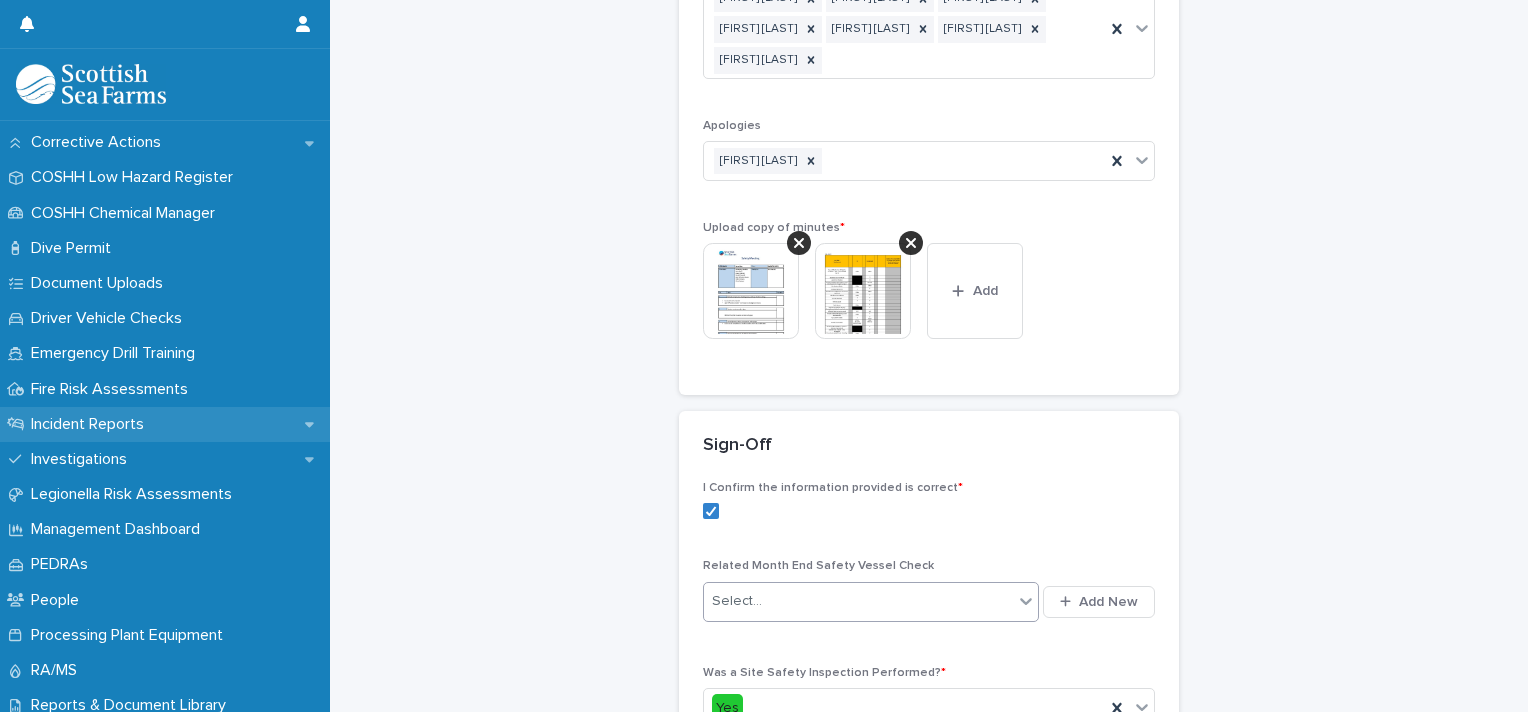 click on "Incident Reports" at bounding box center [165, 424] 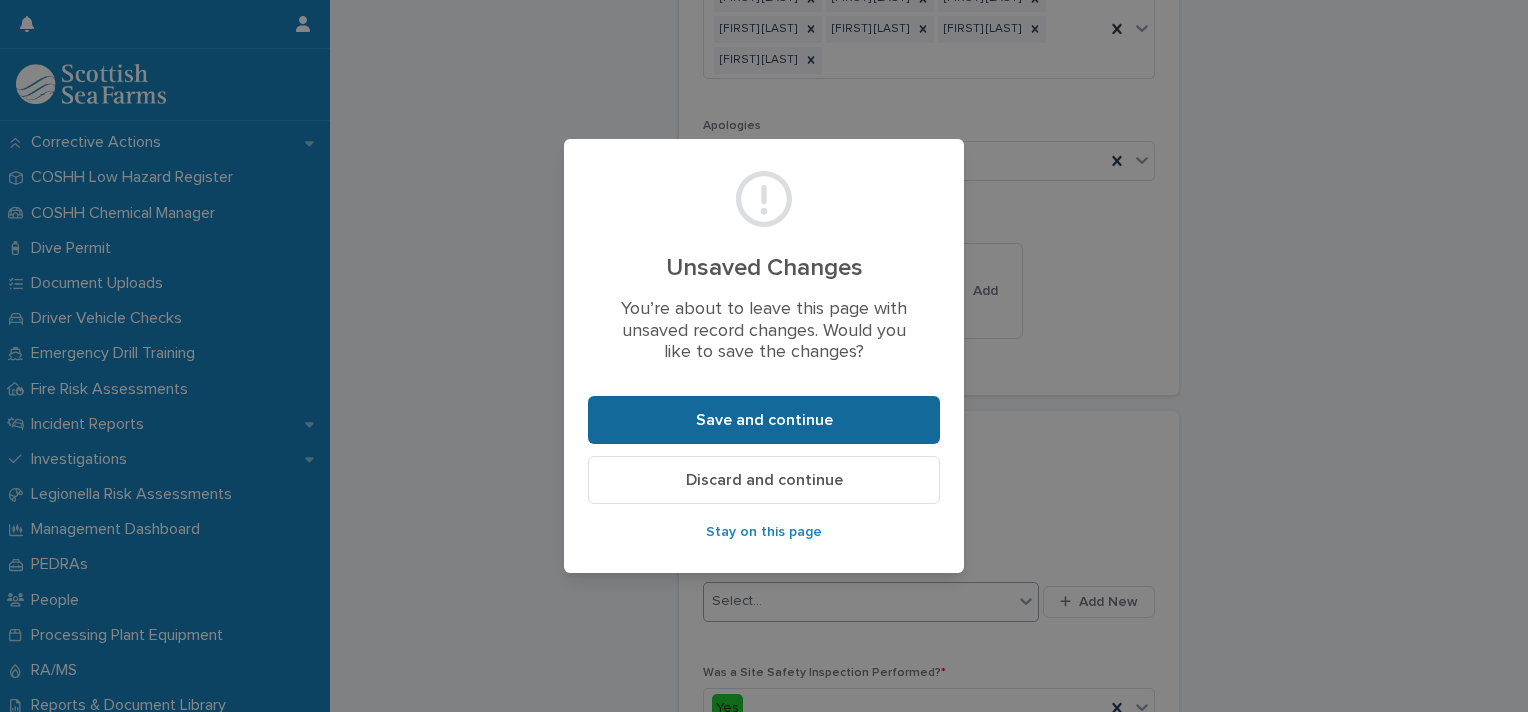 click on "Save and continue" at bounding box center [764, 420] 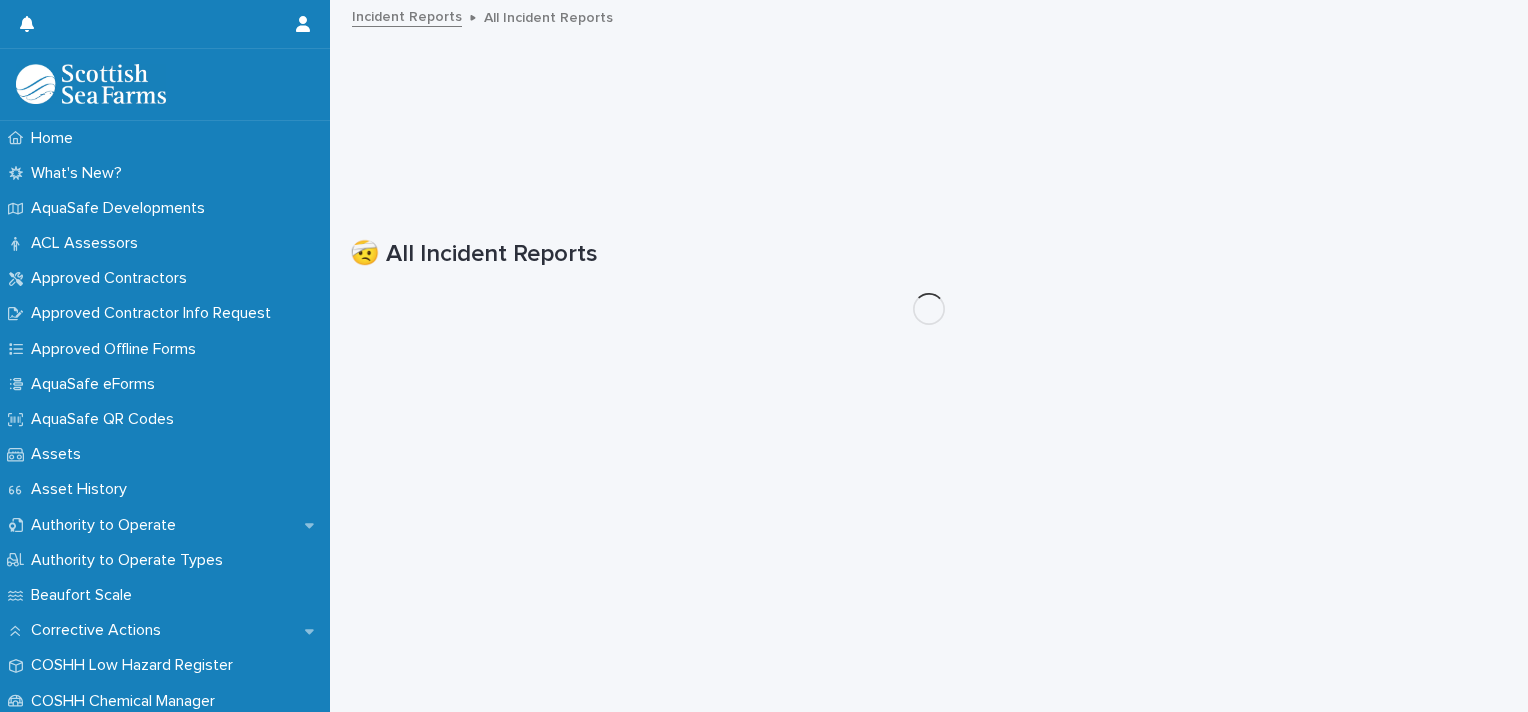scroll, scrollTop: 0, scrollLeft: 0, axis: both 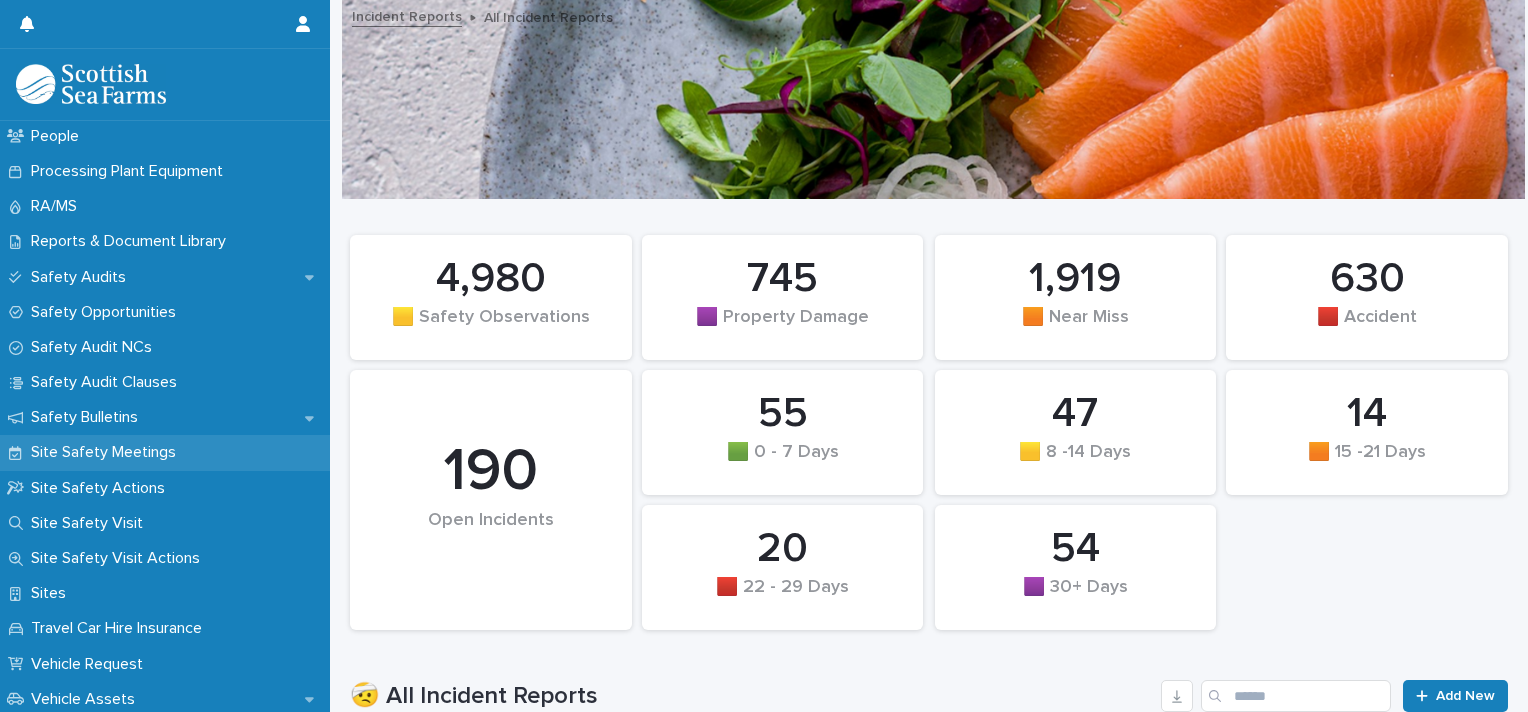 click on "Site Safety Meetings" at bounding box center (165, 452) 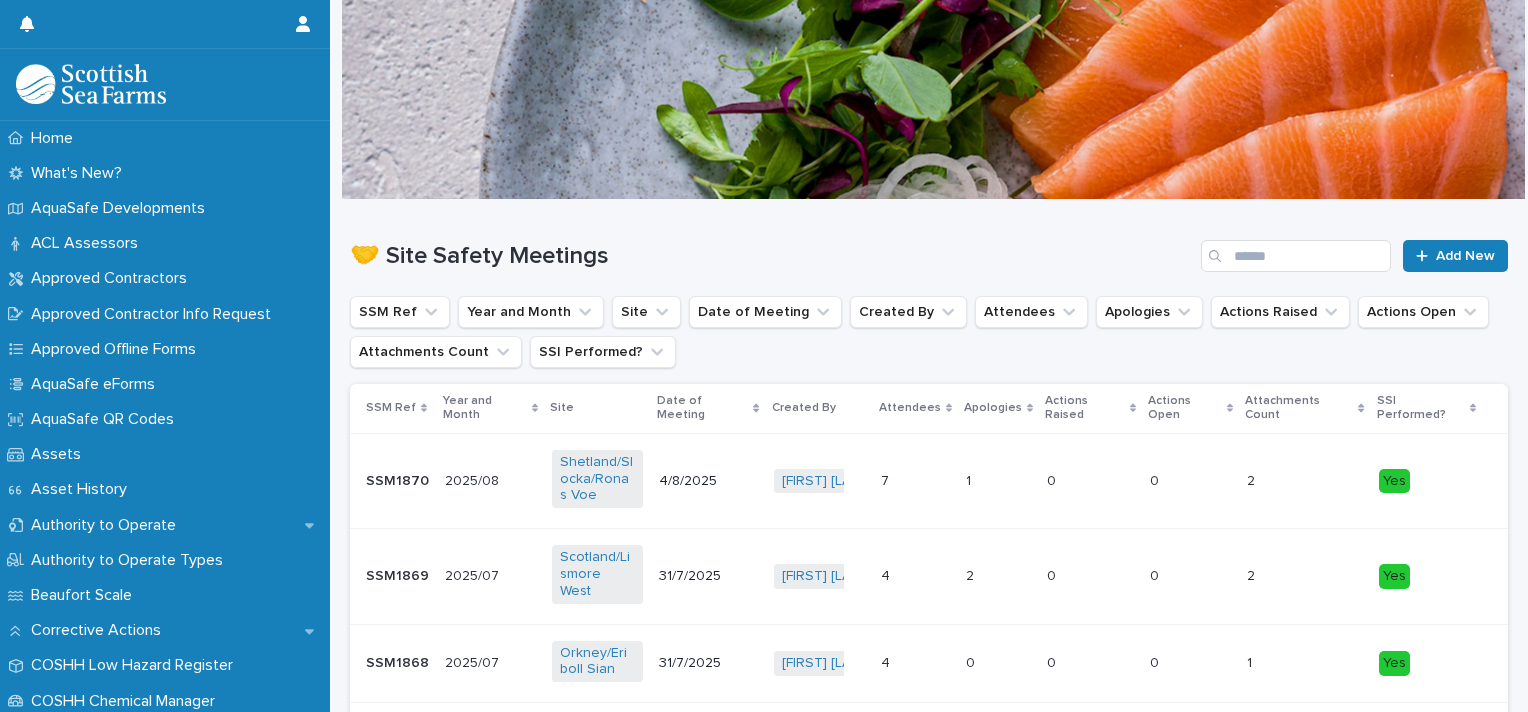 scroll, scrollTop: 14, scrollLeft: 0, axis: vertical 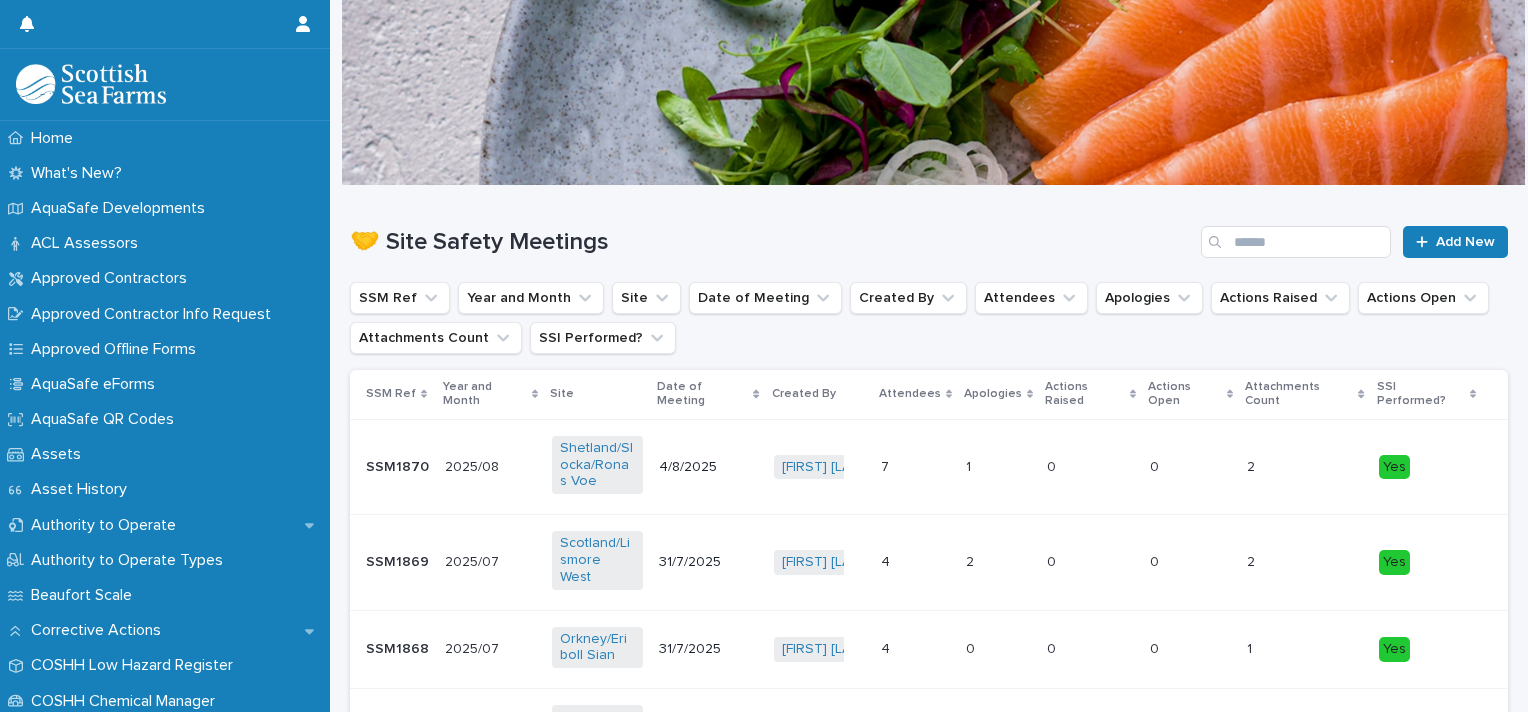 click on "2 2" at bounding box center [1305, 466] 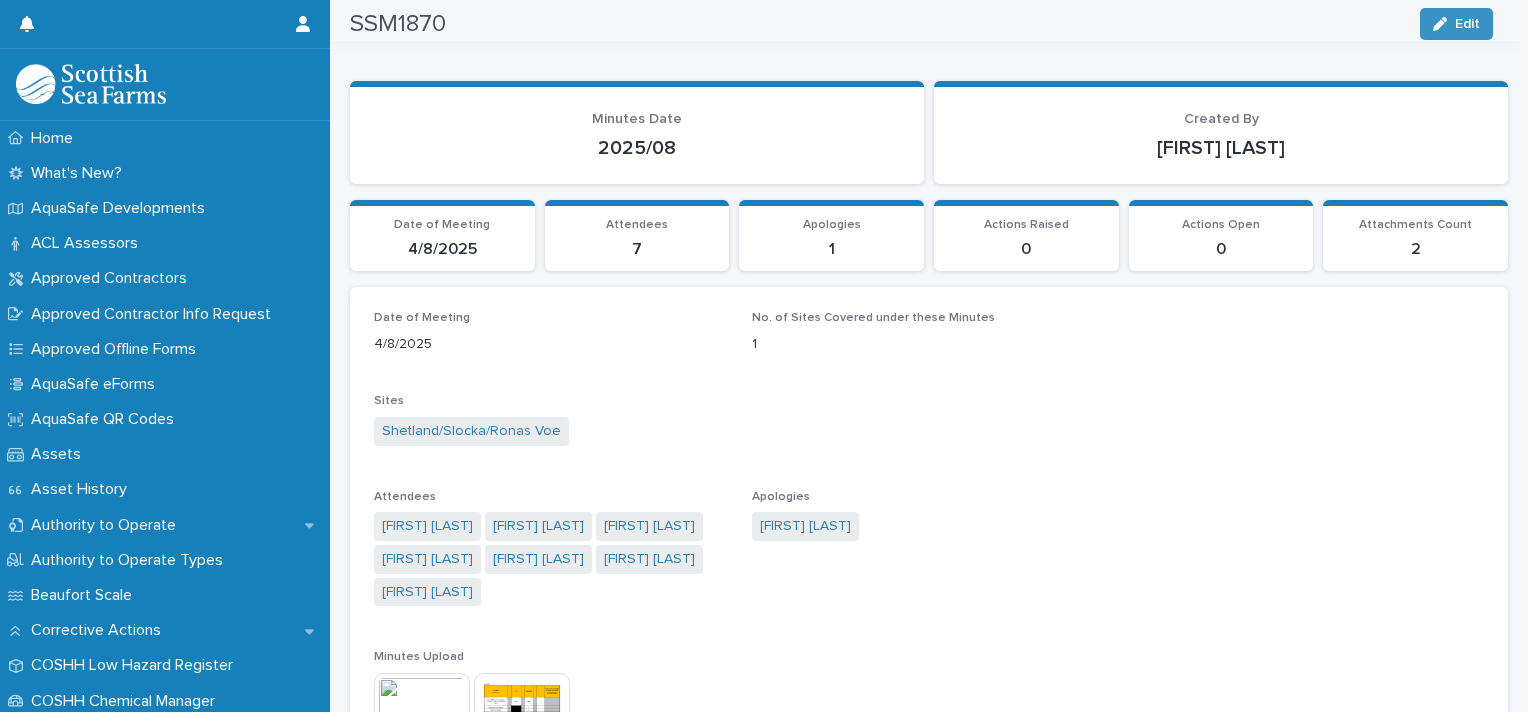 scroll, scrollTop: 64, scrollLeft: 0, axis: vertical 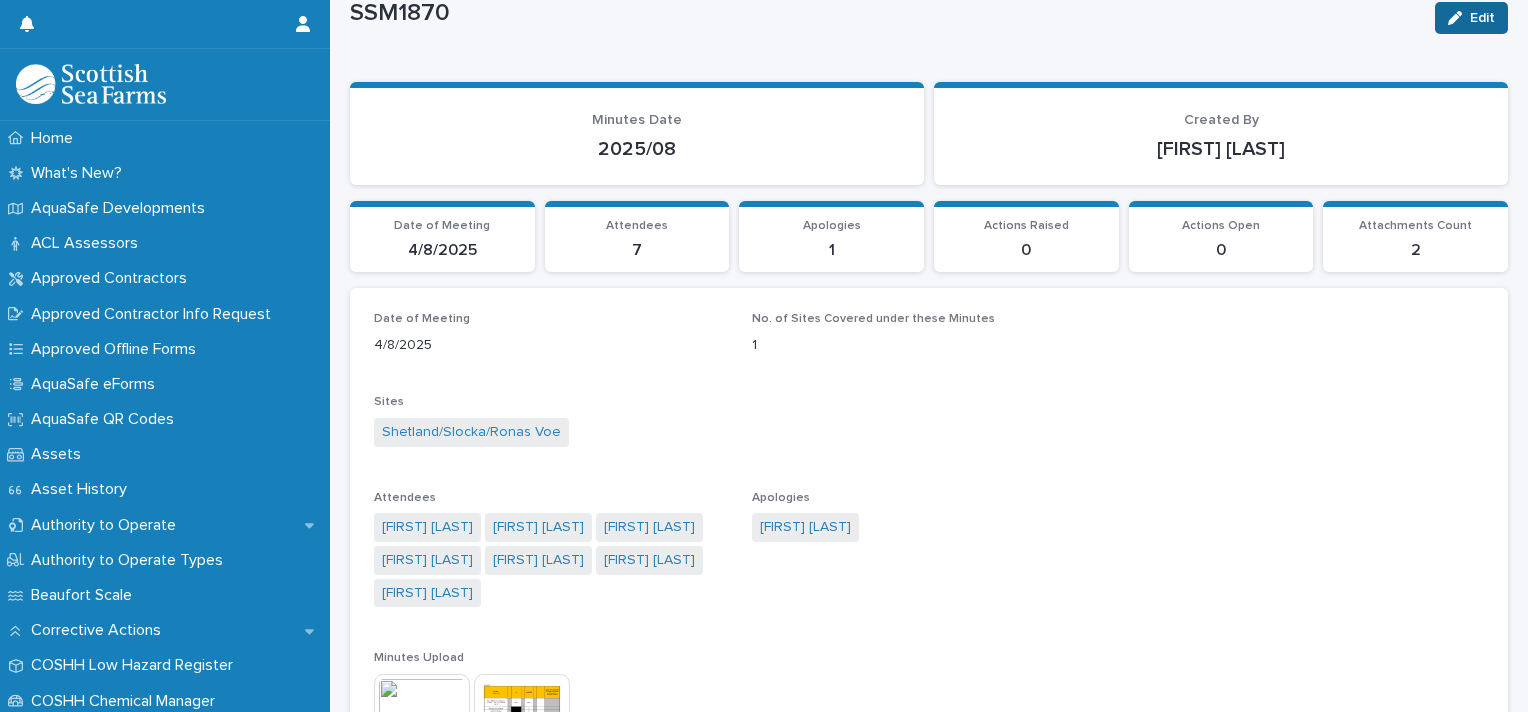 click 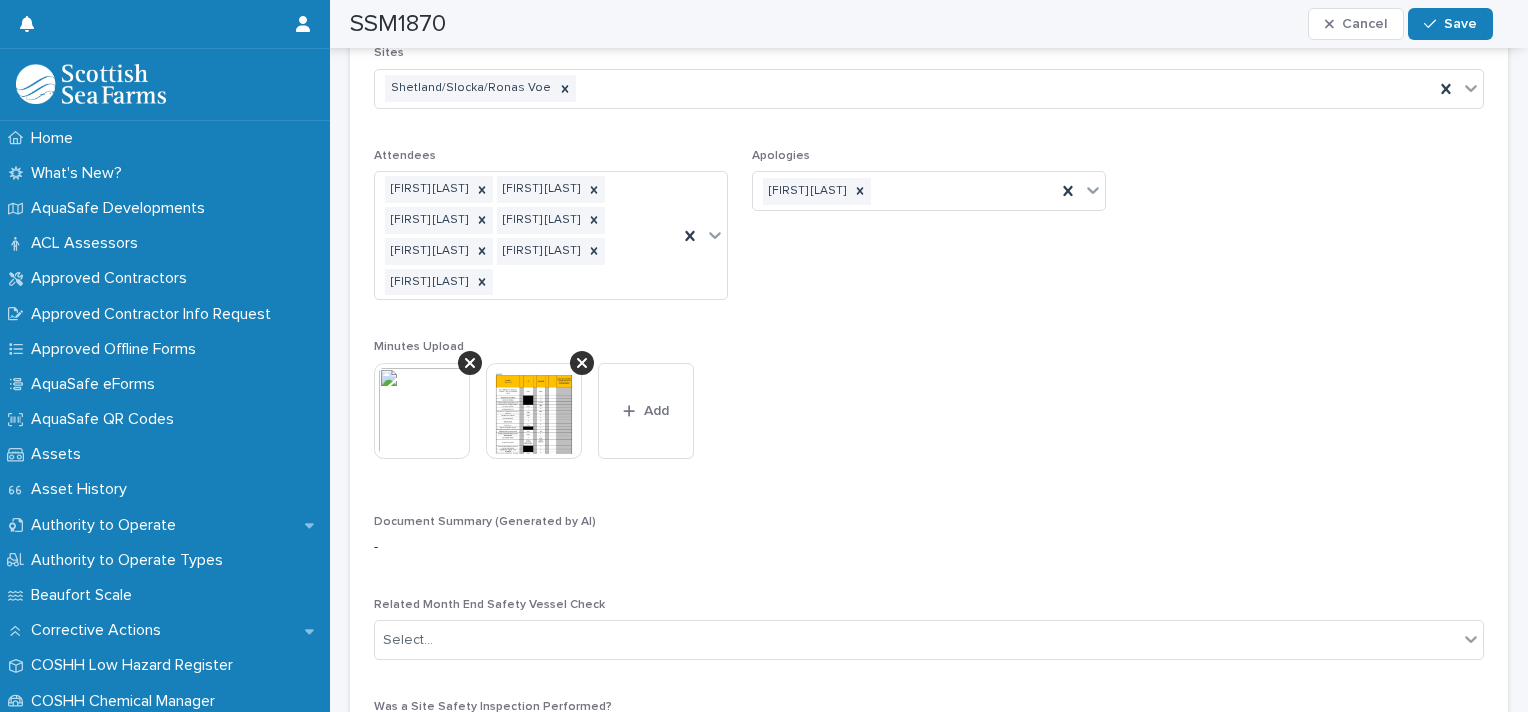 scroll, scrollTop: 588, scrollLeft: 0, axis: vertical 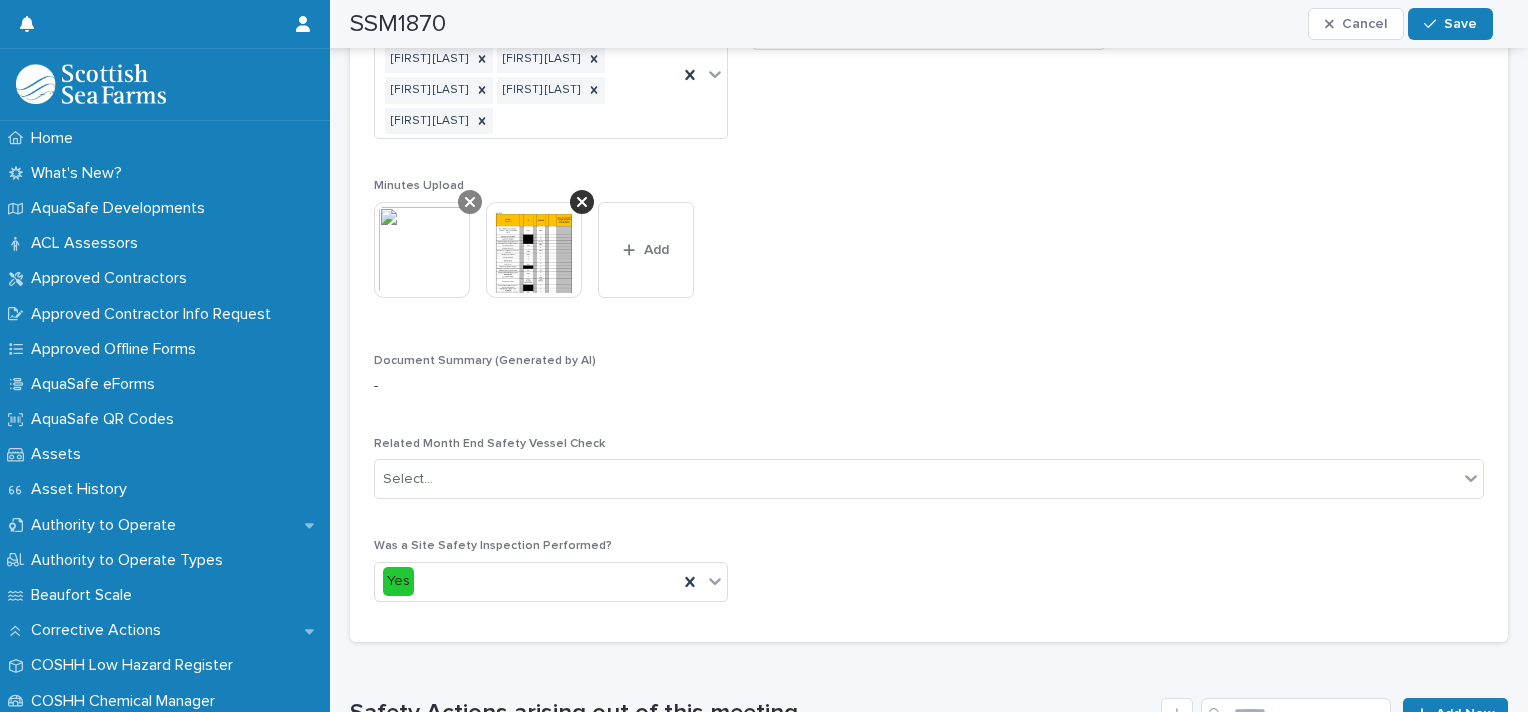 click 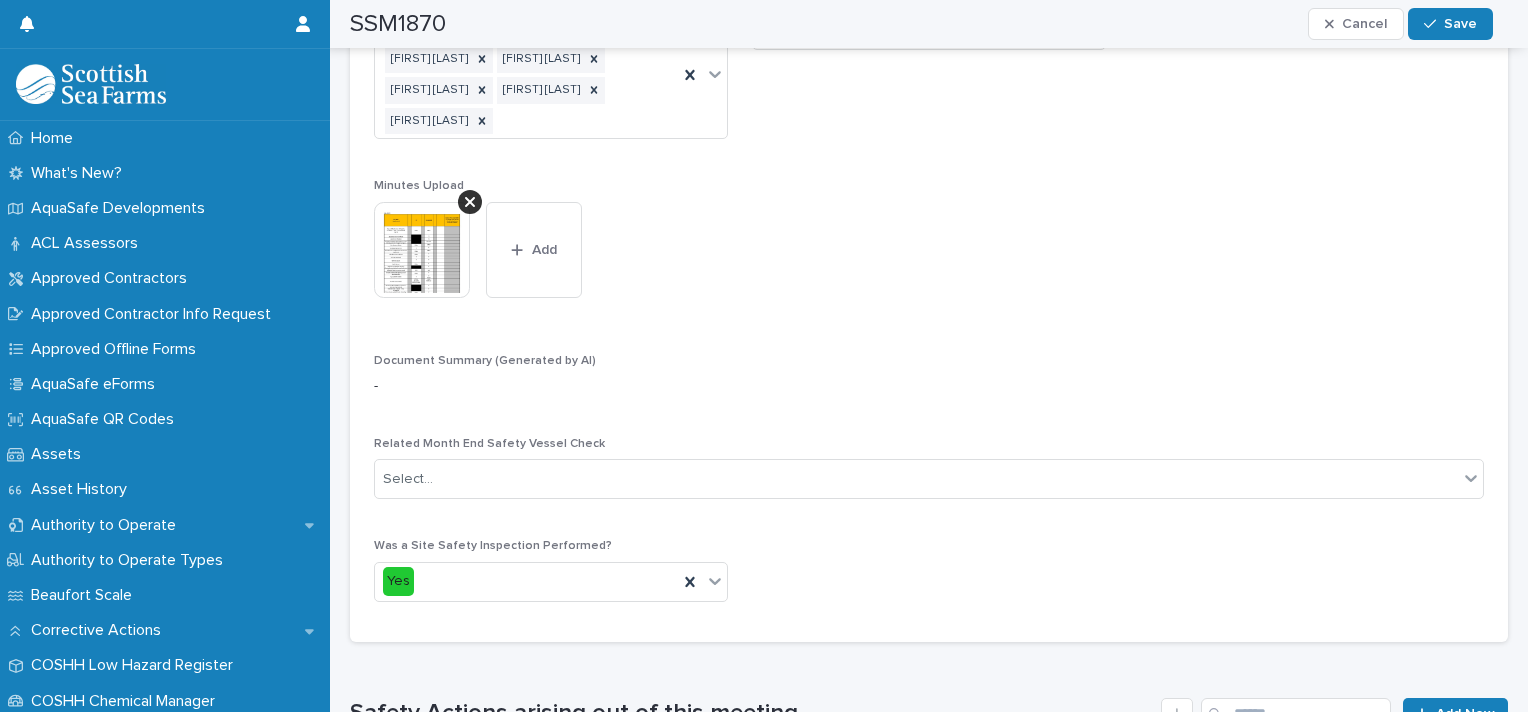 scroll, scrollTop: 553, scrollLeft: 0, axis: vertical 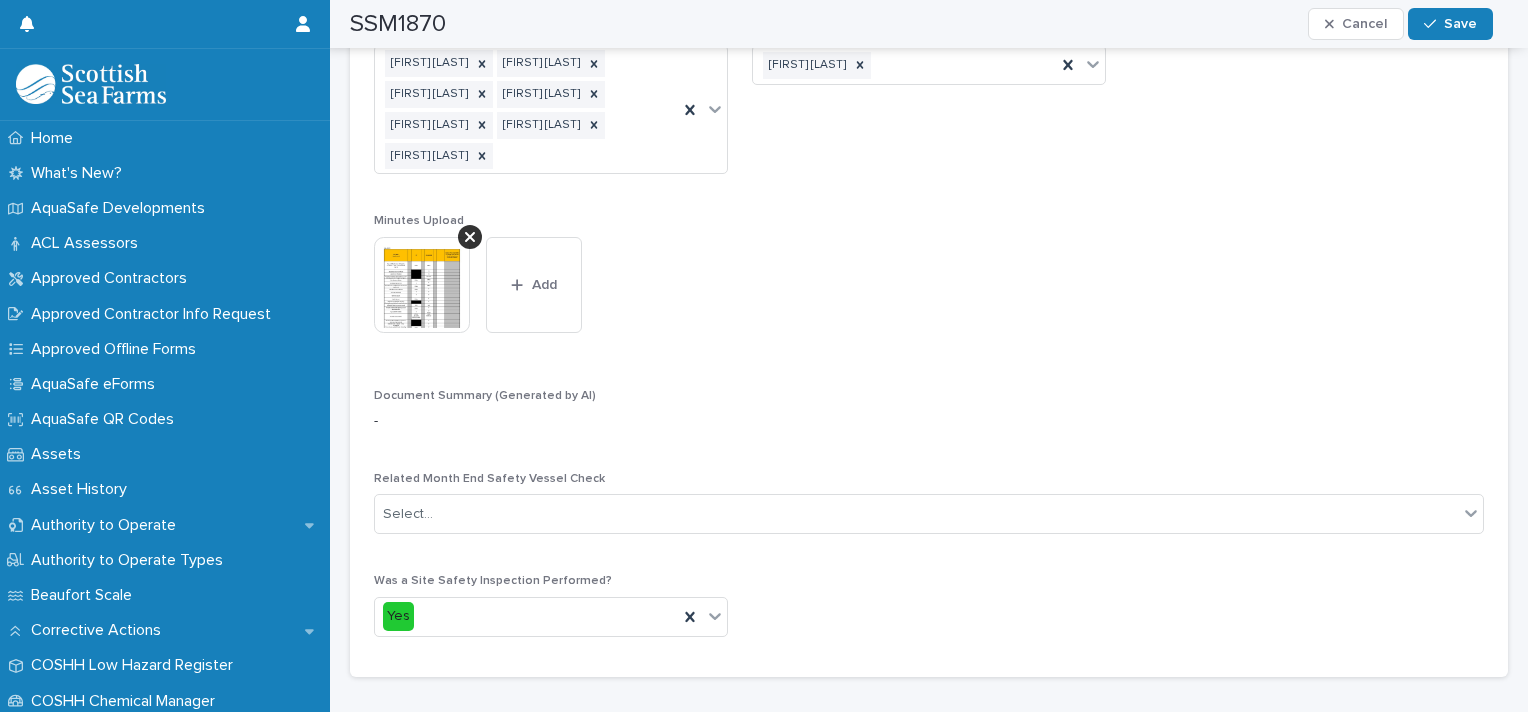 click on "SSM1870 Cancel Save" at bounding box center (921, 24) 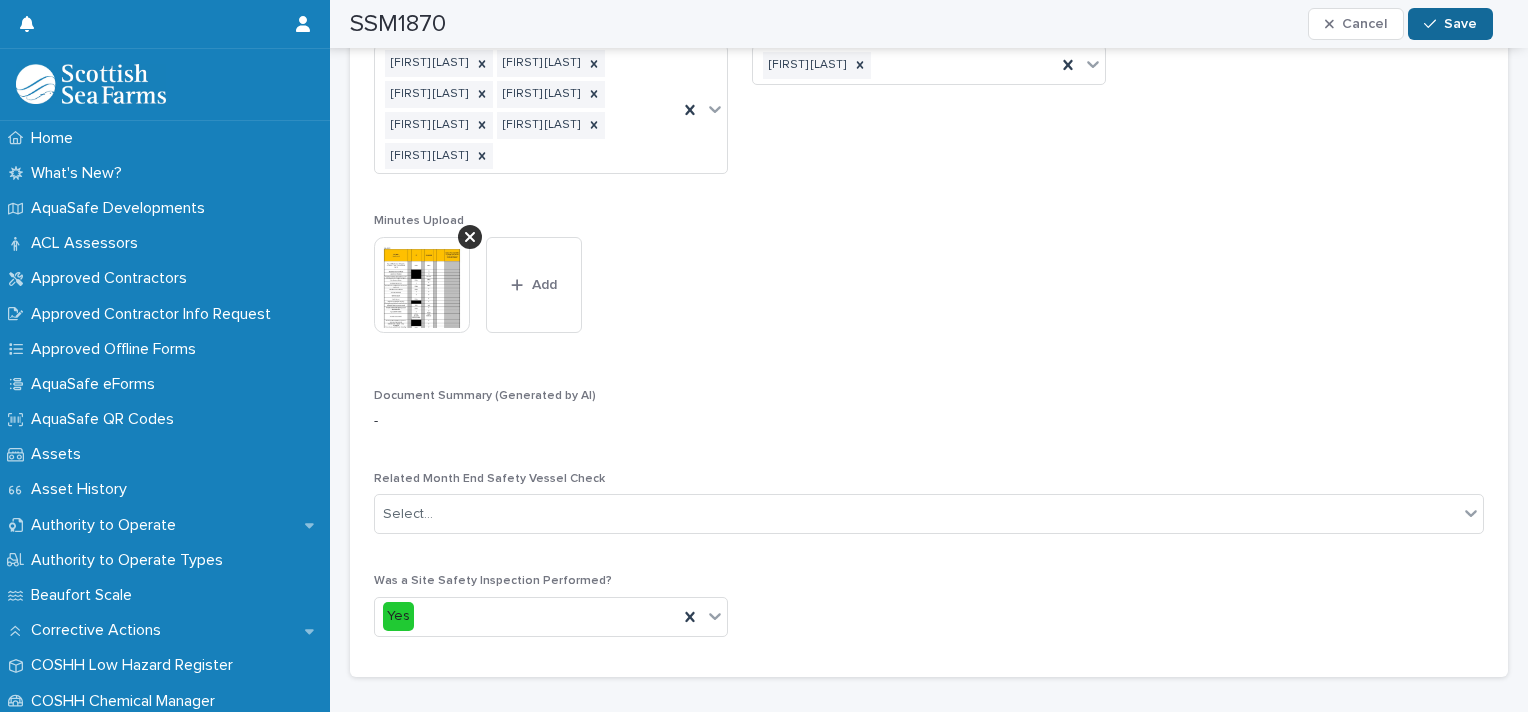 click on "Save" at bounding box center (1460, 24) 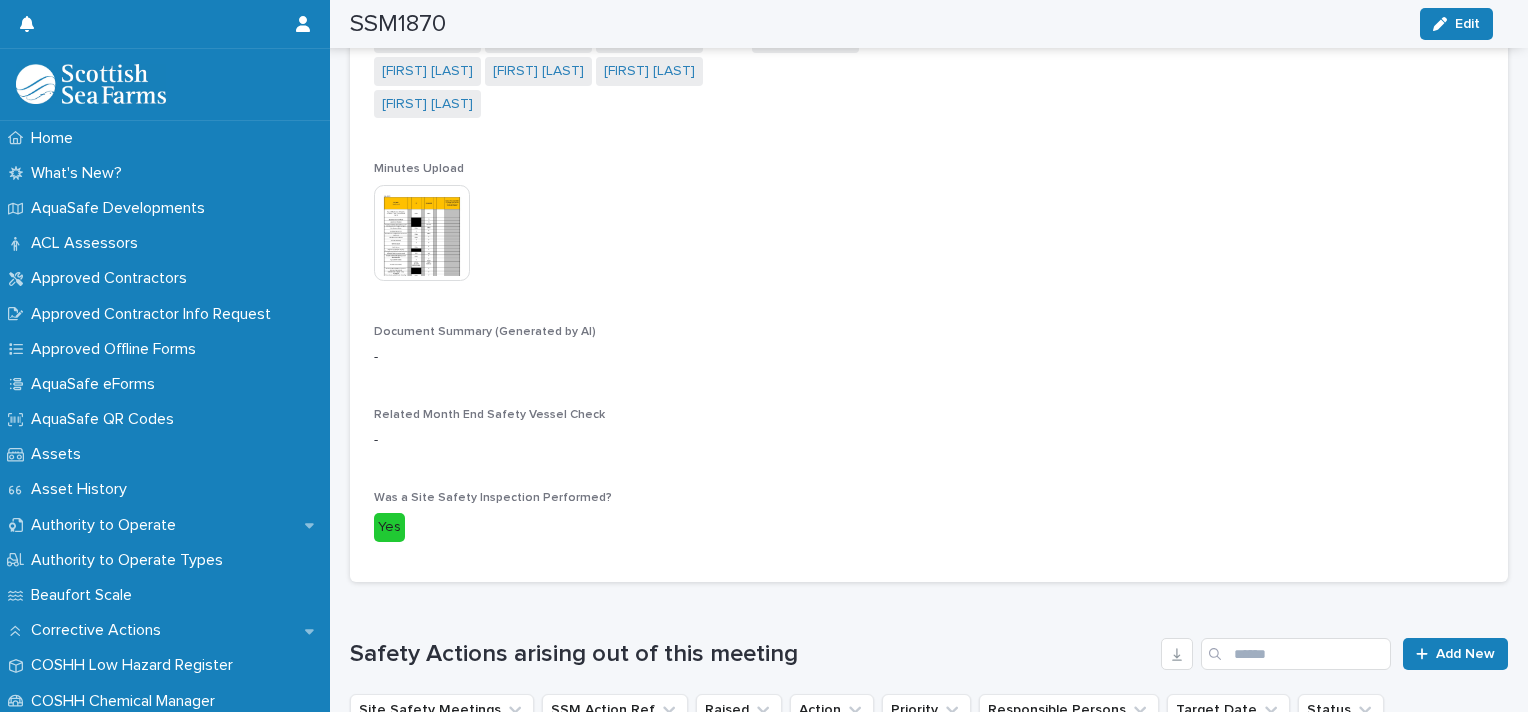 scroll, scrollTop: 507, scrollLeft: 0, axis: vertical 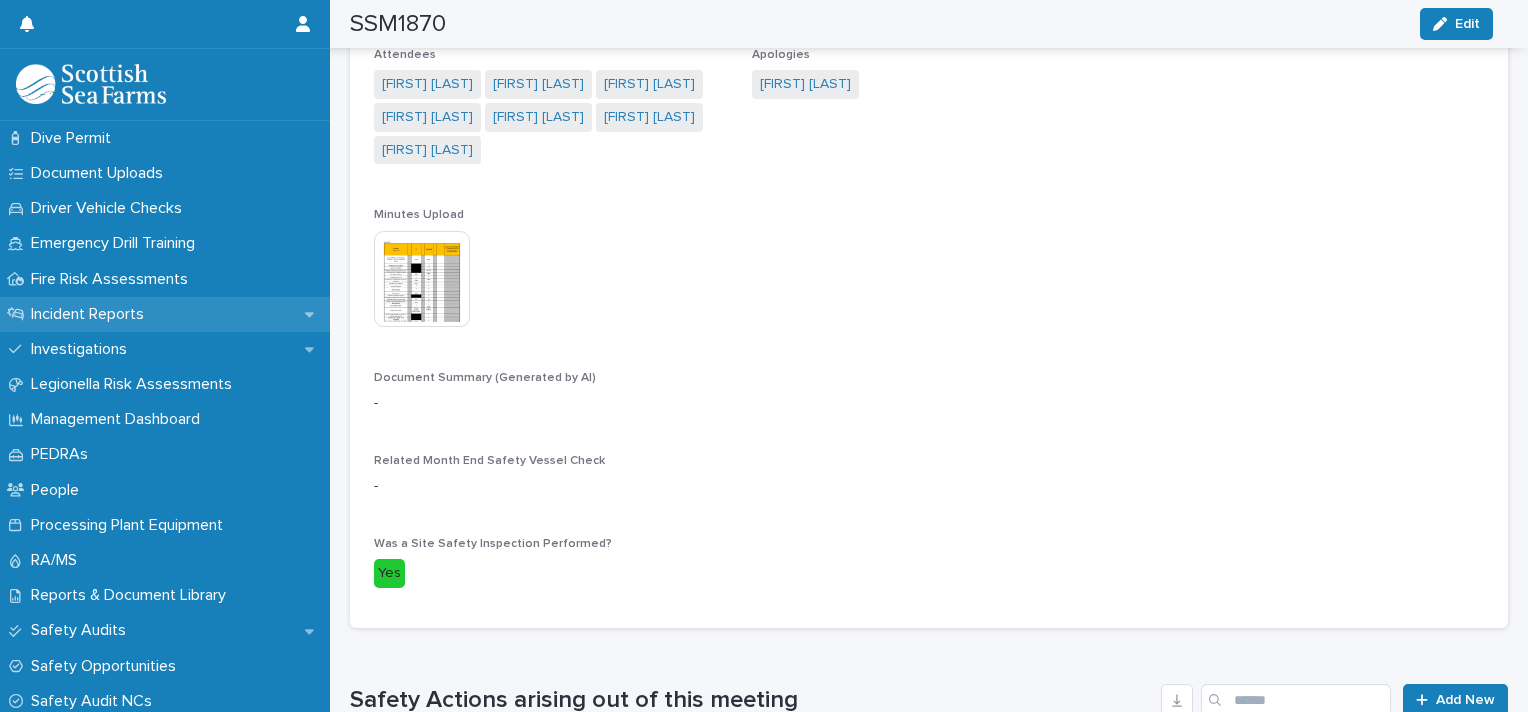 click on "Incident Reports" at bounding box center (165, 314) 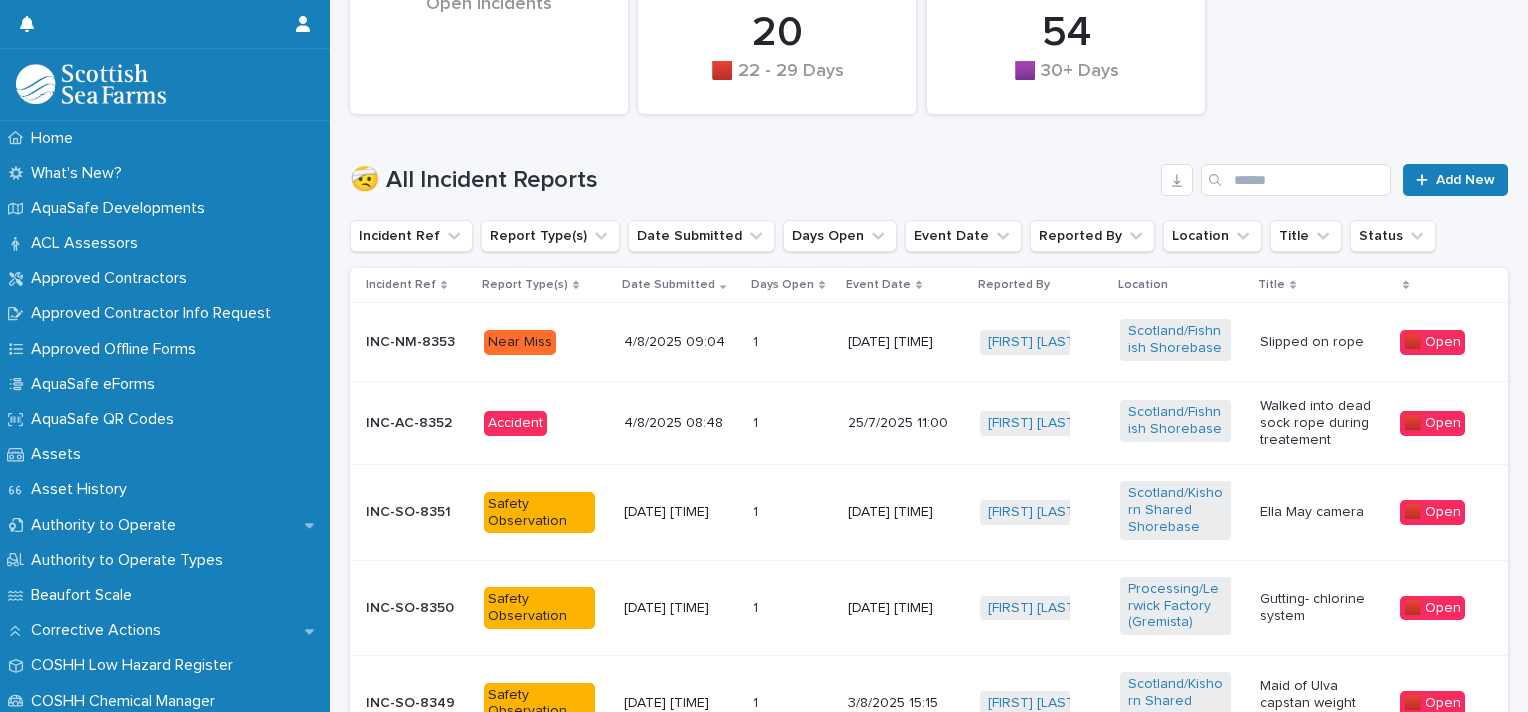 scroll, scrollTop: 666, scrollLeft: 0, axis: vertical 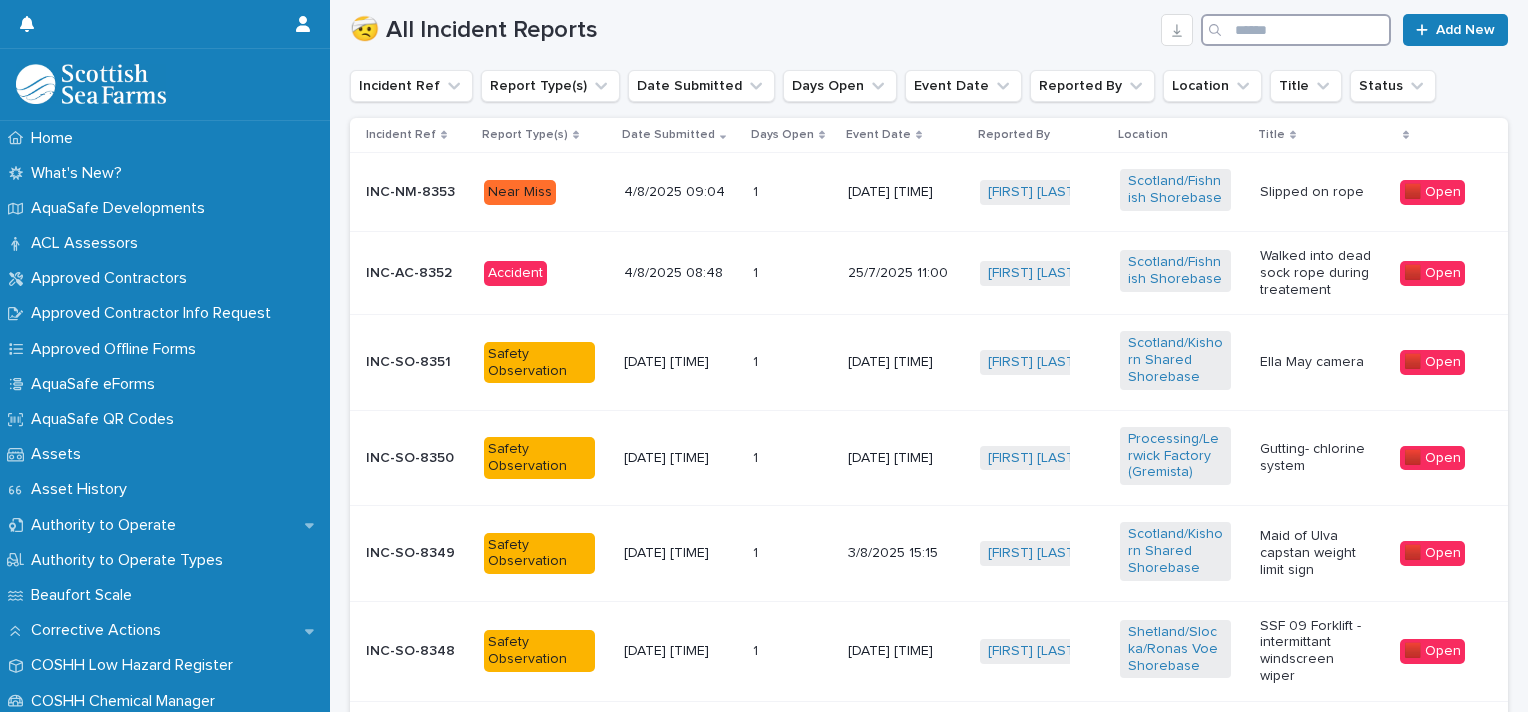click at bounding box center [1296, 30] 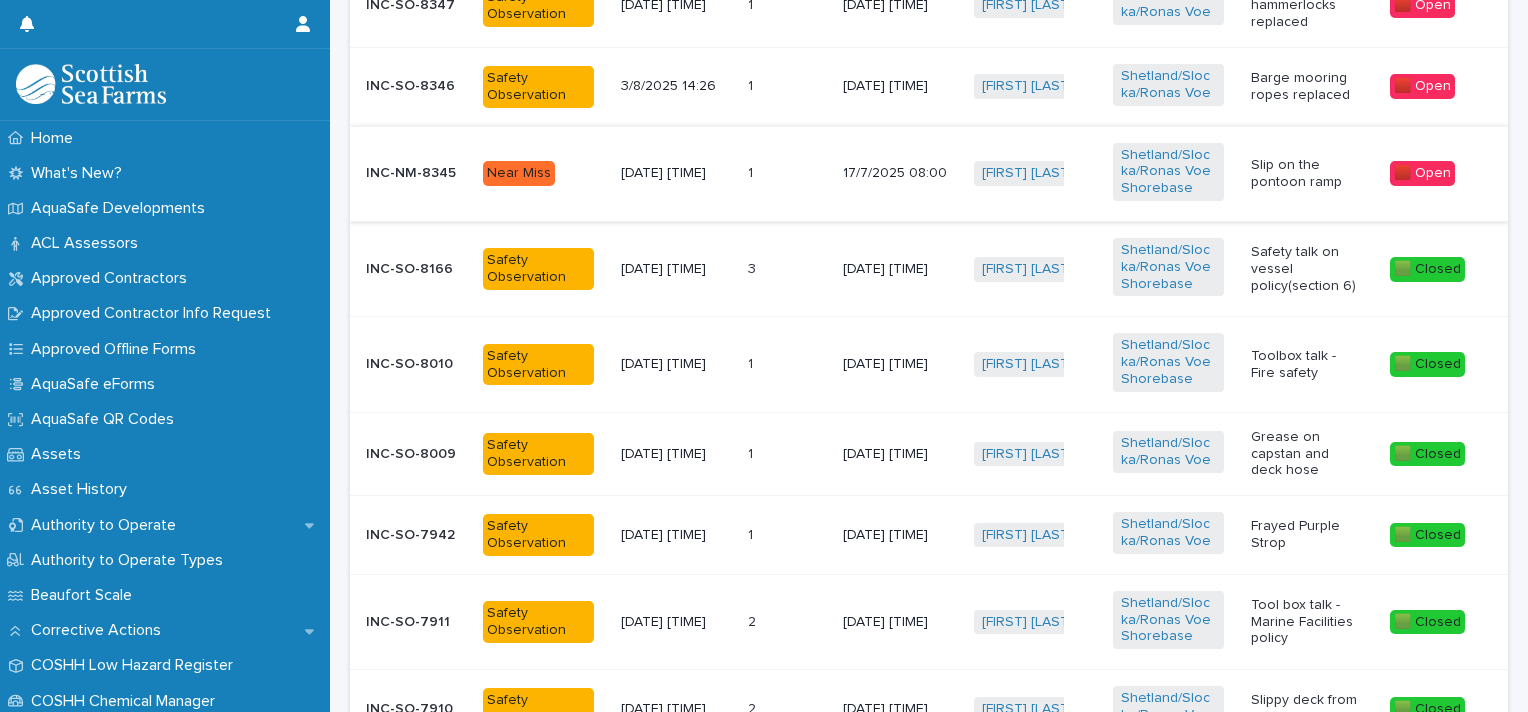 scroll, scrollTop: 954, scrollLeft: 0, axis: vertical 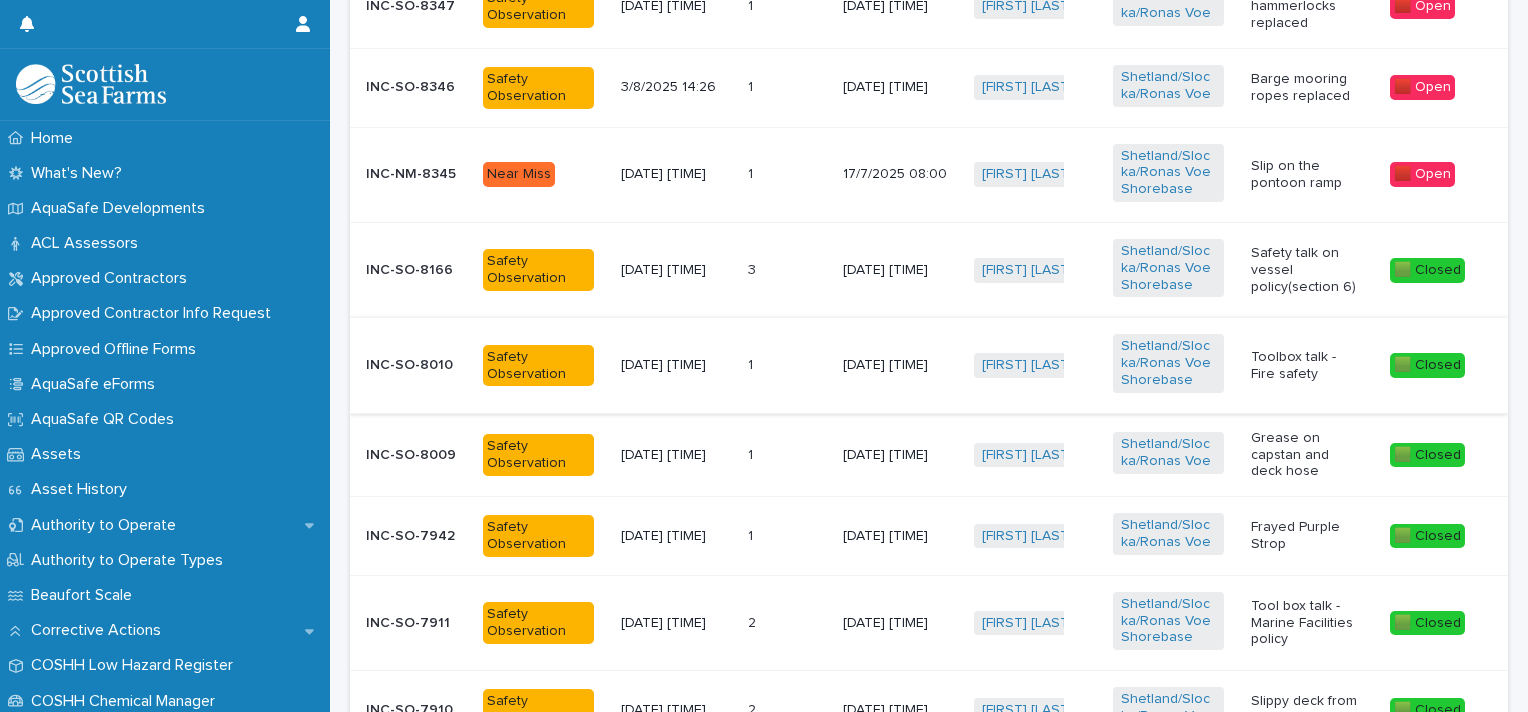 type on "*****" 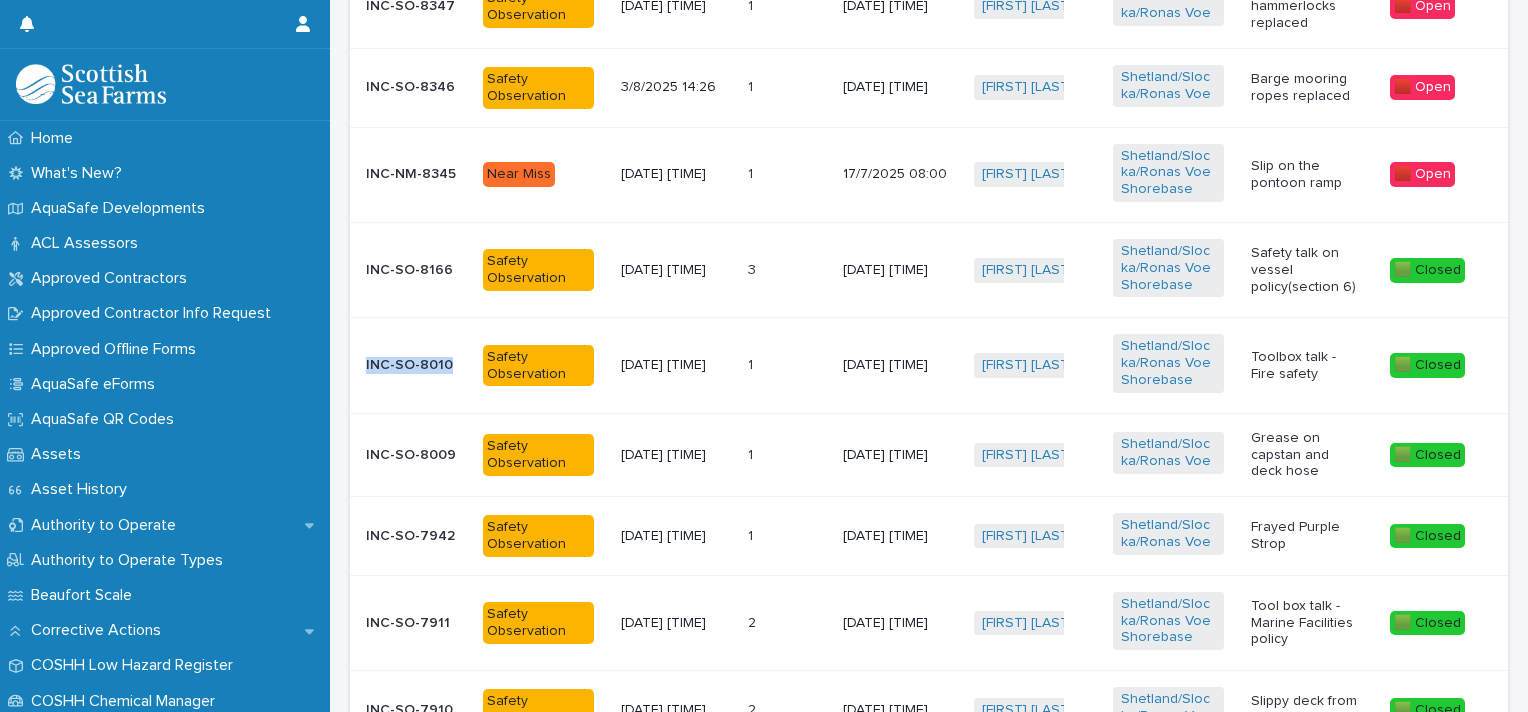 drag, startPoint x: 444, startPoint y: 356, endPoint x: 360, endPoint y: 361, distance: 84.14868 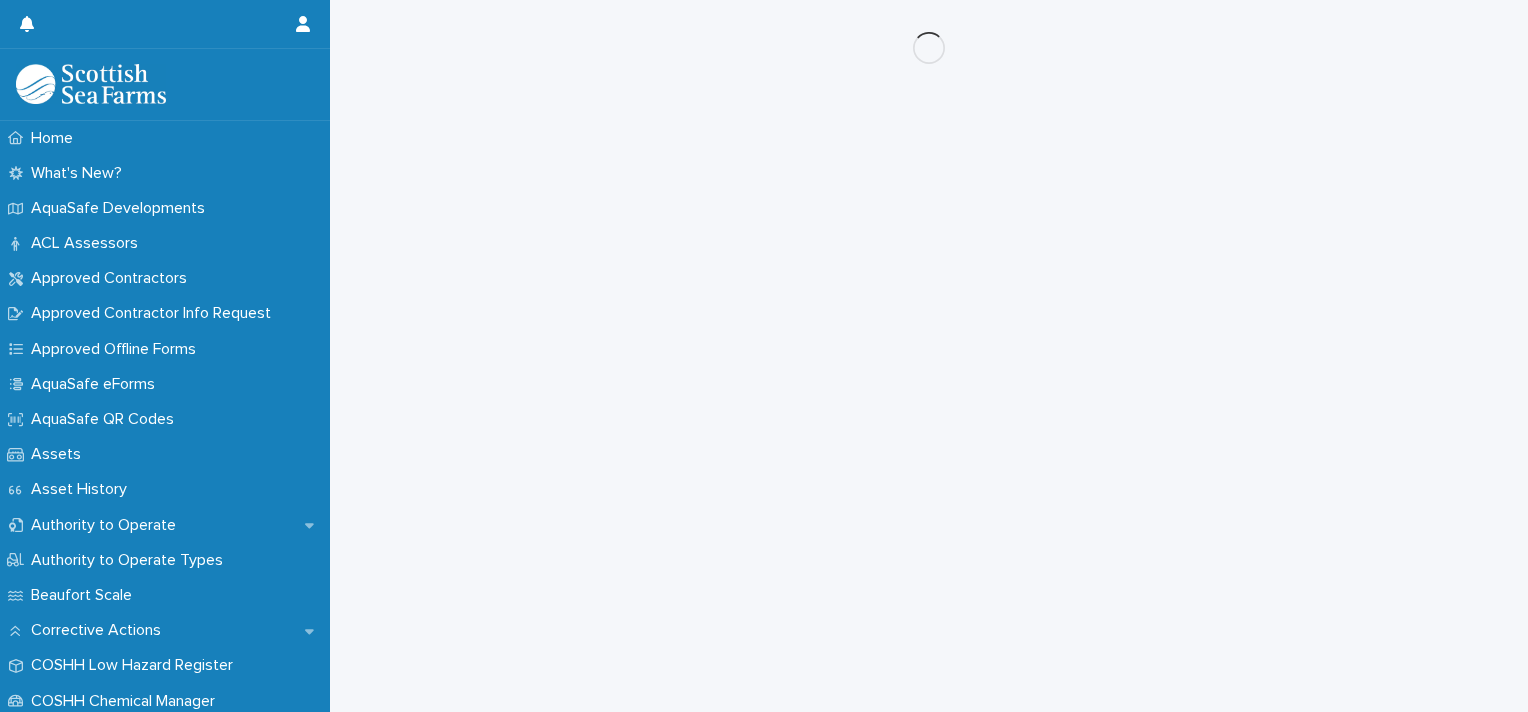 scroll, scrollTop: 0, scrollLeft: 0, axis: both 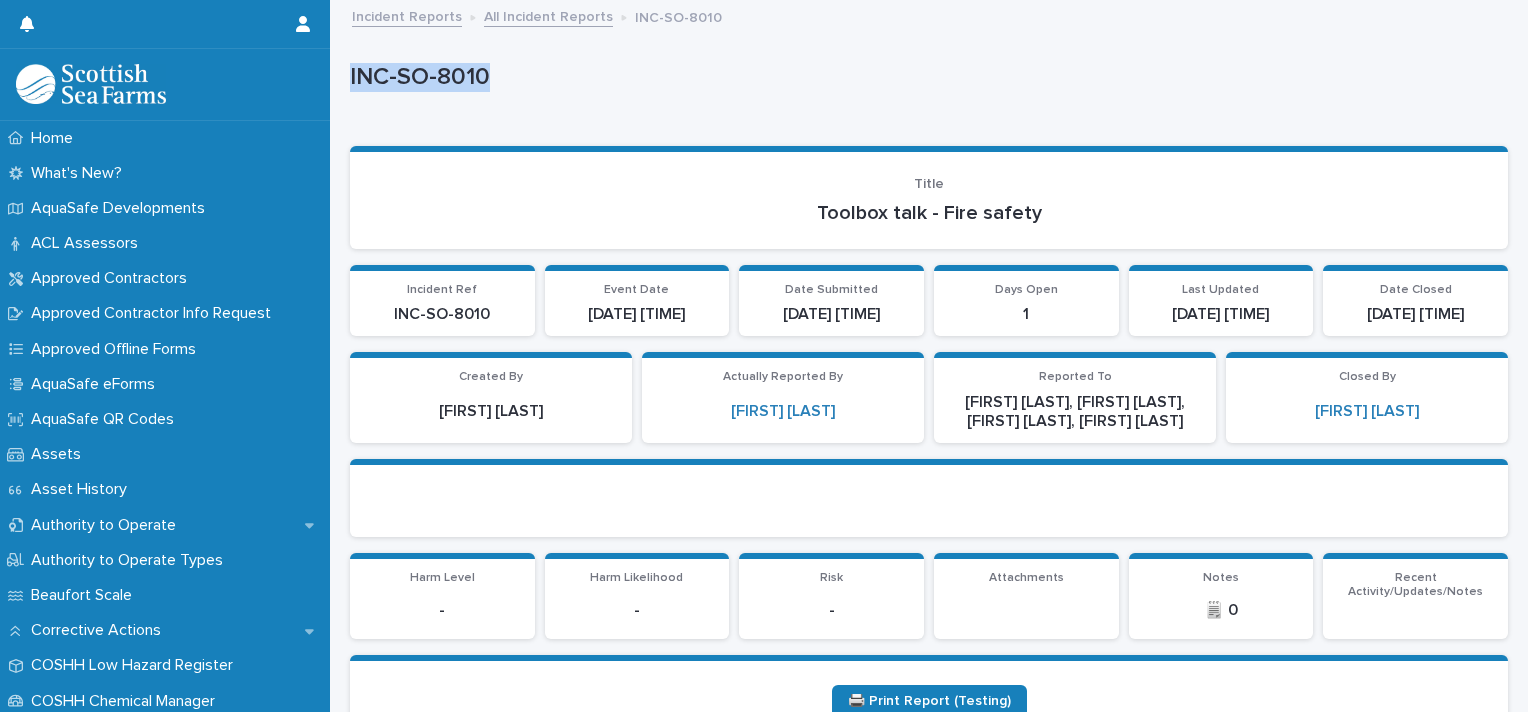 drag, startPoint x: 496, startPoint y: 75, endPoint x: 330, endPoint y: 85, distance: 166.30093 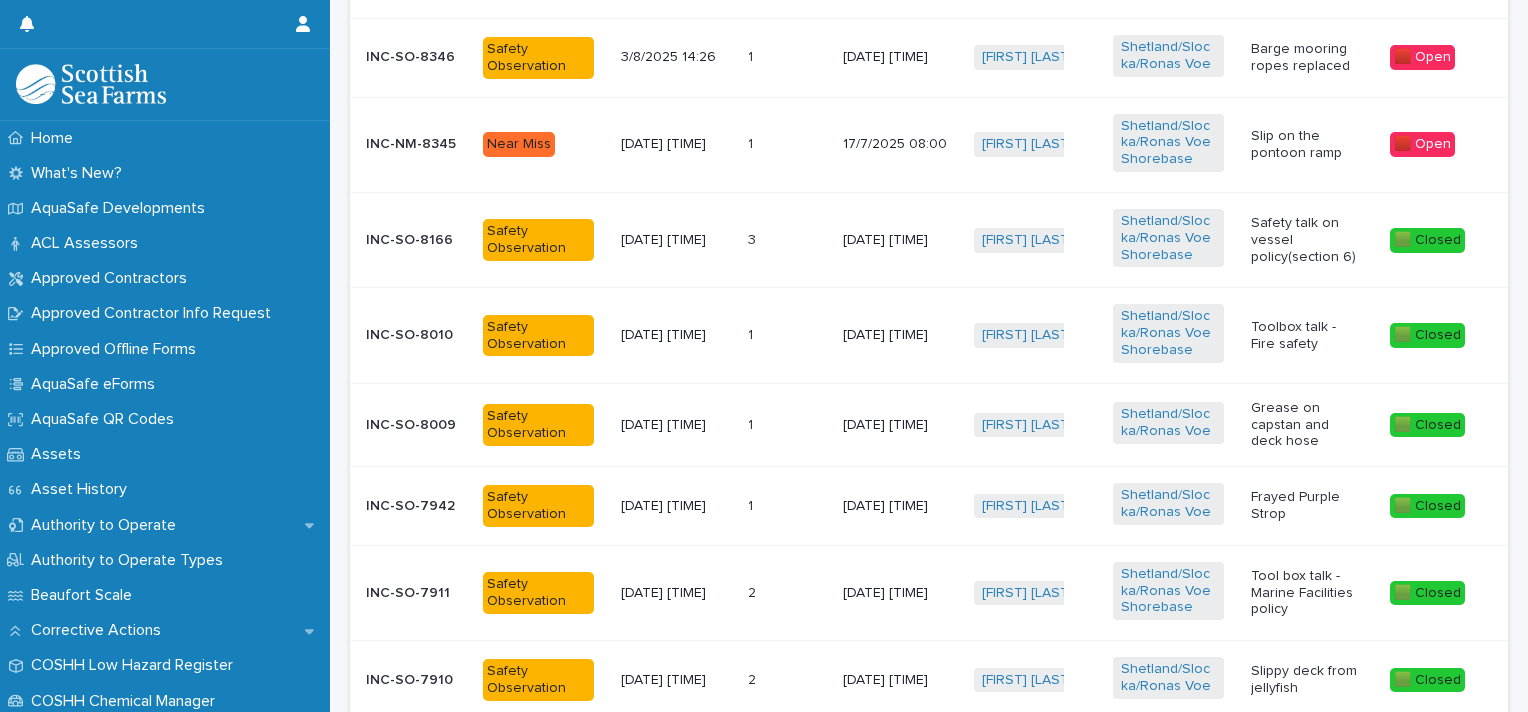 scroll, scrollTop: 983, scrollLeft: 0, axis: vertical 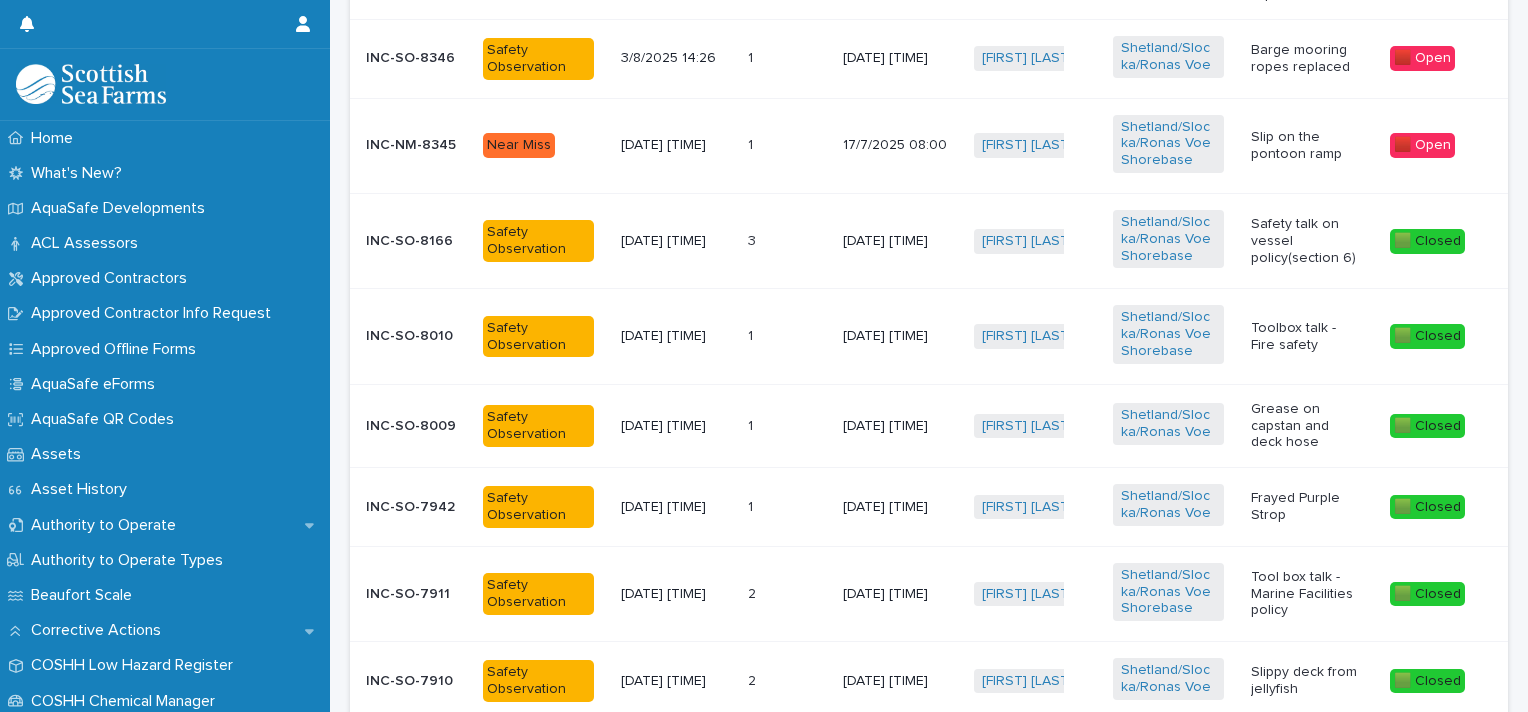 drag, startPoint x: 1276, startPoint y: 436, endPoint x: 1240, endPoint y: 392, distance: 56.85068 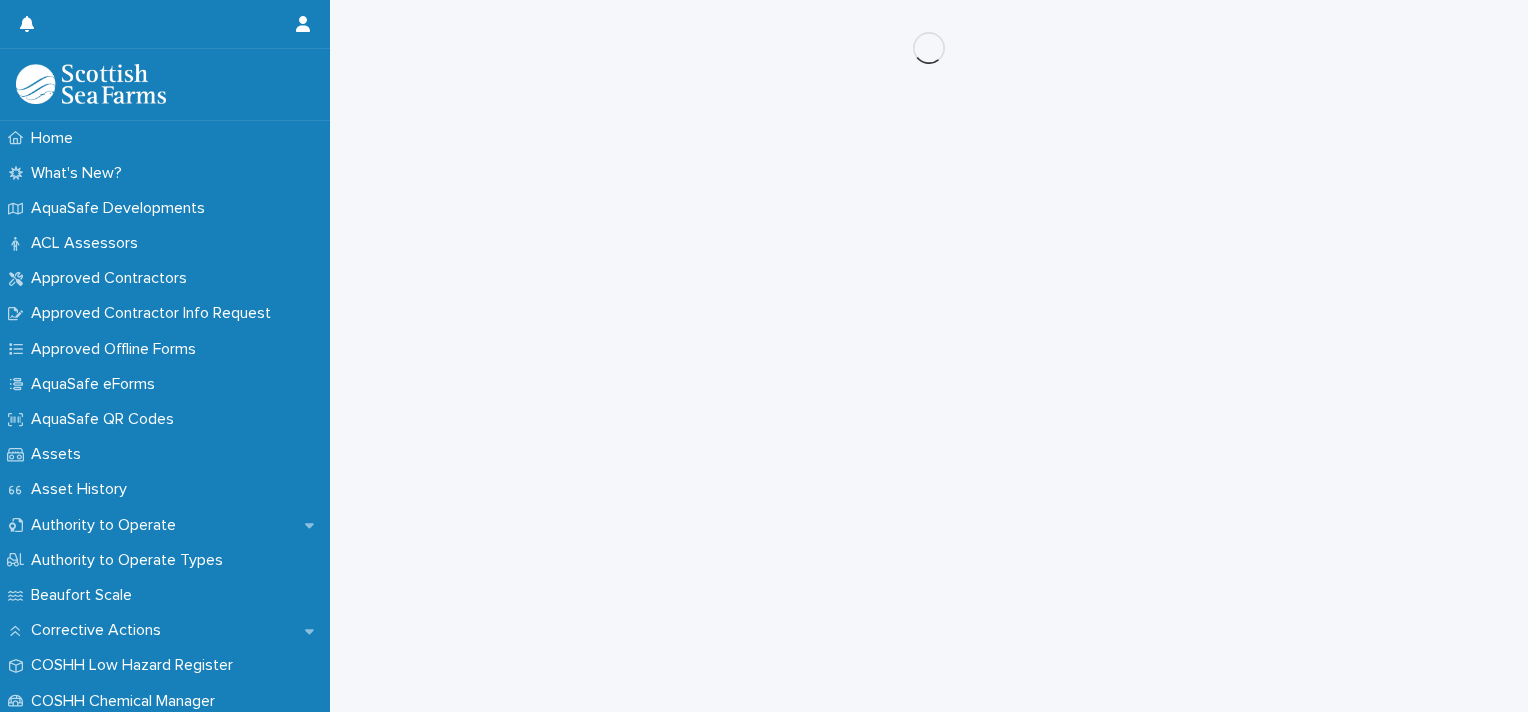 scroll, scrollTop: 0, scrollLeft: 0, axis: both 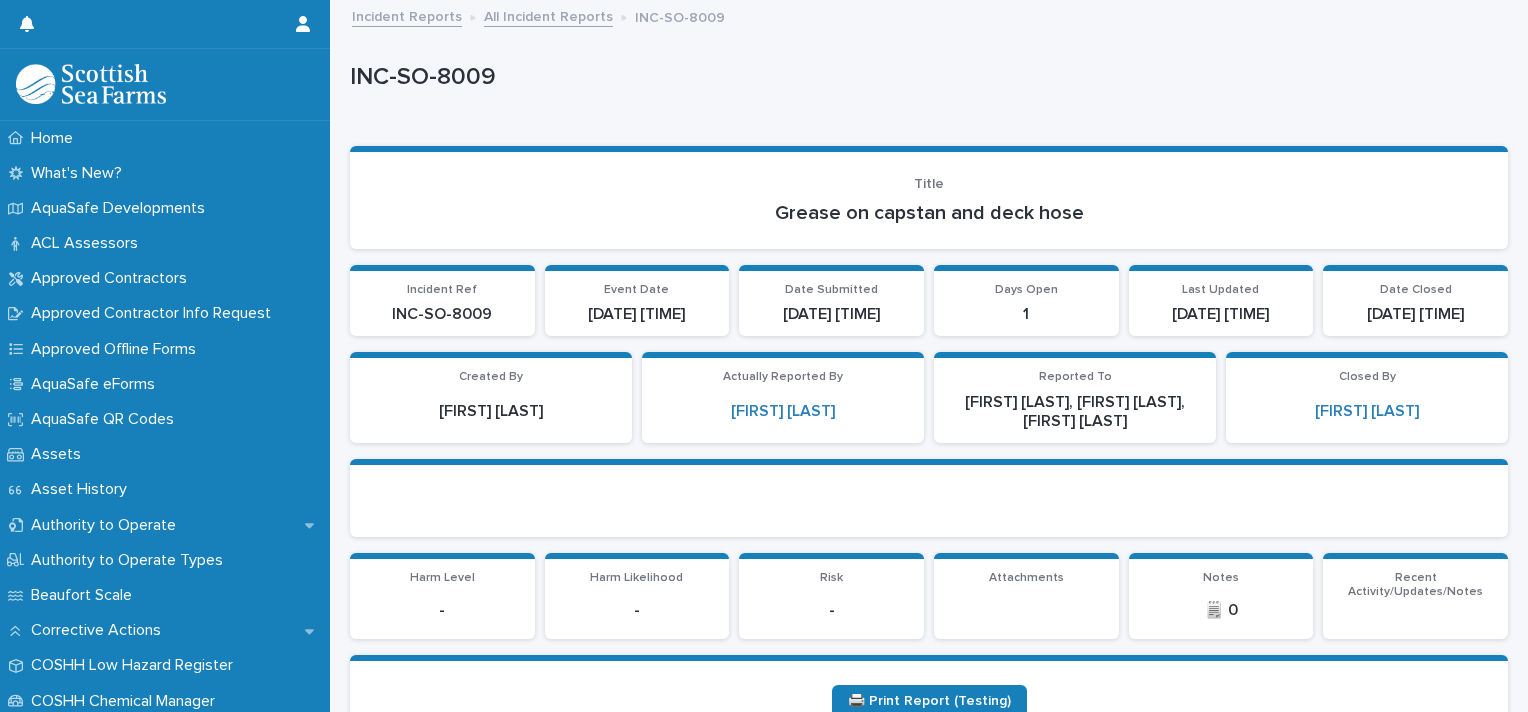 drag, startPoint x: 1084, startPoint y: 213, endPoint x: 764, endPoint y: 202, distance: 320.189 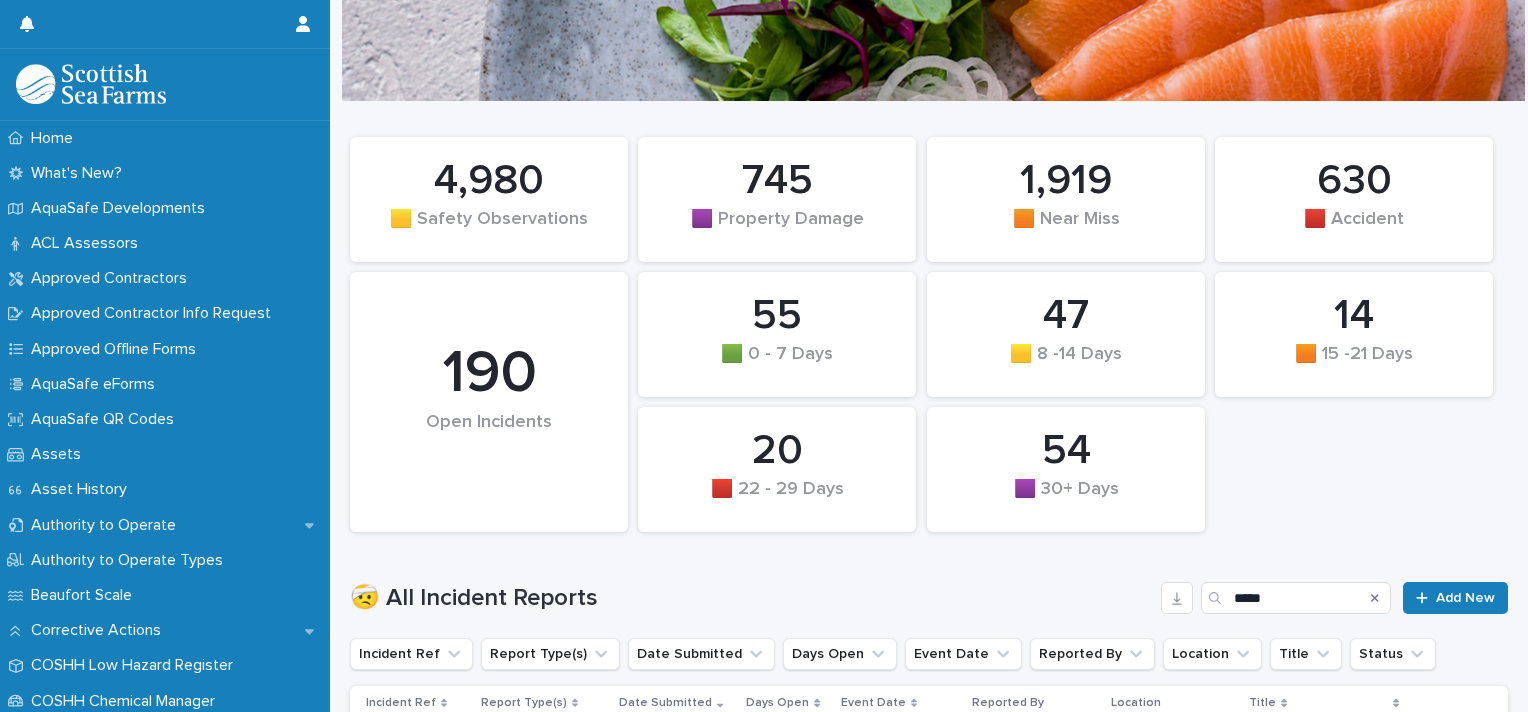 scroll, scrollTop: 0, scrollLeft: 0, axis: both 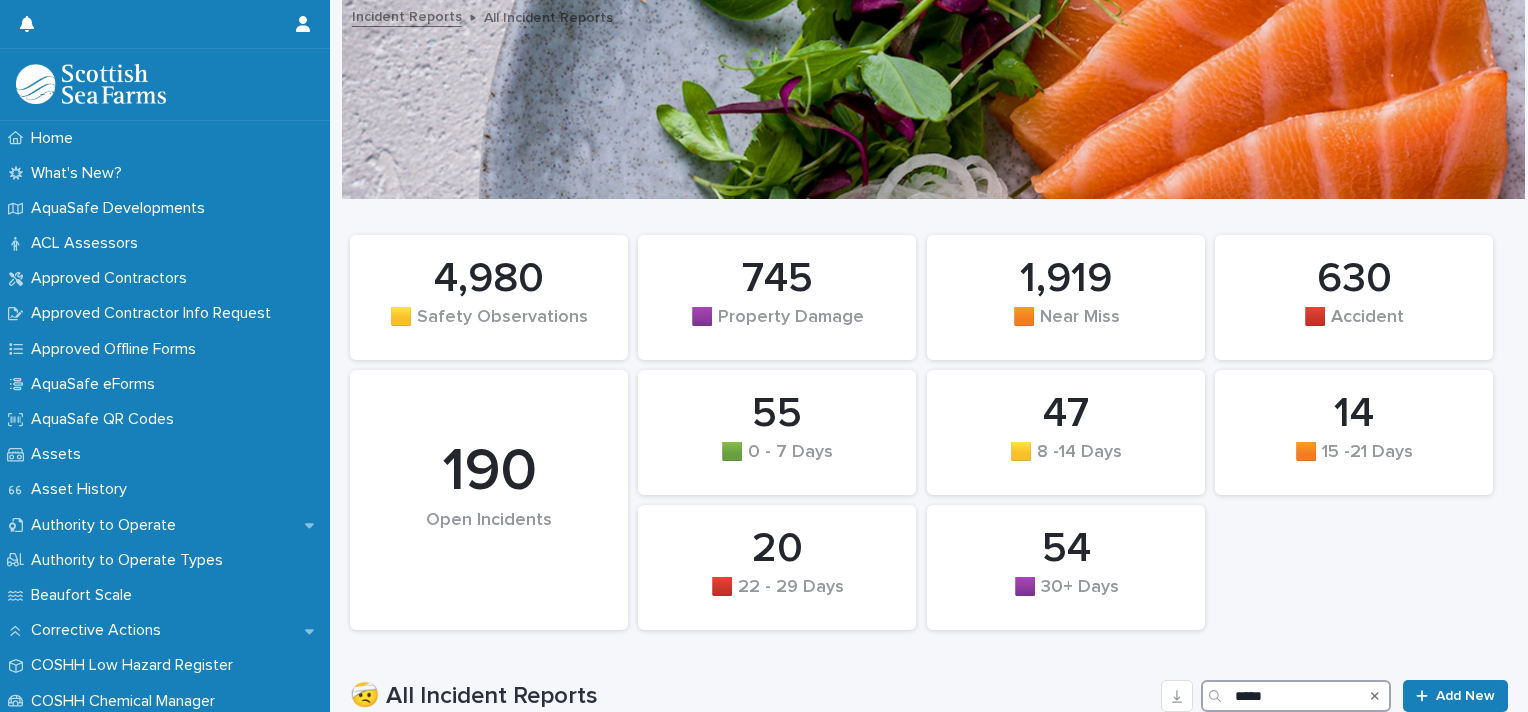 click on "*****" at bounding box center [1296, 696] 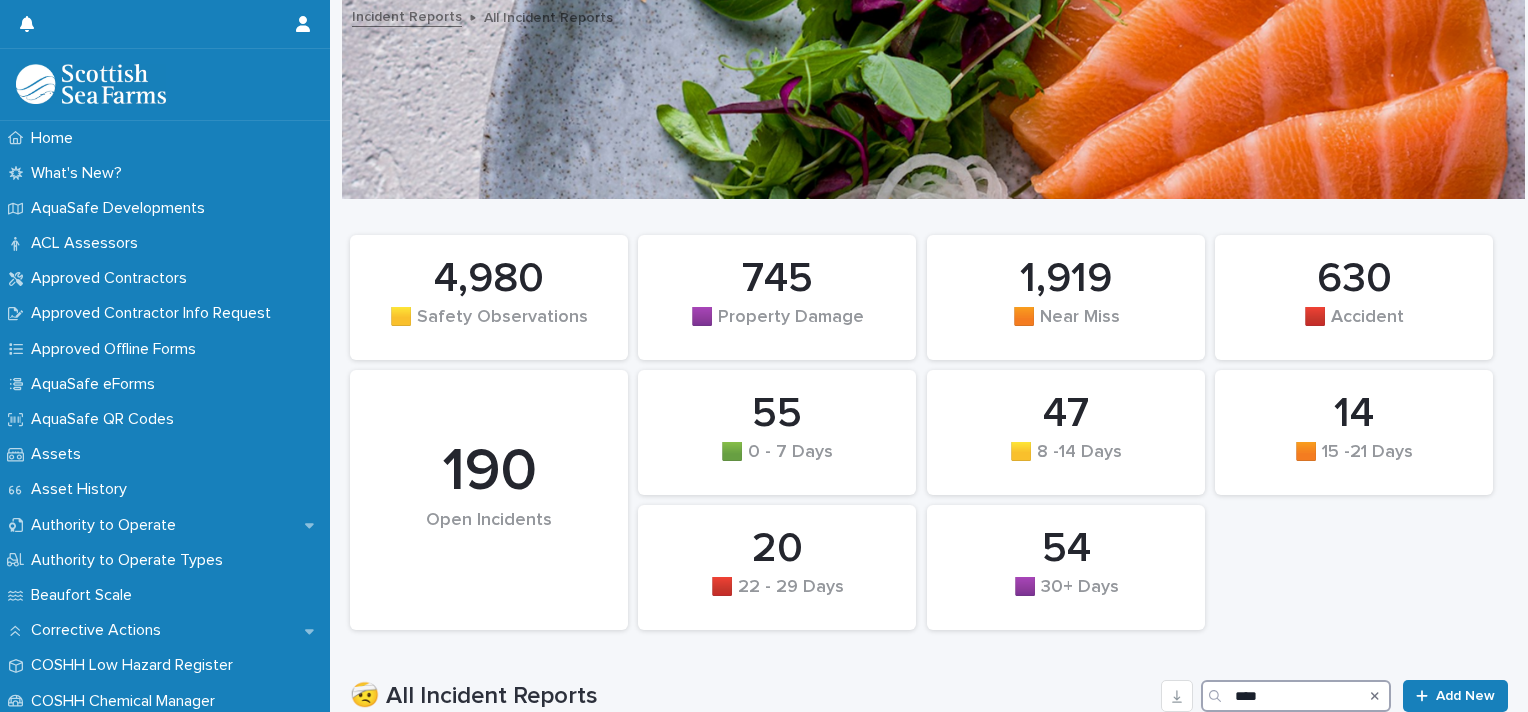 type on "*****" 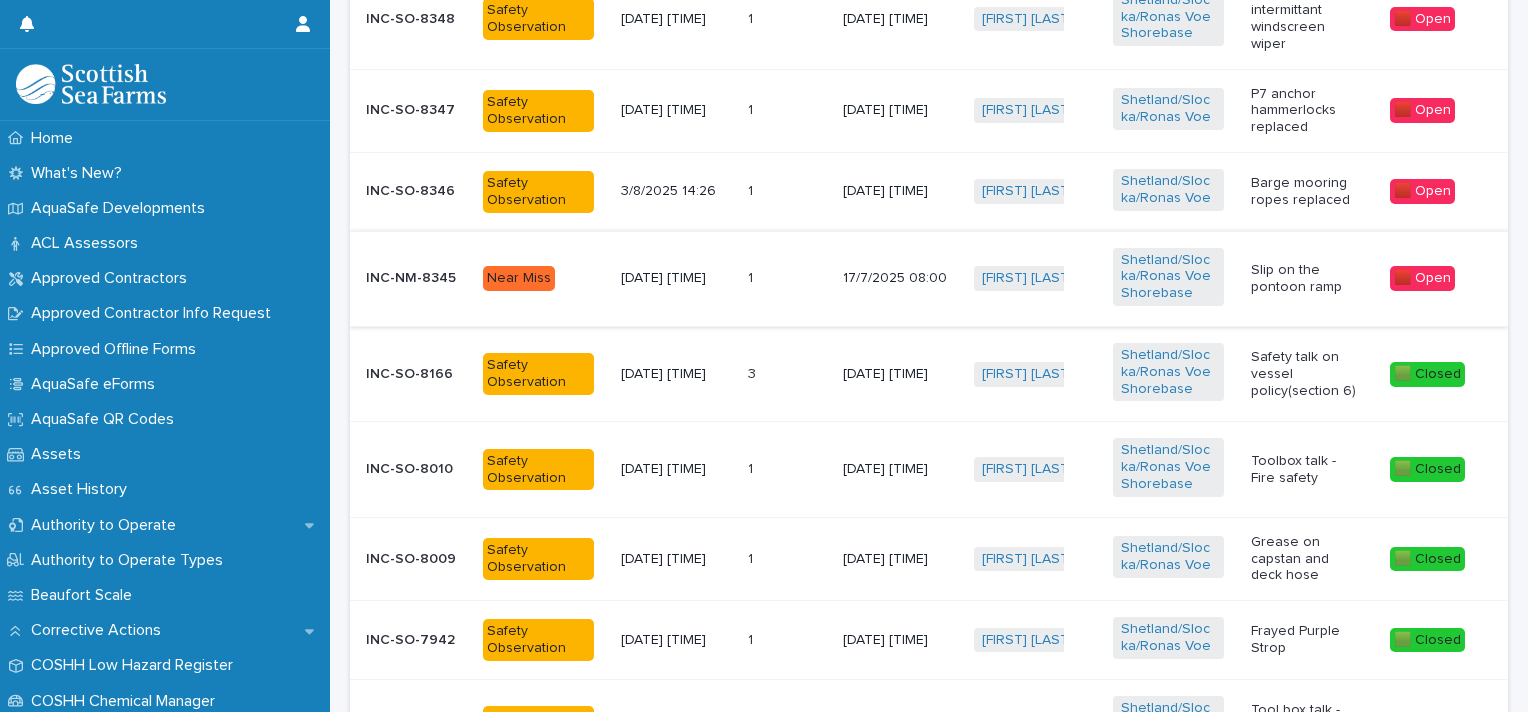 scroll, scrollTop: 848, scrollLeft: 0, axis: vertical 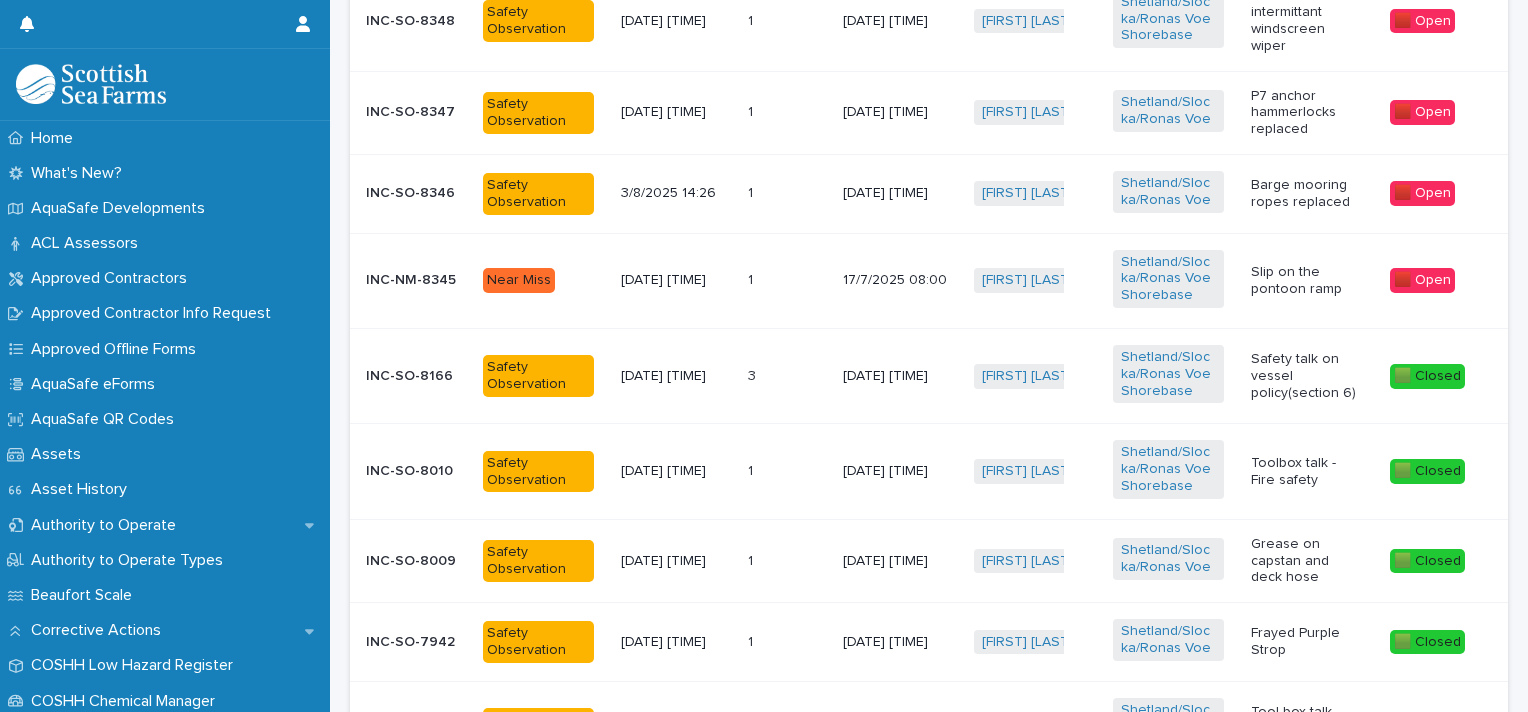 click on "Safety talk on vessel policy(section 6)" at bounding box center [1312, 376] 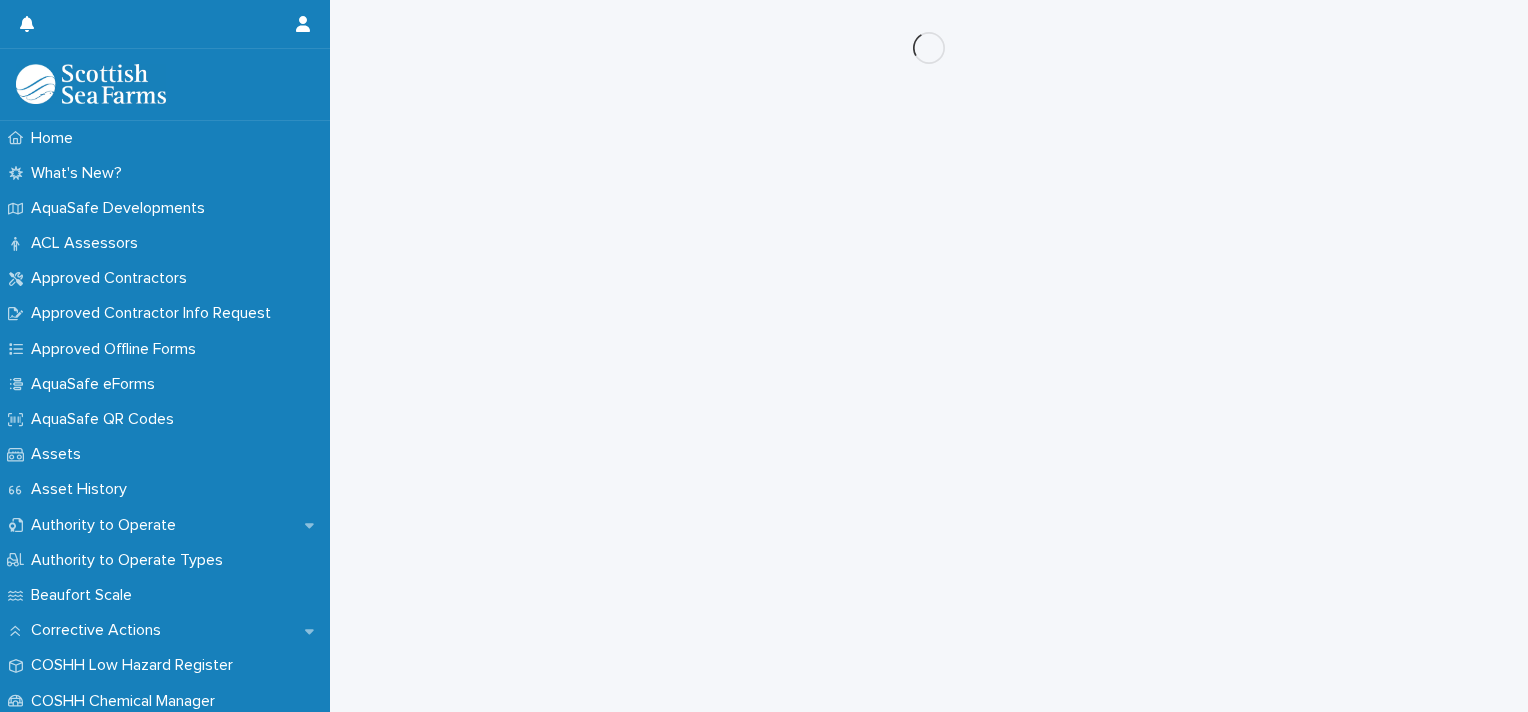 scroll, scrollTop: 0, scrollLeft: 0, axis: both 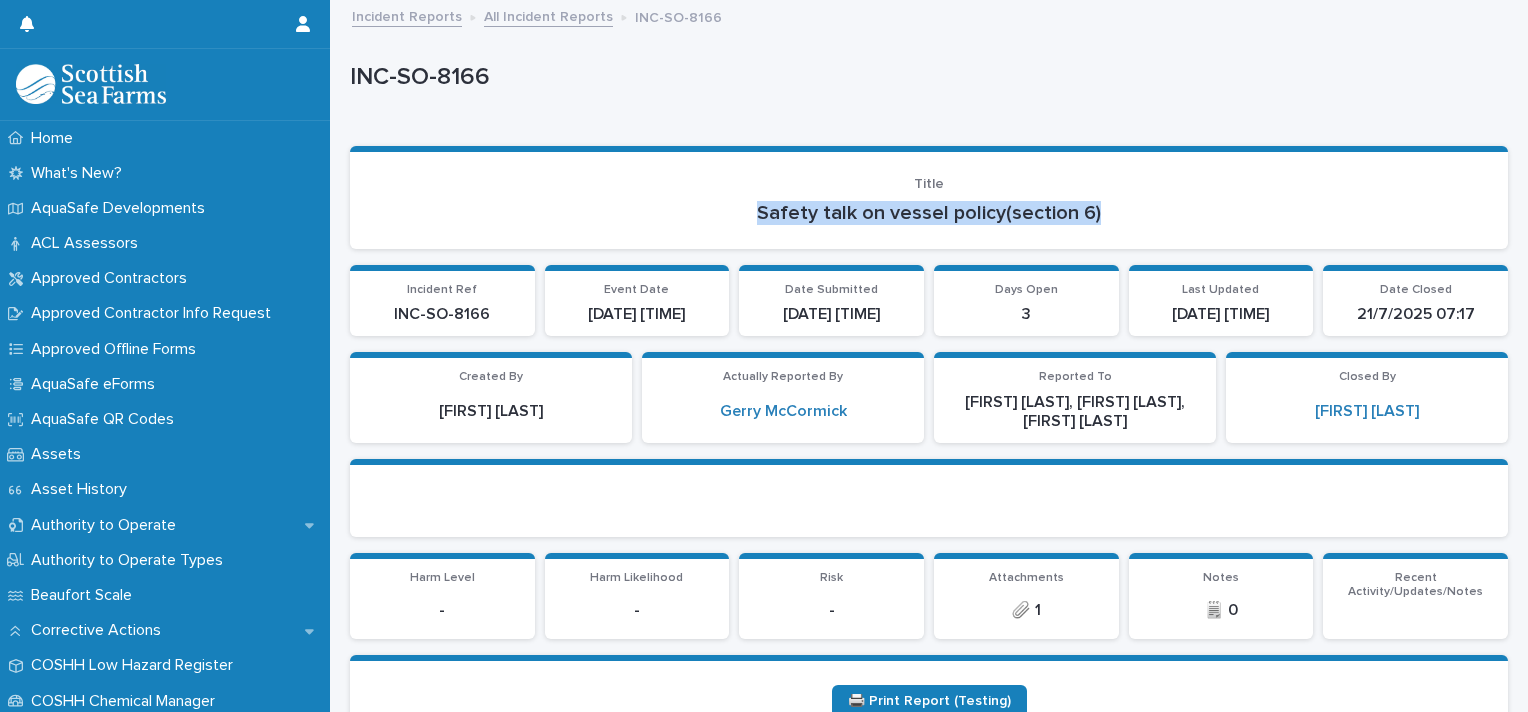 drag, startPoint x: 1105, startPoint y: 216, endPoint x: 724, endPoint y: 220, distance: 381.021 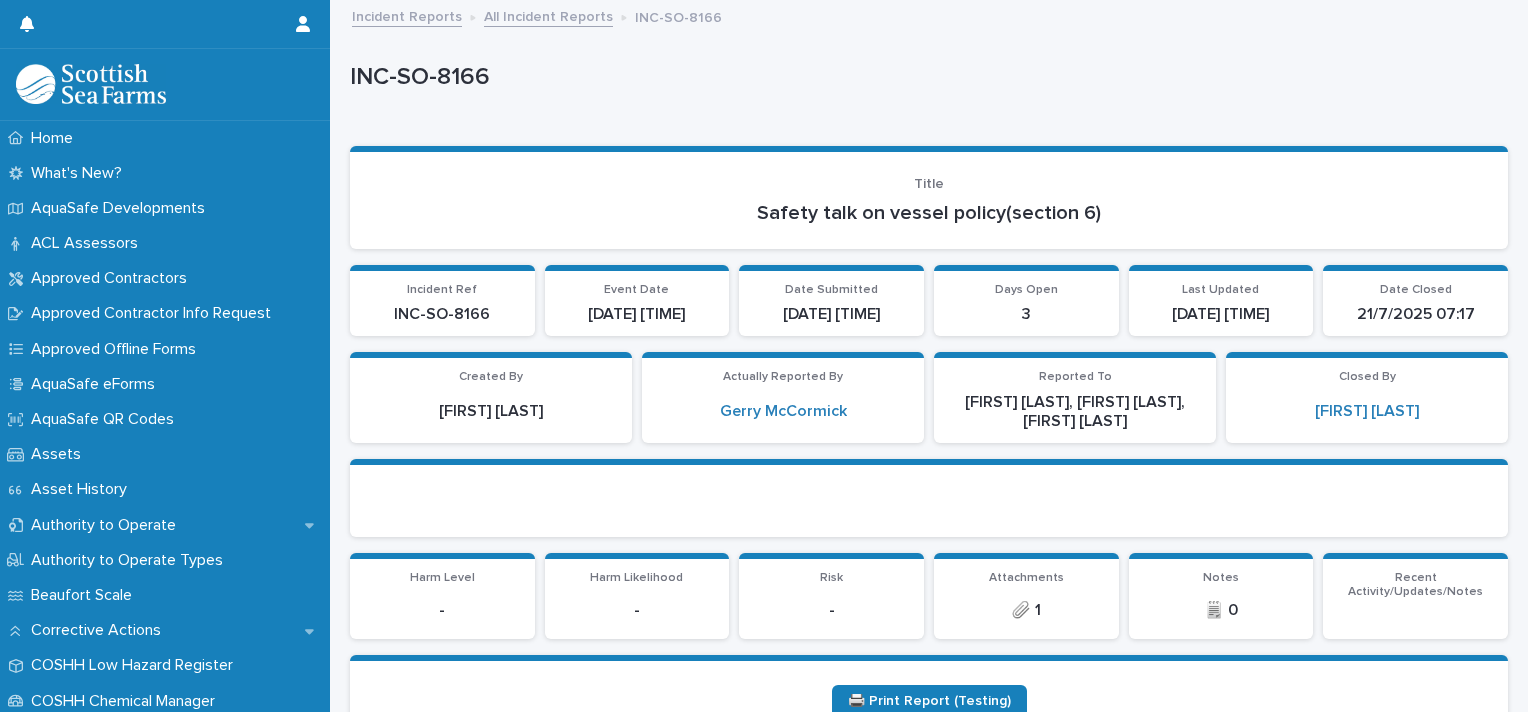click on "INC-SO-8166" at bounding box center [925, 81] 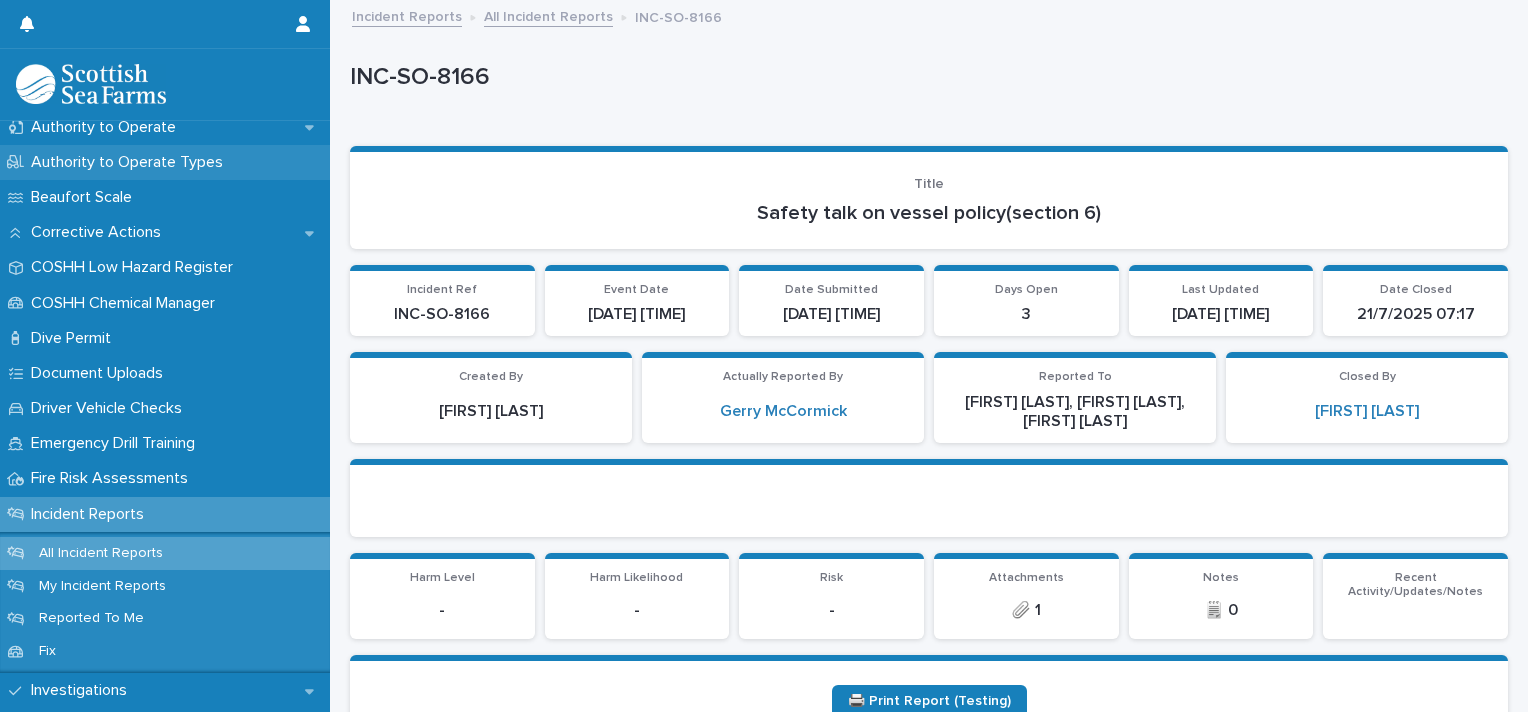 scroll, scrollTop: 516, scrollLeft: 0, axis: vertical 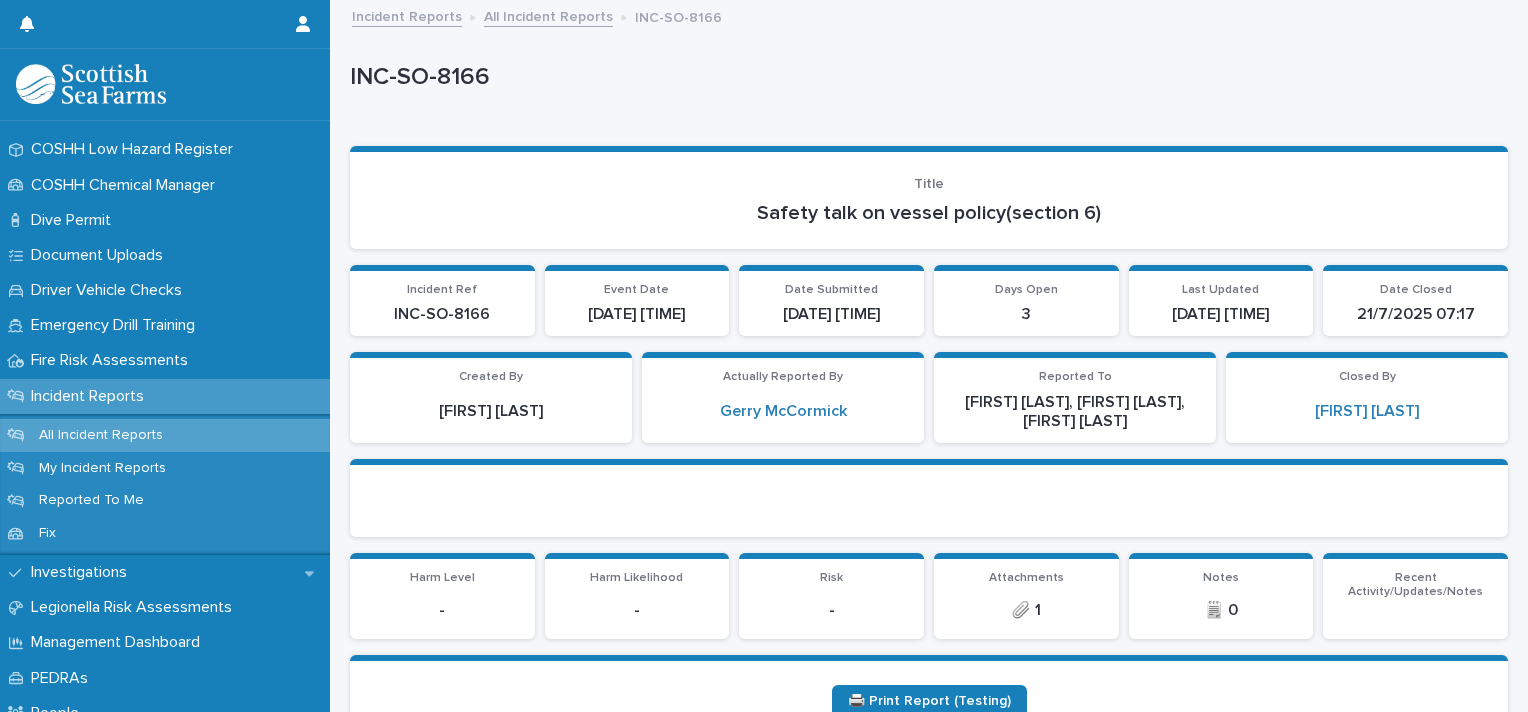 click on "Incident Reports" at bounding box center (165, 396) 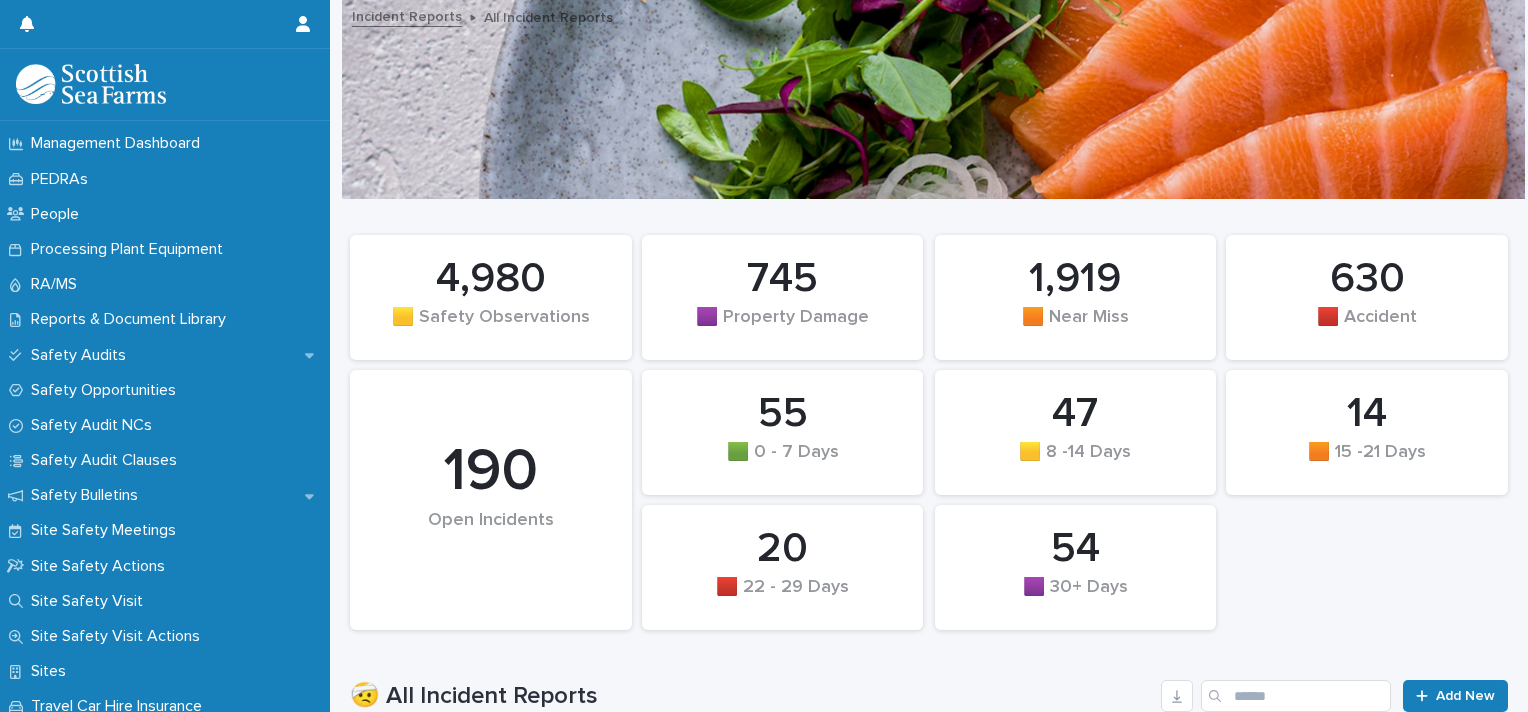 scroll, scrollTop: 1007, scrollLeft: 0, axis: vertical 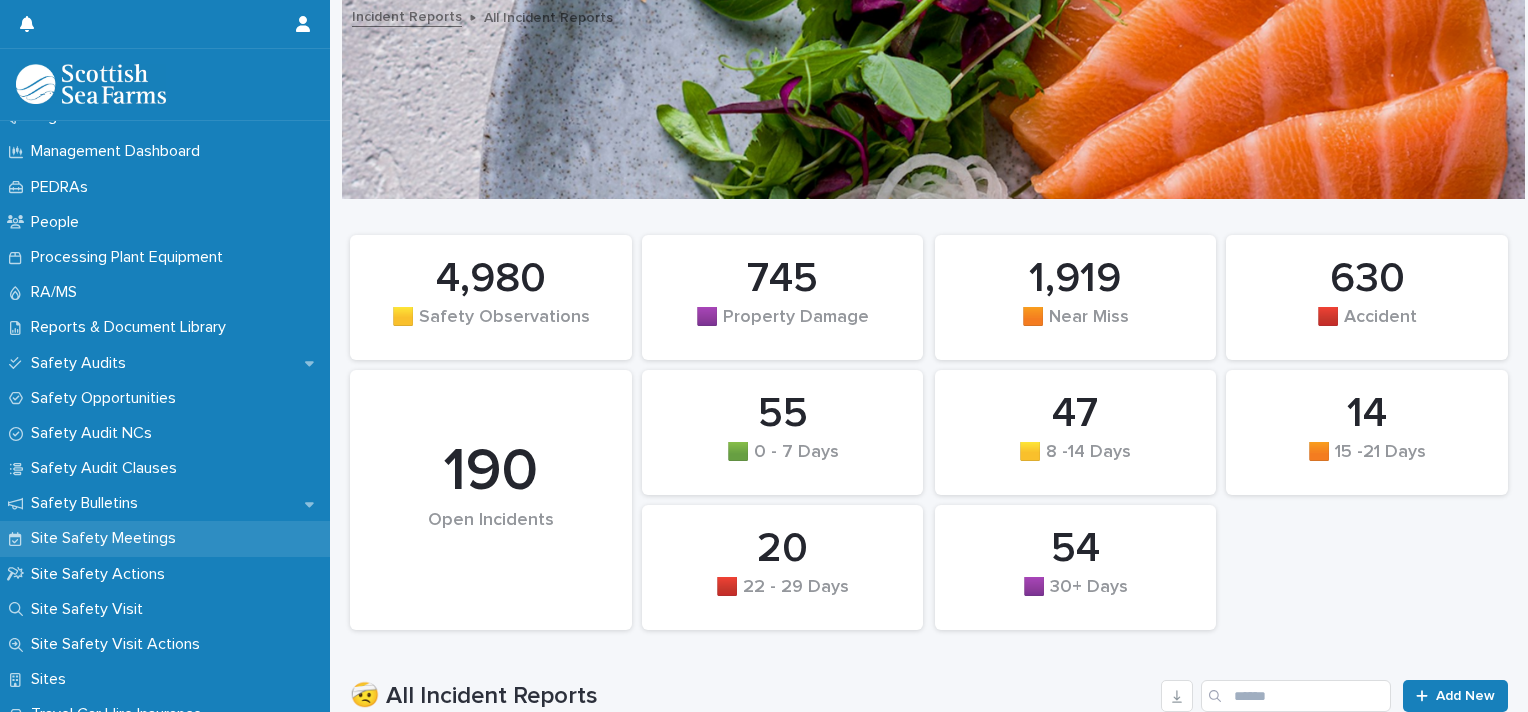 click on "Site Safety Meetings" at bounding box center (165, 538) 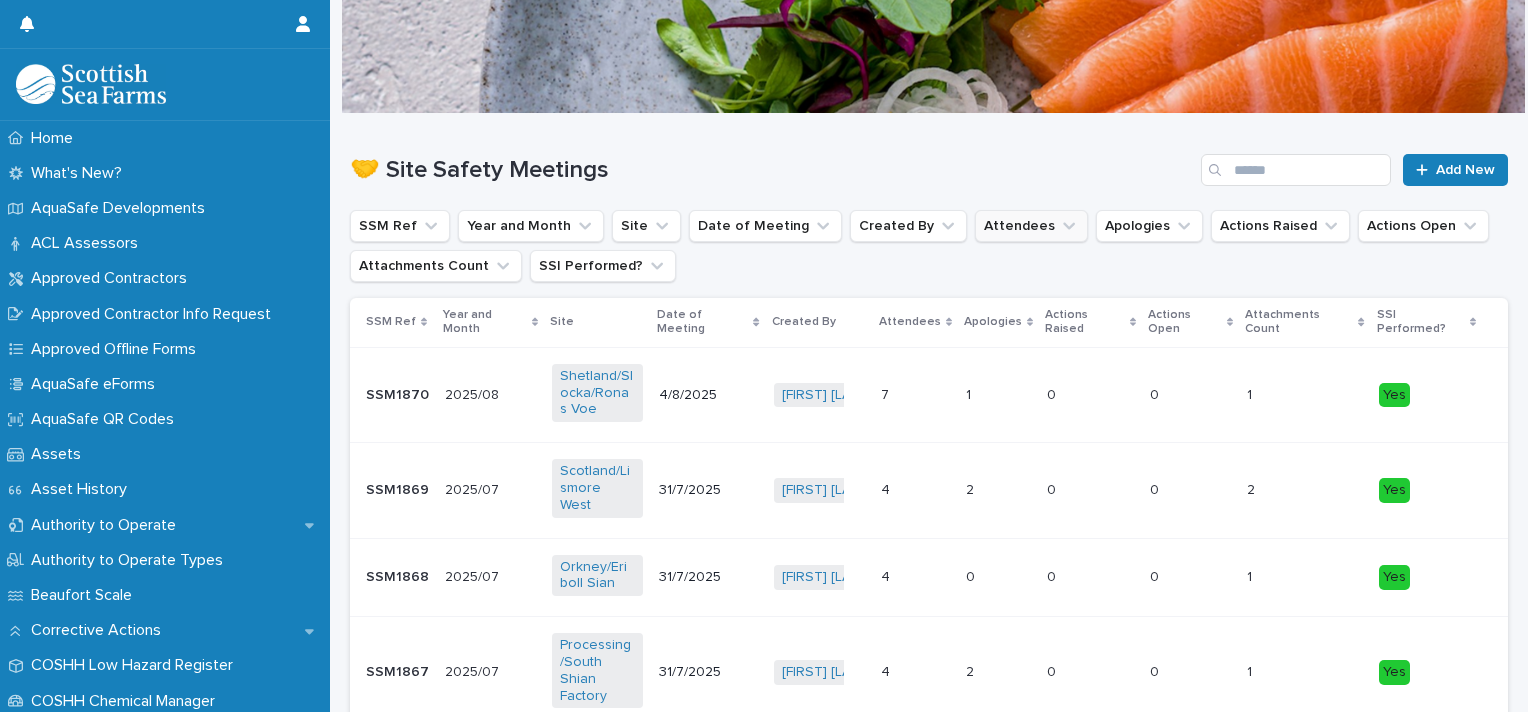scroll, scrollTop: 28, scrollLeft: 0, axis: vertical 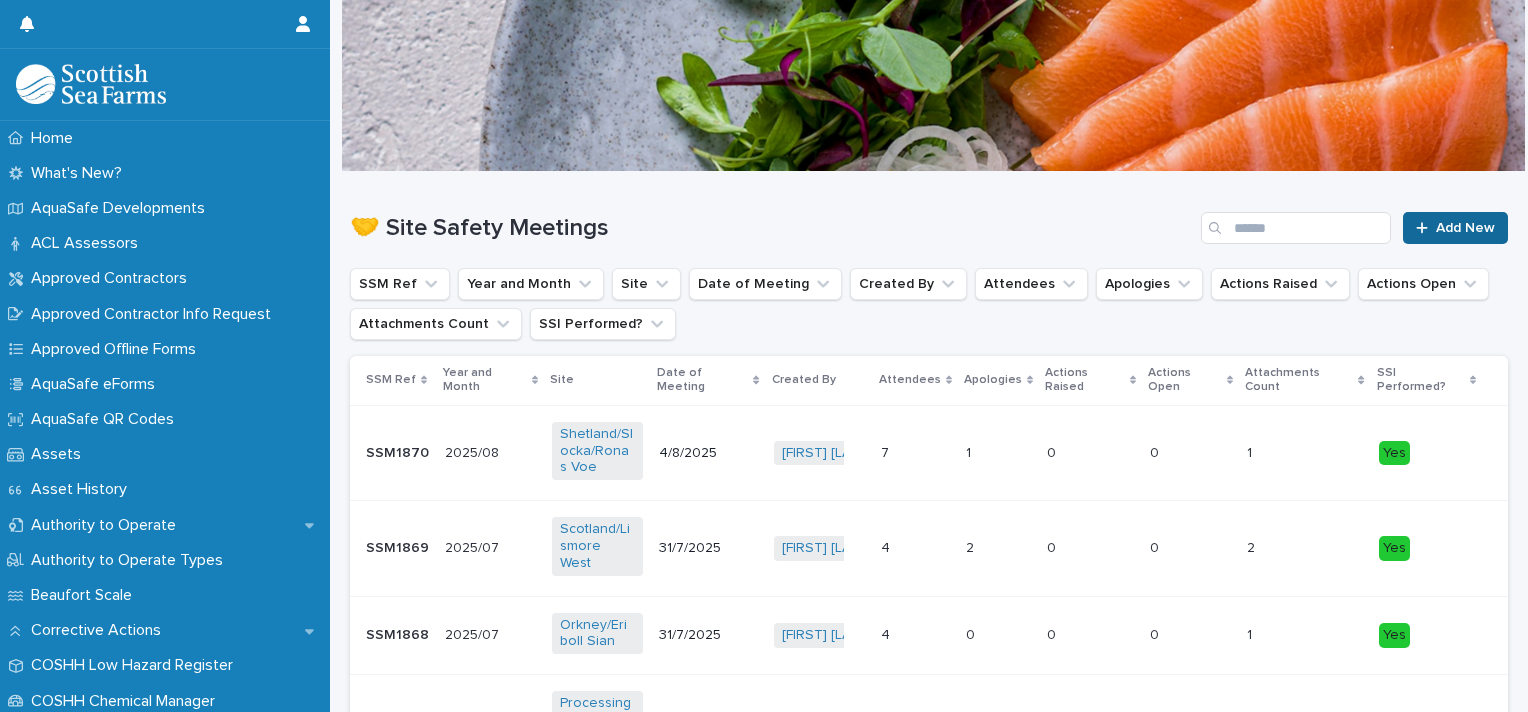 click on "Add New" at bounding box center (1455, 228) 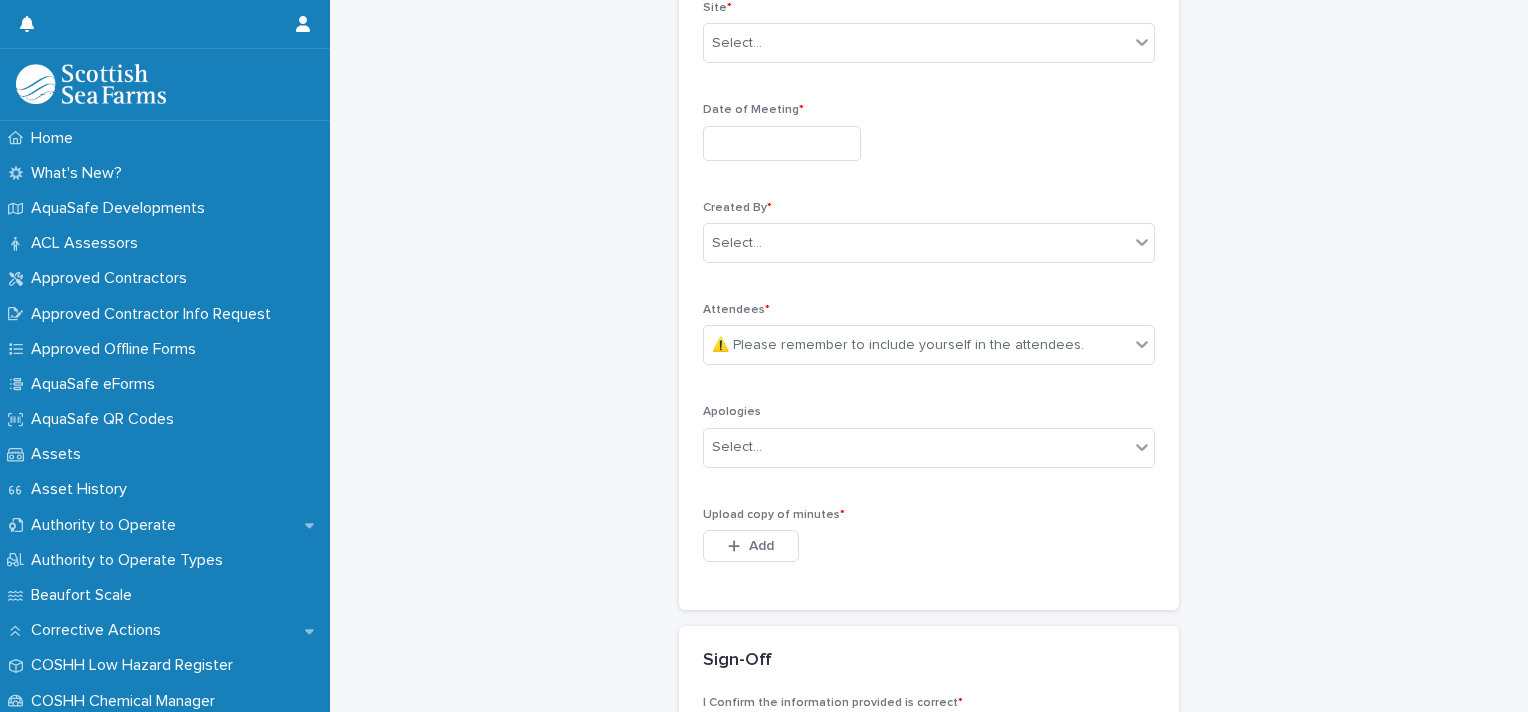 scroll, scrollTop: 364, scrollLeft: 0, axis: vertical 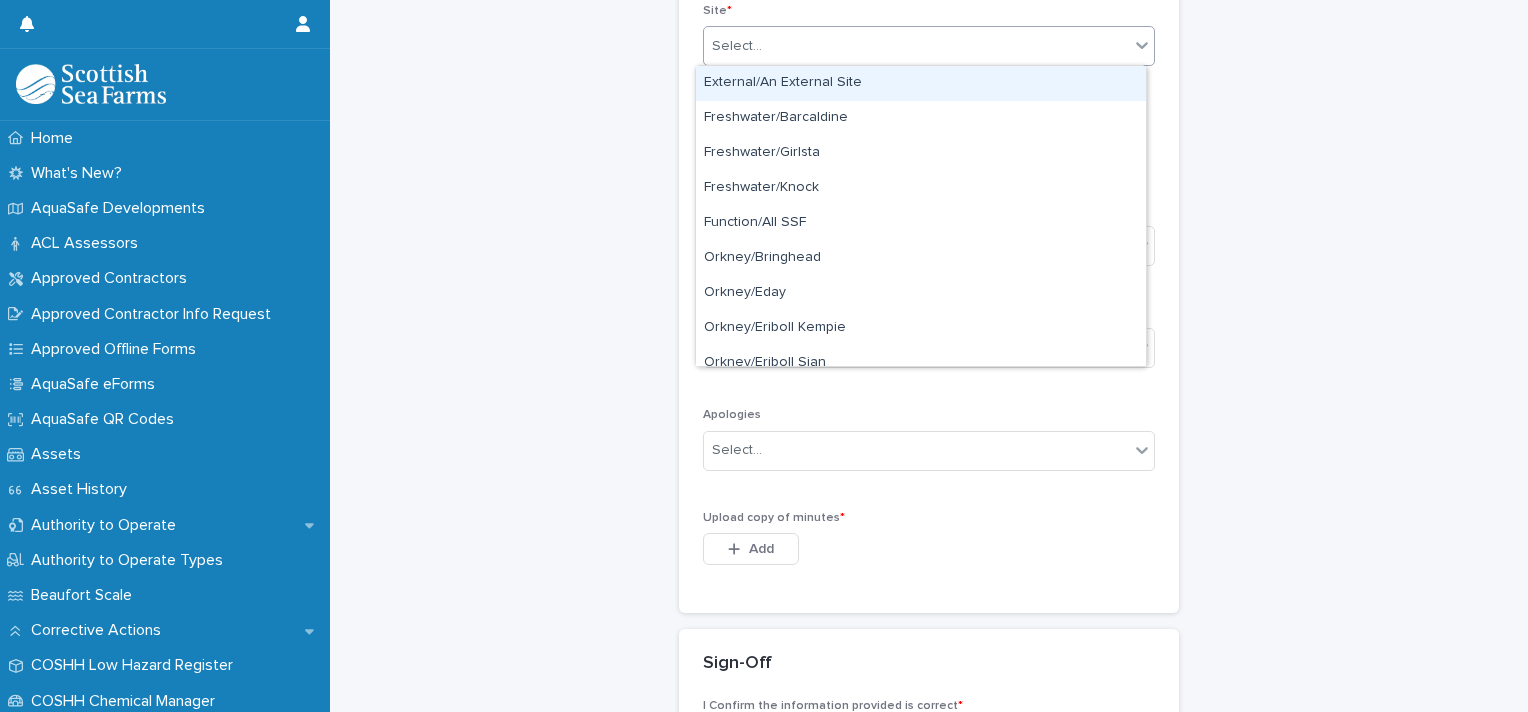 click on "Select..." at bounding box center (916, 46) 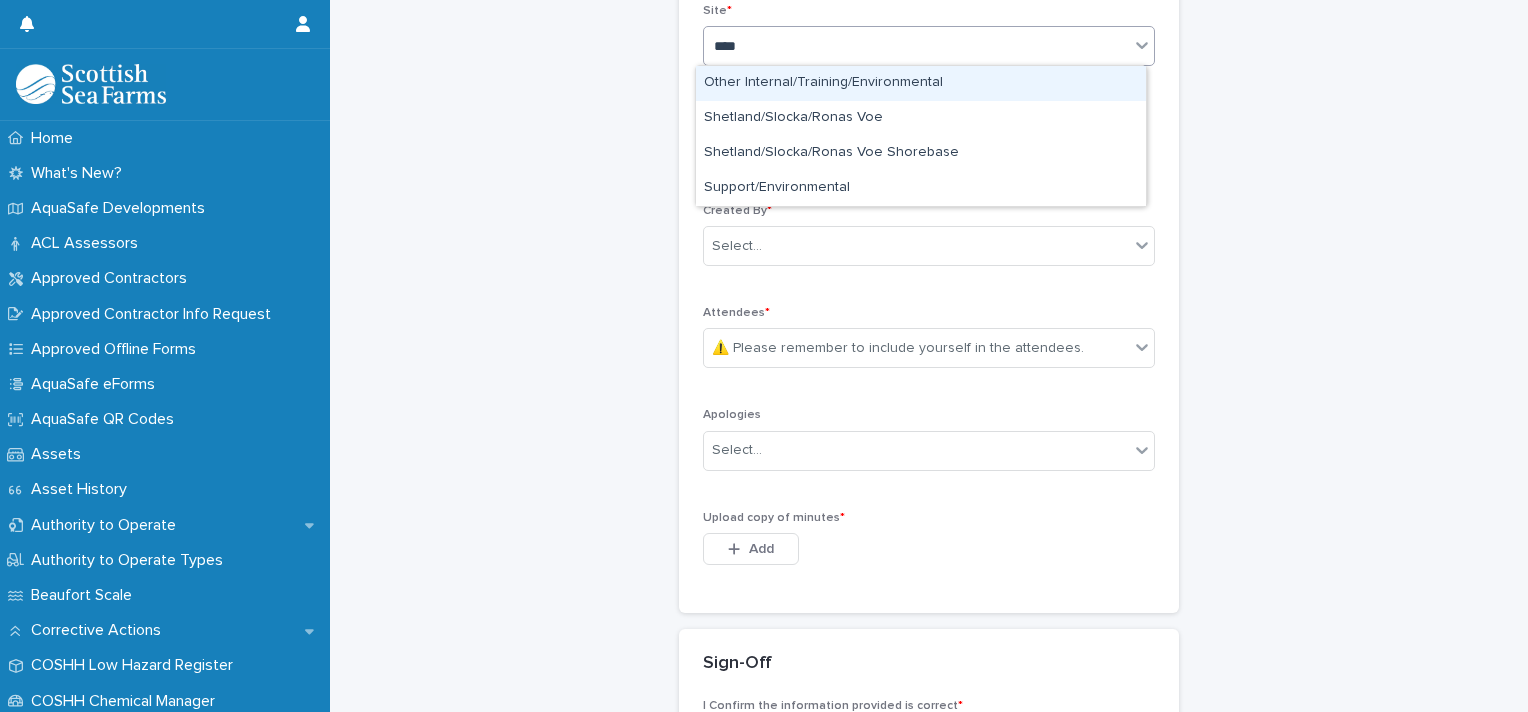type on "*****" 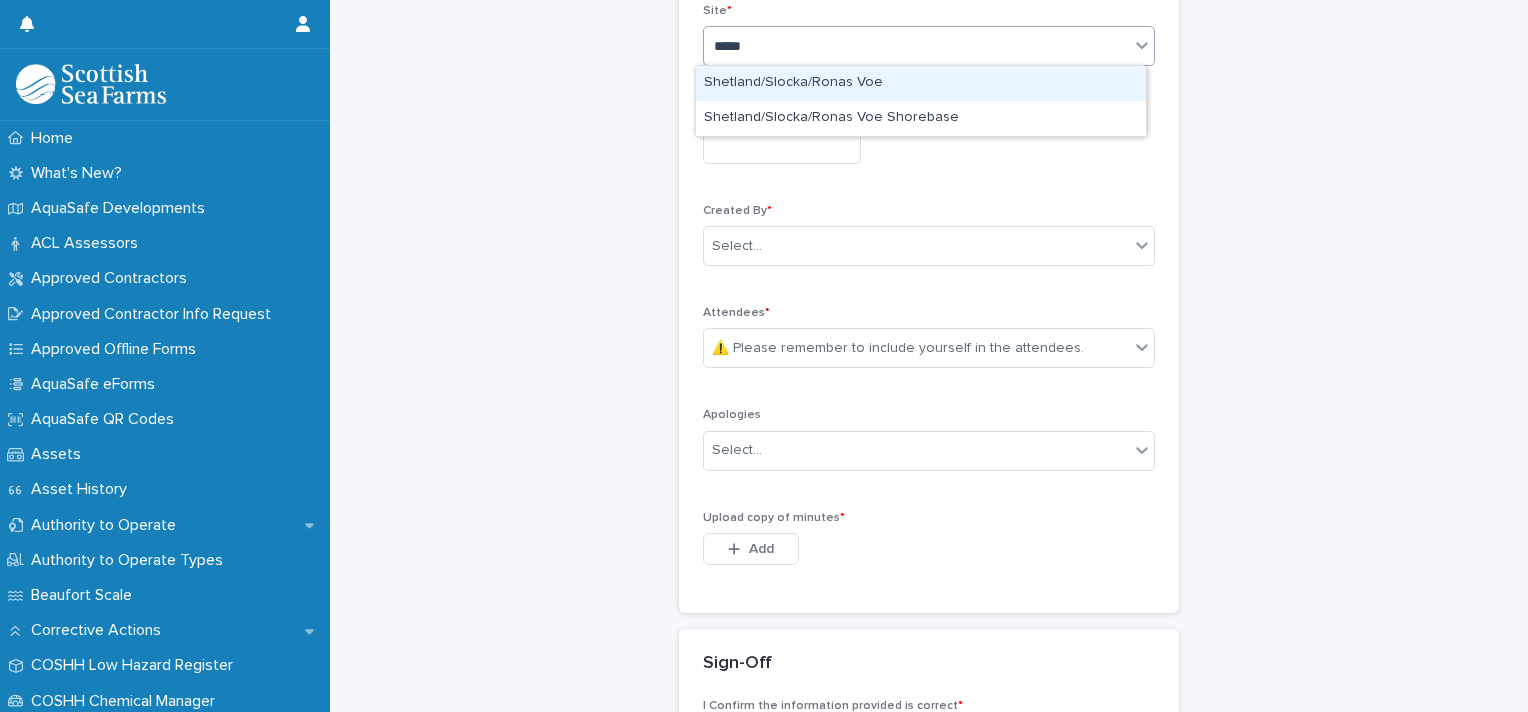 click on "Shetland/Slocka/Ronas Voe" at bounding box center (921, 83) 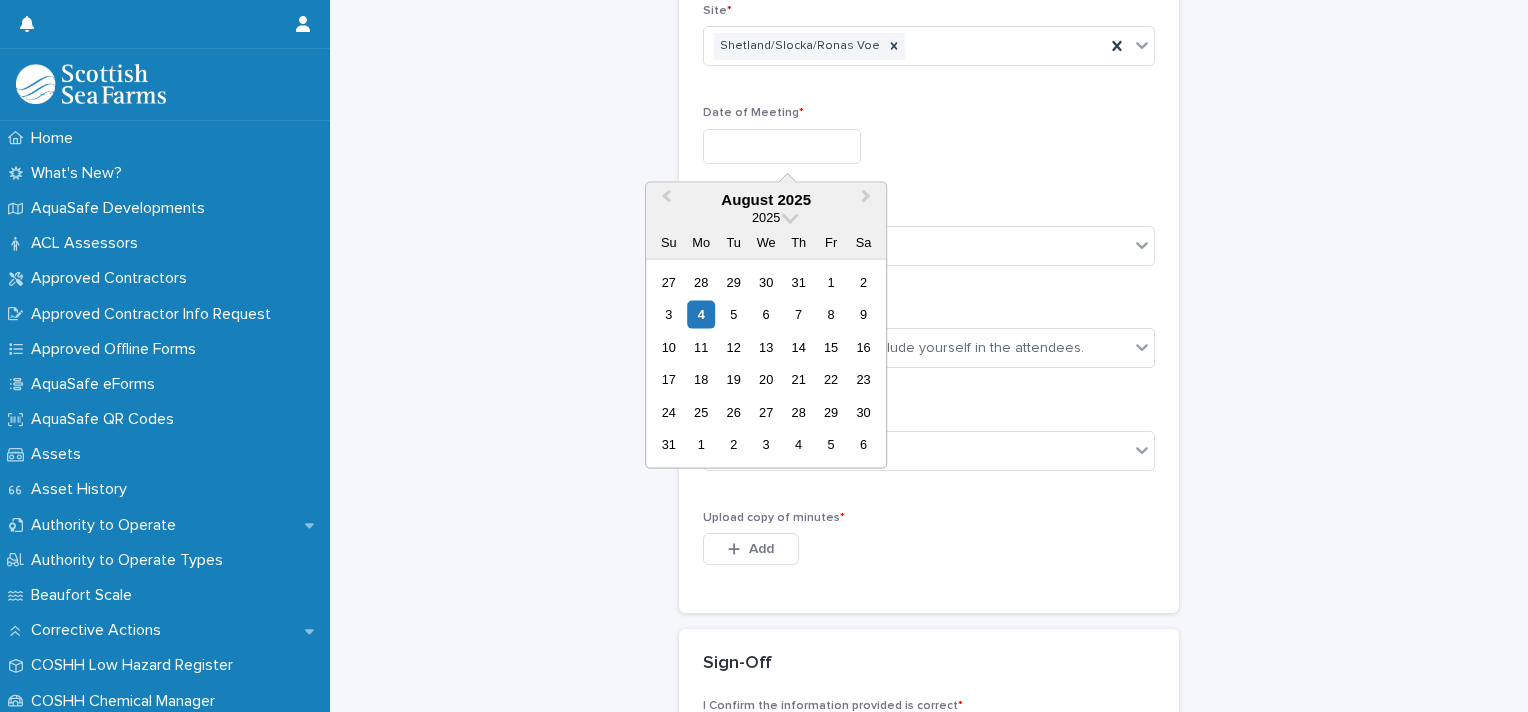 click at bounding box center (782, 146) 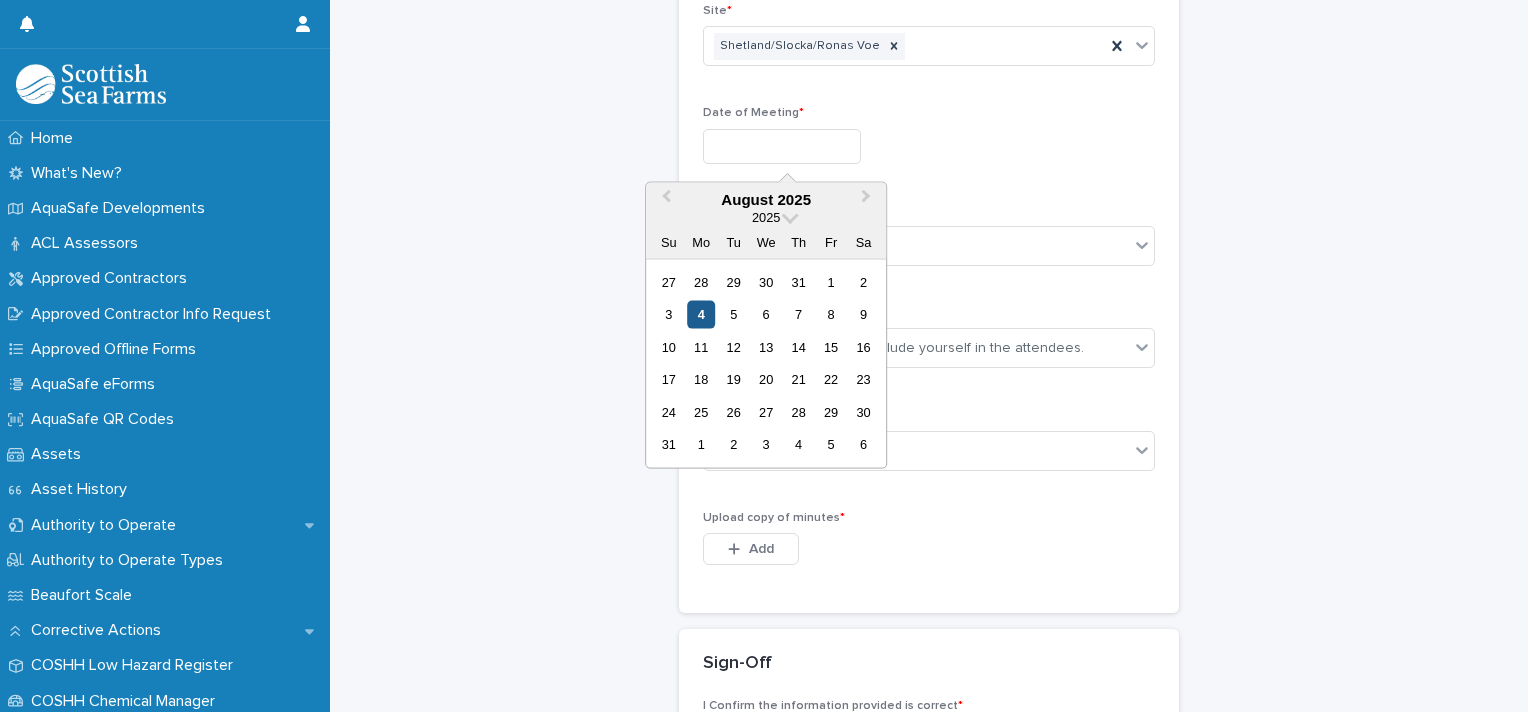 click on "4" at bounding box center [701, 314] 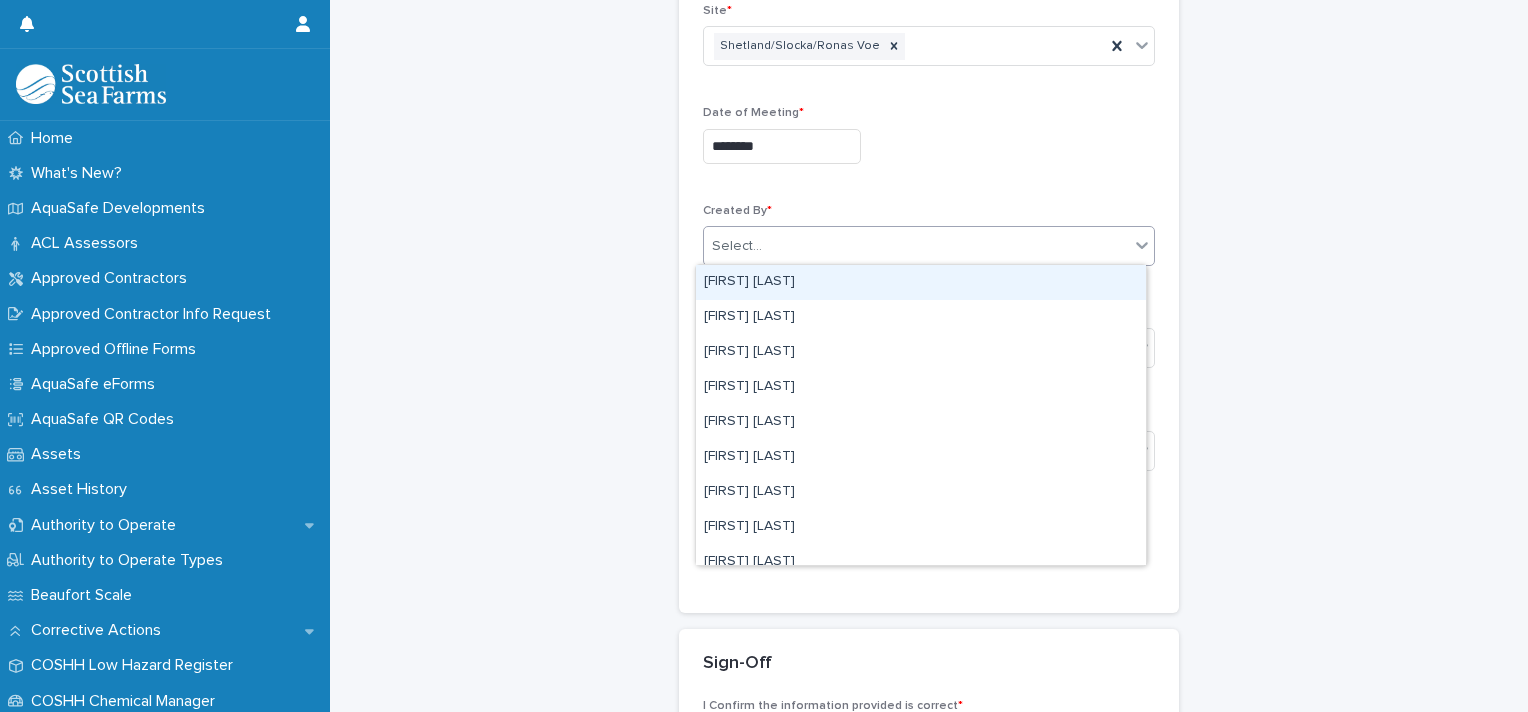 click on "Select..." at bounding box center (916, 246) 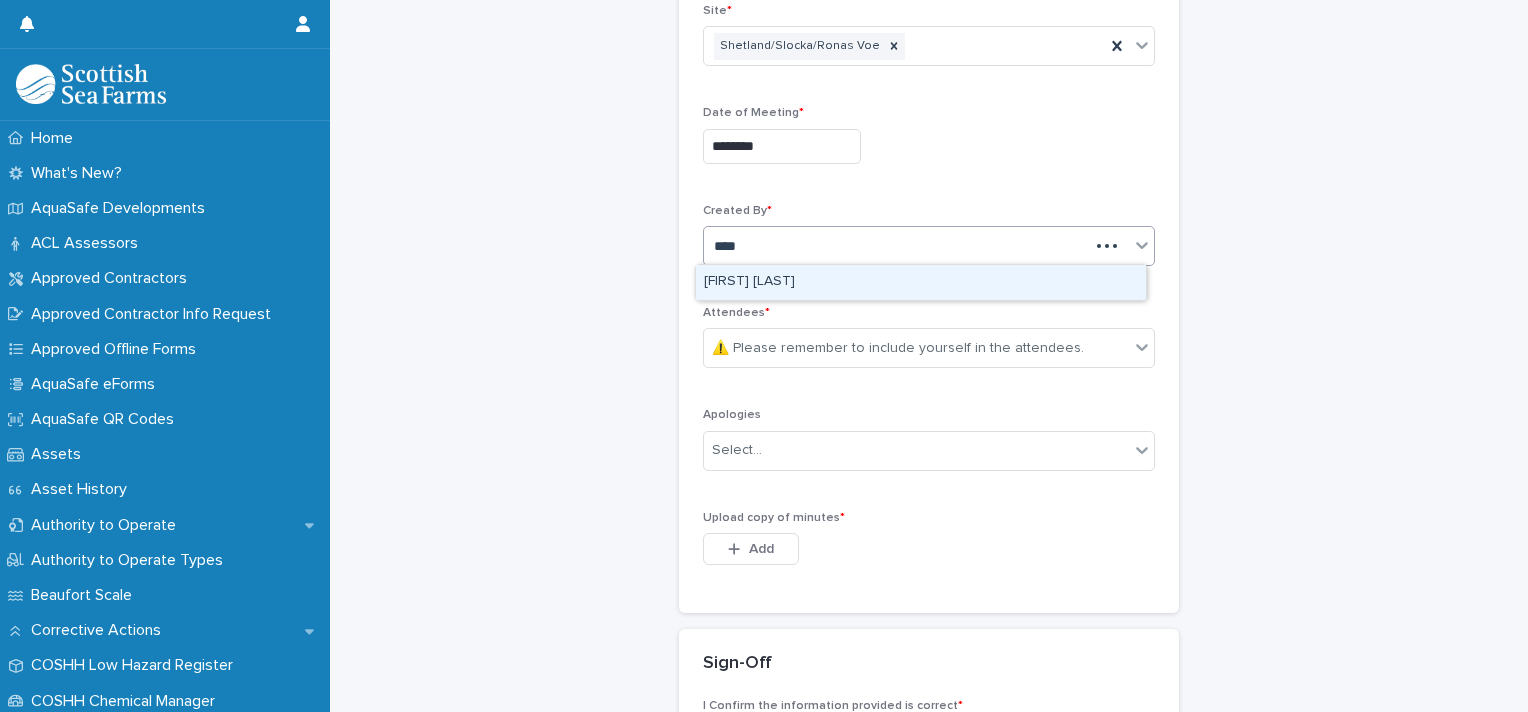 type on "*****" 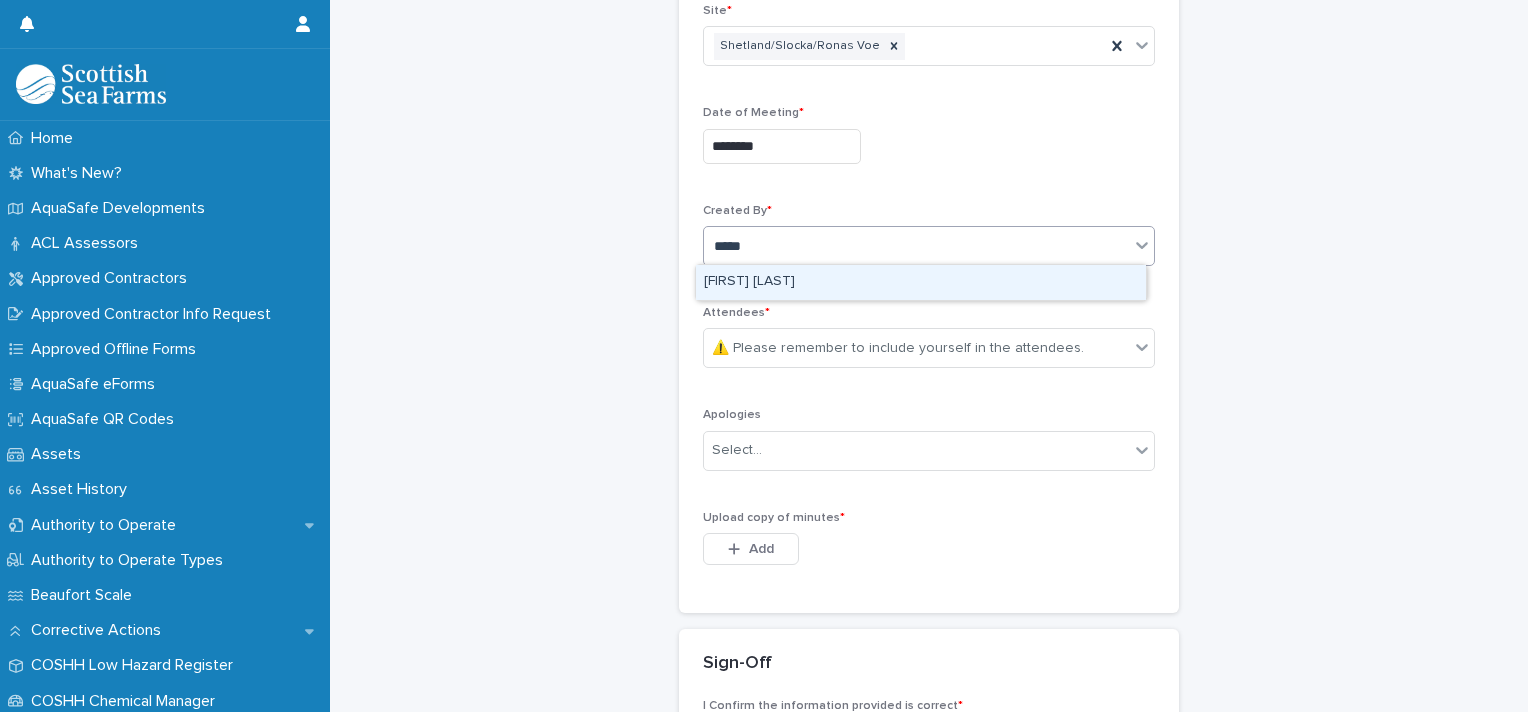 click on "[FIRST] [LAST]" at bounding box center (921, 282) 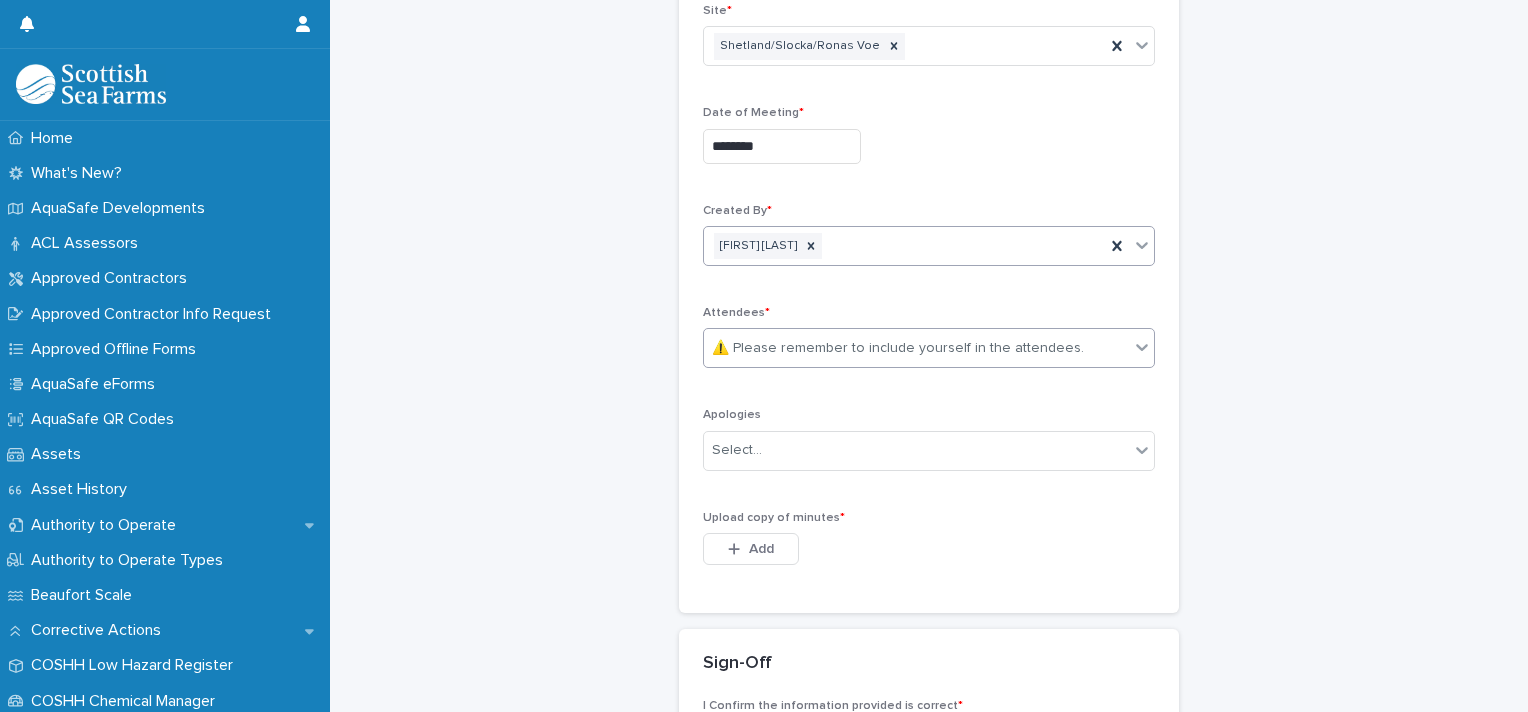 click on "⚠️ Please remember to include yourself in the attendees." at bounding box center (898, 348) 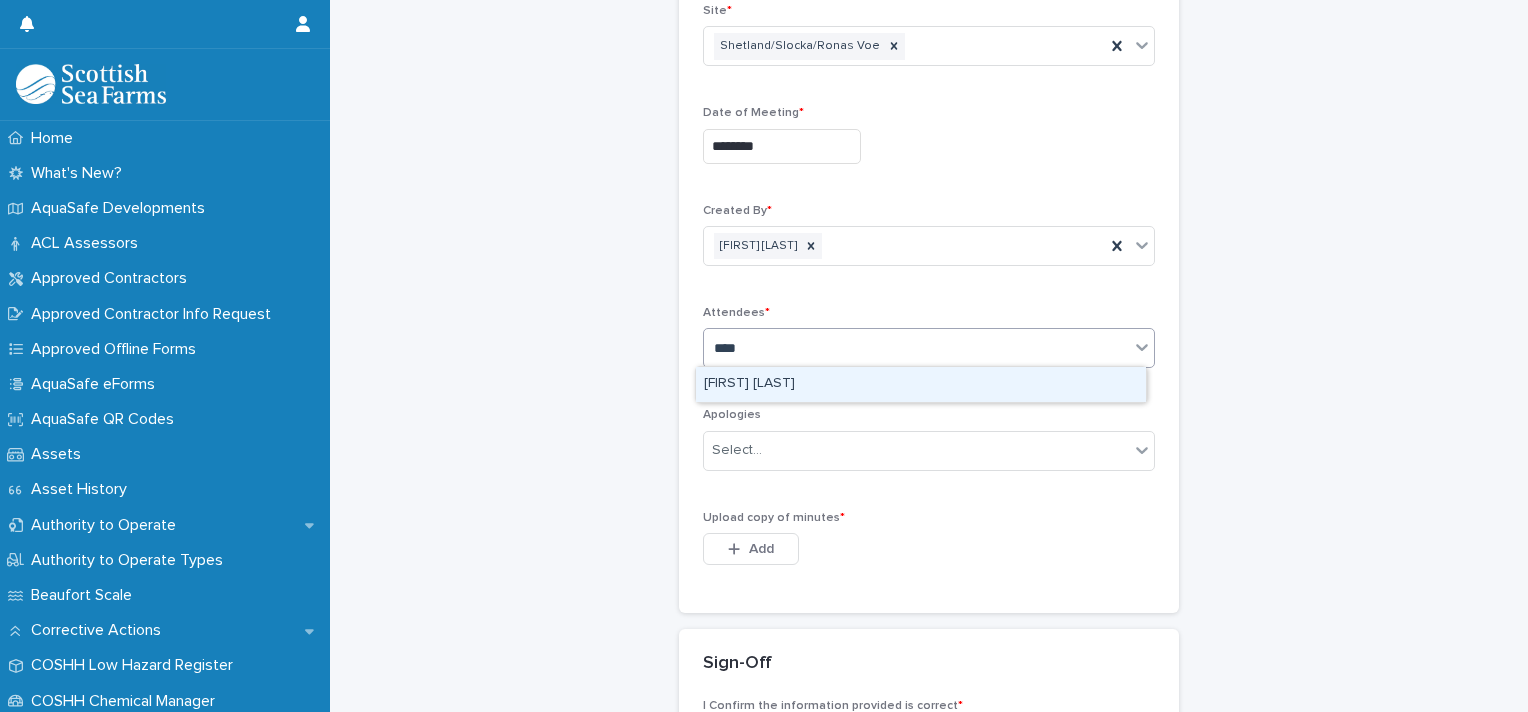 type on "*****" 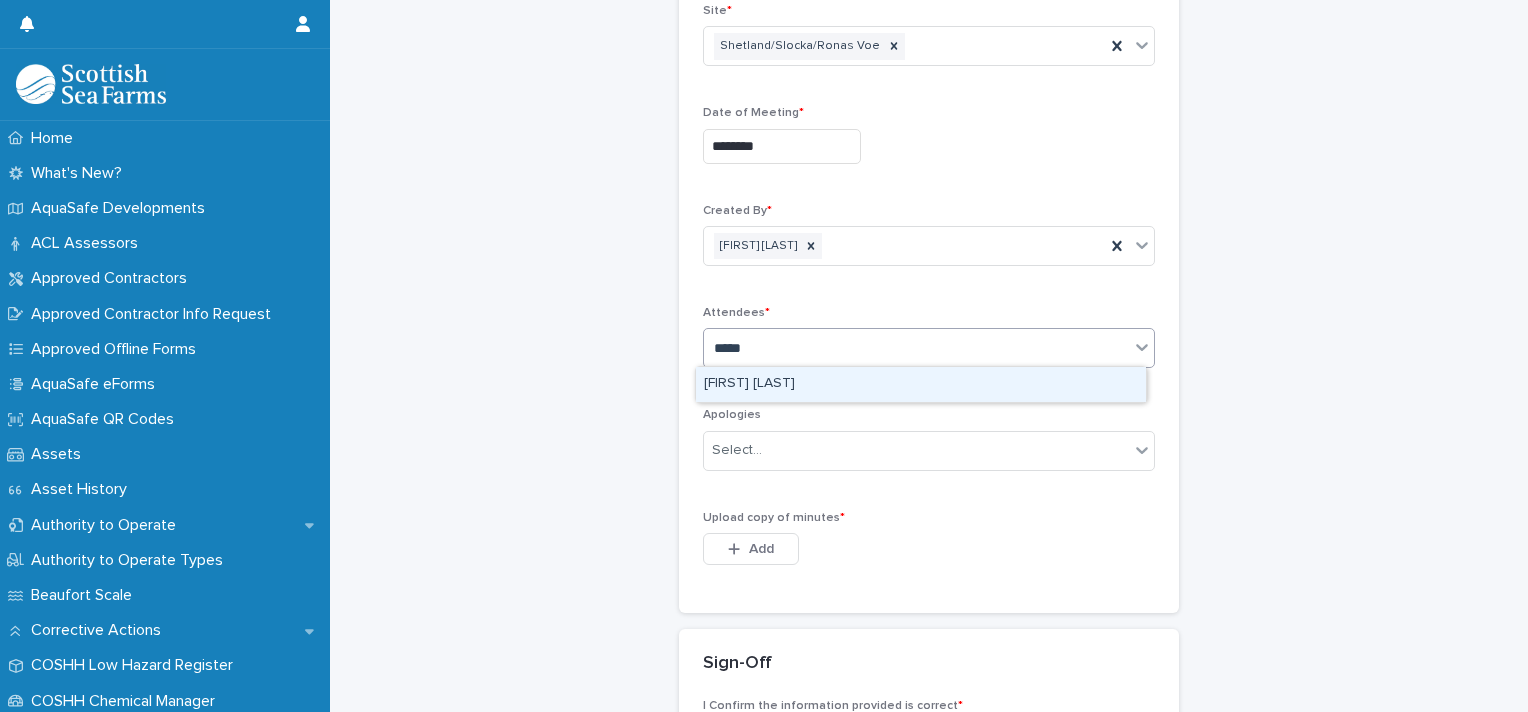click on "[FIRST] [LAST]" at bounding box center (921, 384) 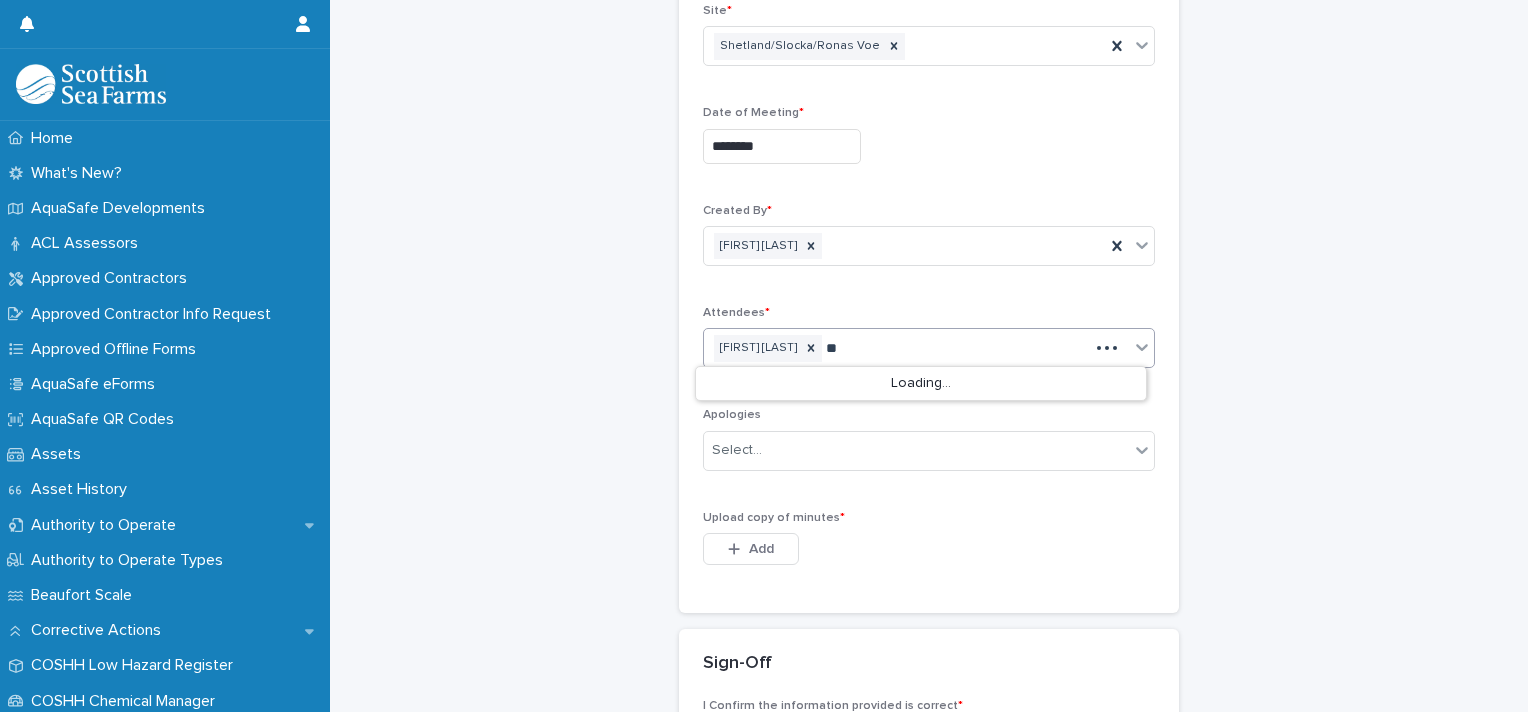 type on "*" 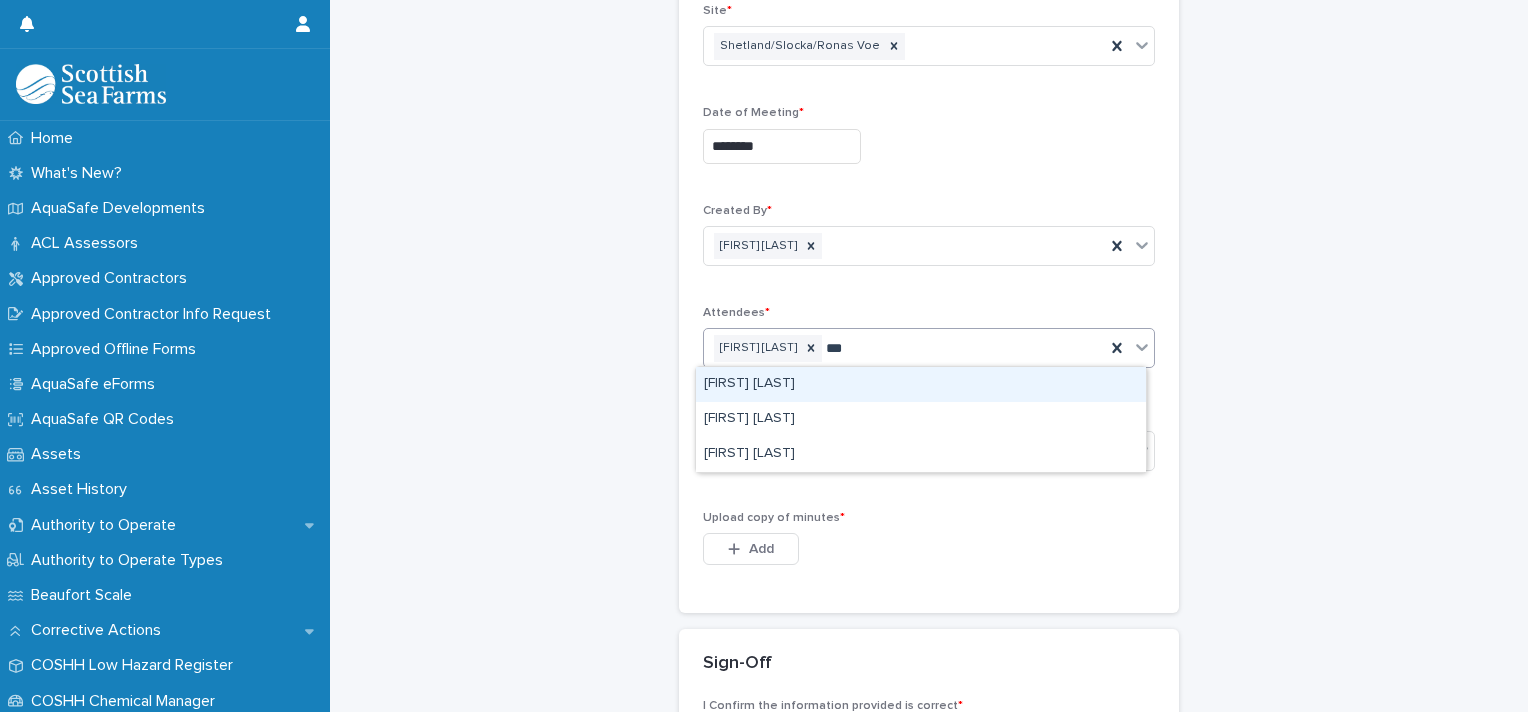 type on "****" 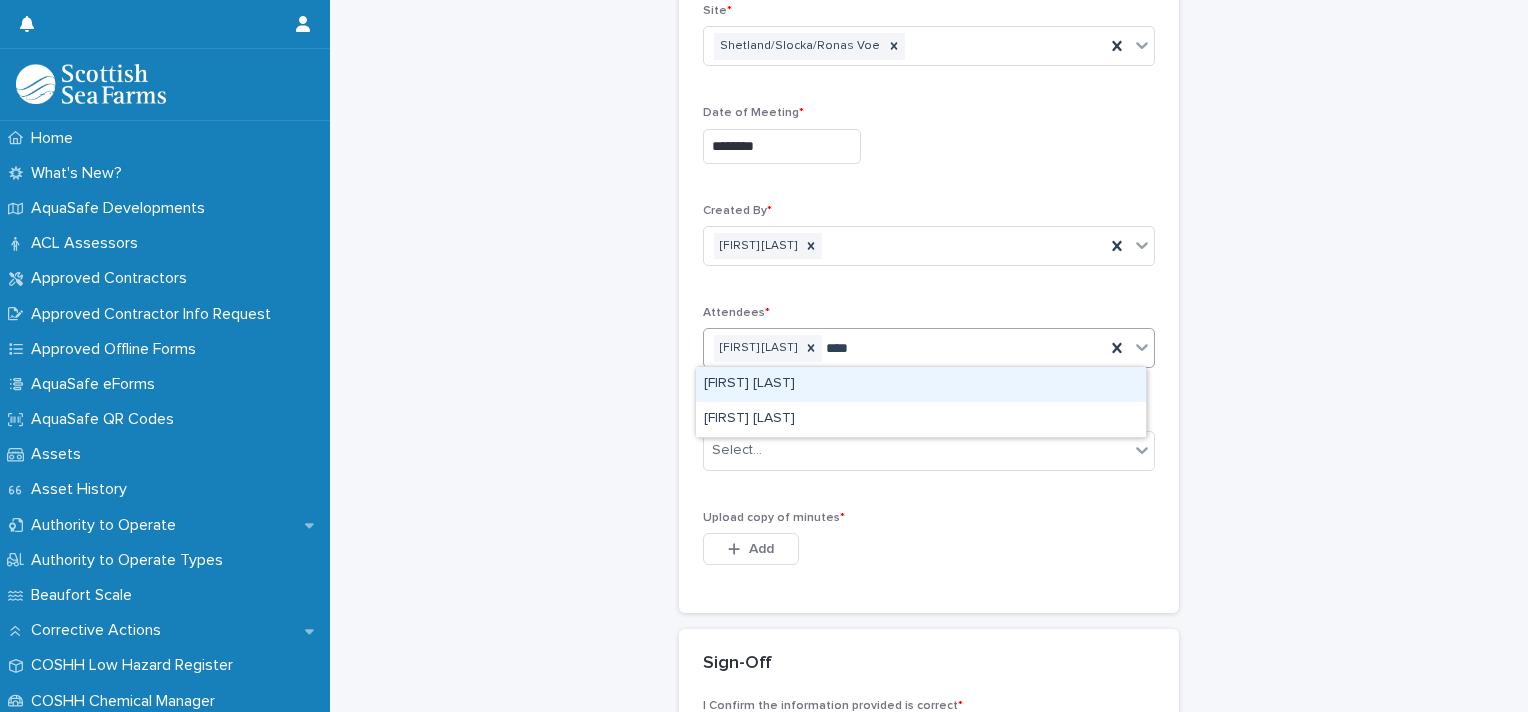 click on "[FIRST] [LAST]" at bounding box center (921, 384) 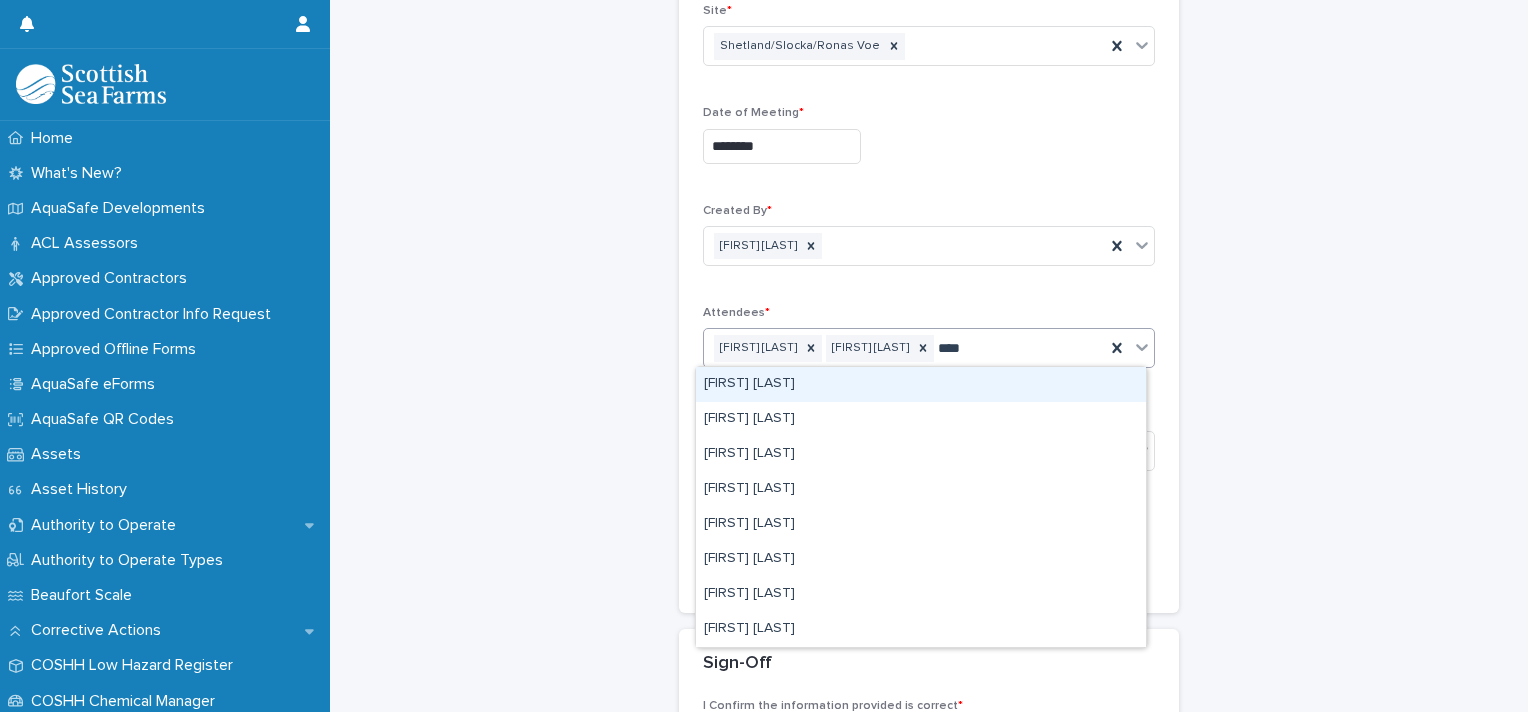 type on "*****" 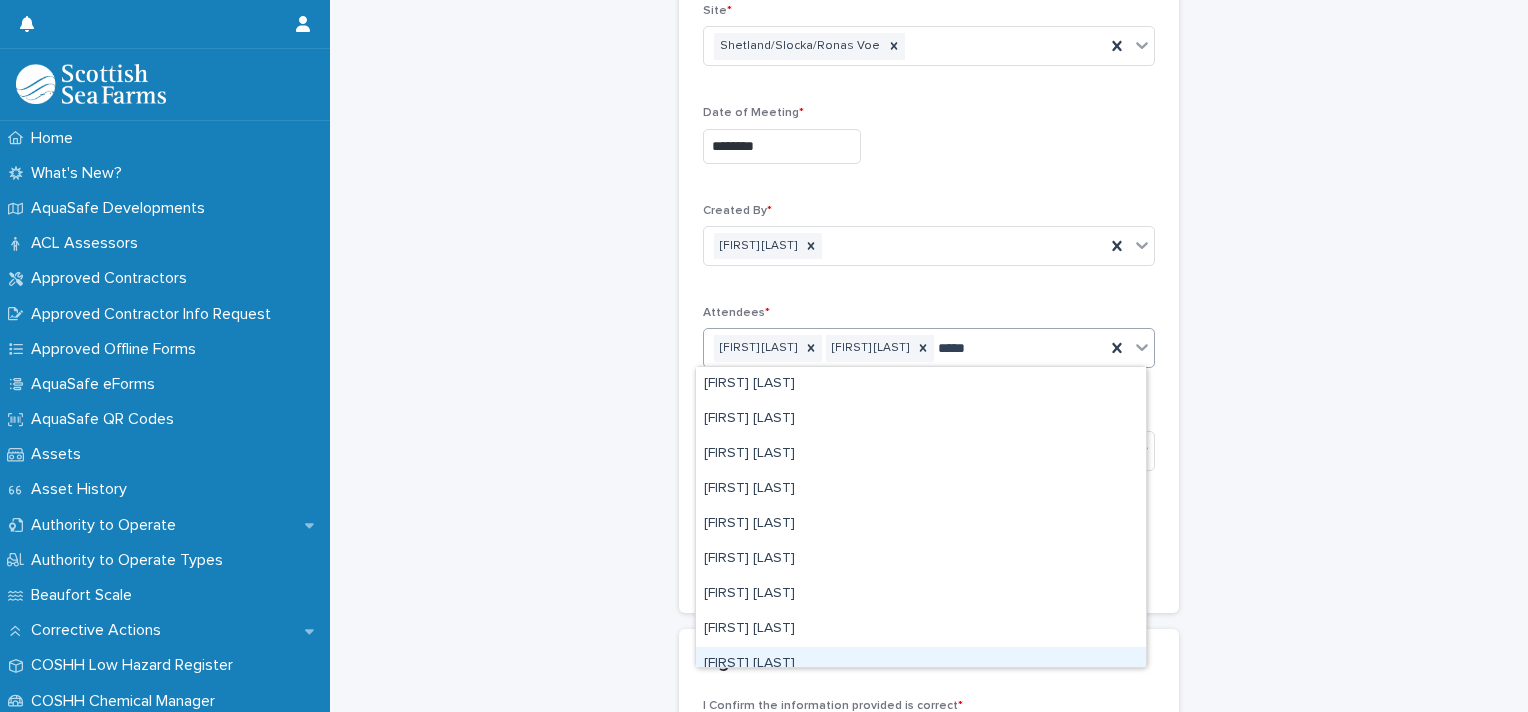 click on "[FIRST] [LAST]" at bounding box center (921, 664) 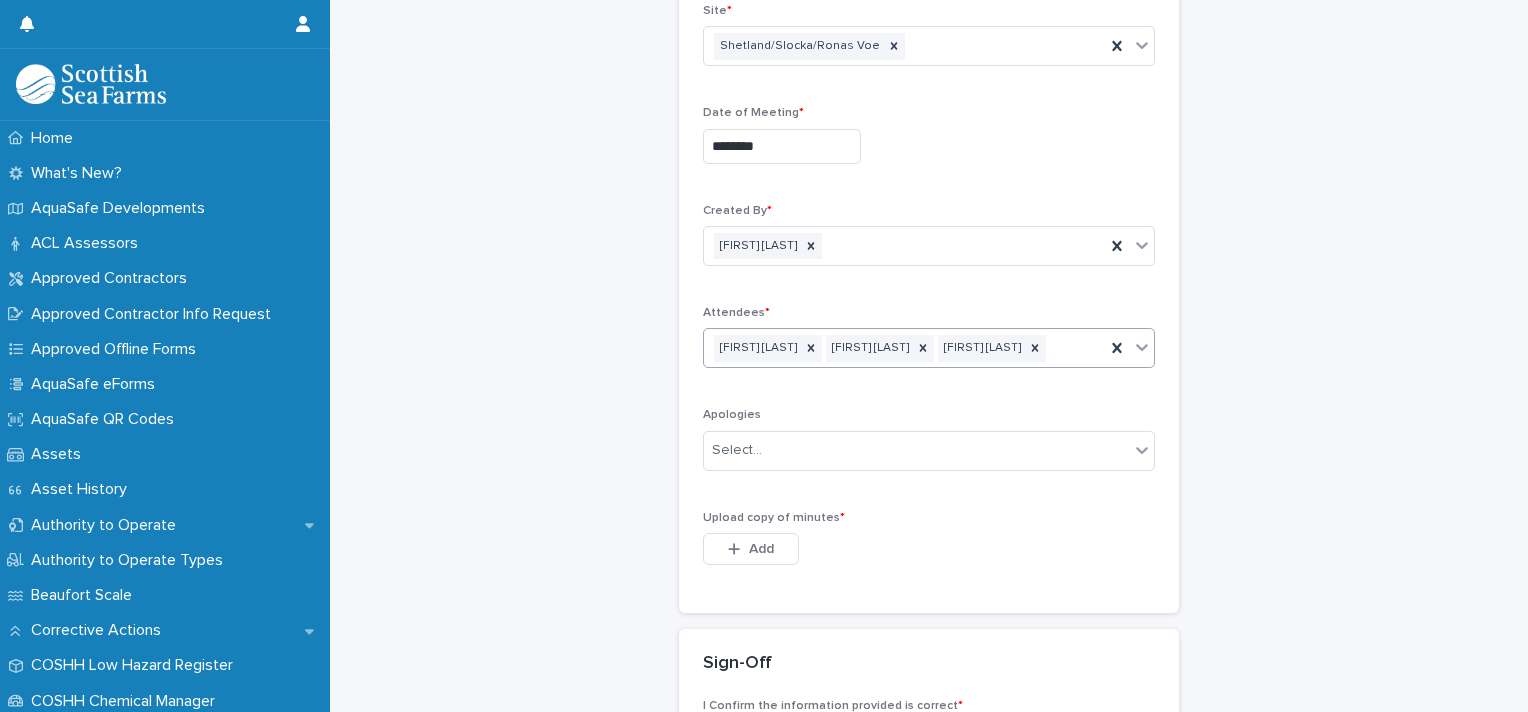 scroll, scrollTop: 377, scrollLeft: 0, axis: vertical 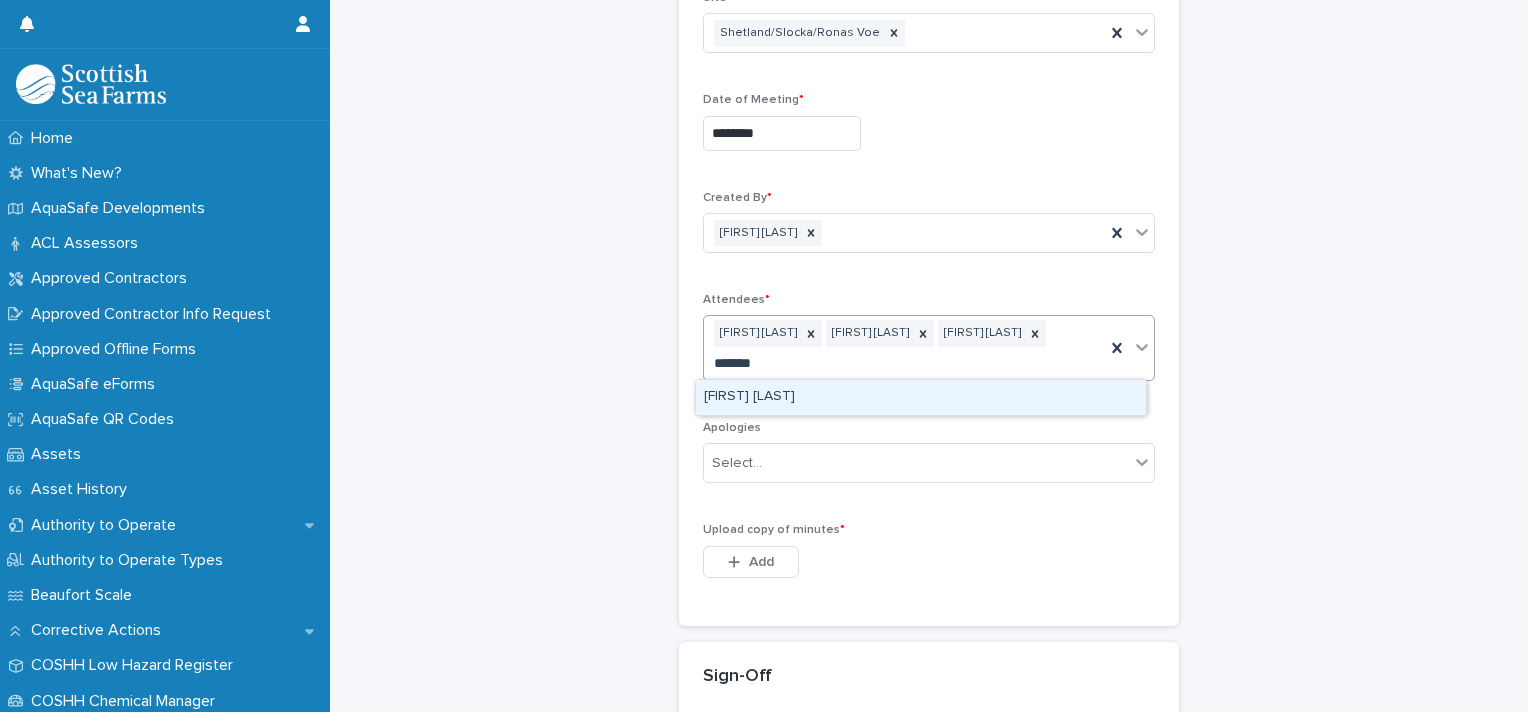 type on "********" 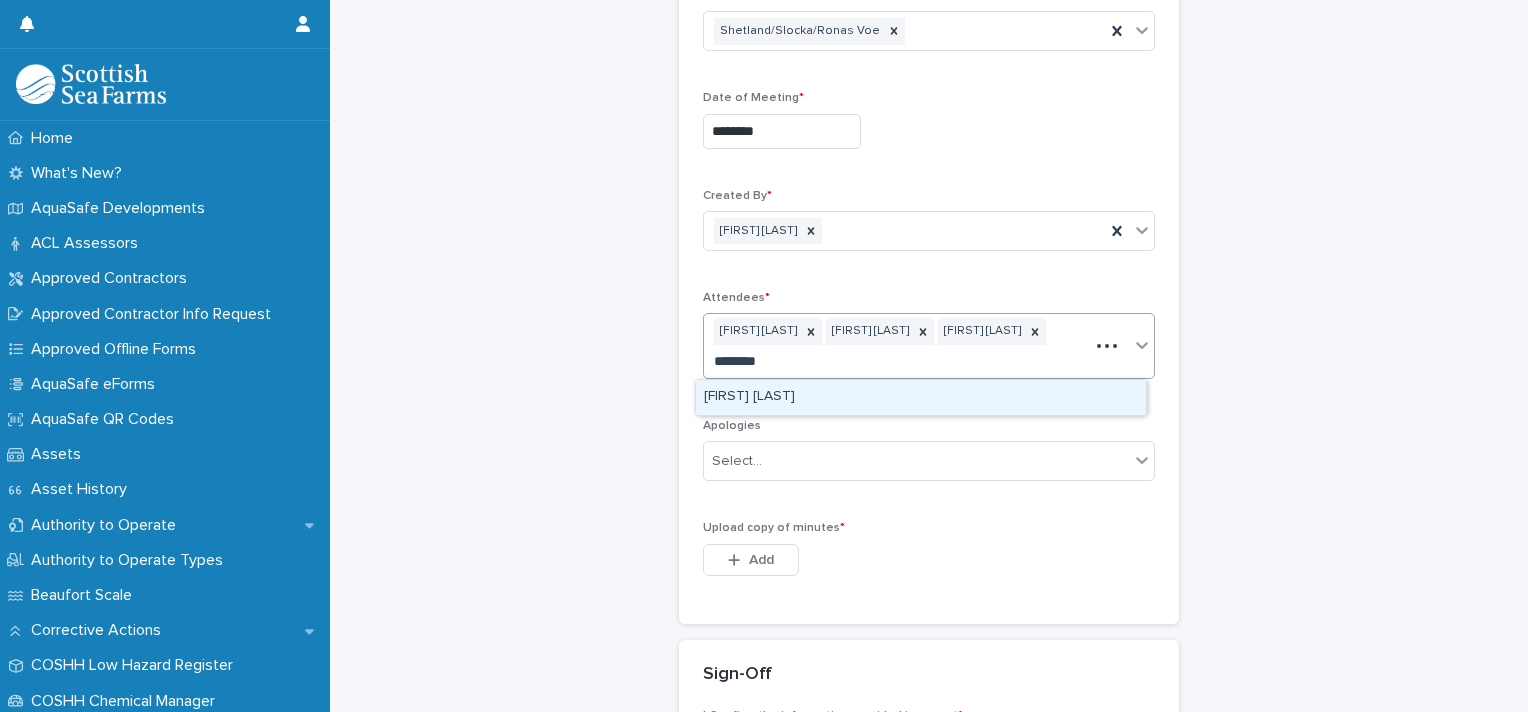 scroll, scrollTop: 377, scrollLeft: 0, axis: vertical 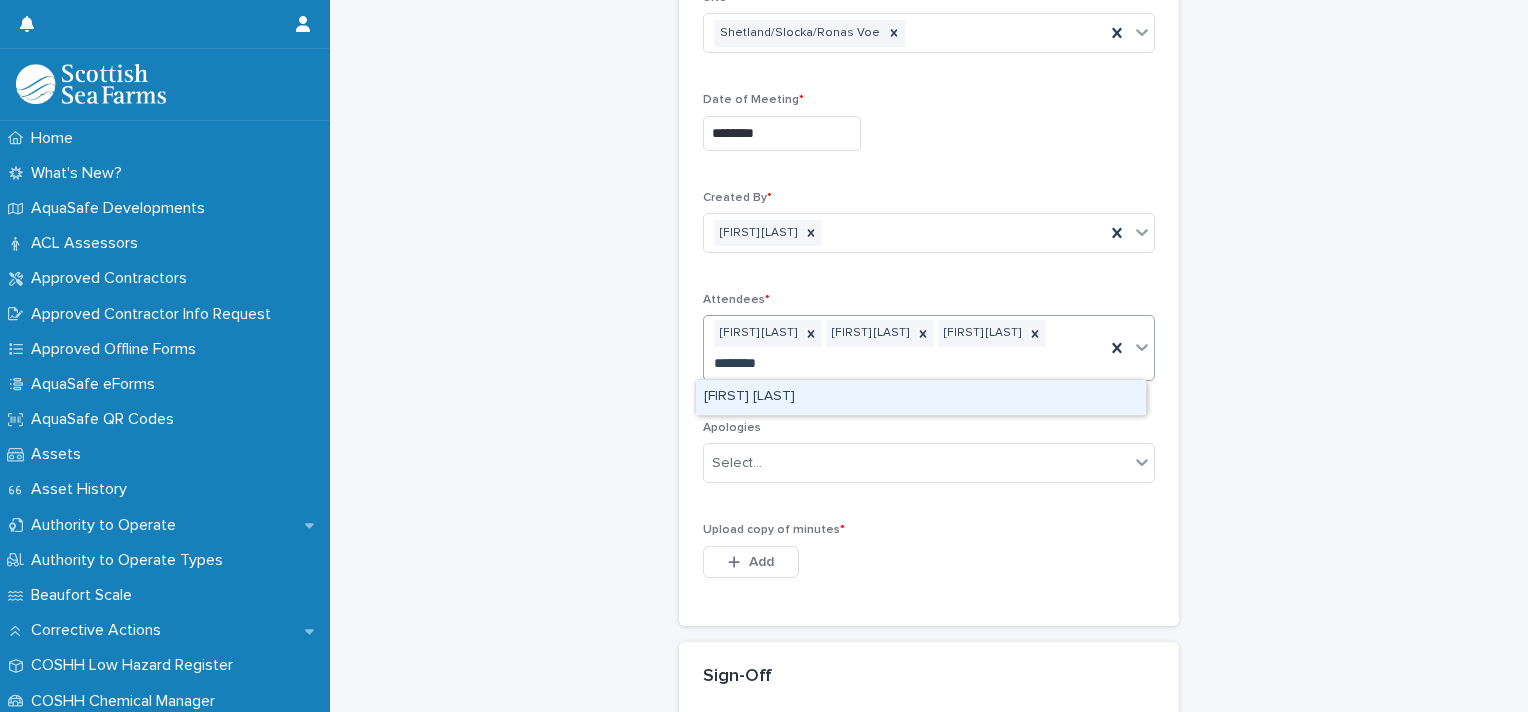 click on "[FIRST] [LAST]" at bounding box center (921, 397) 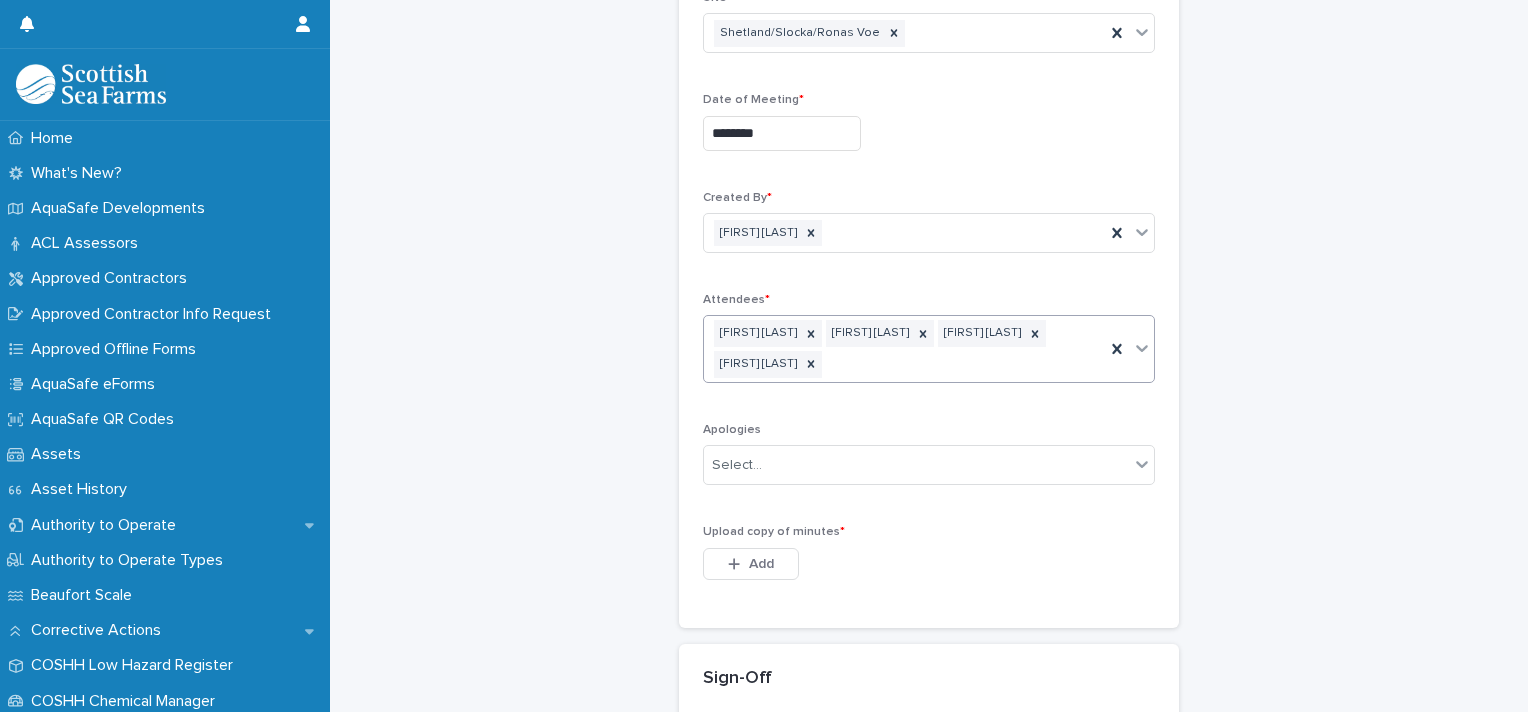 scroll, scrollTop: 379, scrollLeft: 0, axis: vertical 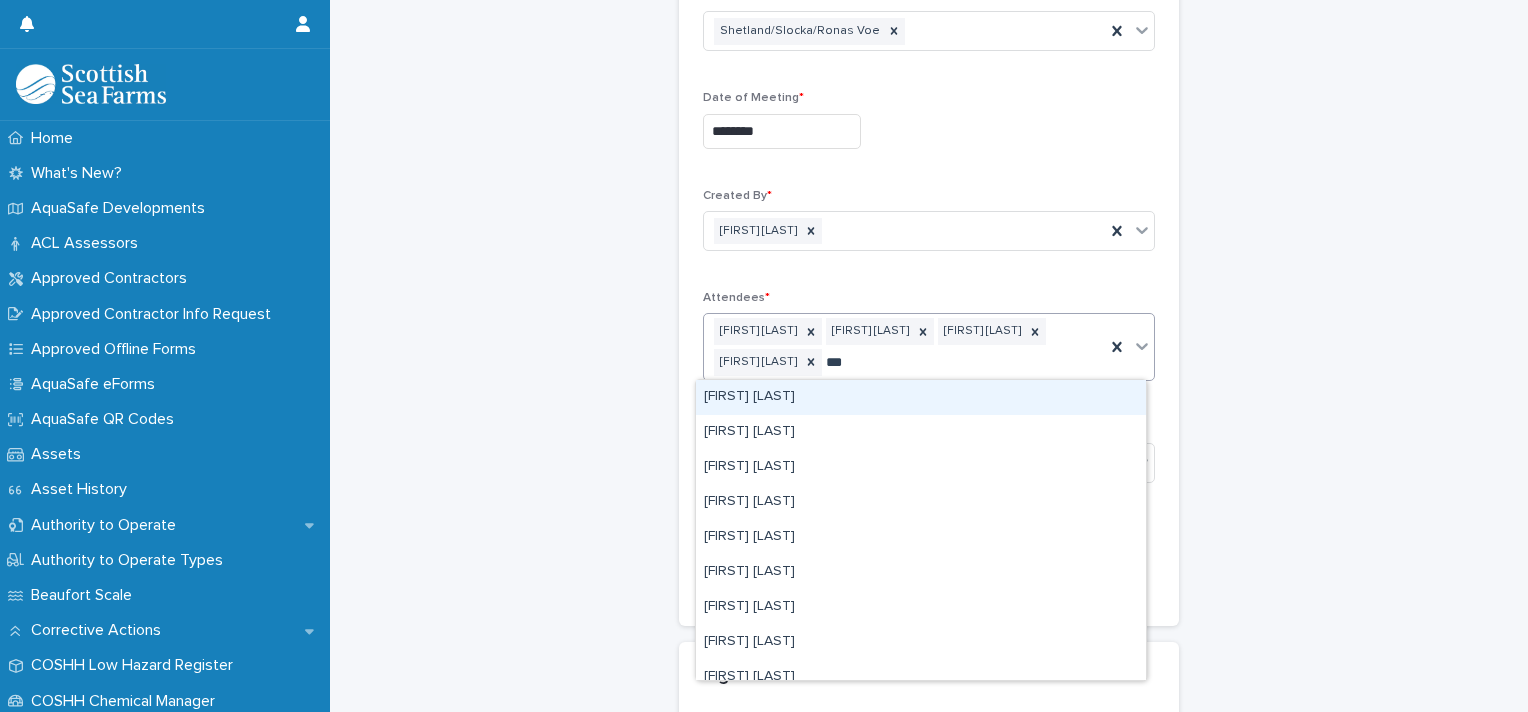 type on "****" 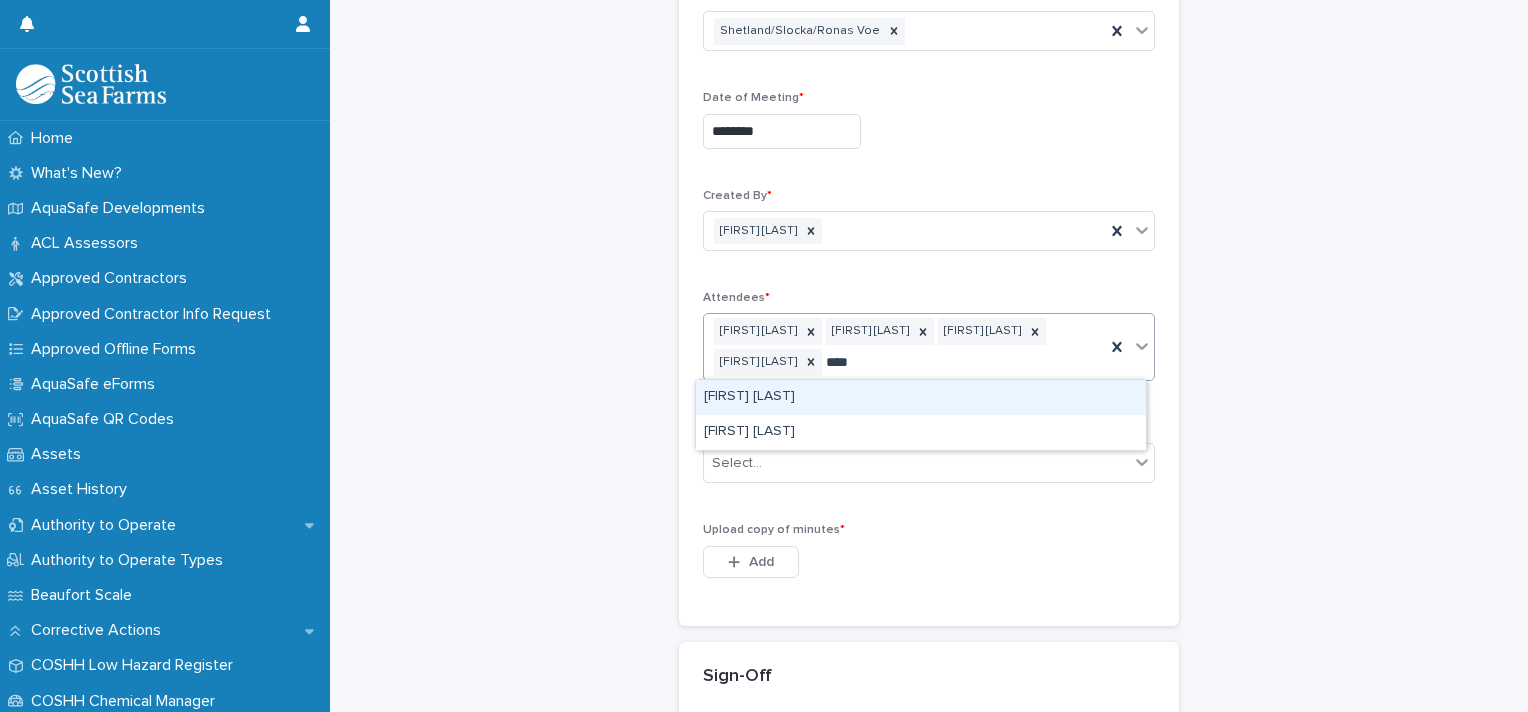 click on "[FIRST] [LAST]" at bounding box center (921, 397) 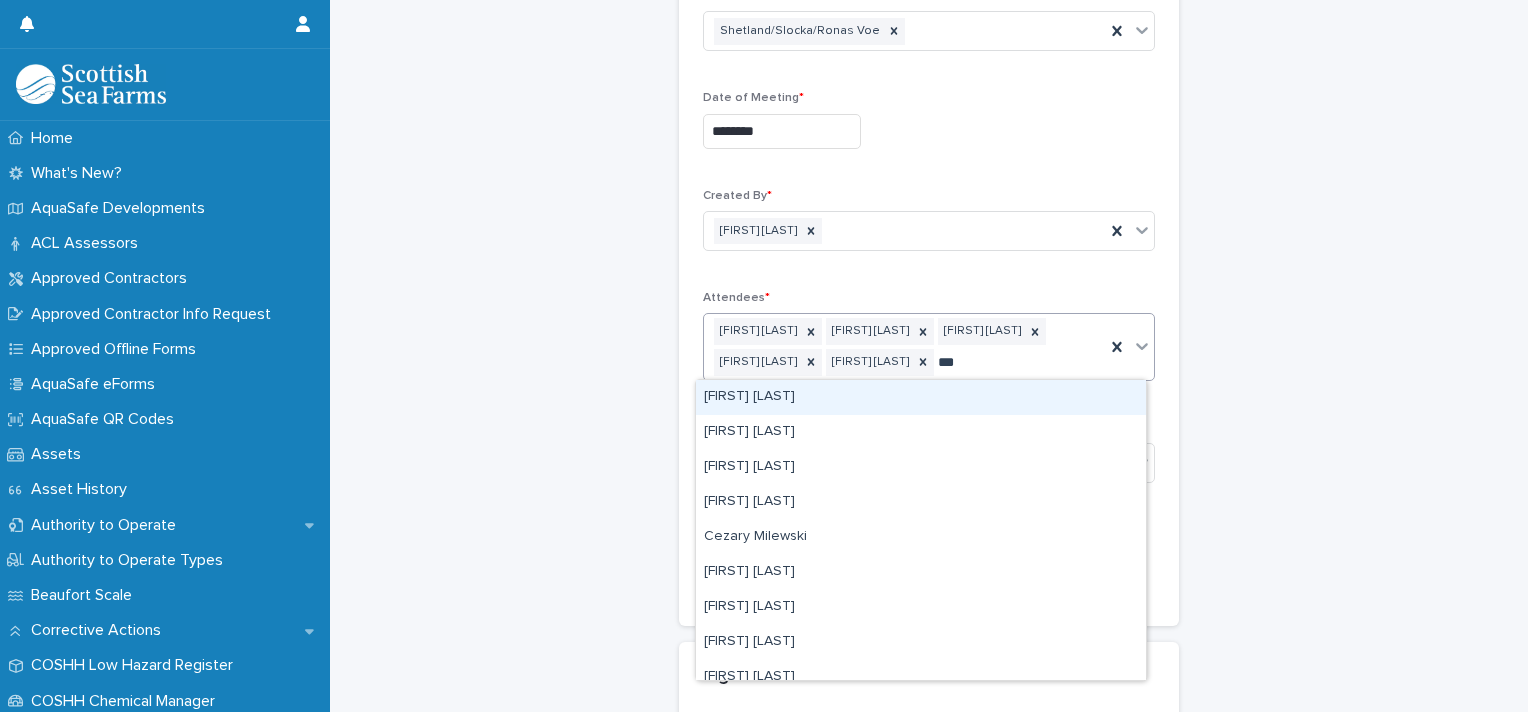 type on "****" 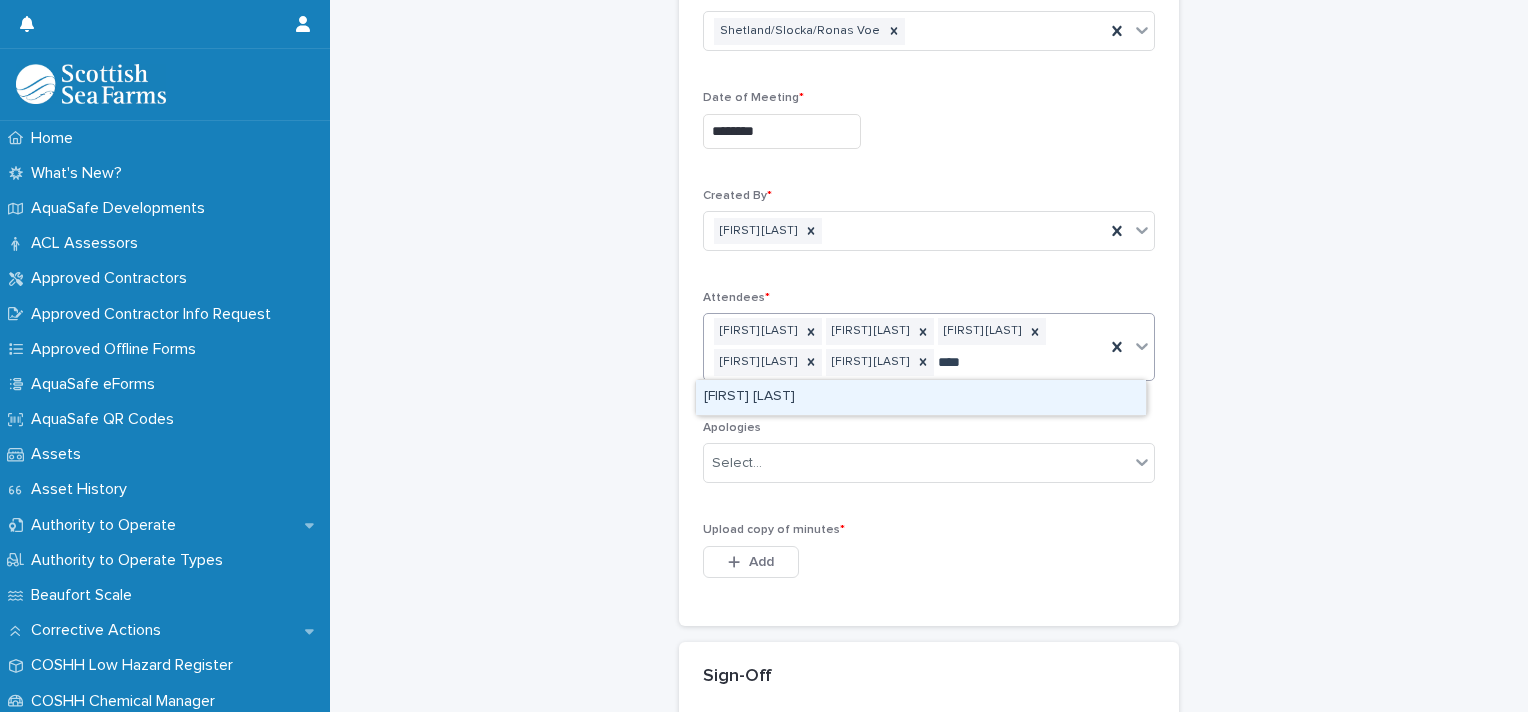 click on "[FIRST] [LAST]" at bounding box center [921, 397] 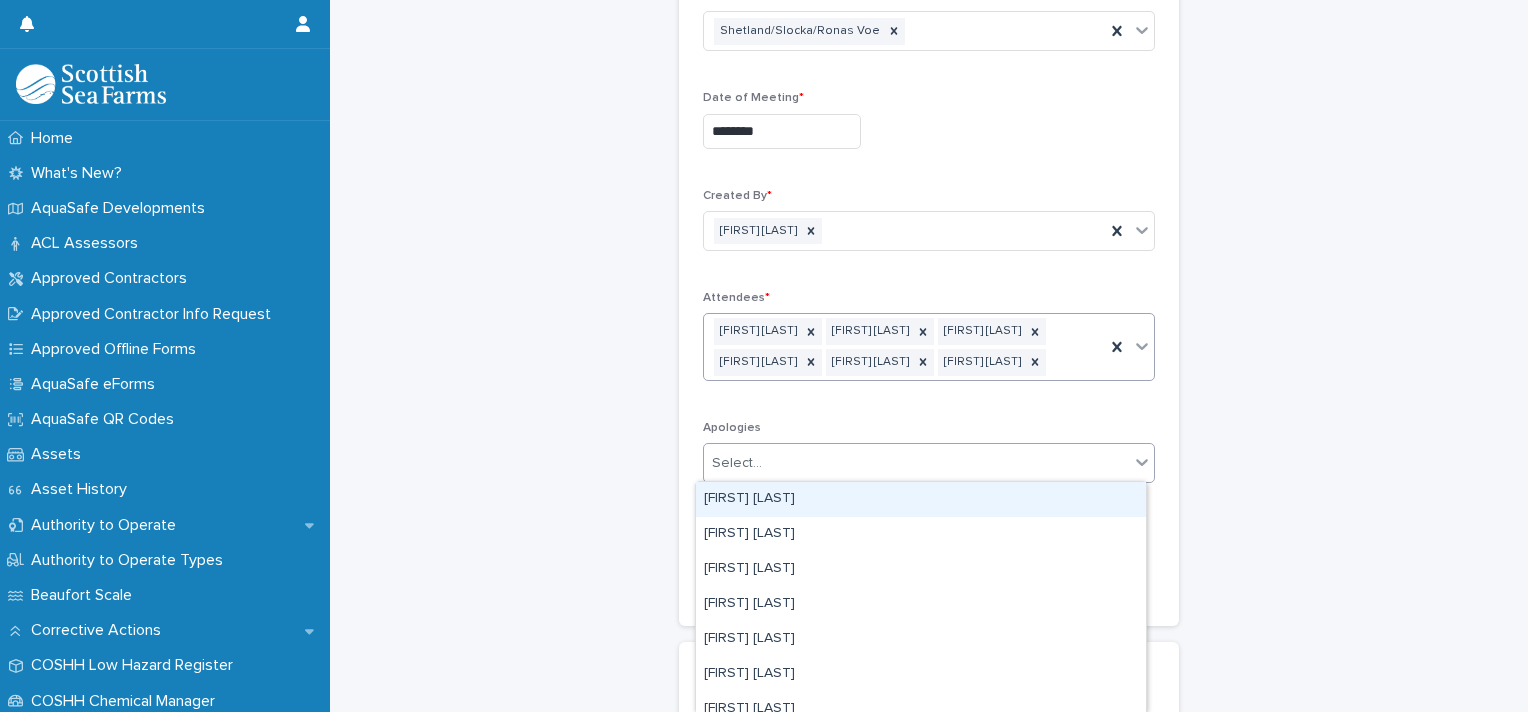 click on "Select..." at bounding box center [916, 463] 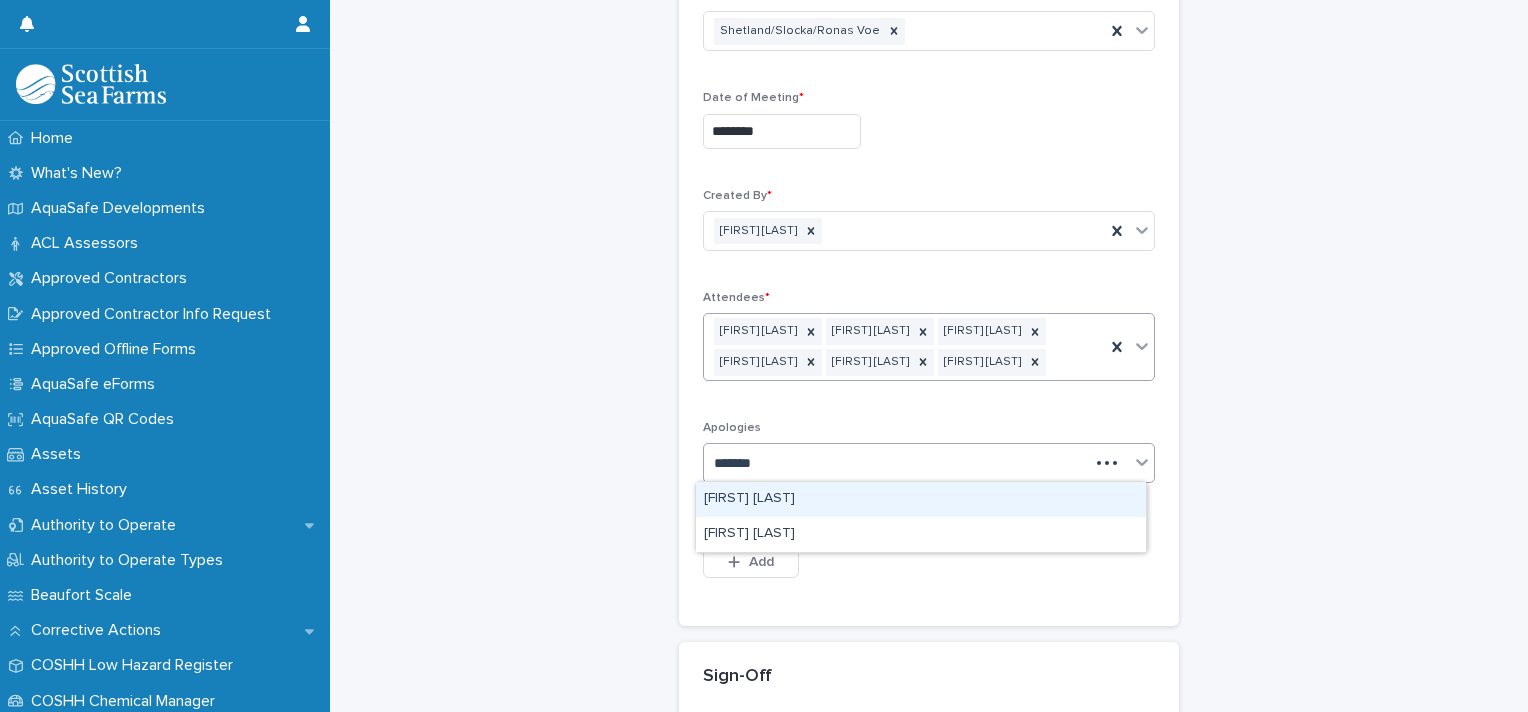 type on "********" 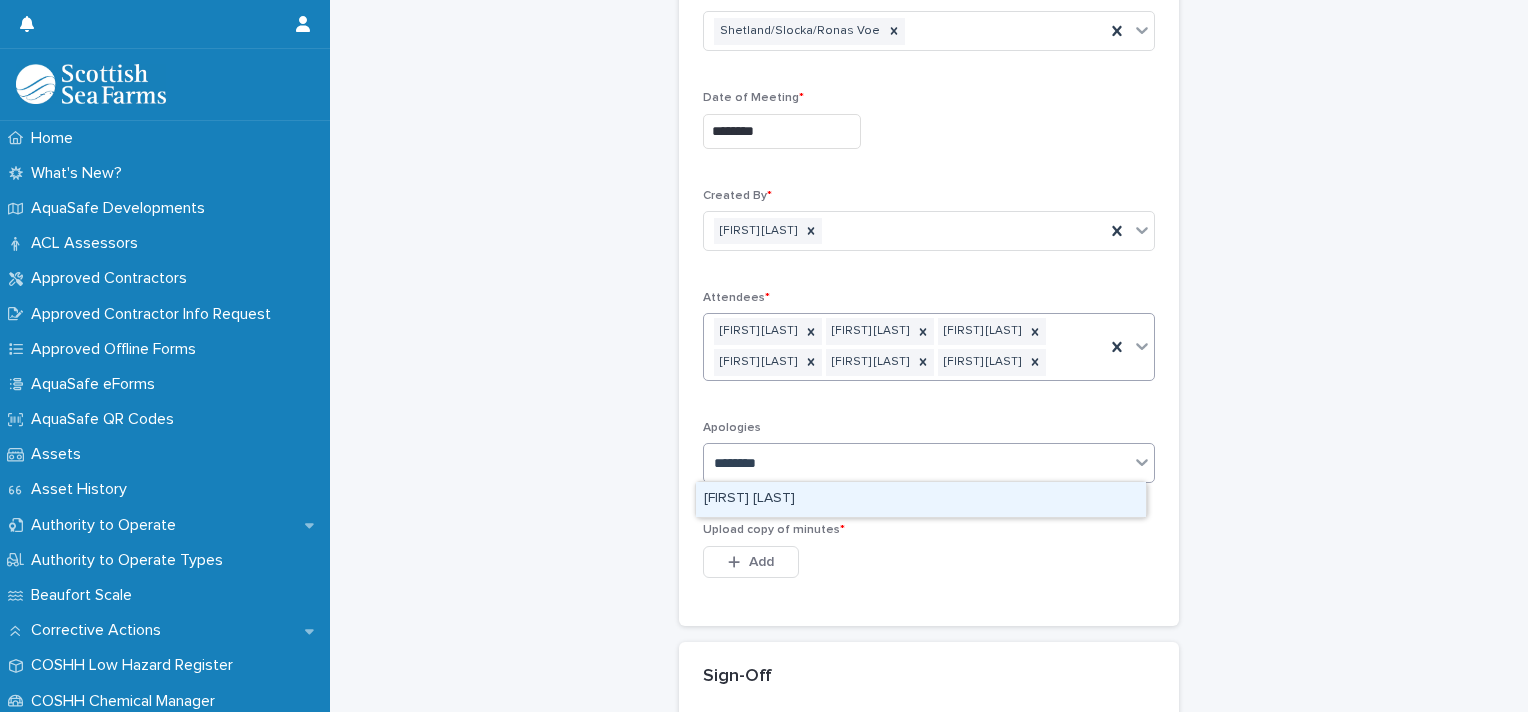 click on "[FIRST] [LAST]" at bounding box center (921, 499) 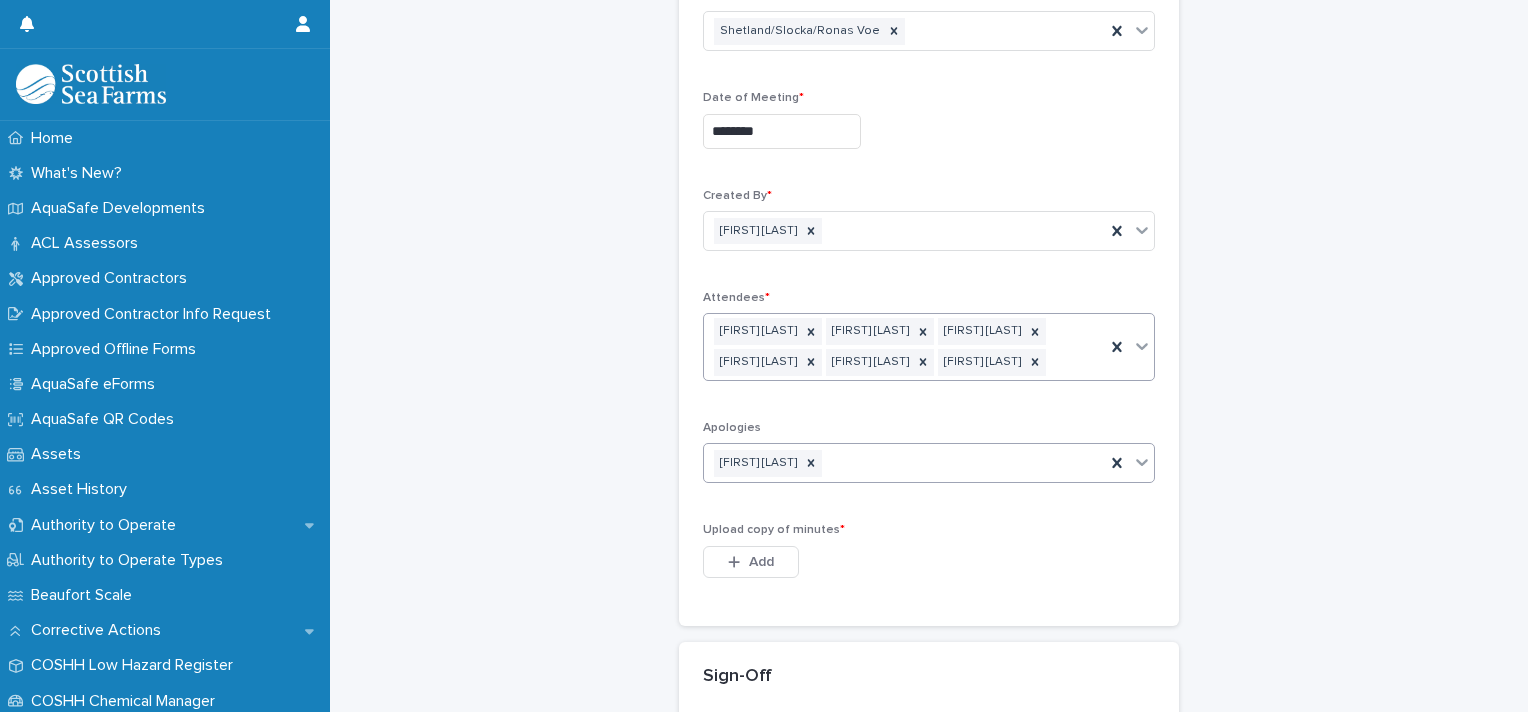 scroll, scrollTop: 459, scrollLeft: 0, axis: vertical 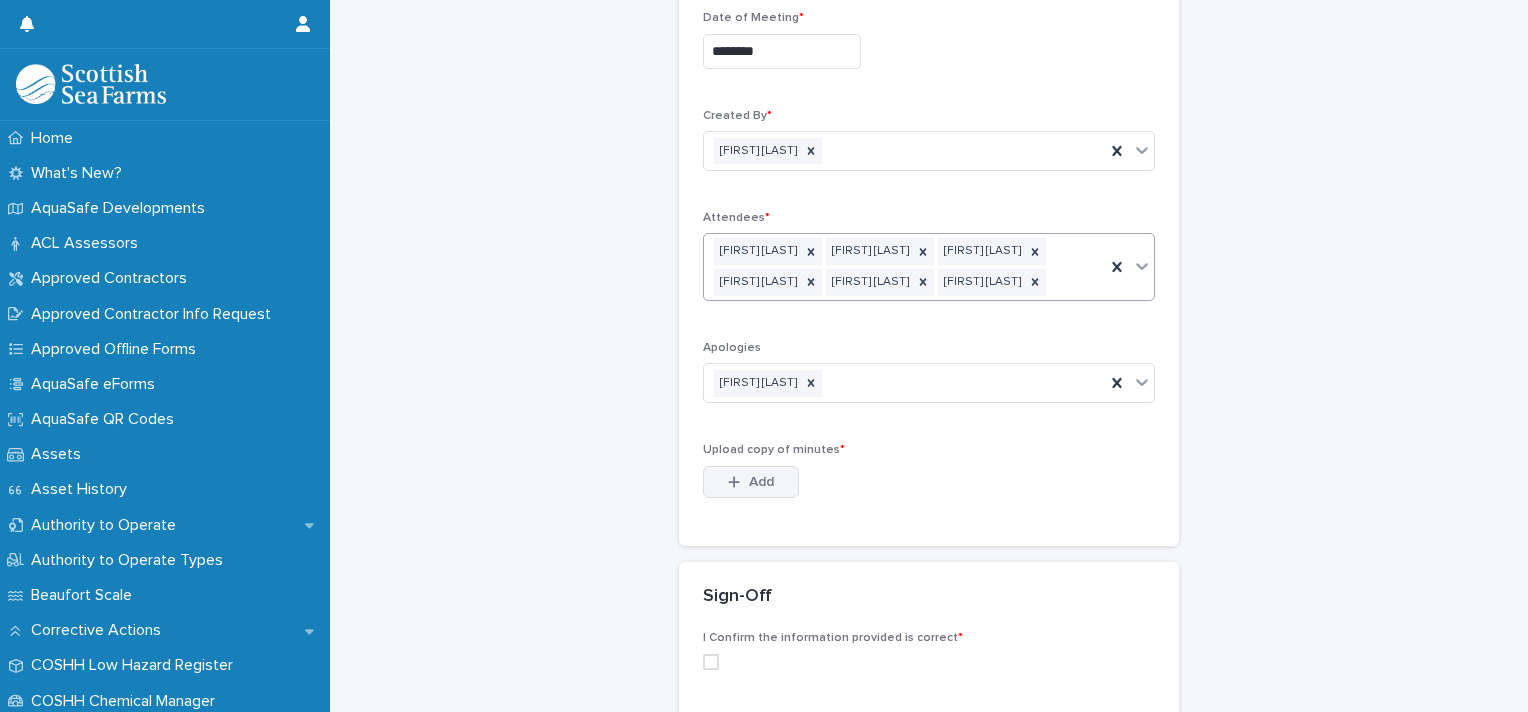 click on "Add" at bounding box center [751, 482] 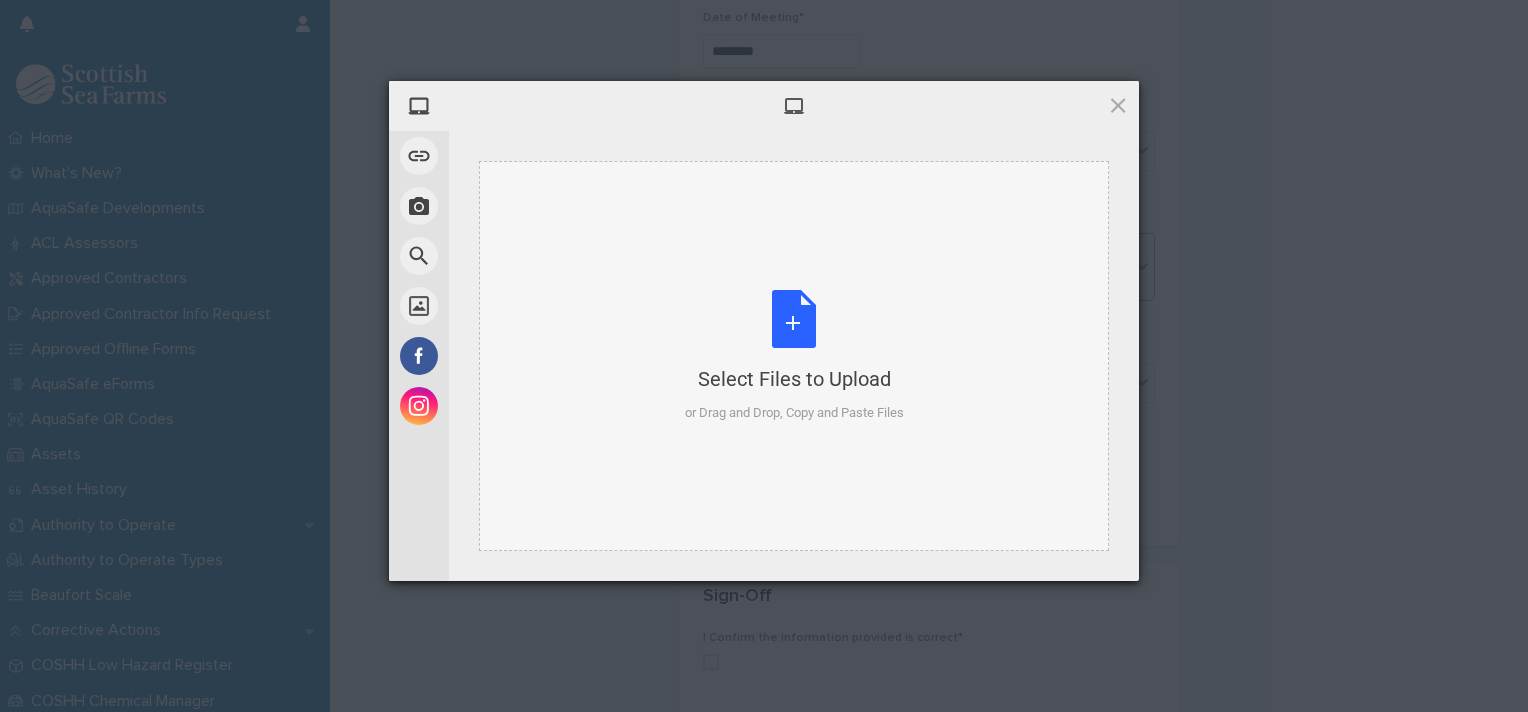 click on "Select Files to Upload
or Drag and Drop, Copy and Paste Files" at bounding box center [794, 356] 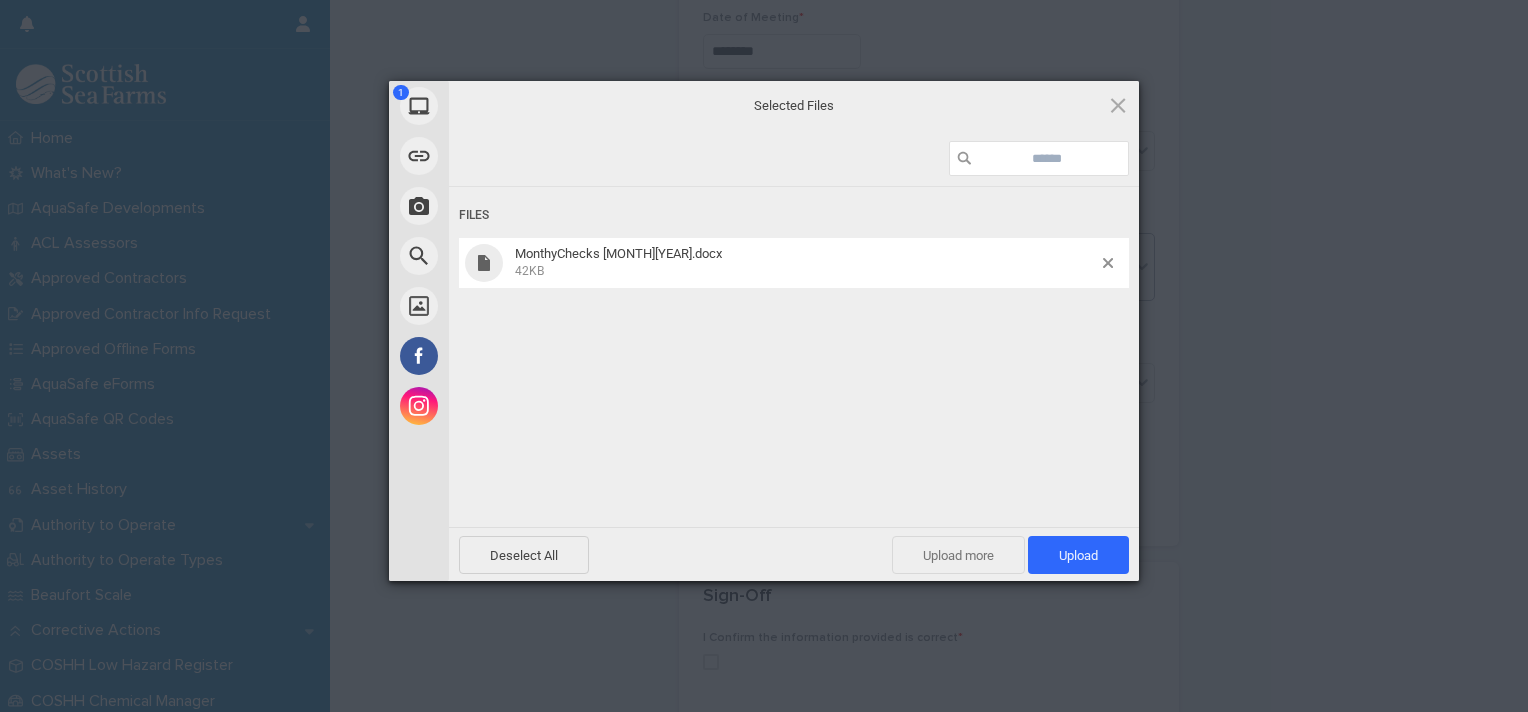 click on "Upload more" at bounding box center (958, 555) 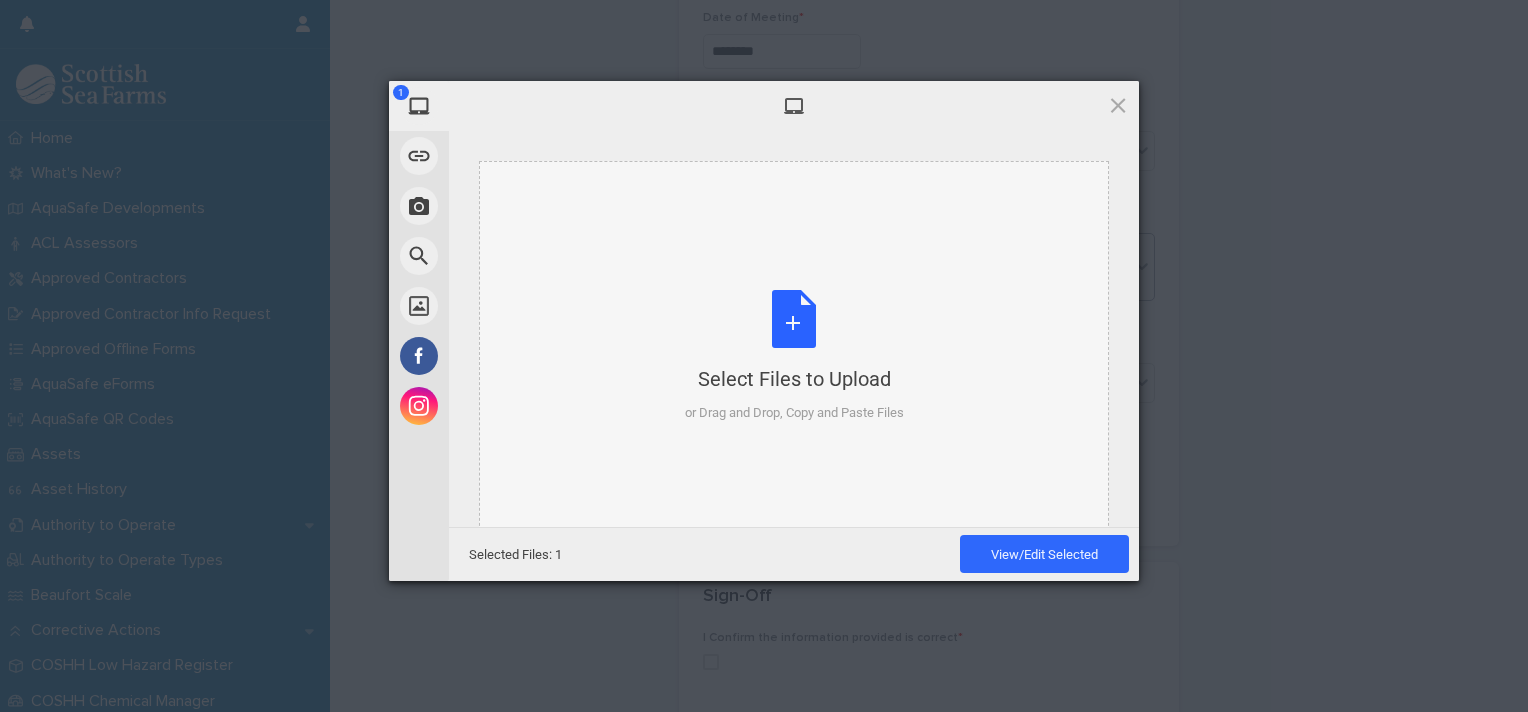 click on "Select Files to Upload
or Drag and Drop, Copy and Paste Files" at bounding box center [794, 356] 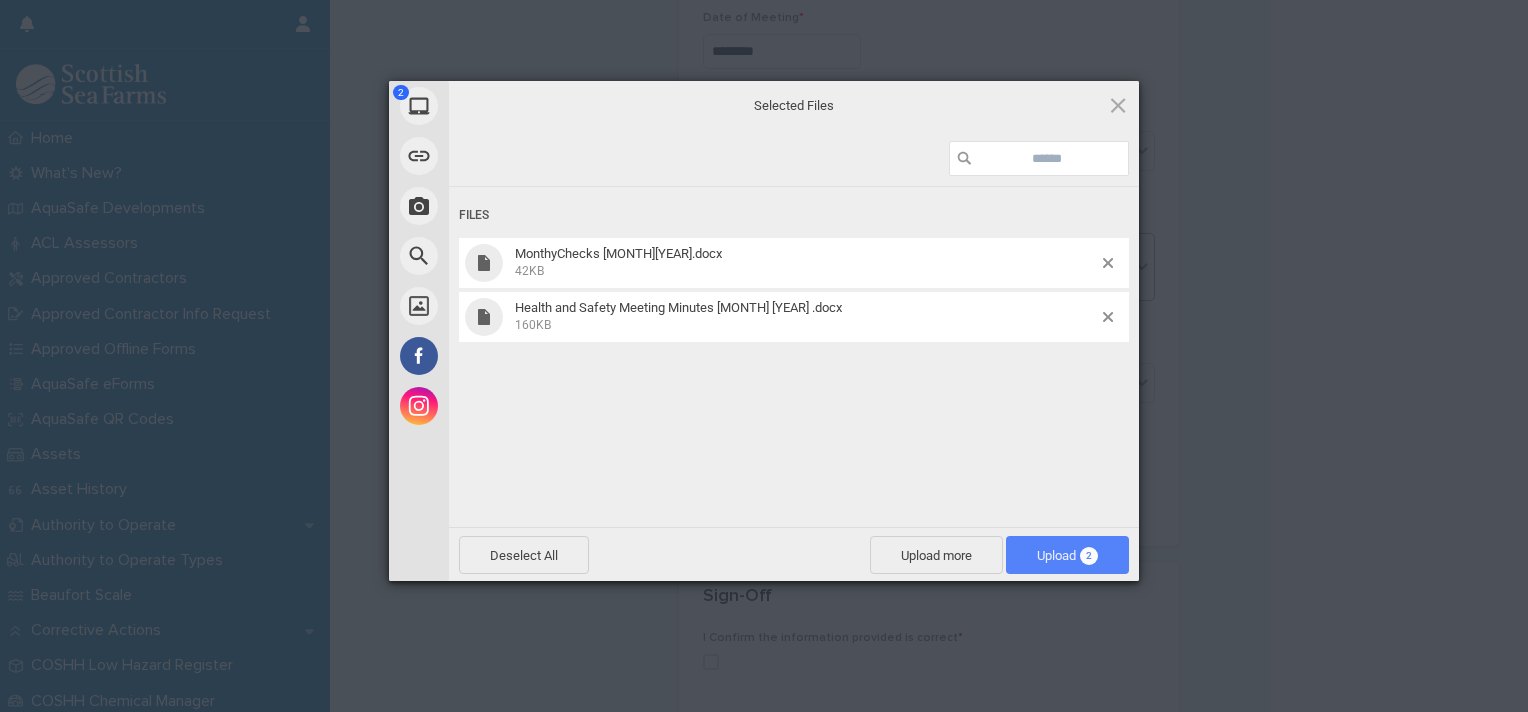 click on "Upload
2" at bounding box center (1067, 555) 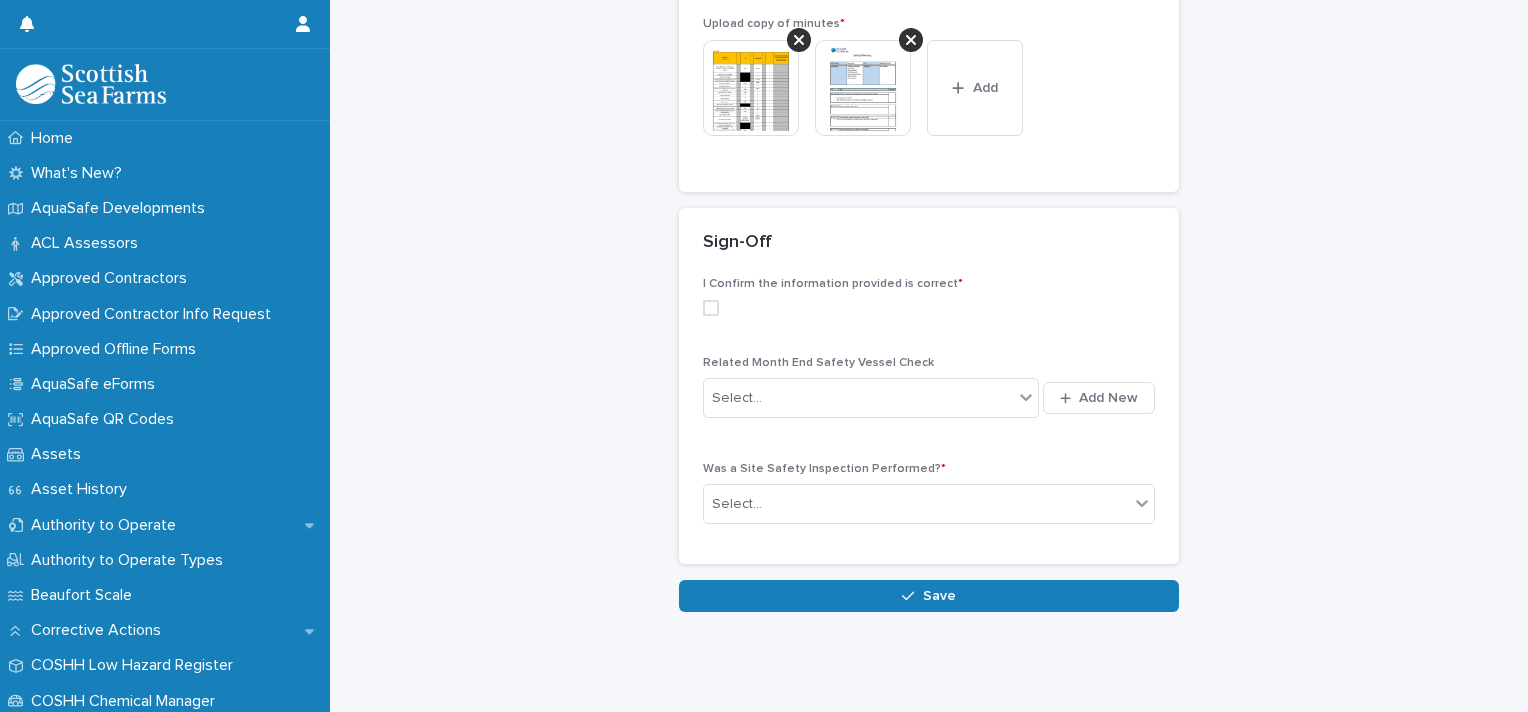 scroll, scrollTop: 896, scrollLeft: 0, axis: vertical 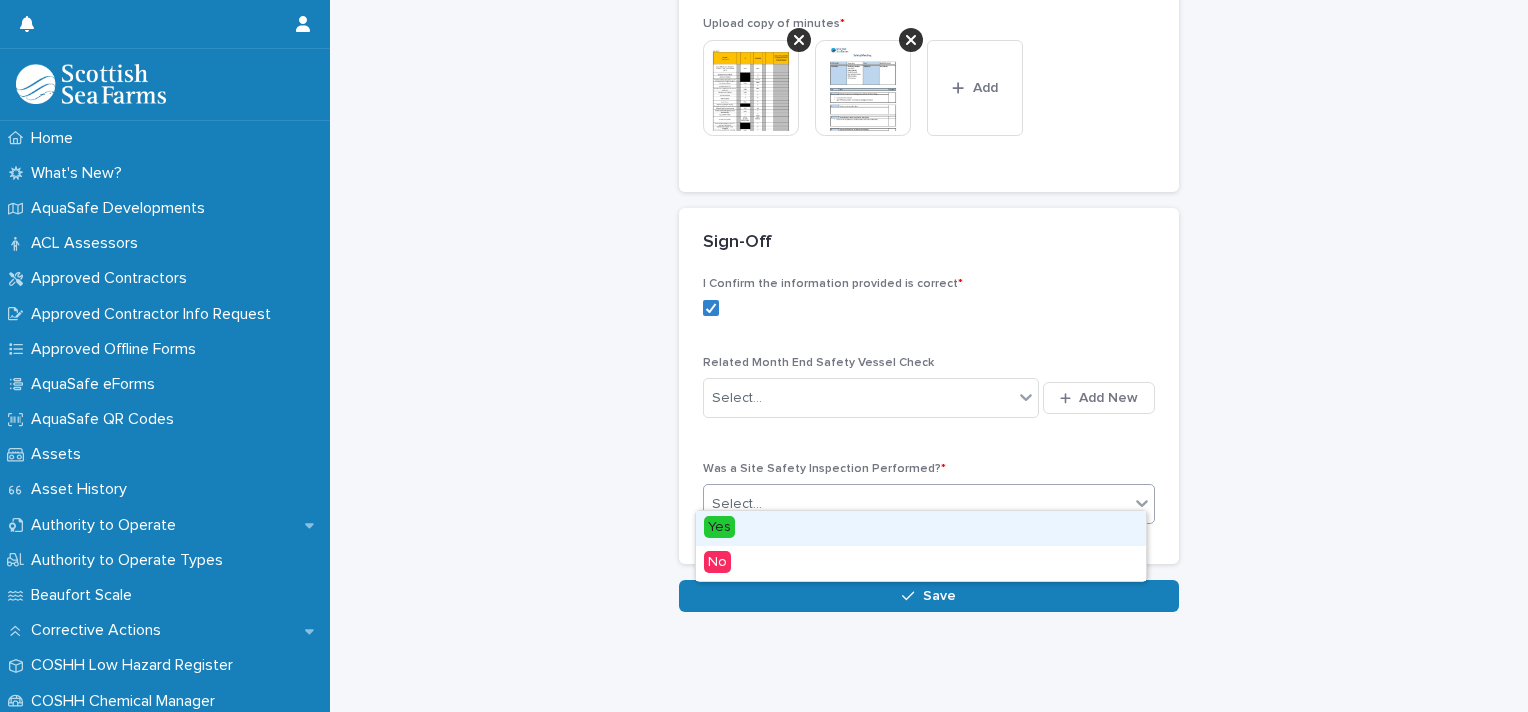 click on "Select..." at bounding box center [916, 504] 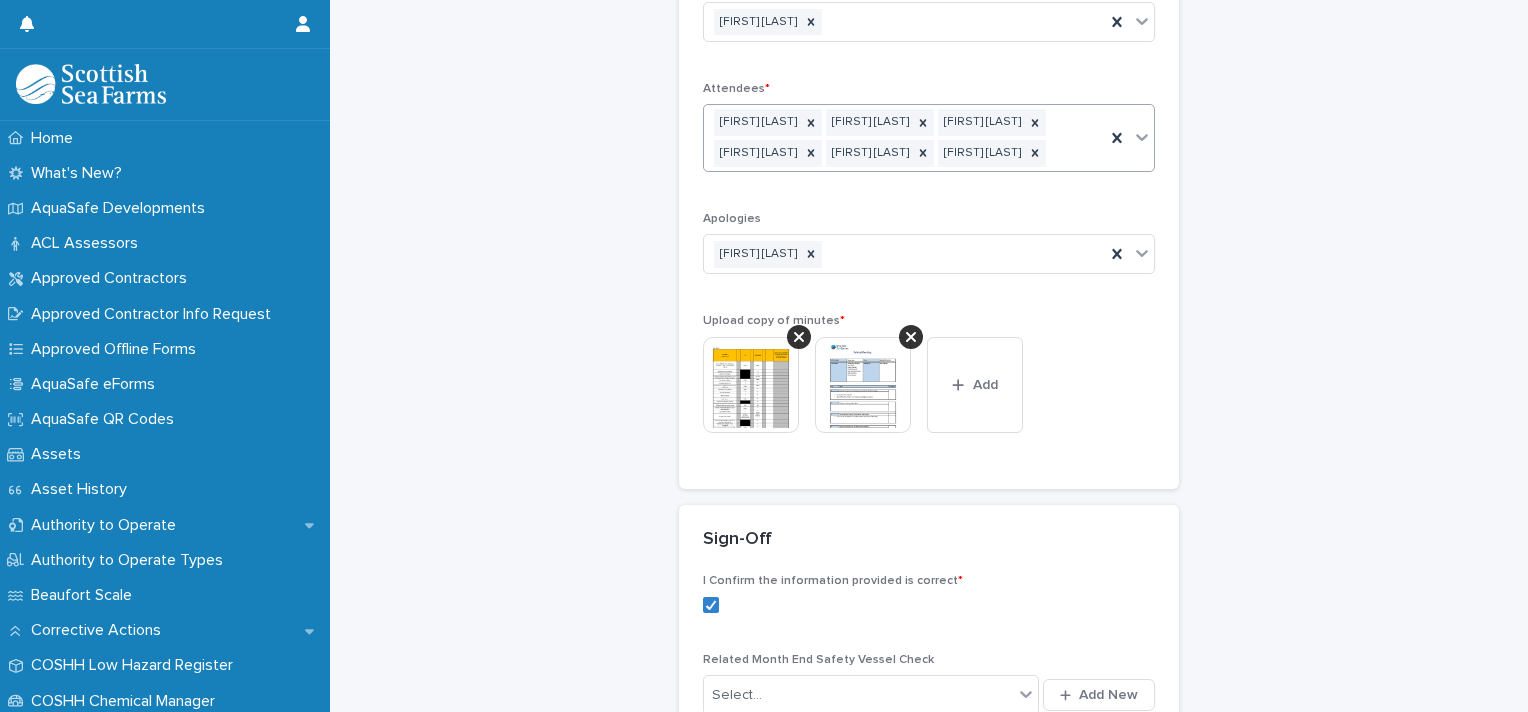 scroll, scrollTop: 585, scrollLeft: 0, axis: vertical 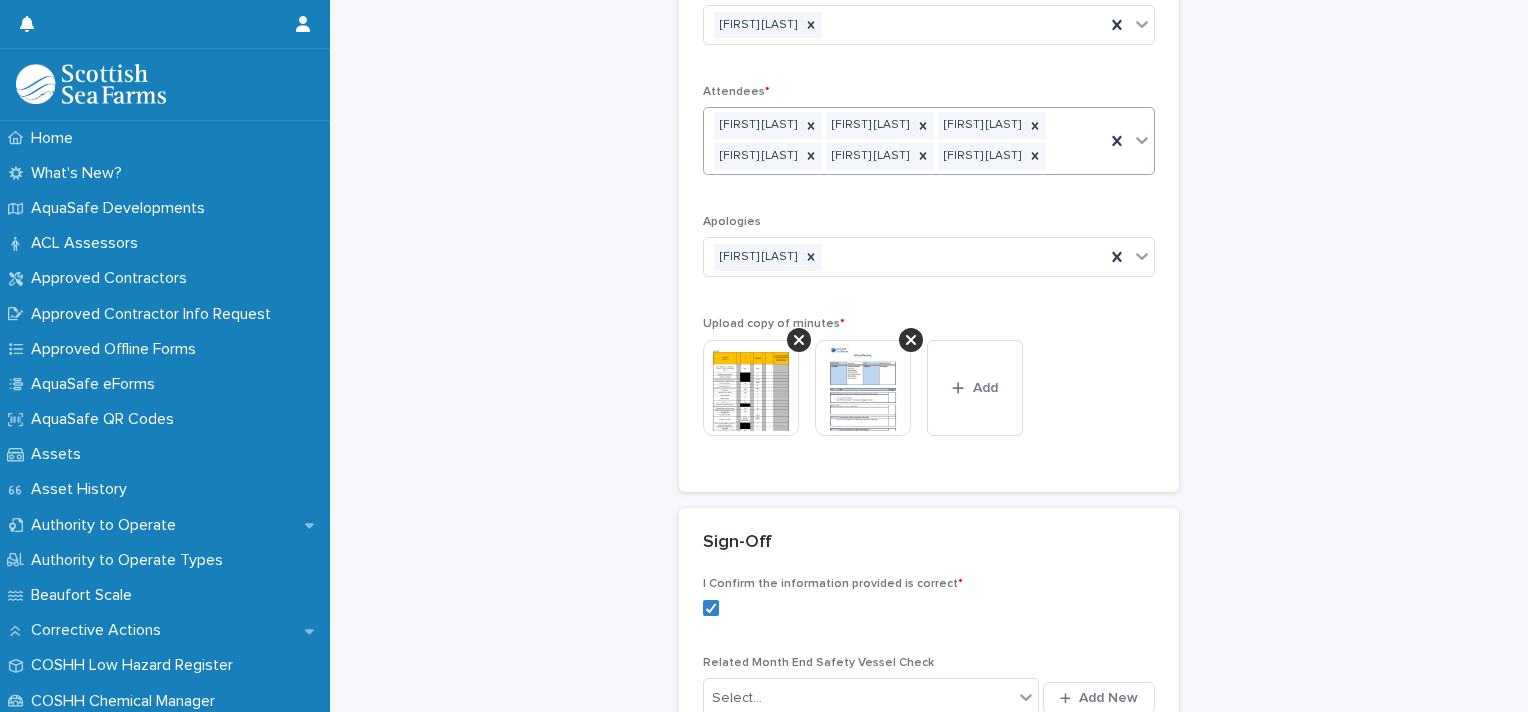 click at bounding box center (863, 388) 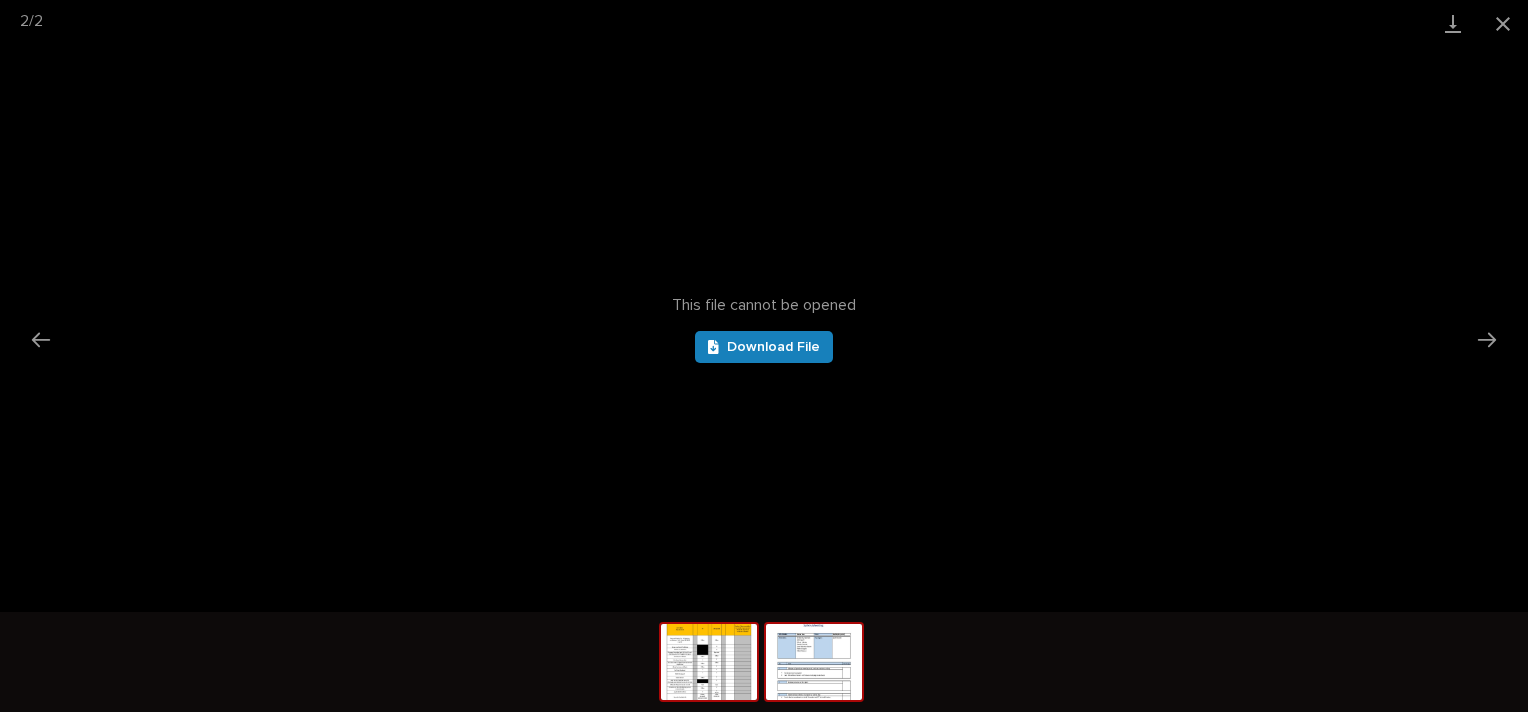 click at bounding box center [709, 662] 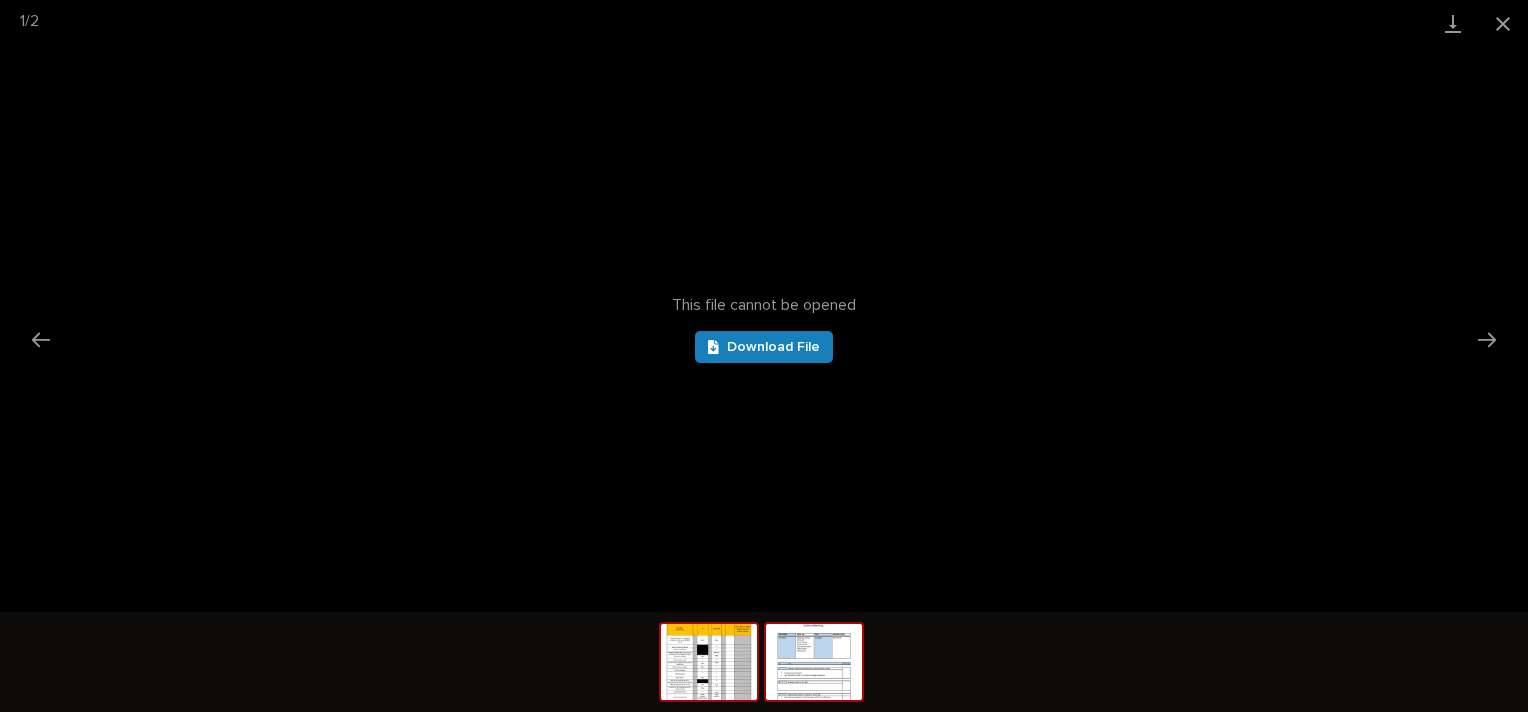 click at bounding box center (814, 662) 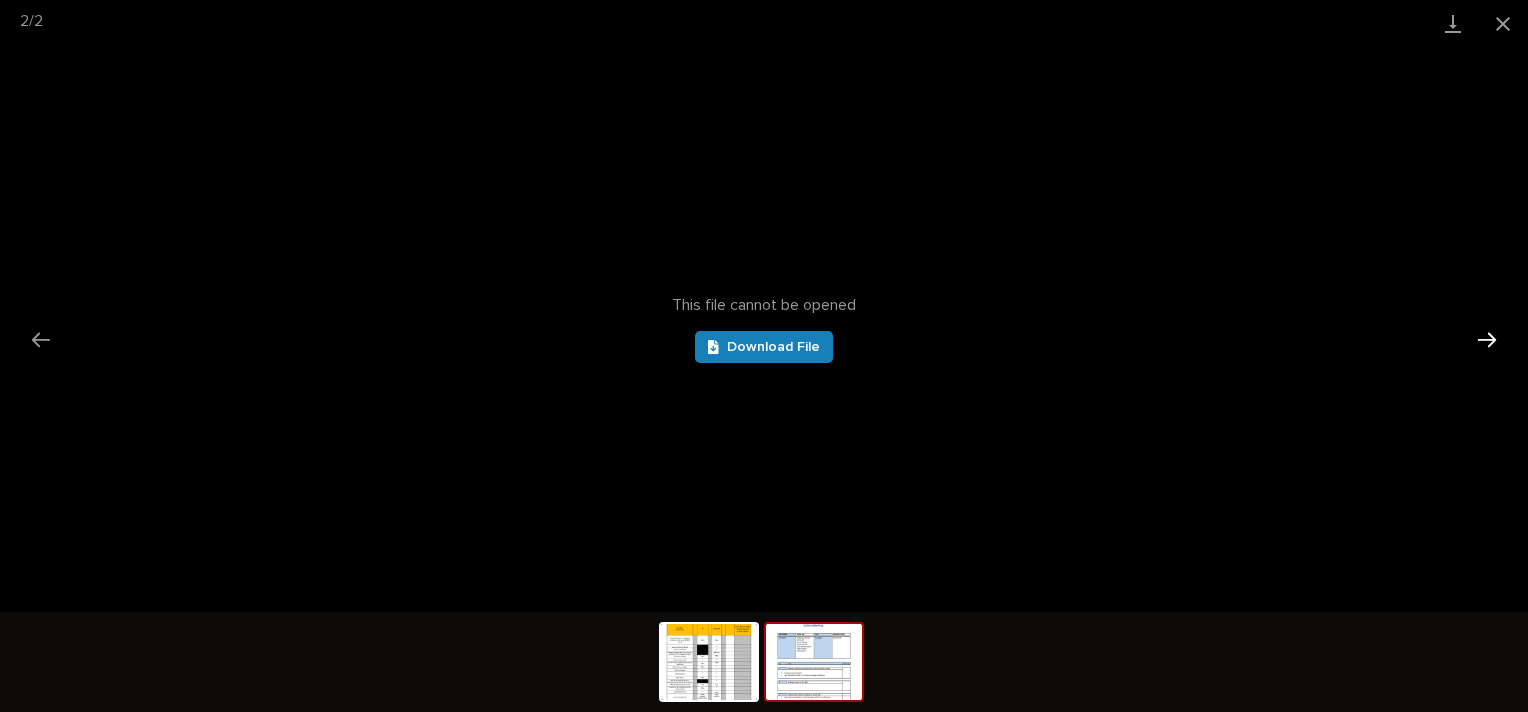click at bounding box center (1487, 339) 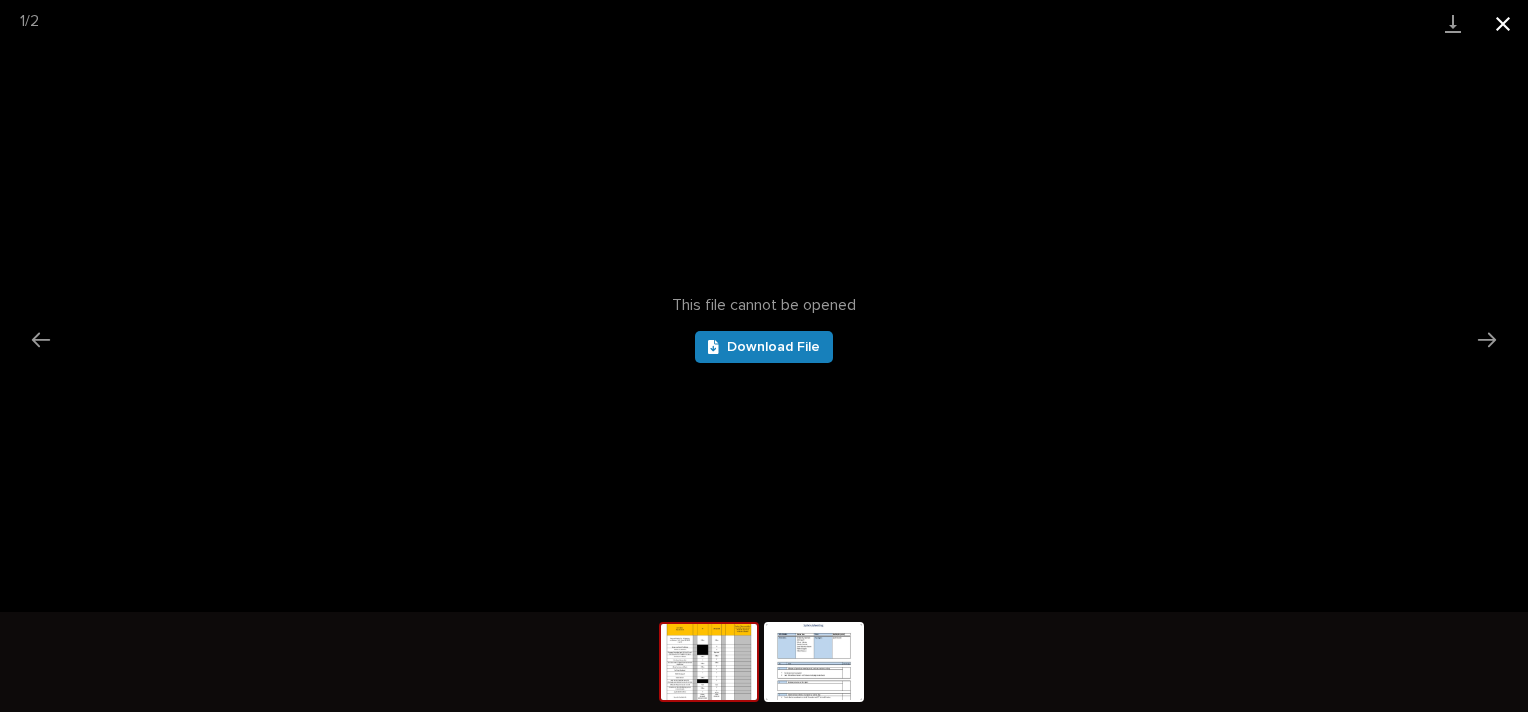 click at bounding box center [1503, 23] 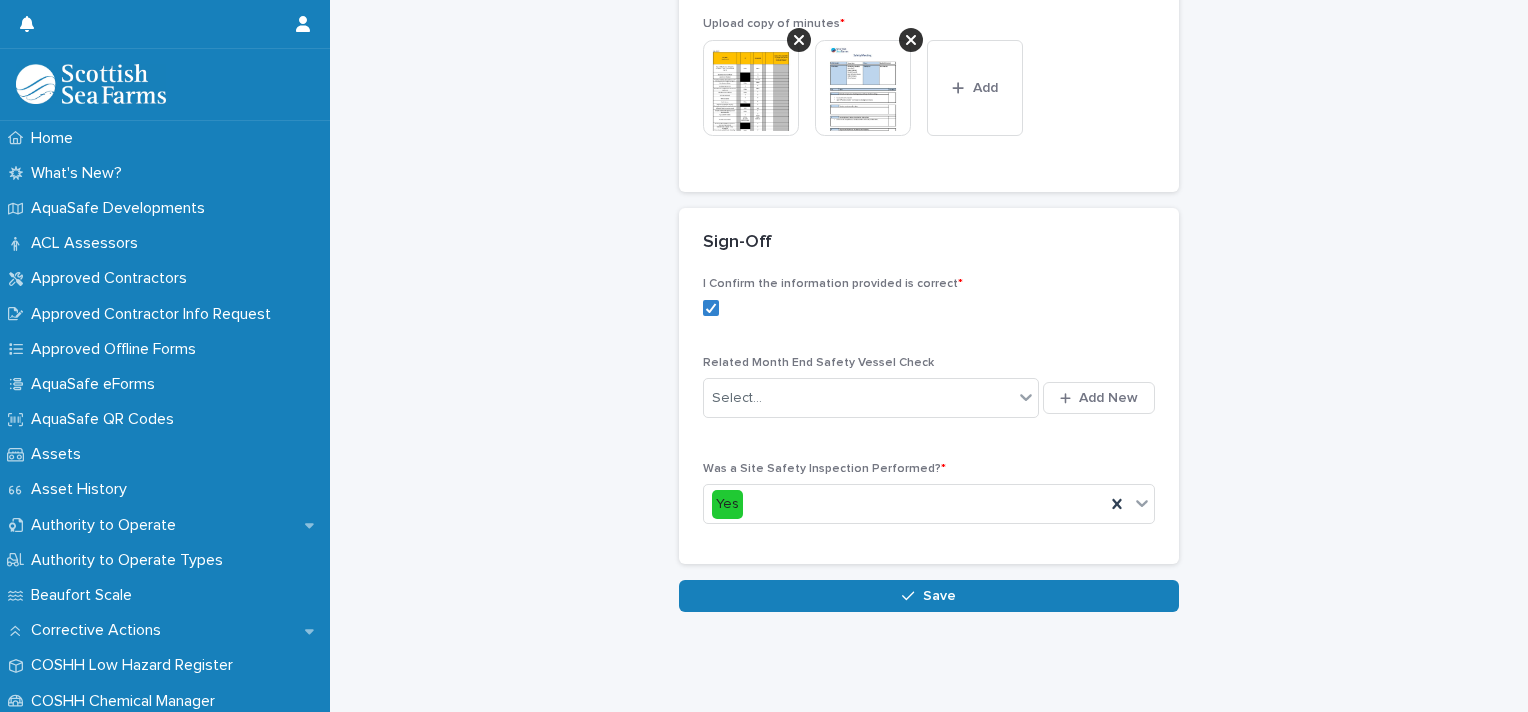 scroll, scrollTop: 897, scrollLeft: 0, axis: vertical 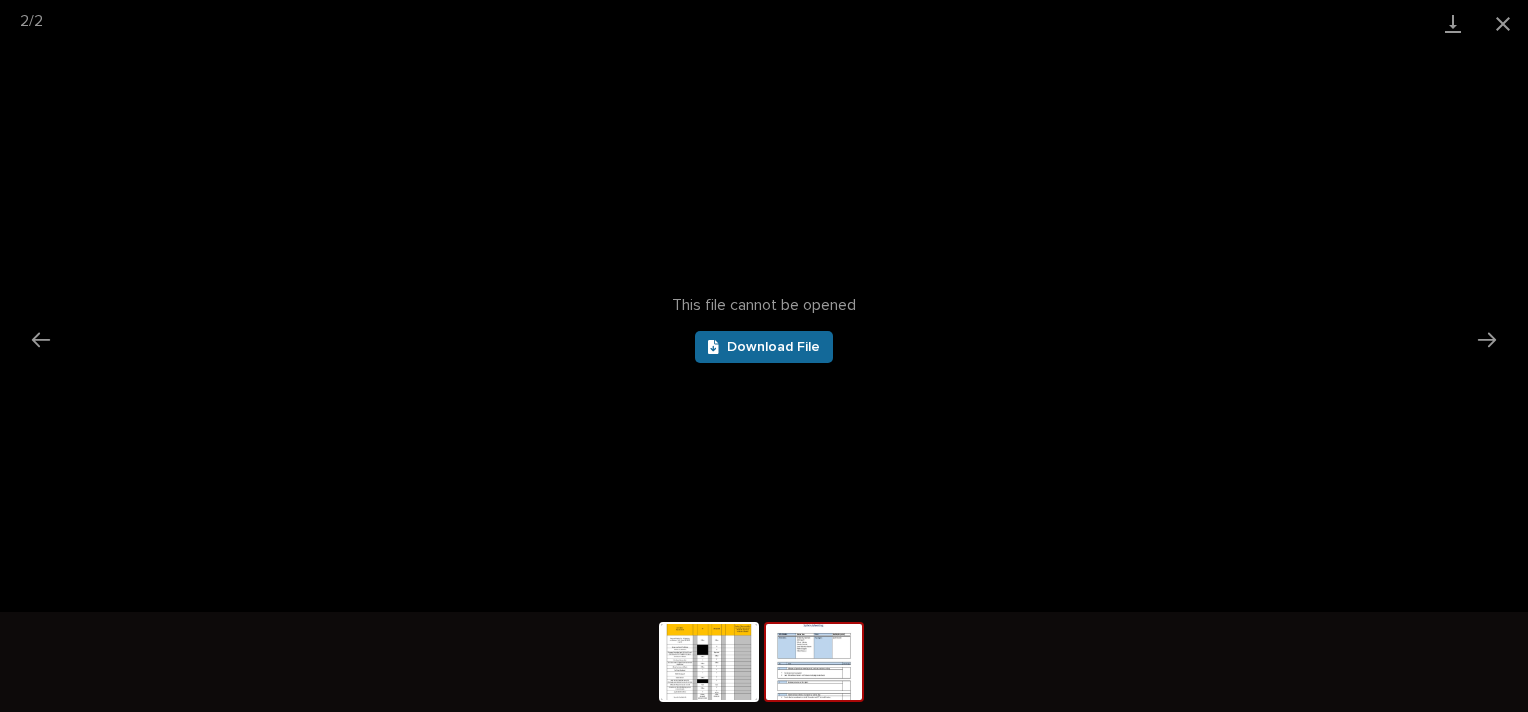click on "Download File" at bounding box center (773, 347) 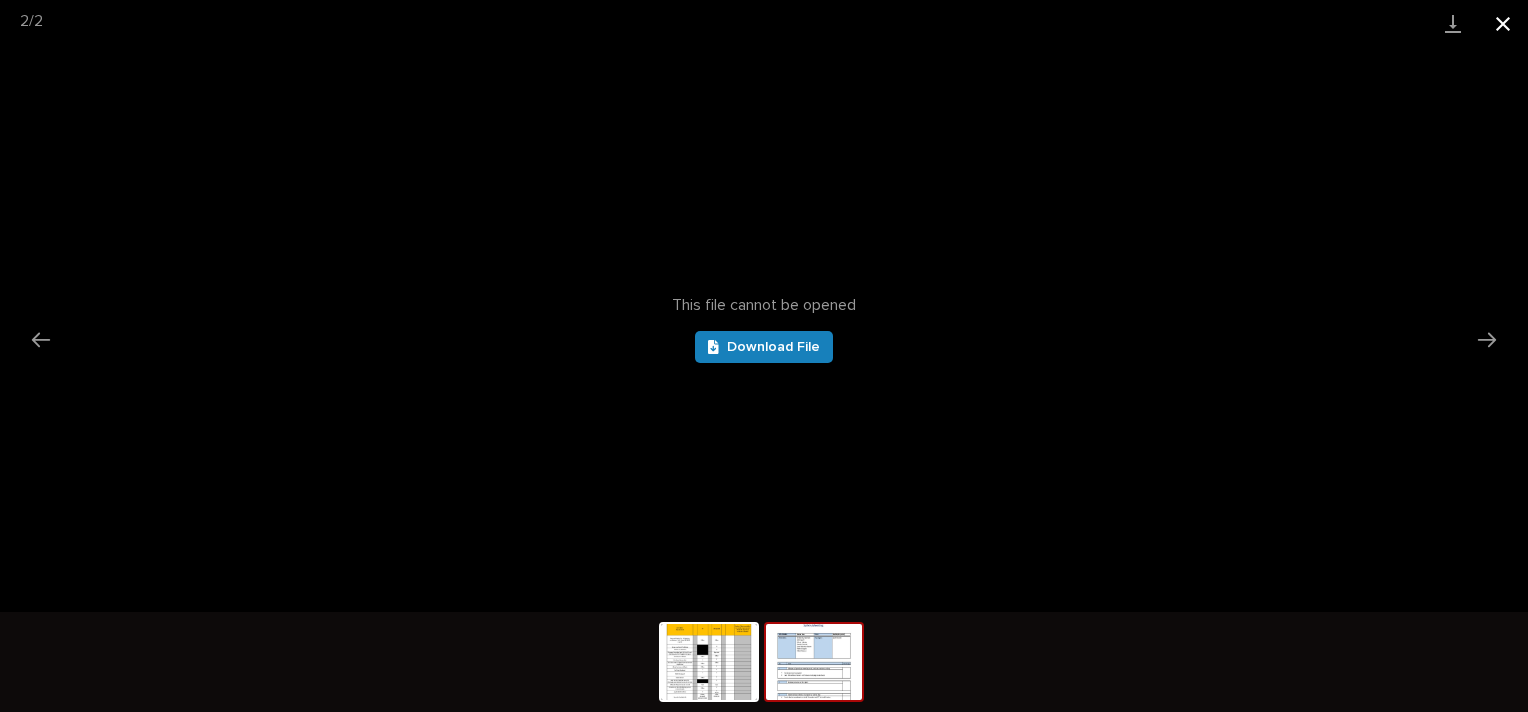 click at bounding box center (1503, 23) 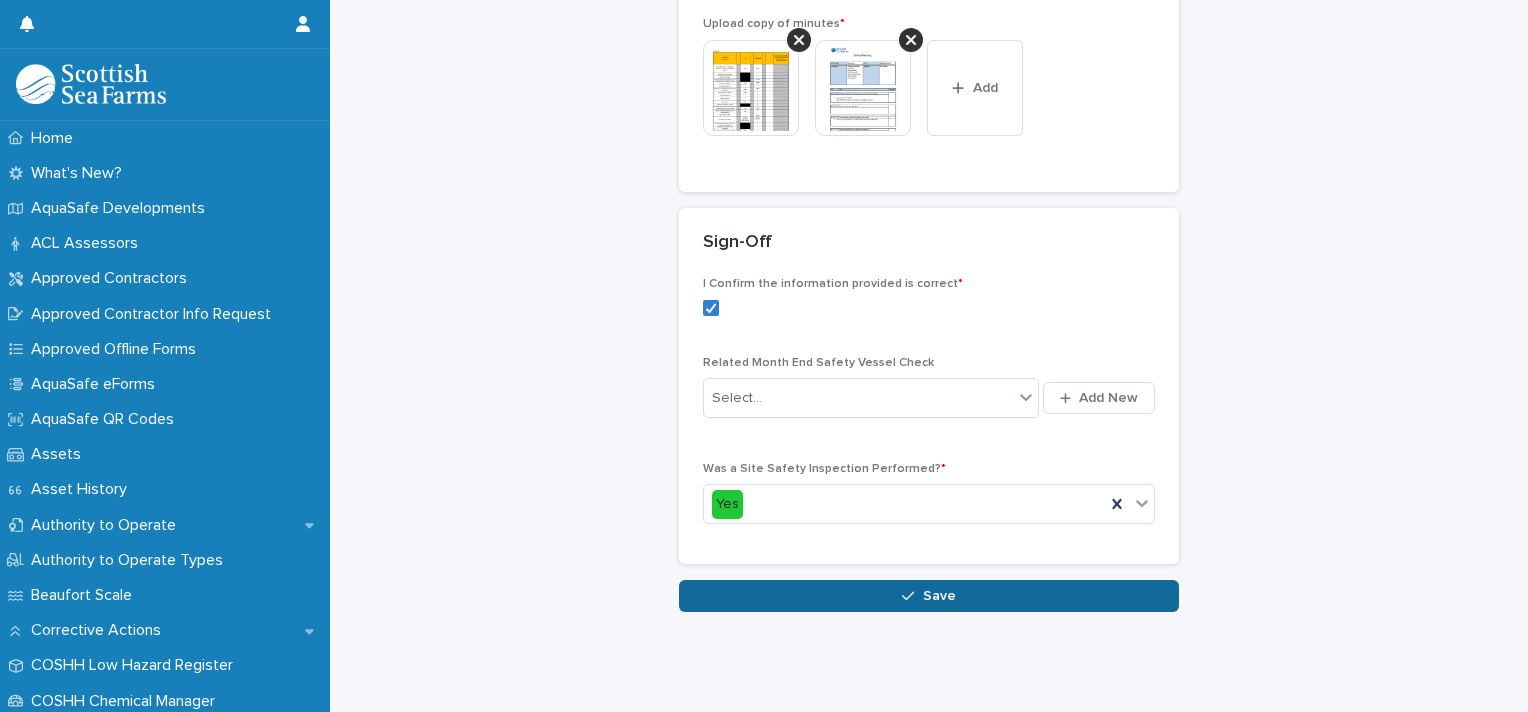 click on "Save" at bounding box center [929, 596] 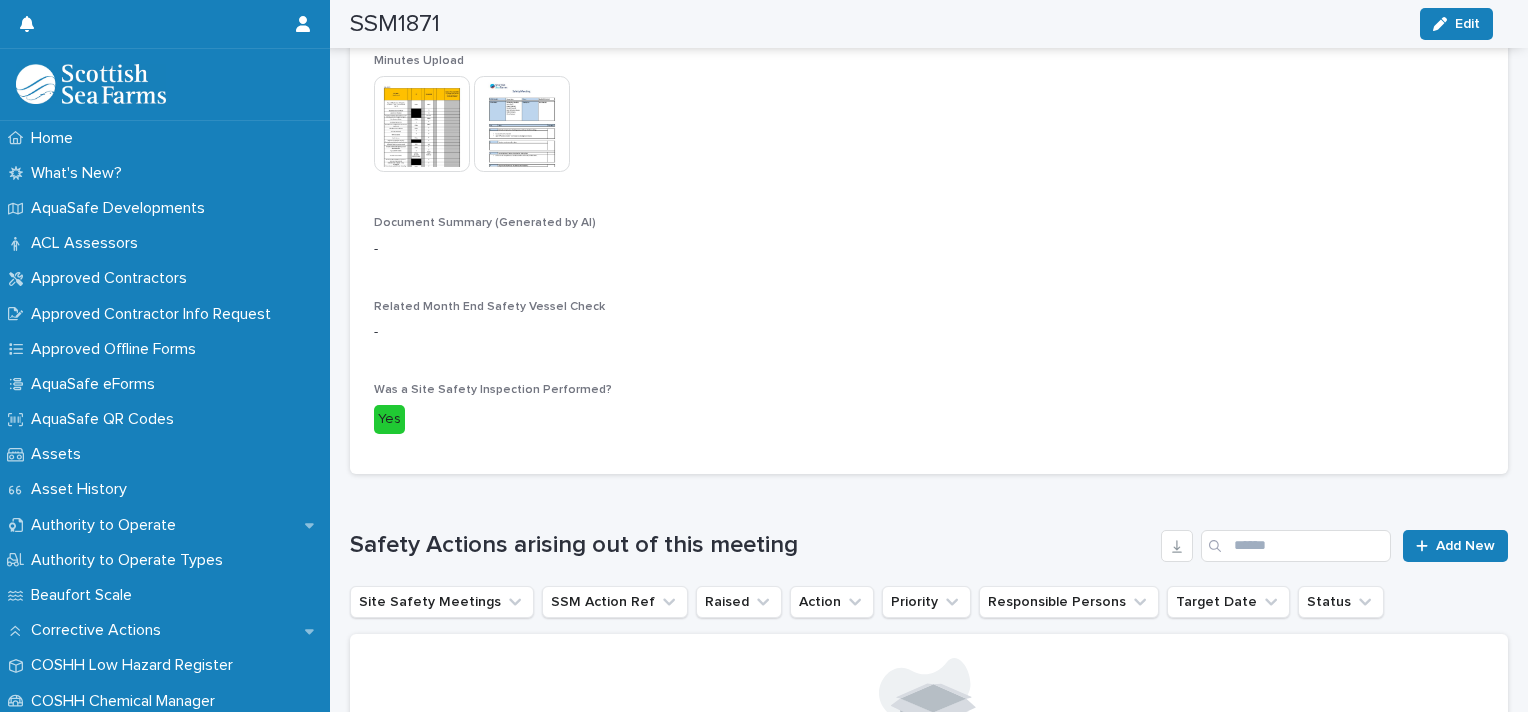 scroll, scrollTop: 810, scrollLeft: 0, axis: vertical 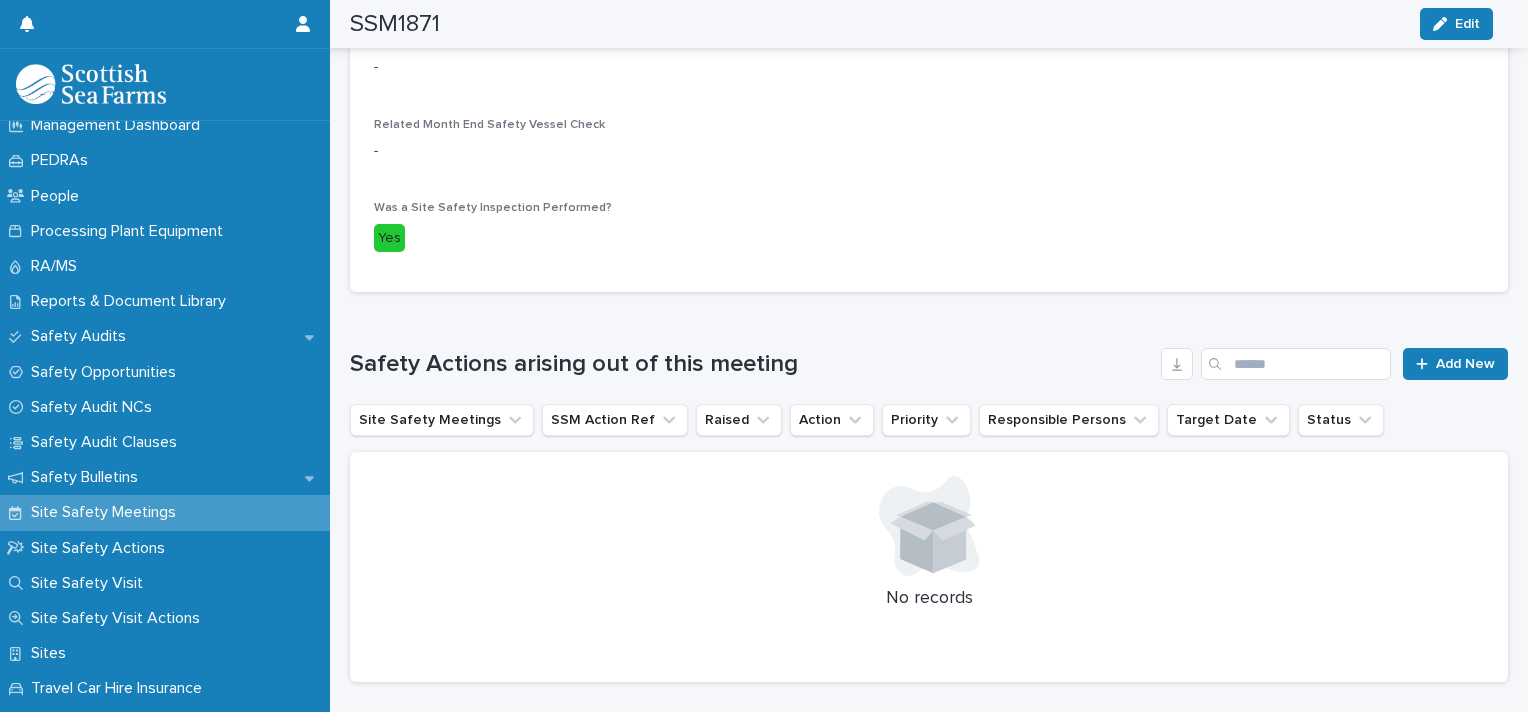click on "Site Safety Meetings" at bounding box center [165, 512] 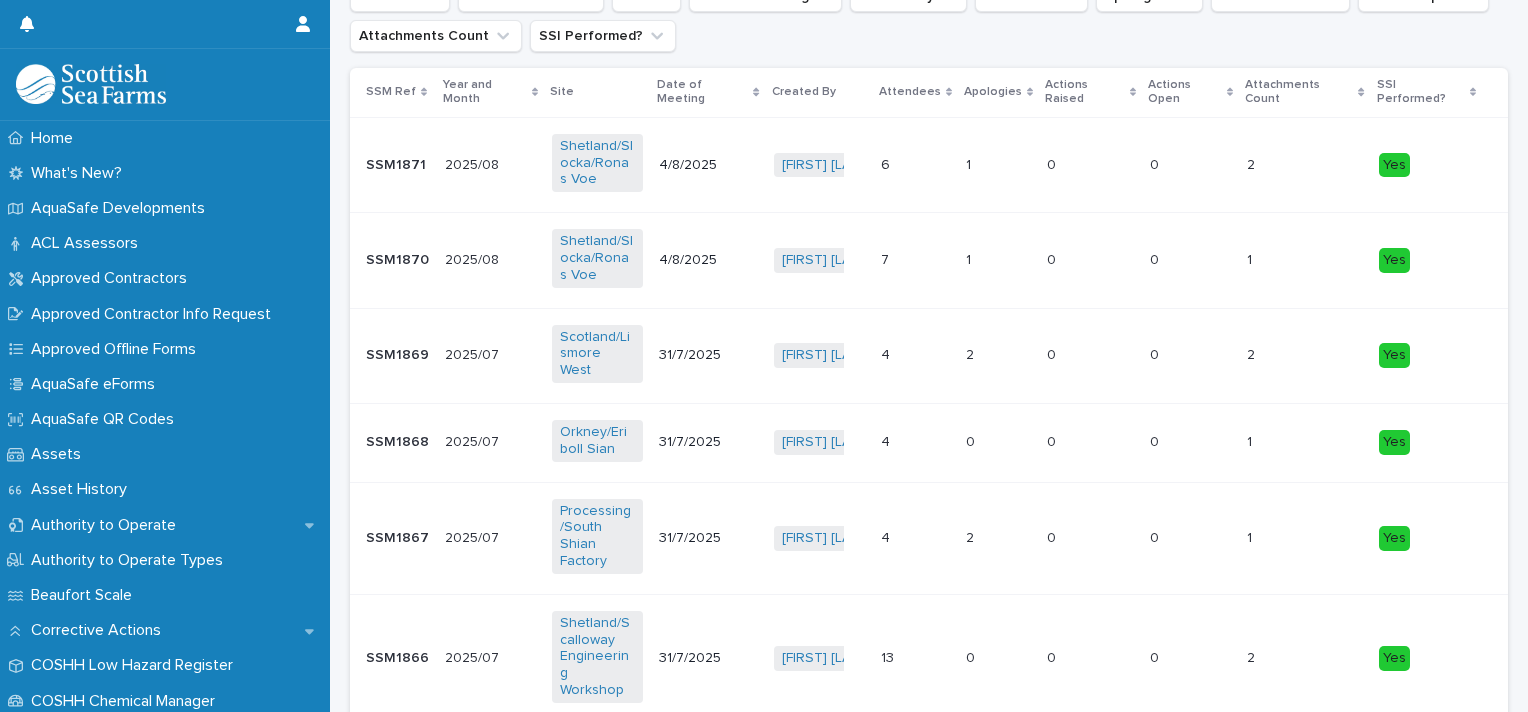 scroll, scrollTop: 232, scrollLeft: 0, axis: vertical 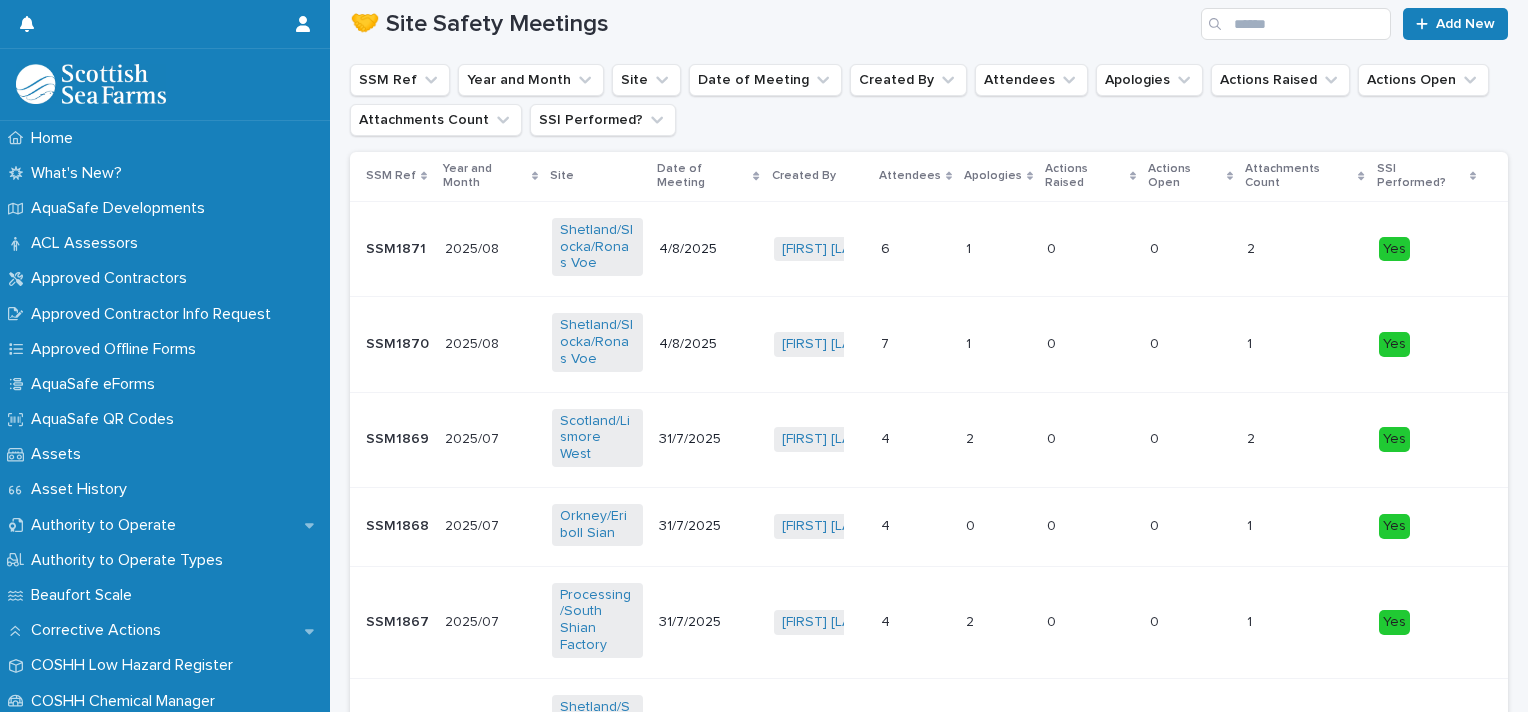 click on "1 1" at bounding box center (1305, 344) 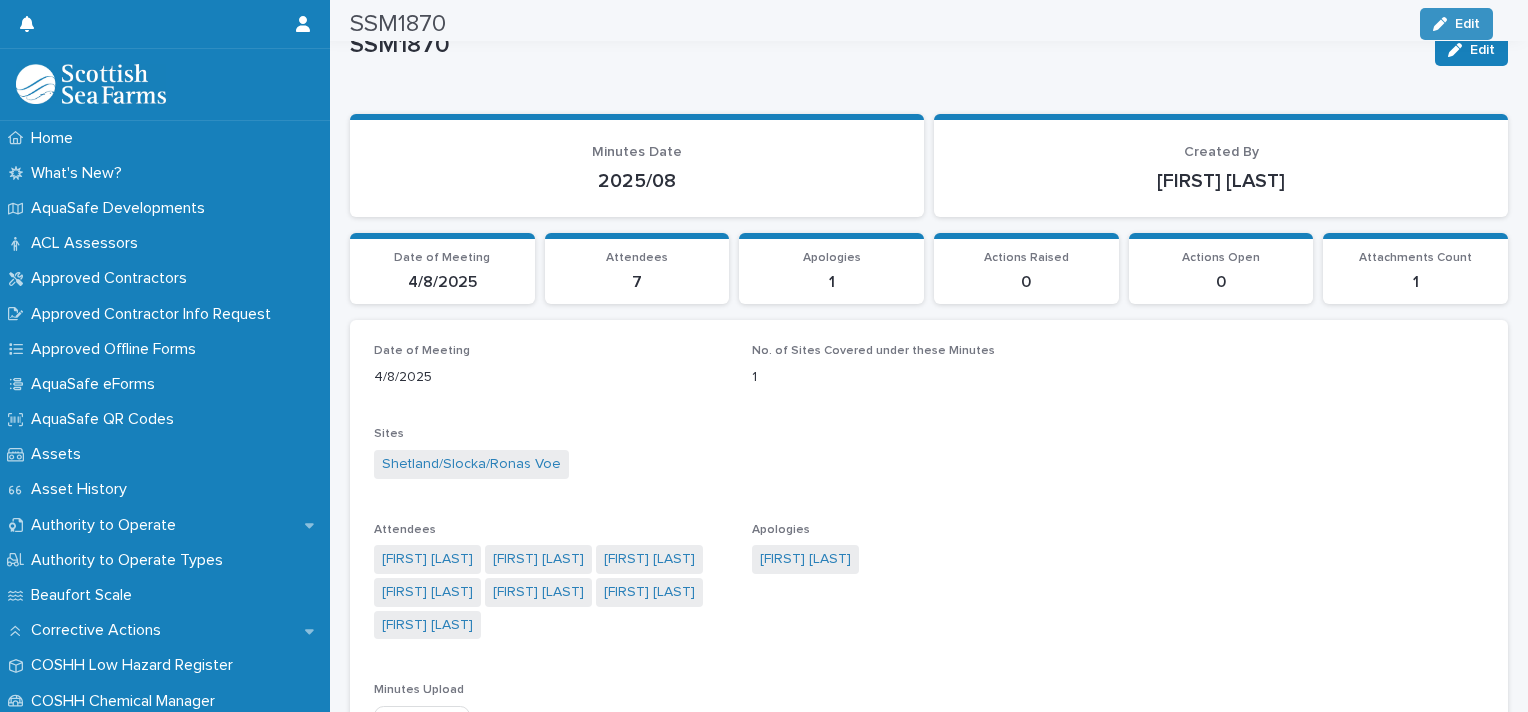 scroll, scrollTop: 0, scrollLeft: 0, axis: both 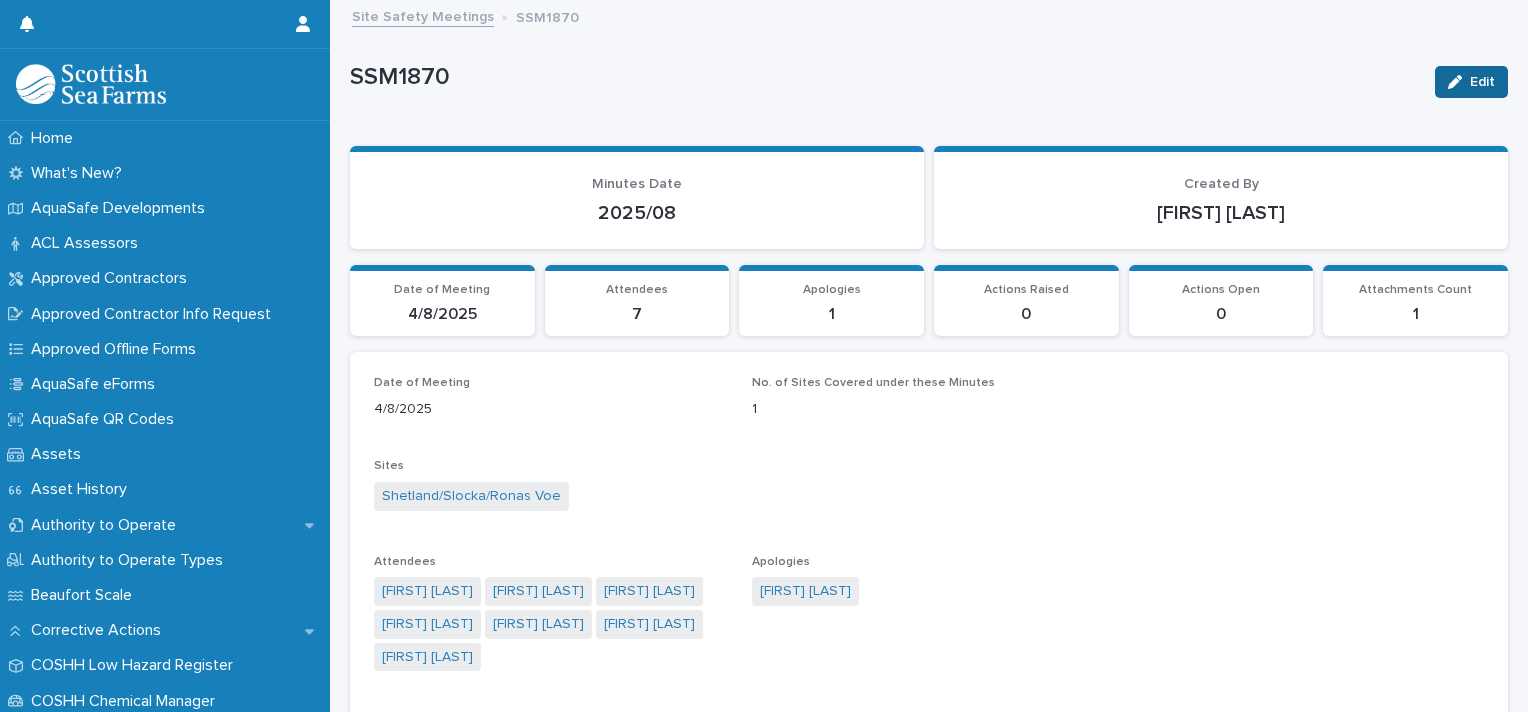 click on "Edit" at bounding box center (1471, 82) 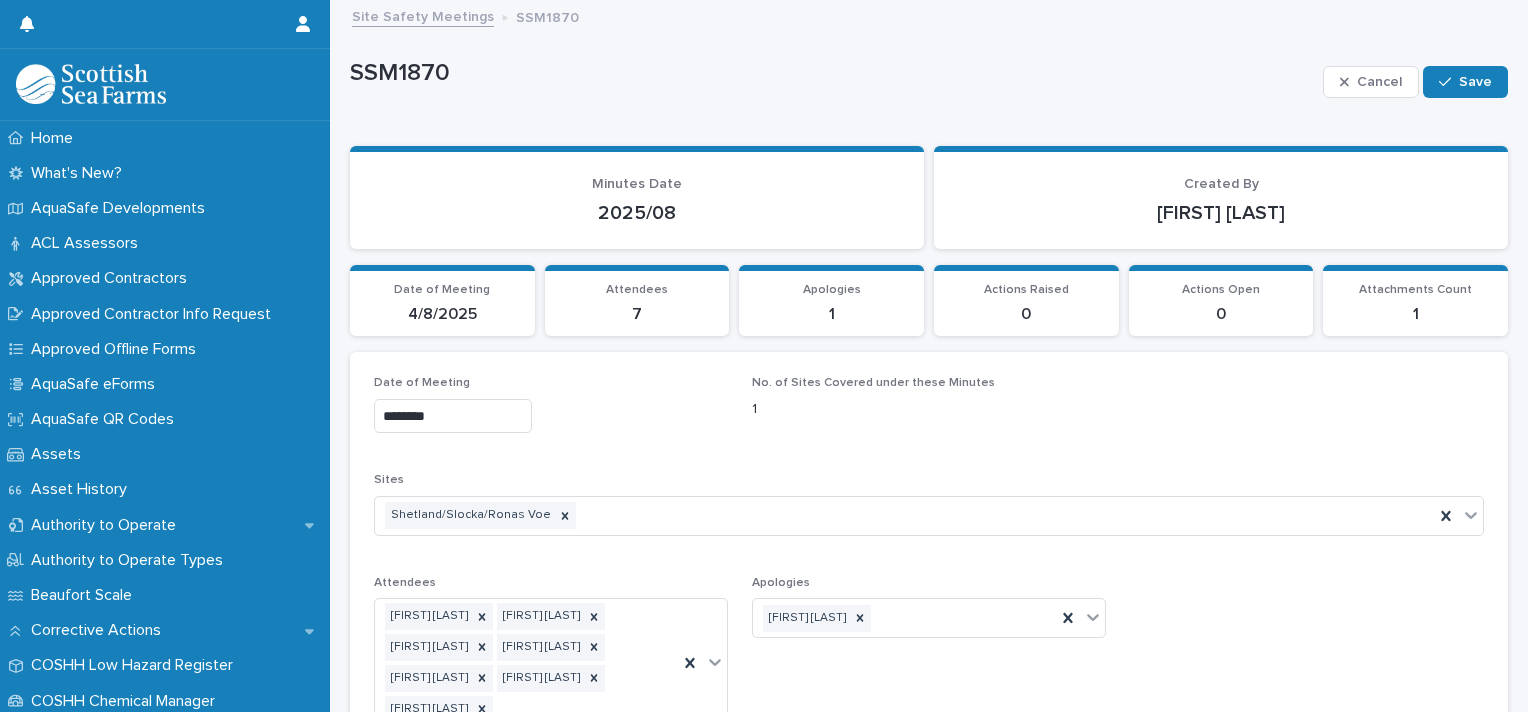 scroll, scrollTop: 1097, scrollLeft: 0, axis: vertical 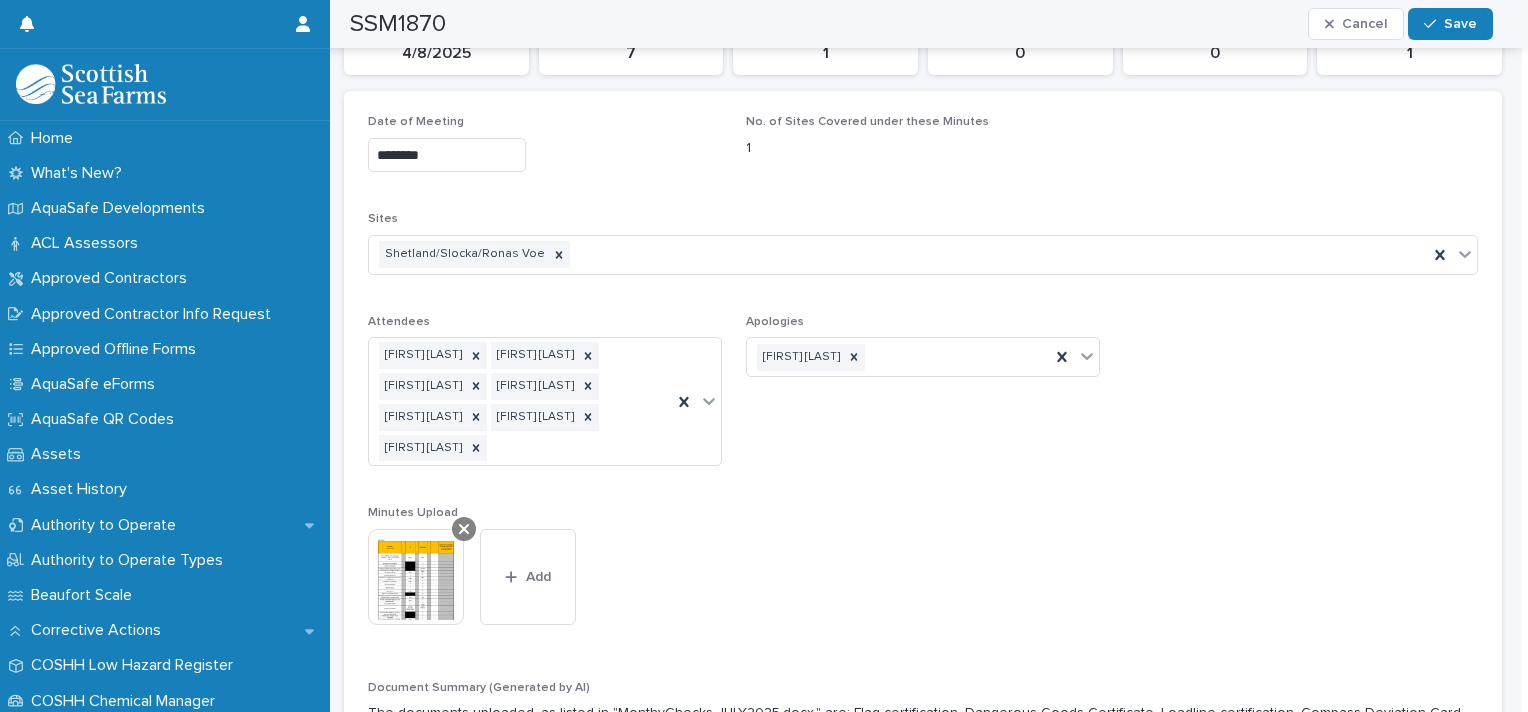 click 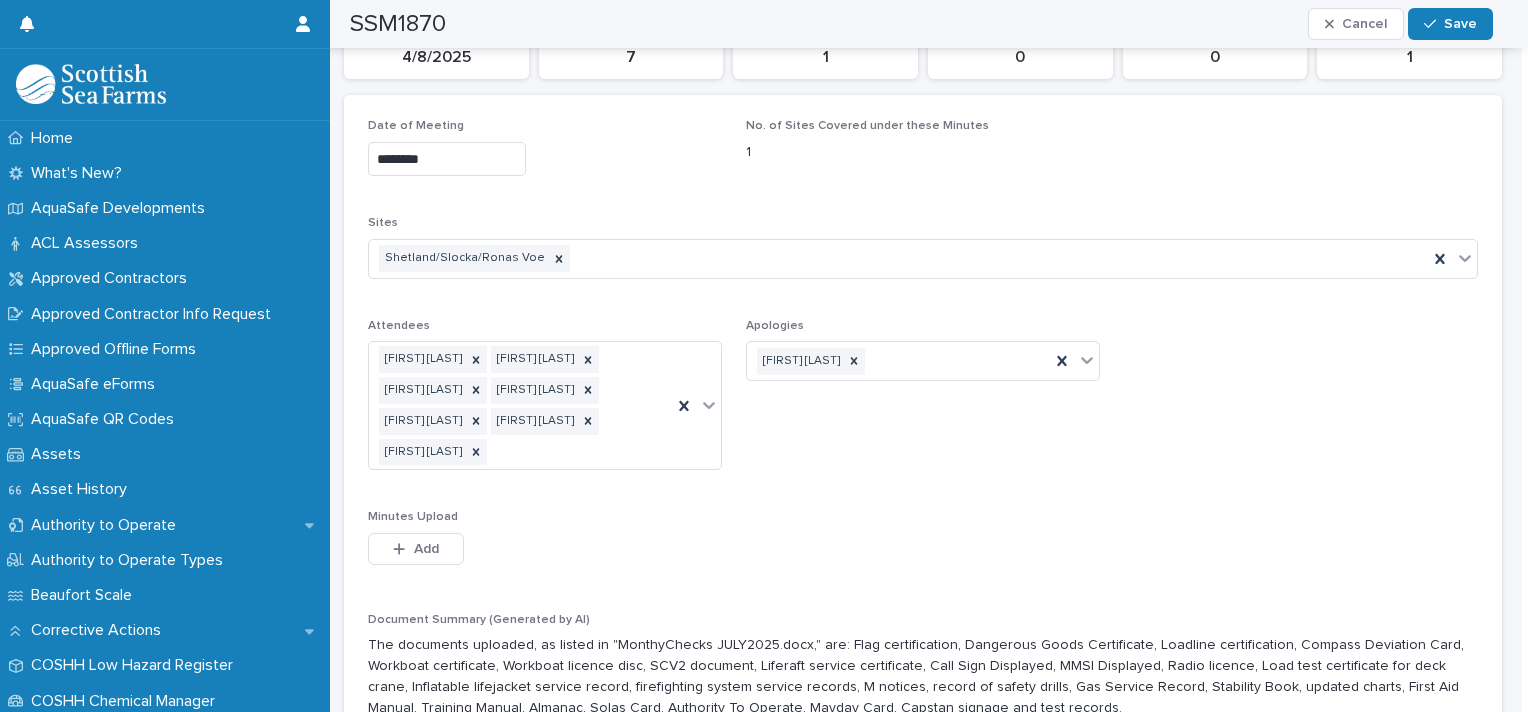 scroll, scrollTop: 225, scrollLeft: 0, axis: vertical 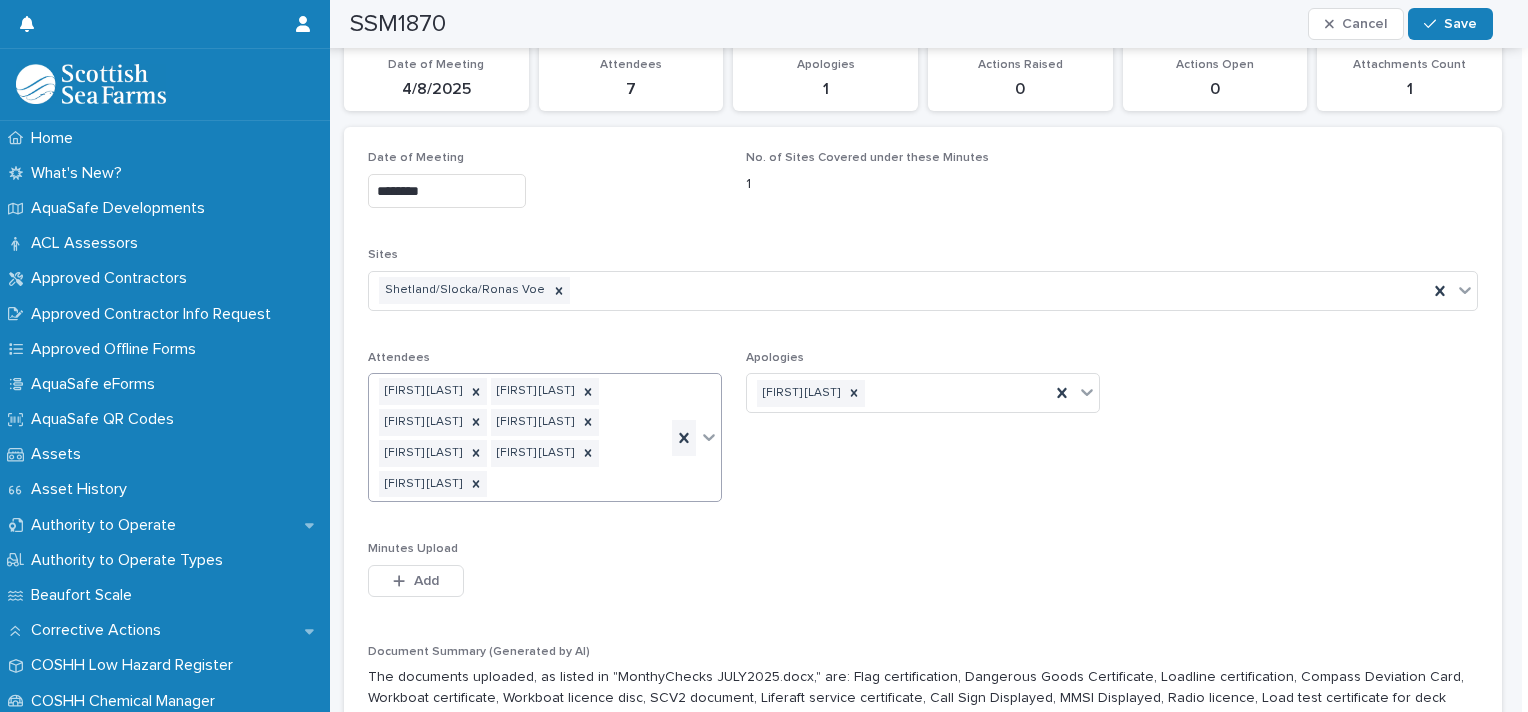 click 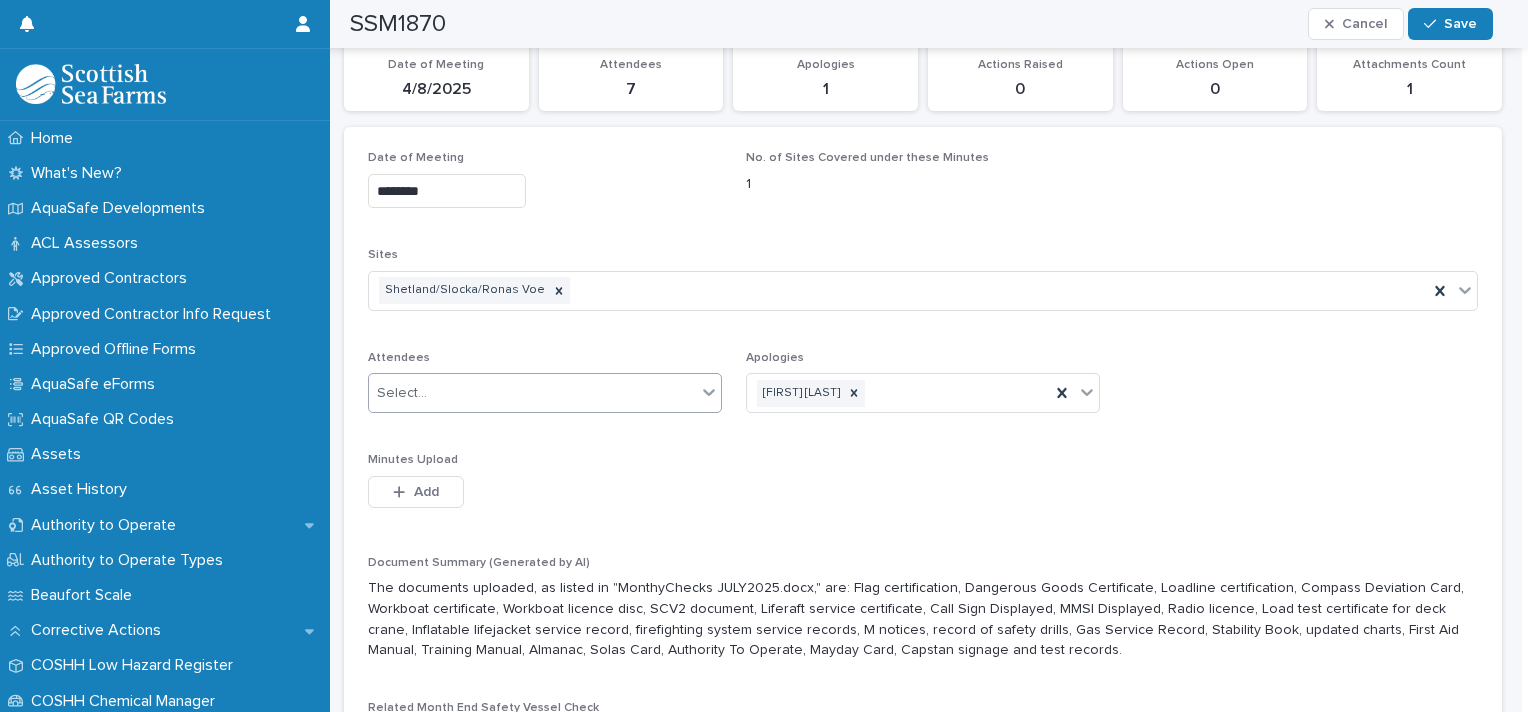 scroll, scrollTop: 180, scrollLeft: 0, axis: vertical 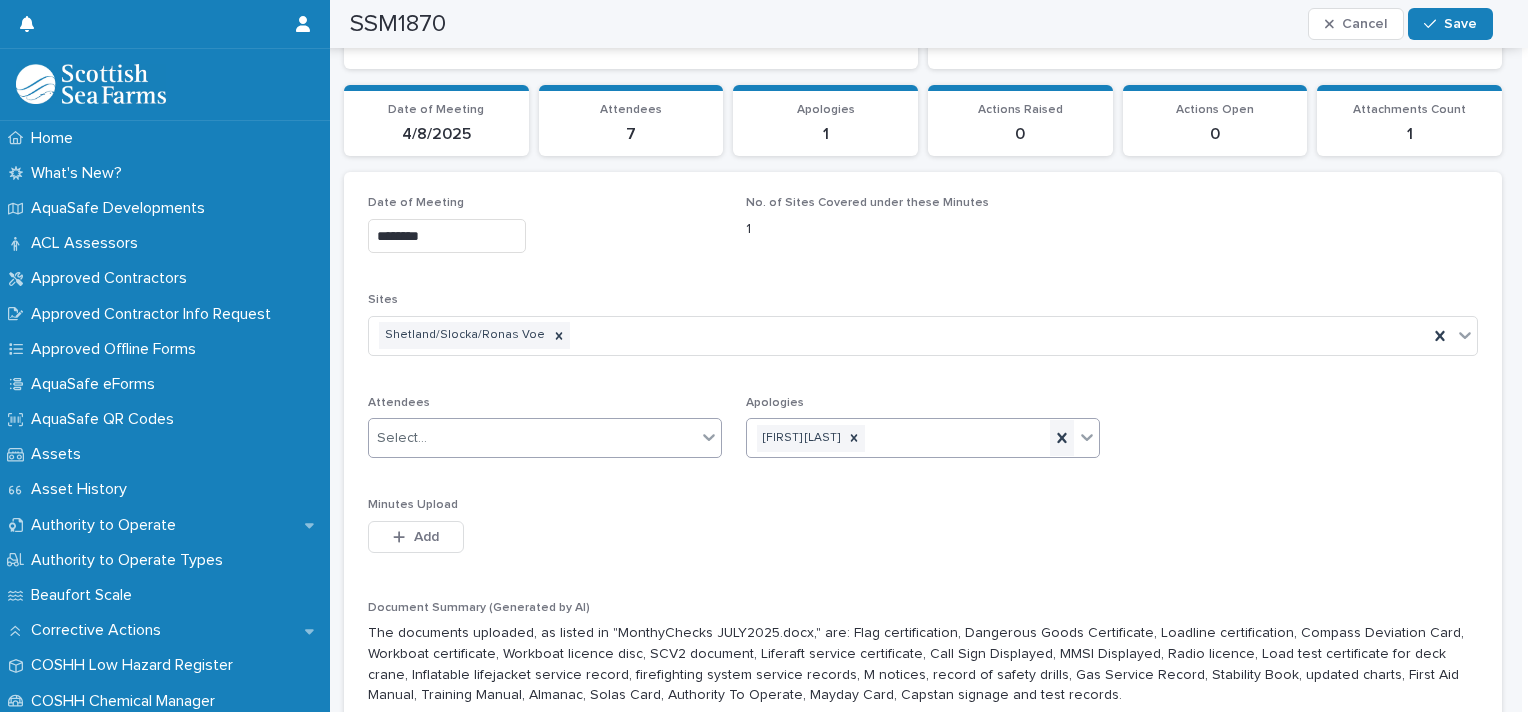 click 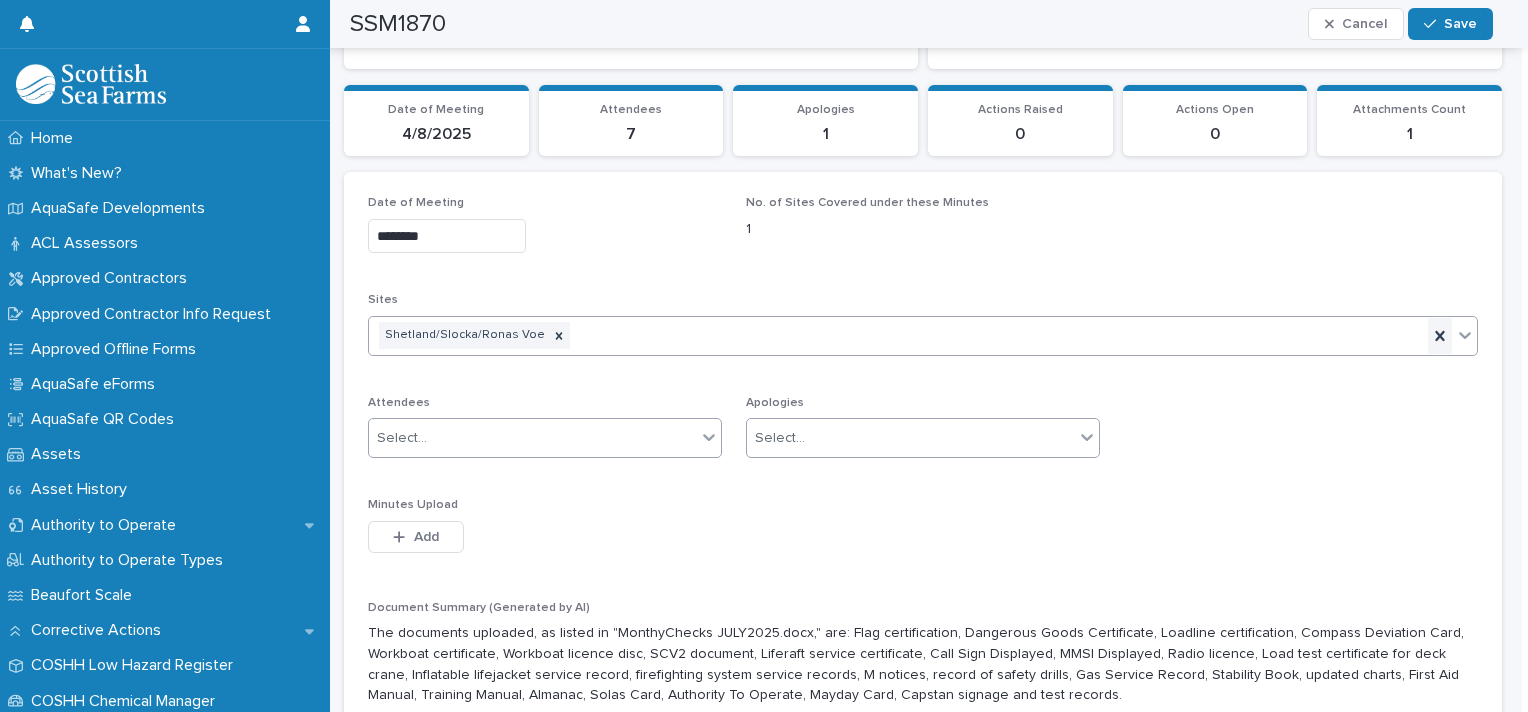 click 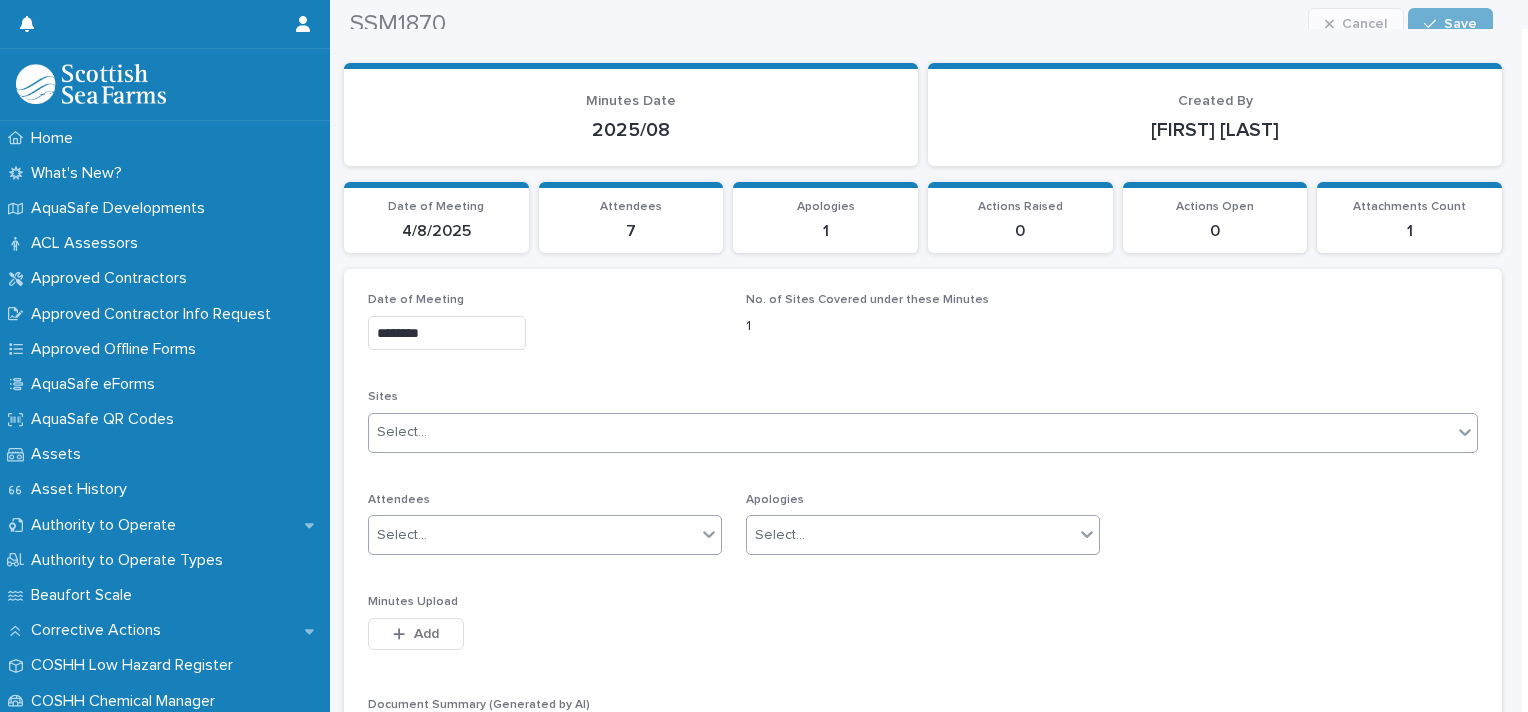 scroll, scrollTop: 81, scrollLeft: 0, axis: vertical 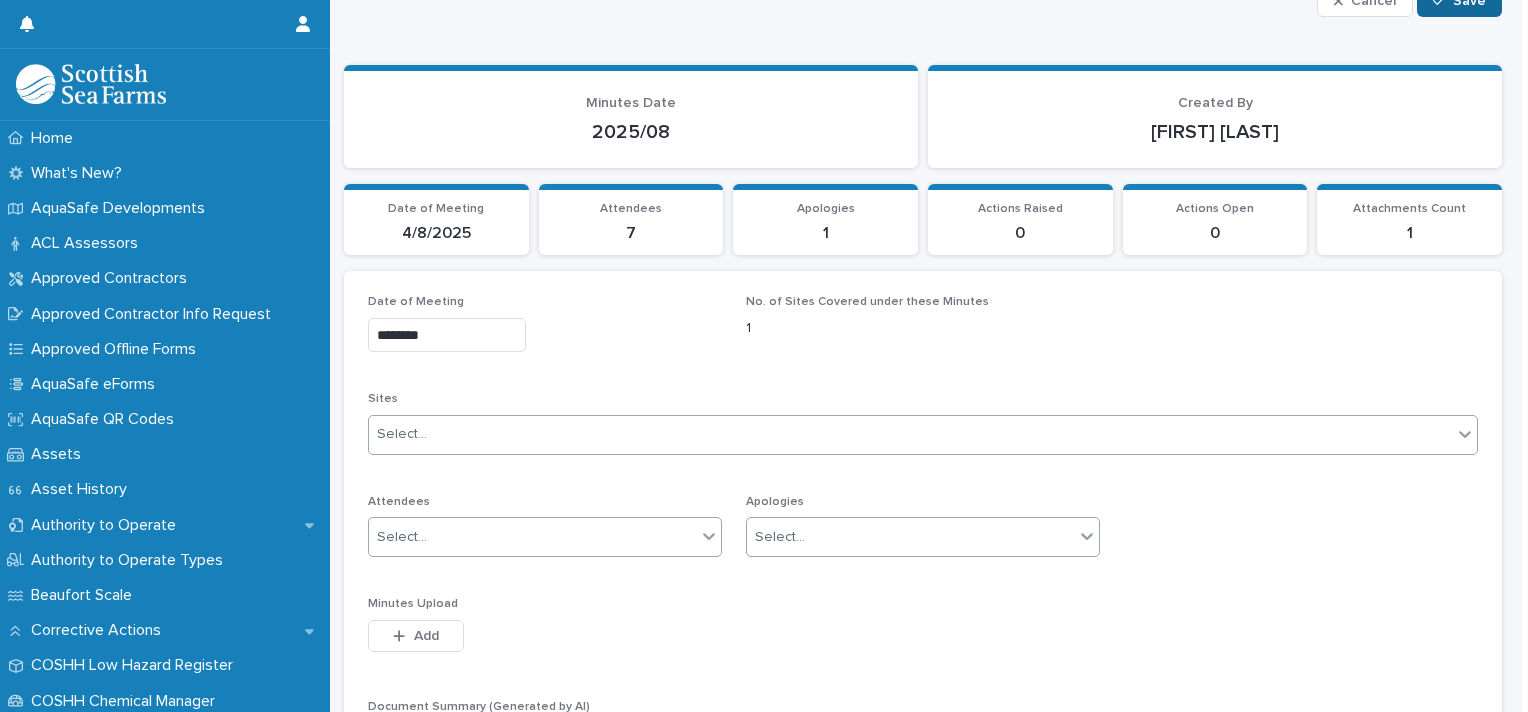click on "Save" at bounding box center [1459, 1] 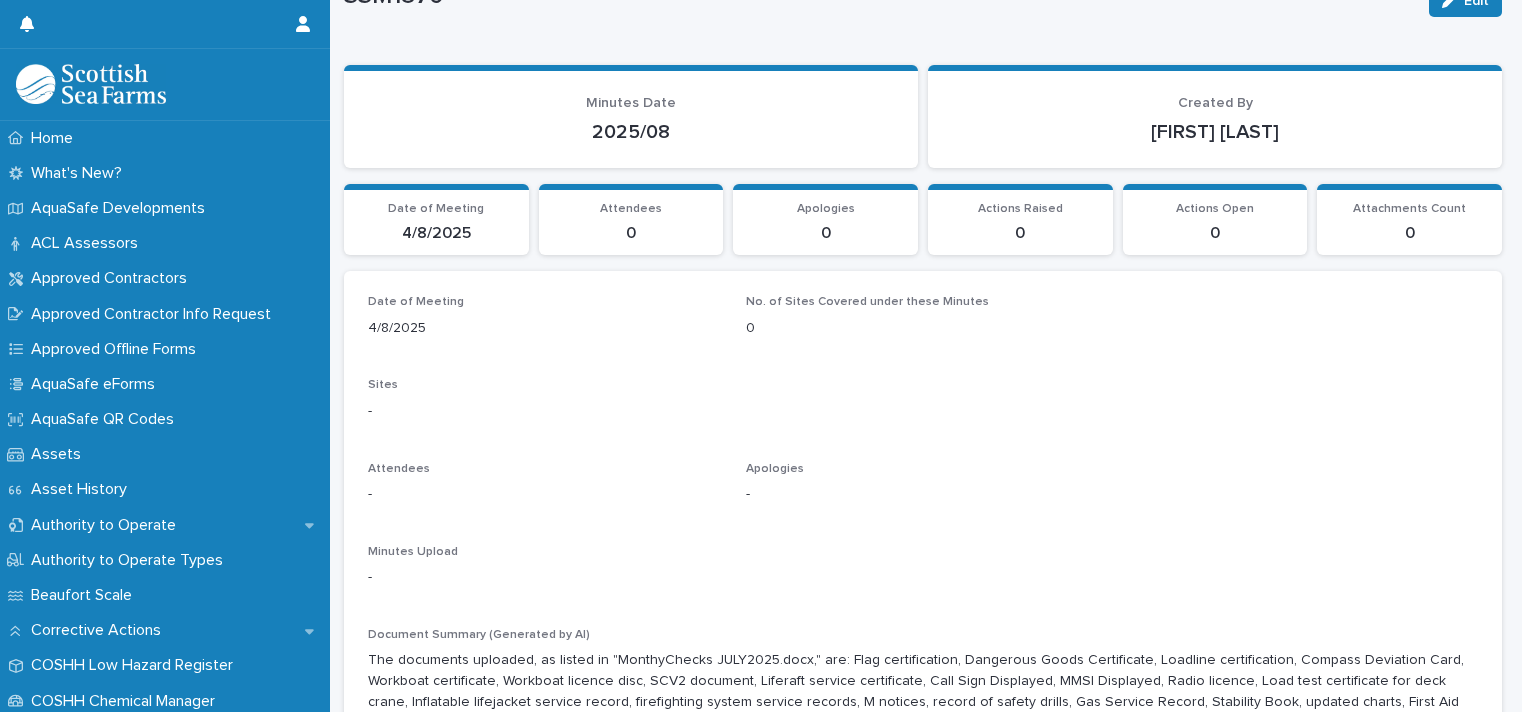 scroll, scrollTop: 0, scrollLeft: 0, axis: both 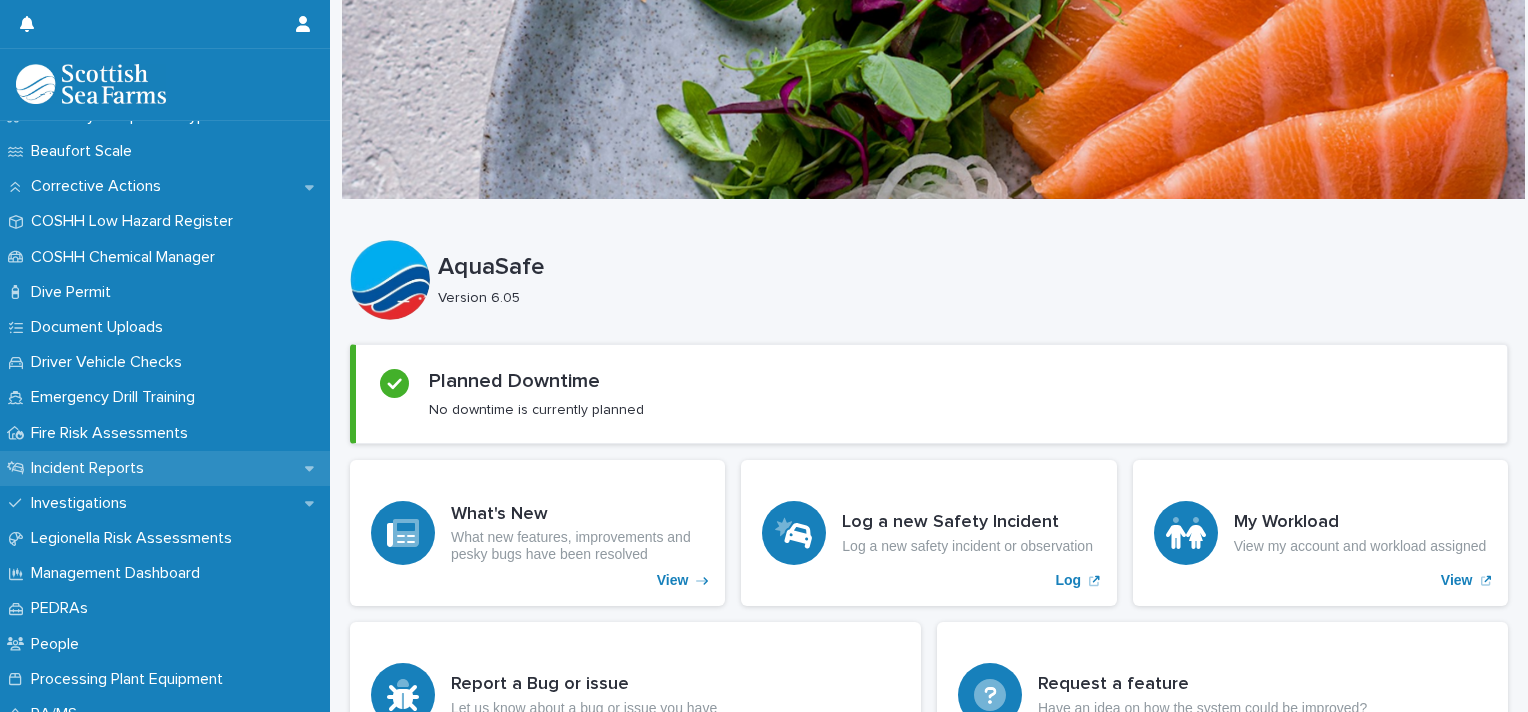 click on "Incident Reports" at bounding box center (165, 468) 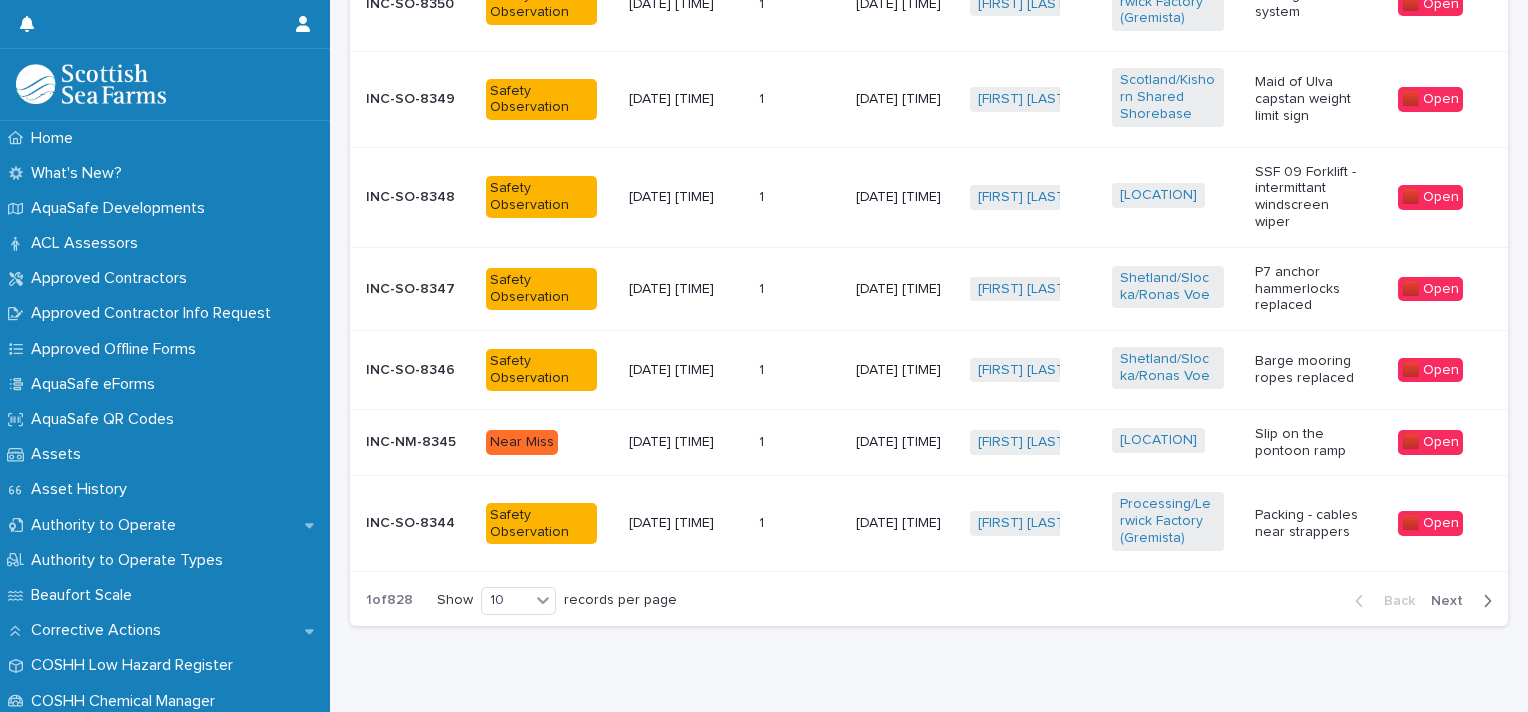 scroll, scrollTop: 1130, scrollLeft: 0, axis: vertical 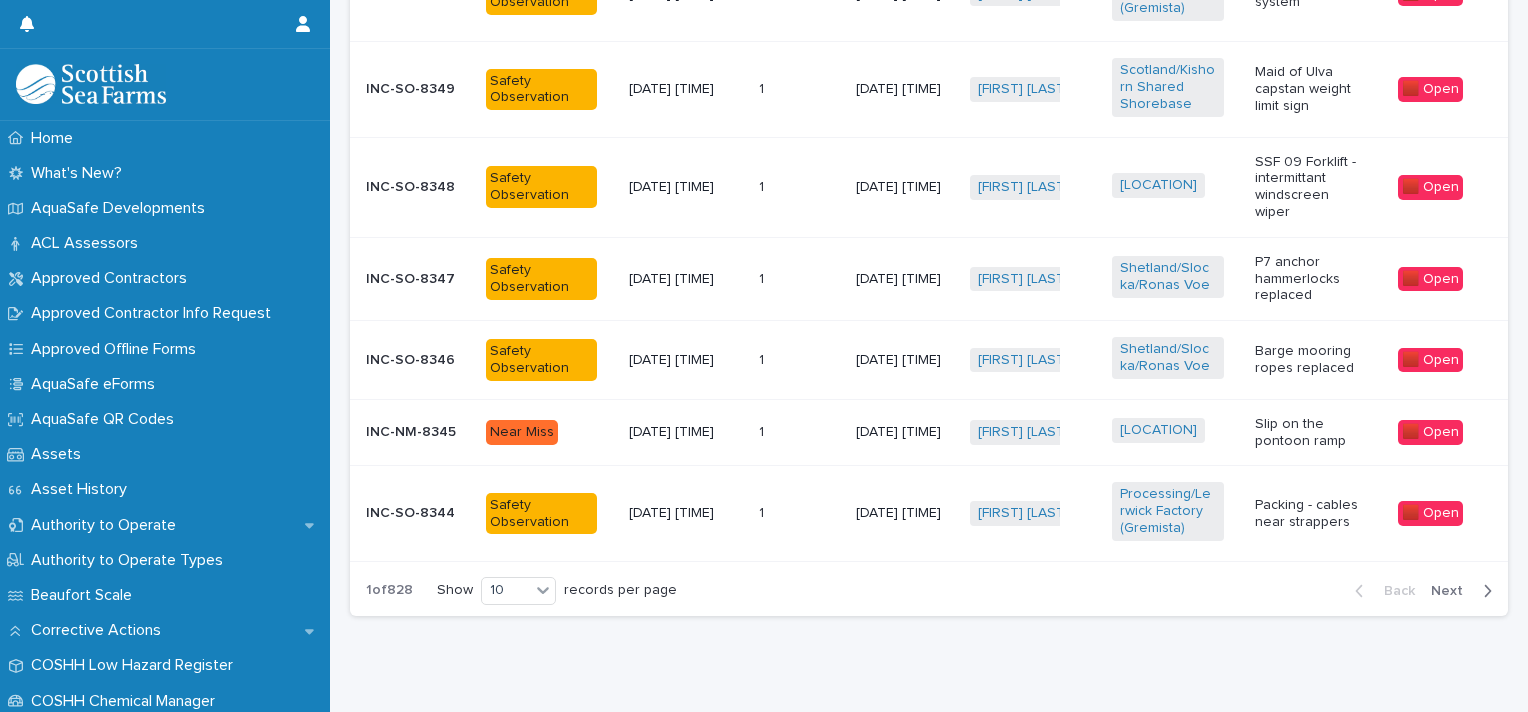 click on "Next" at bounding box center (1453, 591) 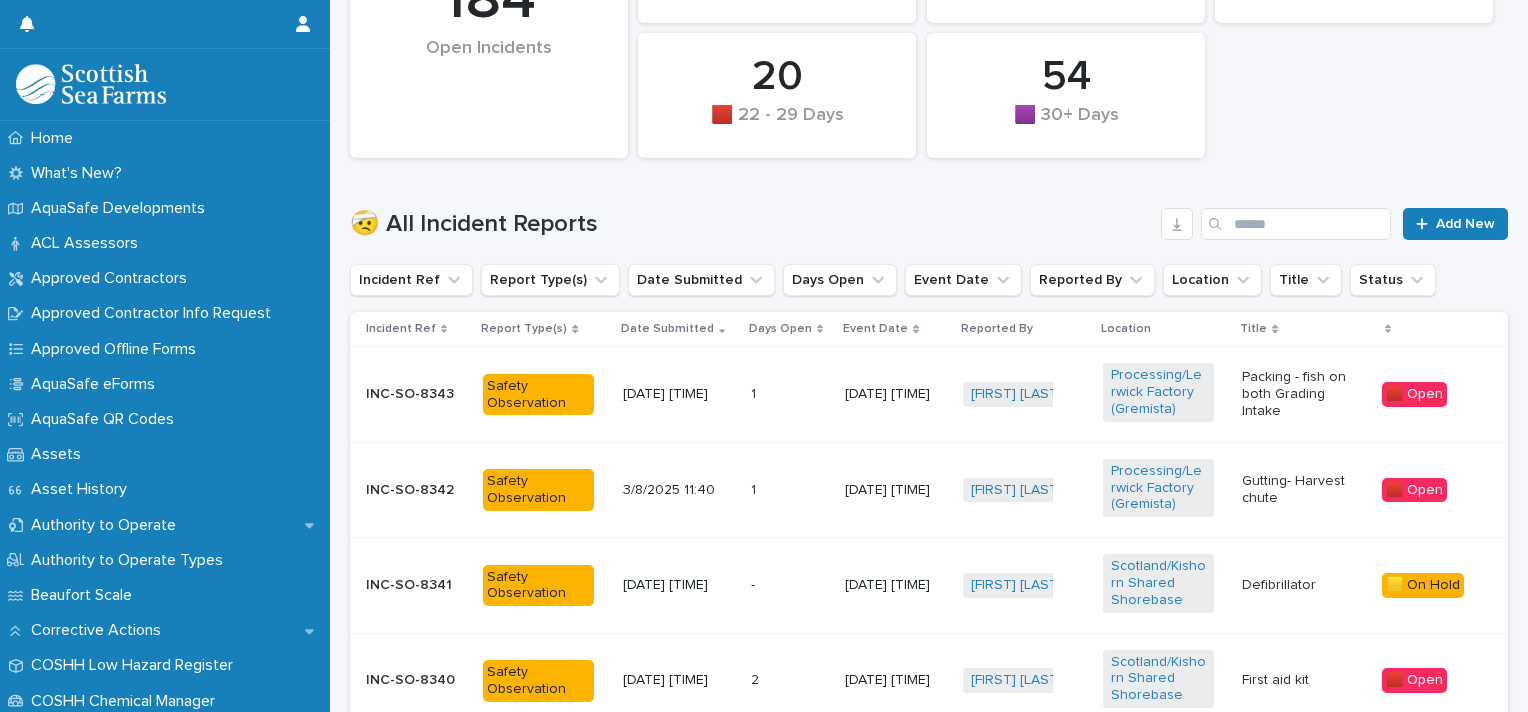 scroll, scrollTop: 472, scrollLeft: 0, axis: vertical 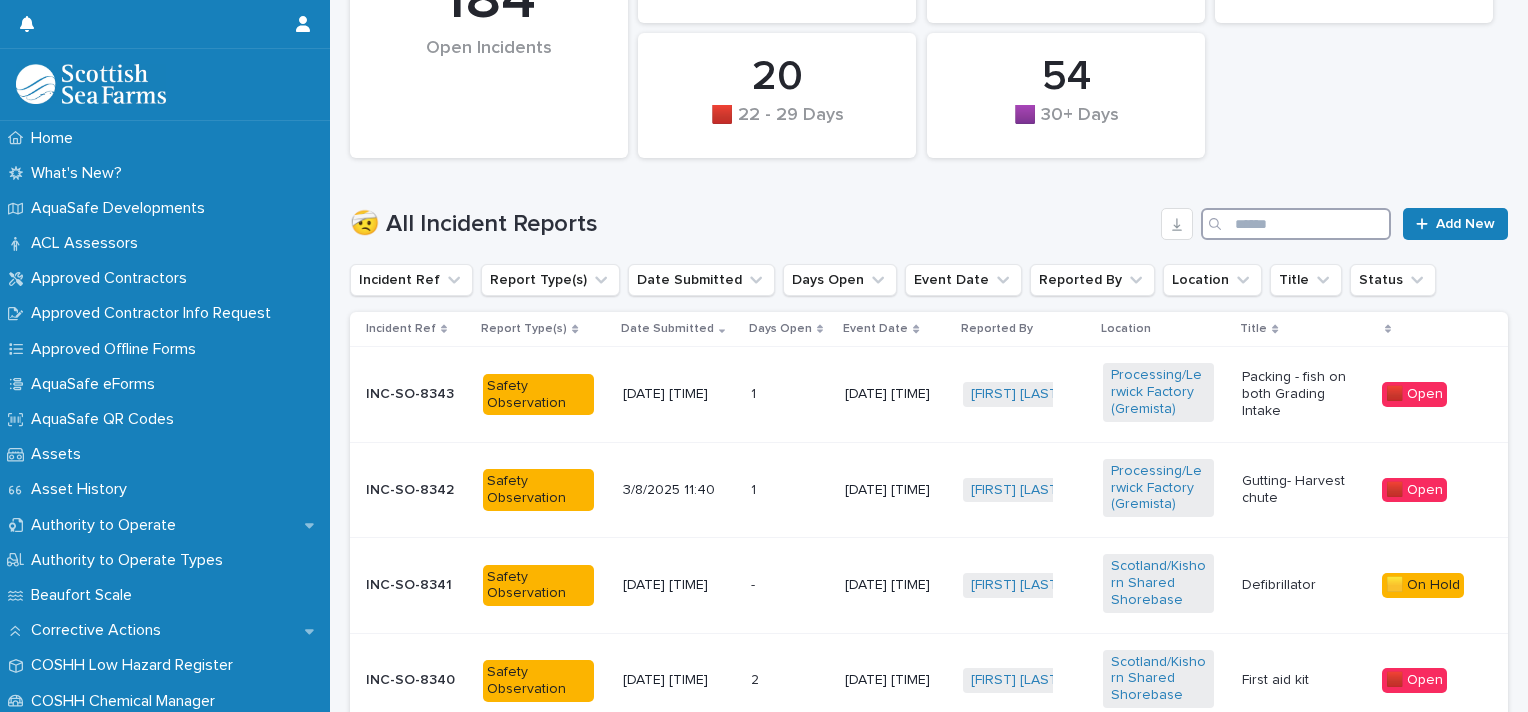 click at bounding box center [1296, 224] 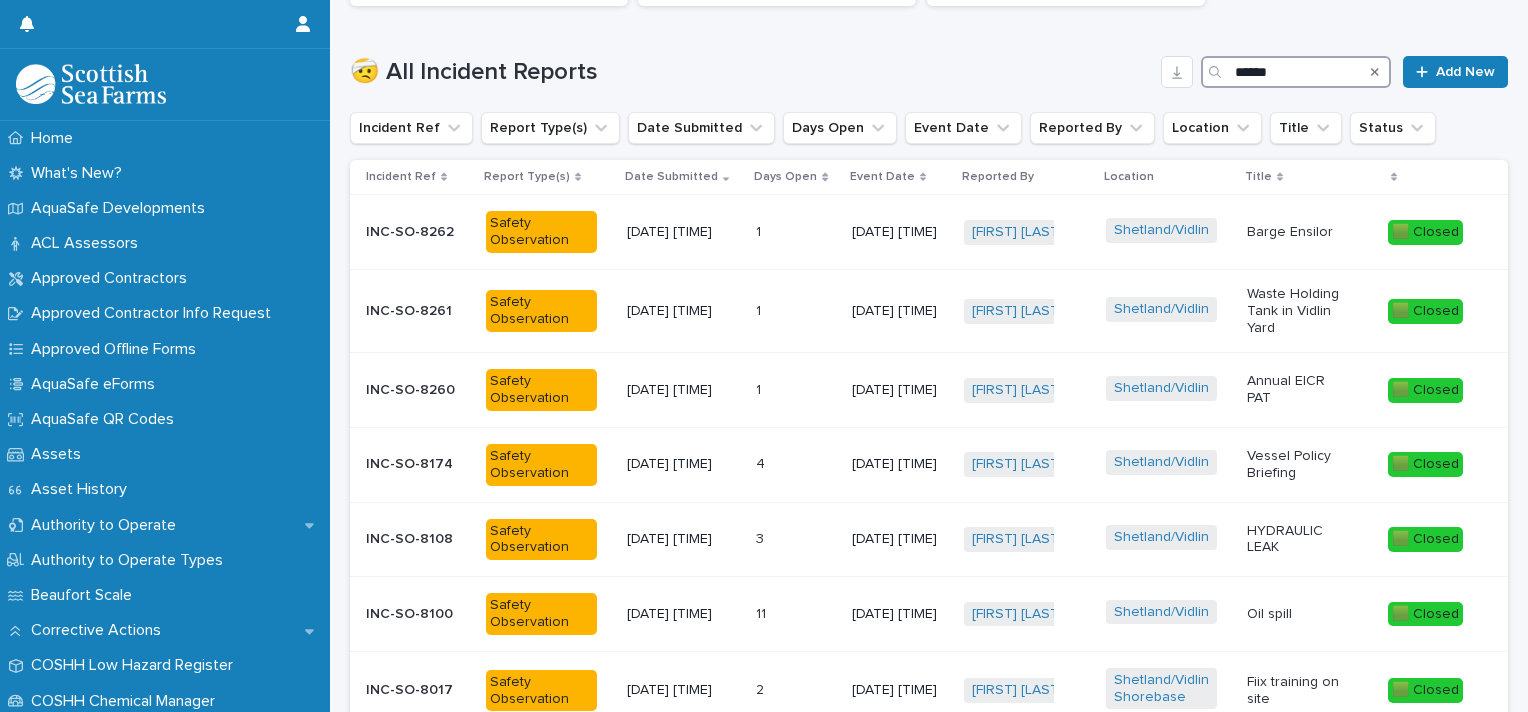 scroll, scrollTop: 590, scrollLeft: 0, axis: vertical 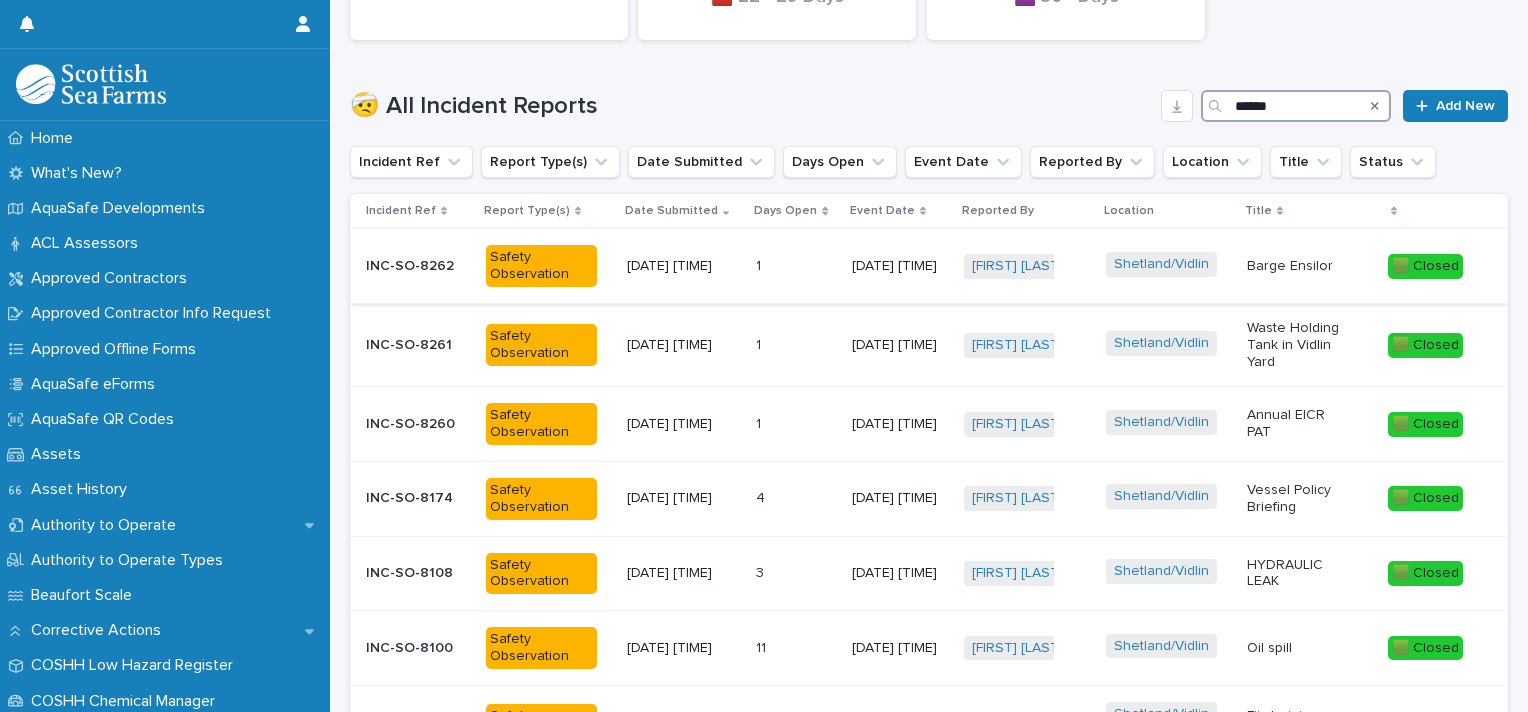 type on "******" 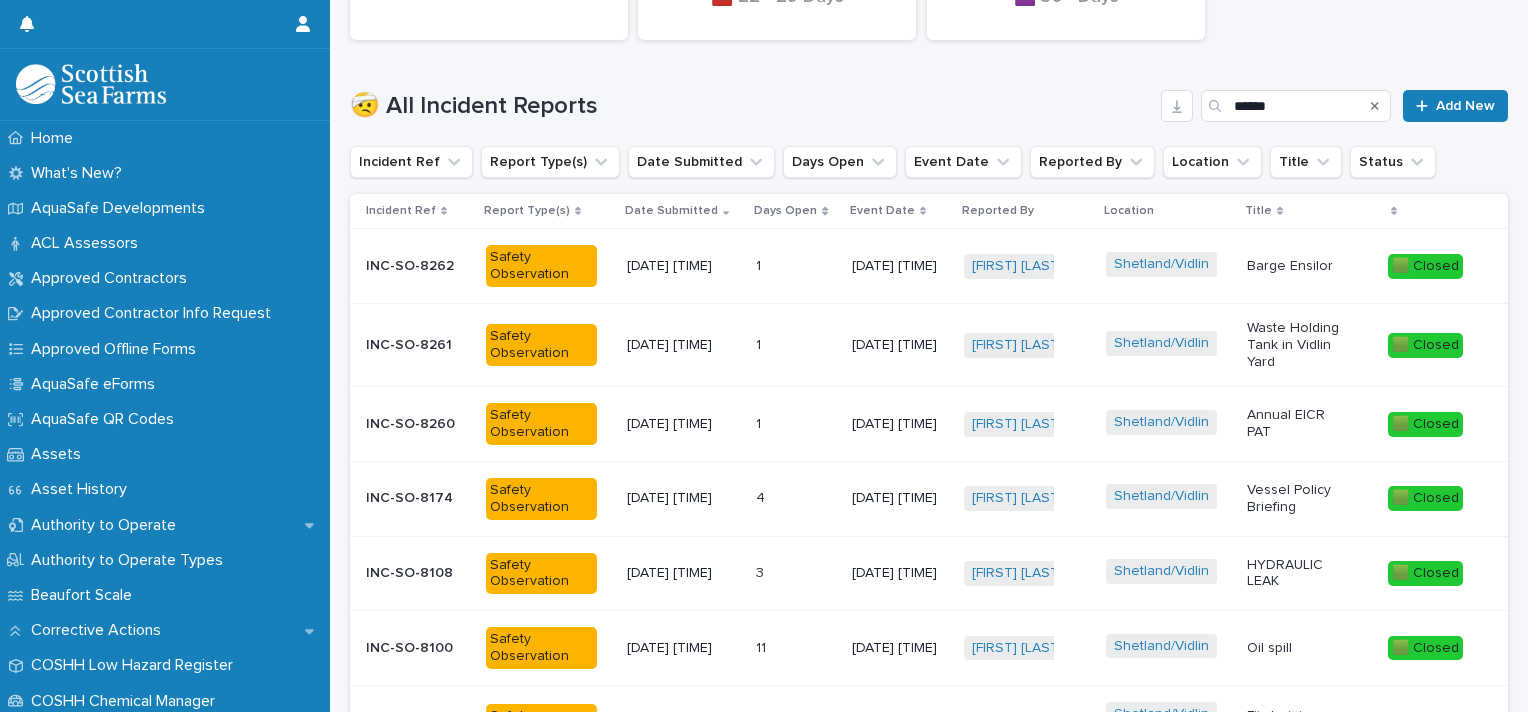 click on "Barge Ensilor" at bounding box center [1309, 266] 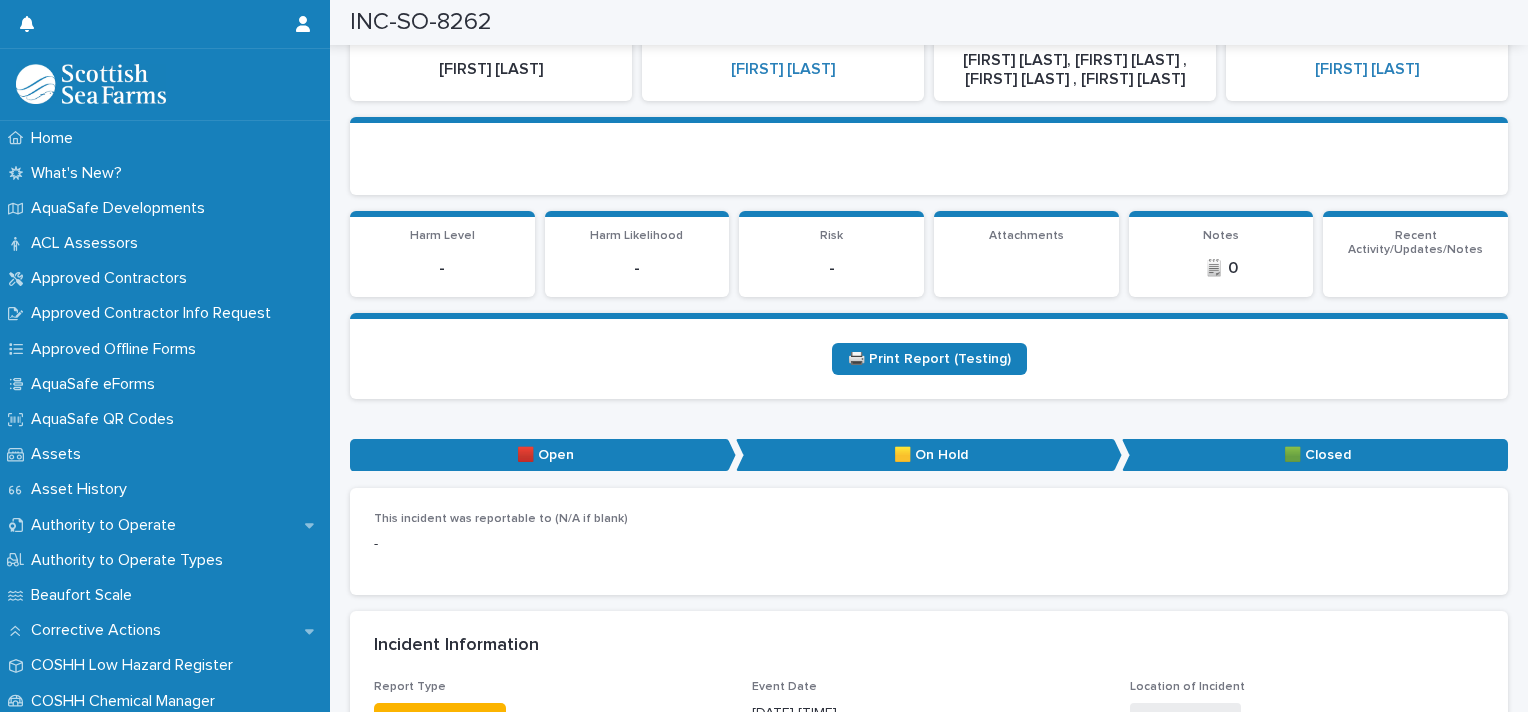 scroll, scrollTop: 279, scrollLeft: 0, axis: vertical 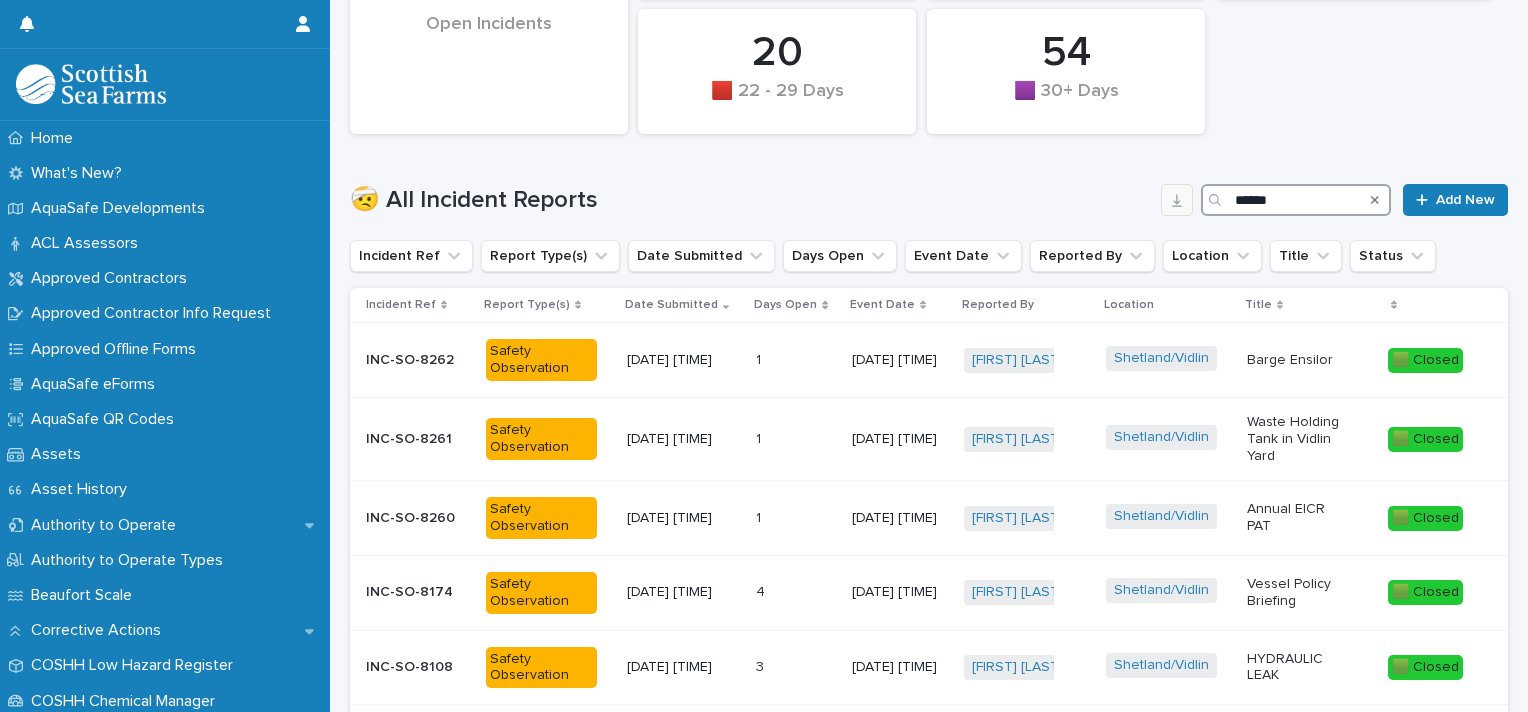 drag, startPoint x: 1268, startPoint y: 209, endPoint x: 1165, endPoint y: 208, distance: 103.00485 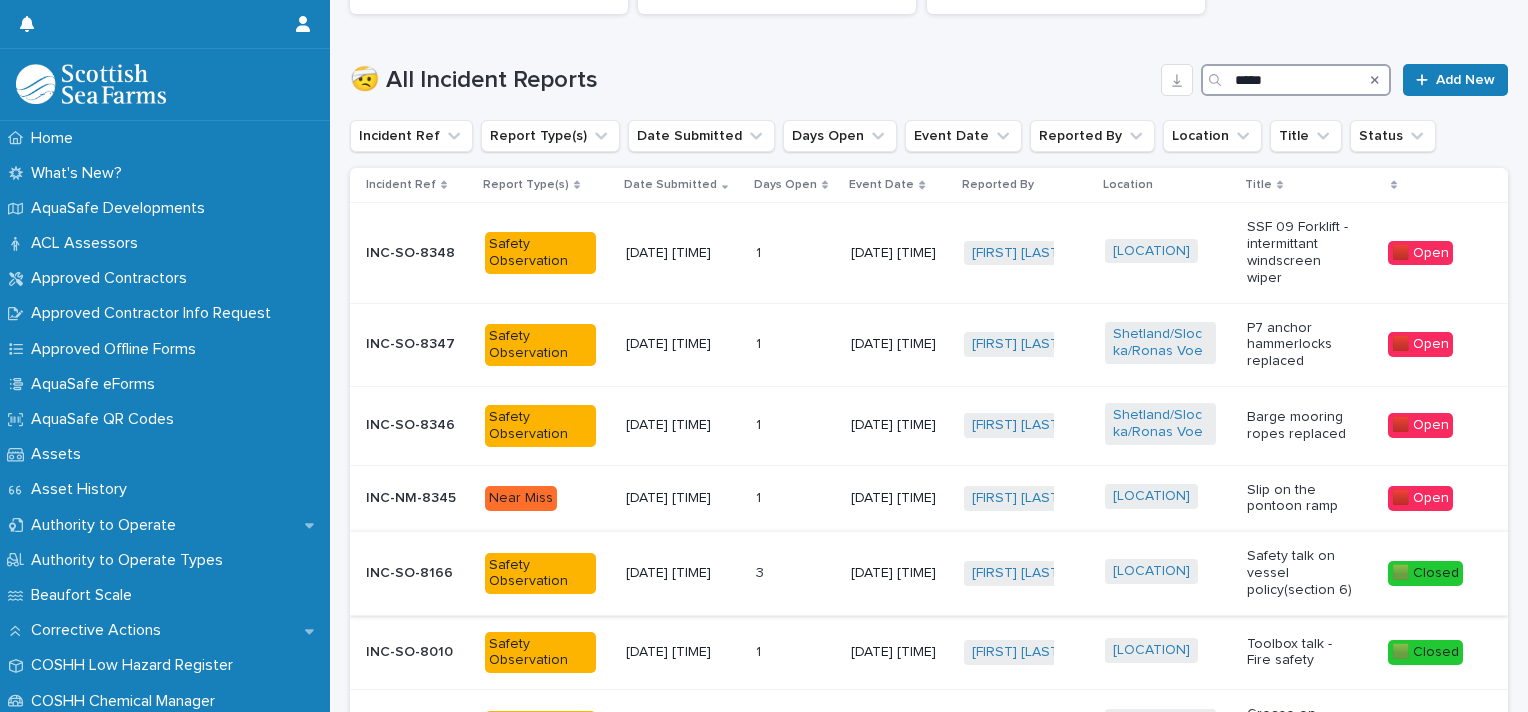 scroll, scrollTop: 618, scrollLeft: 0, axis: vertical 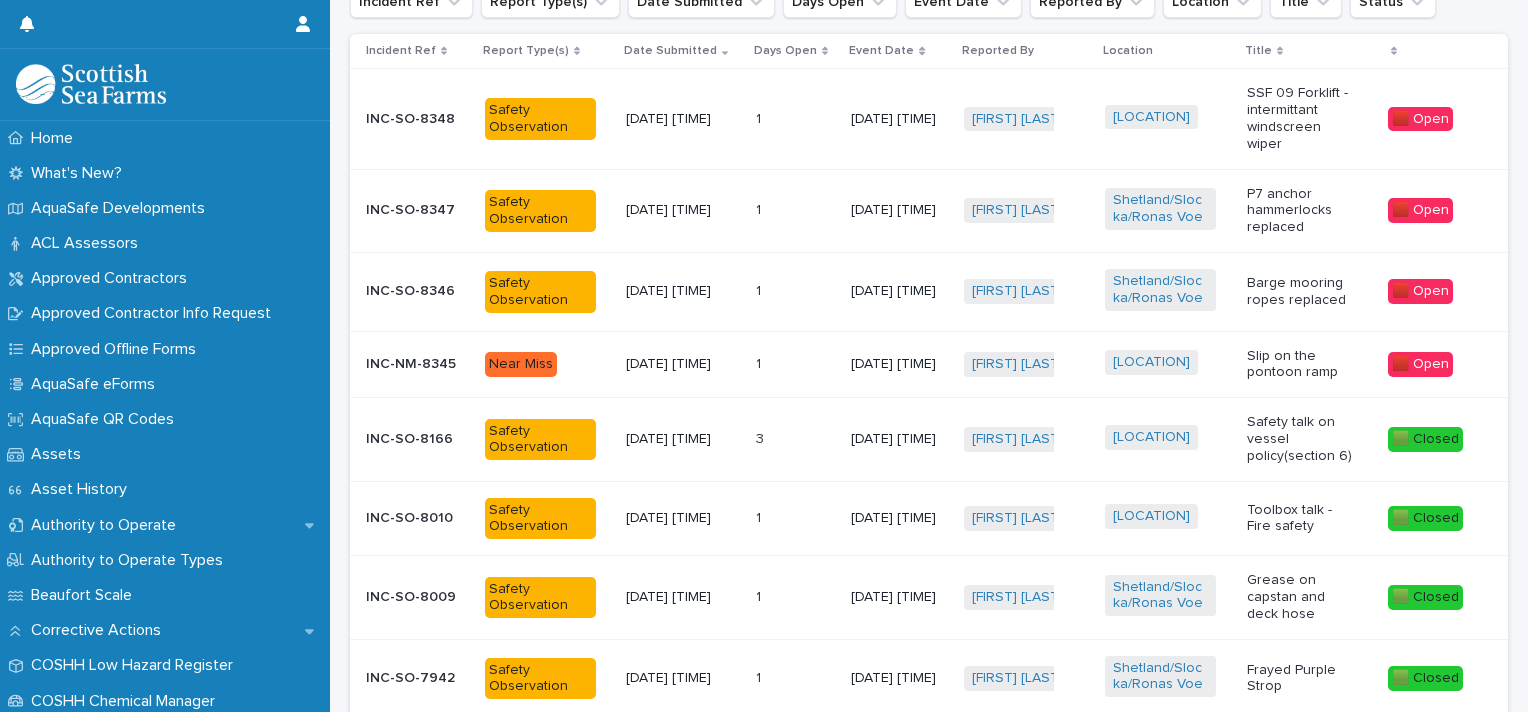 type on "*********" 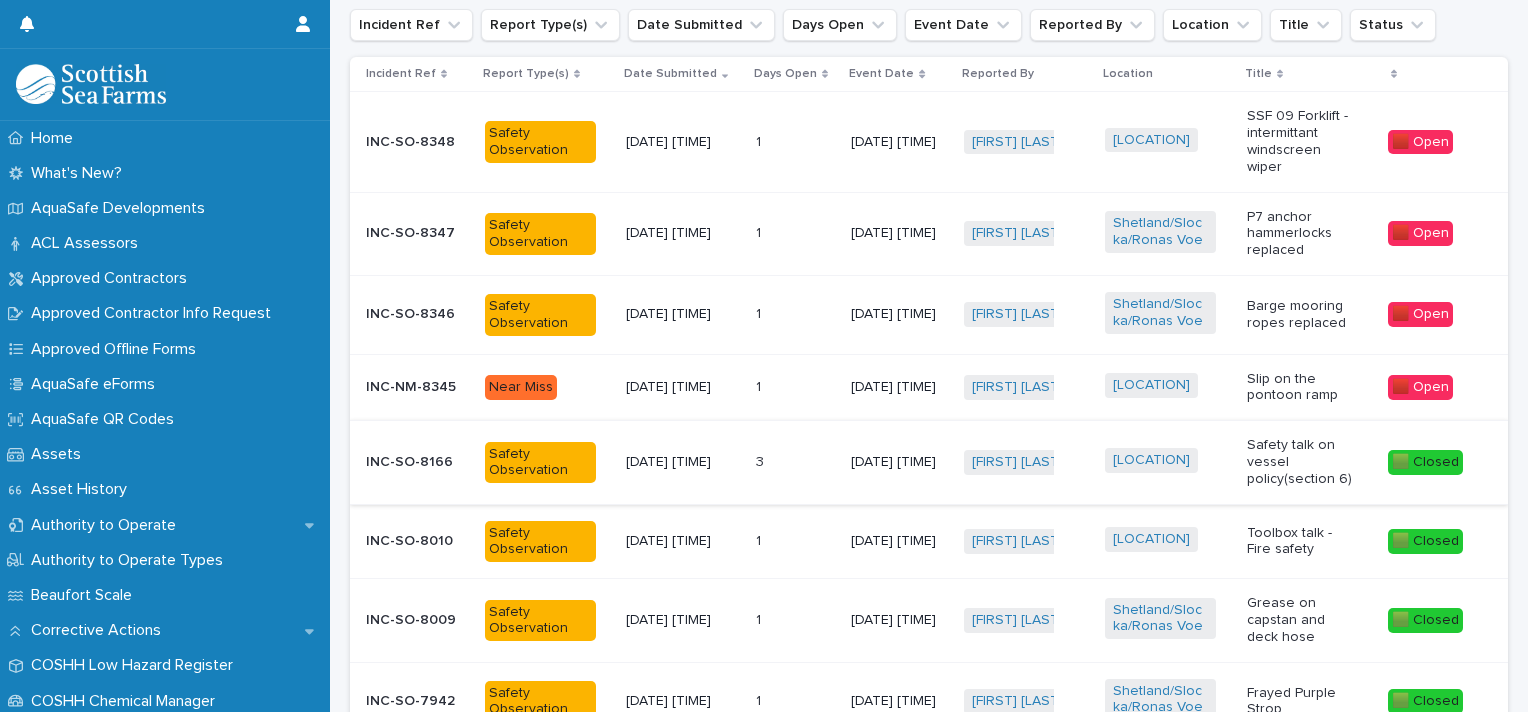 scroll, scrollTop: 736, scrollLeft: 0, axis: vertical 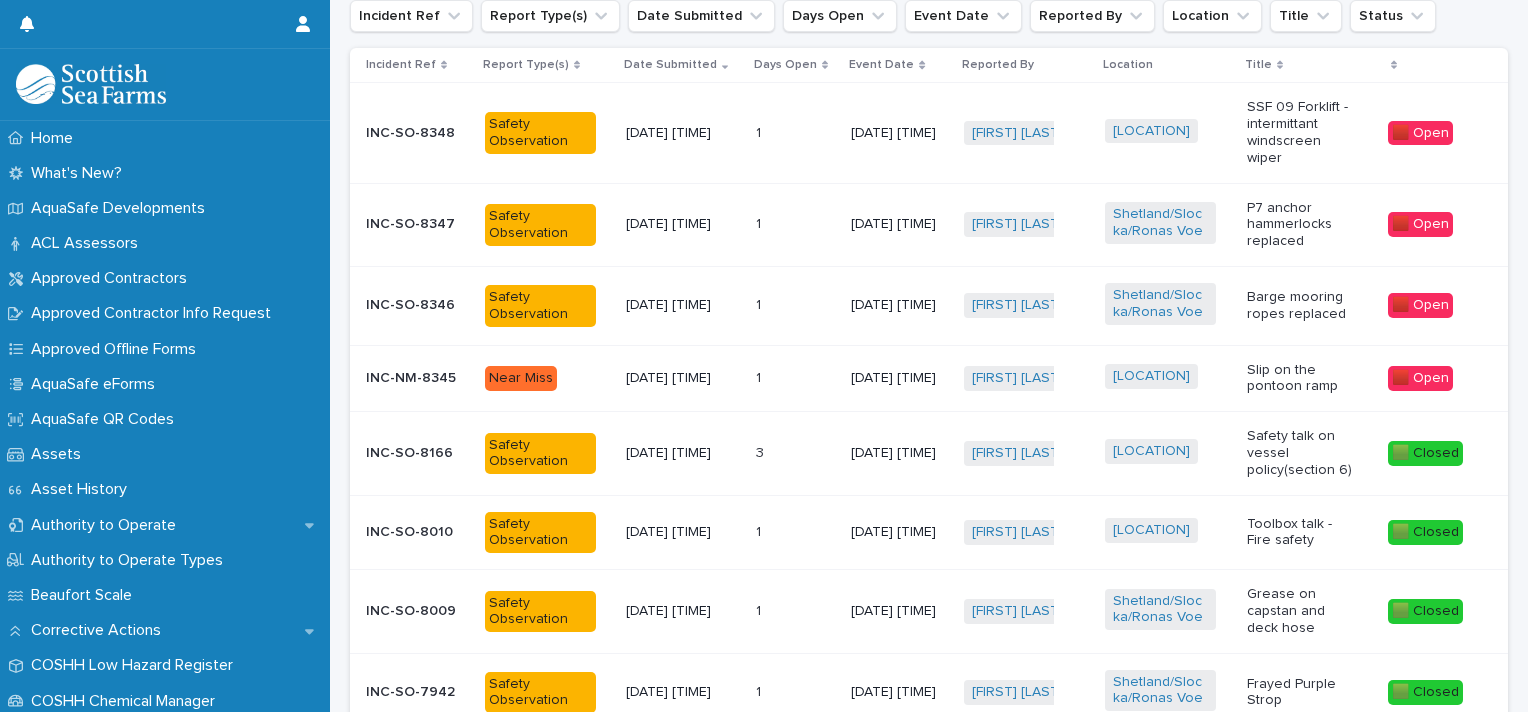 click on "INC-SO-8166" at bounding box center (417, 453) 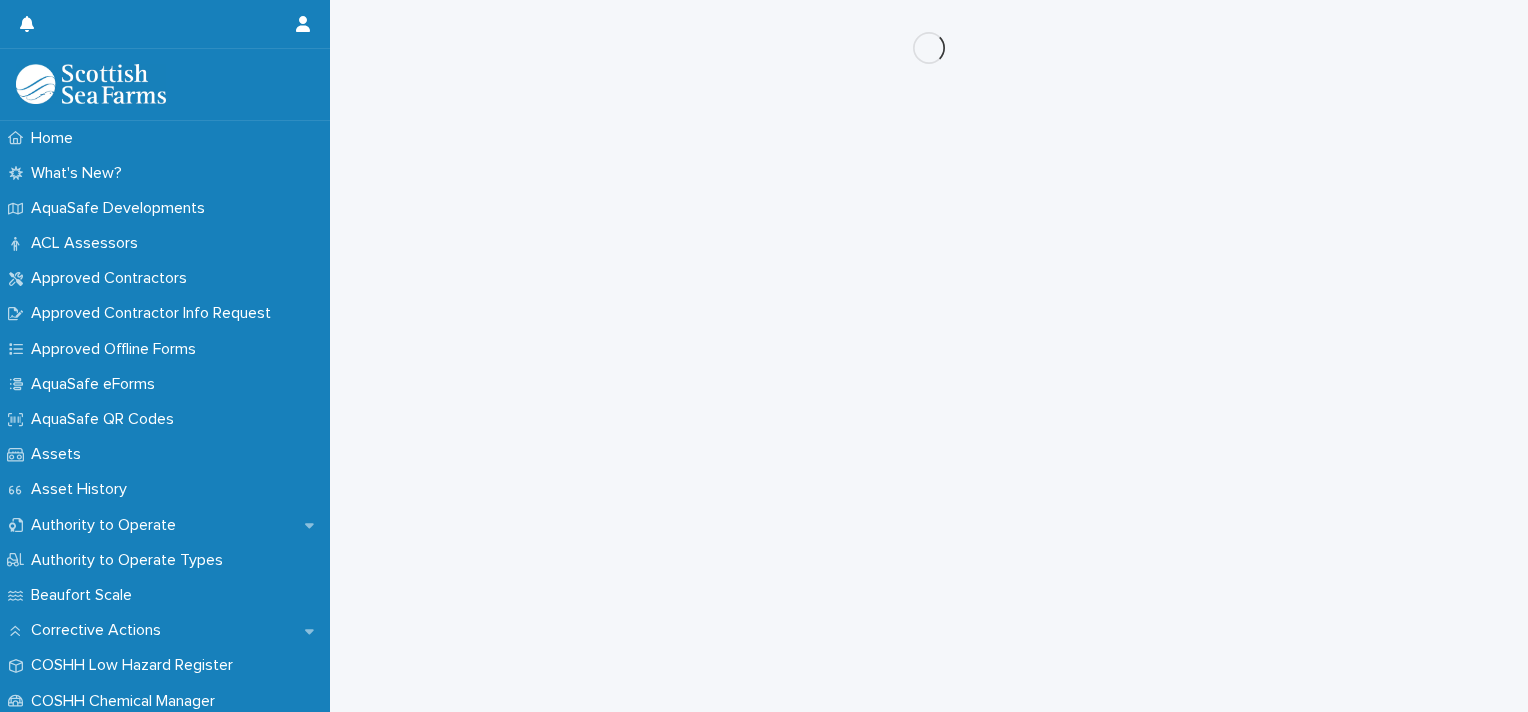 scroll, scrollTop: 0, scrollLeft: 0, axis: both 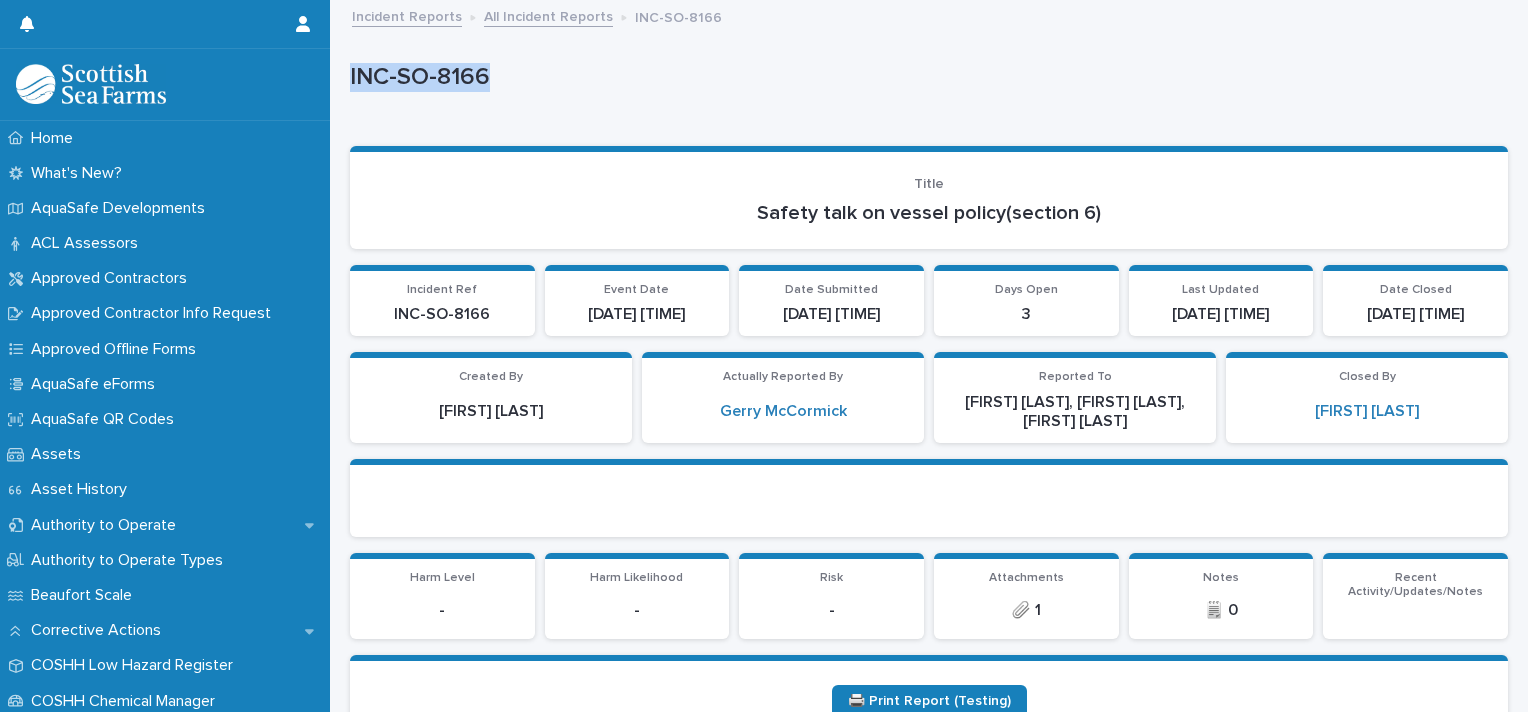 drag, startPoint x: 515, startPoint y: 78, endPoint x: 347, endPoint y: 80, distance: 168.0119 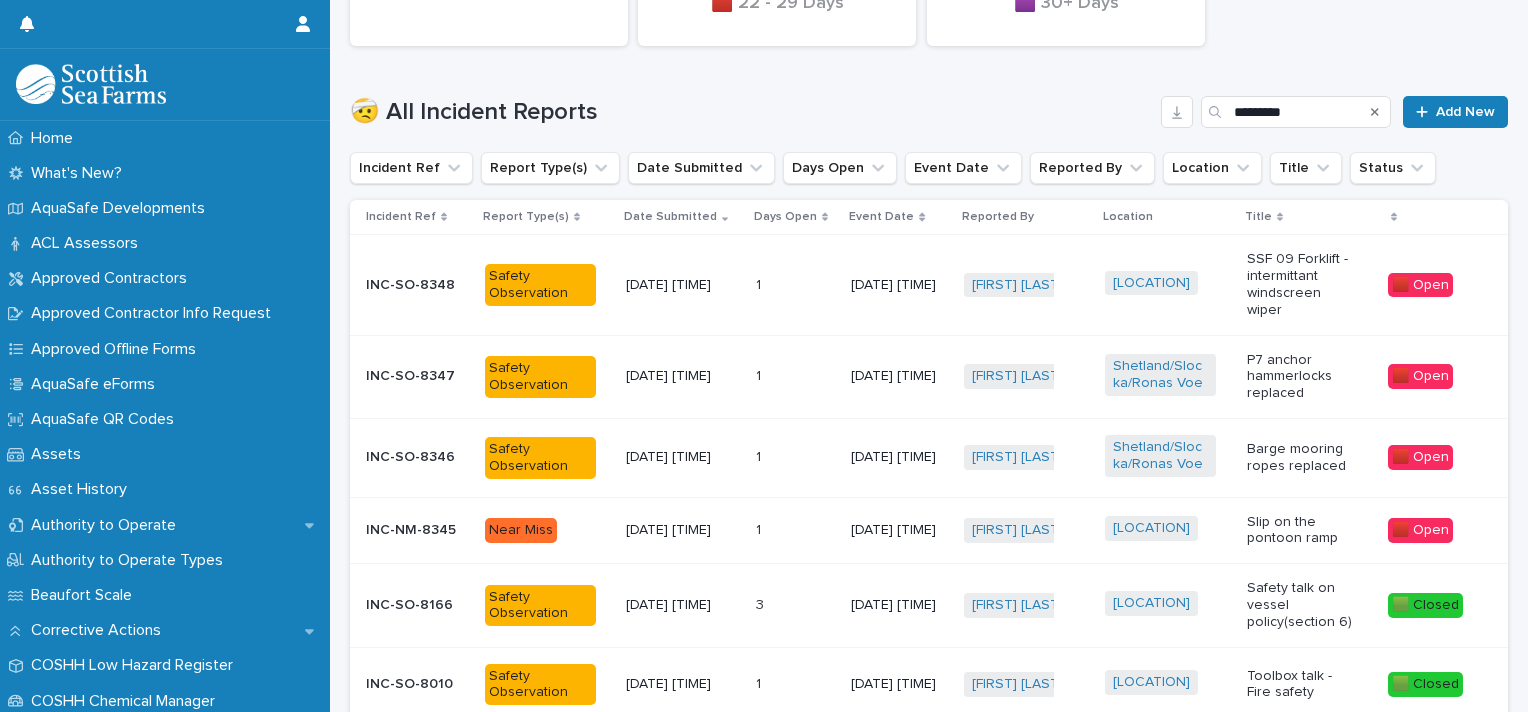 scroll, scrollTop: 560, scrollLeft: 0, axis: vertical 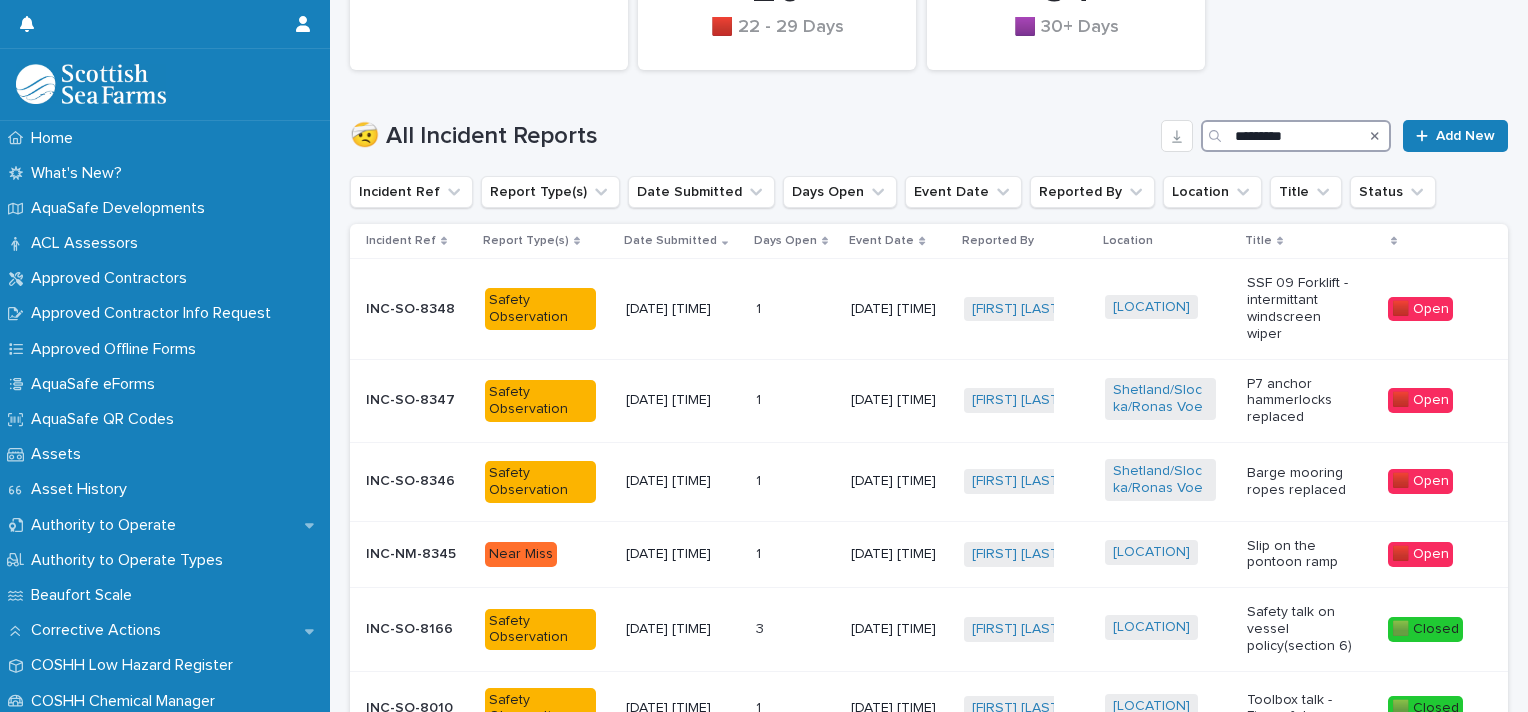 click on "*********" at bounding box center [1296, 136] 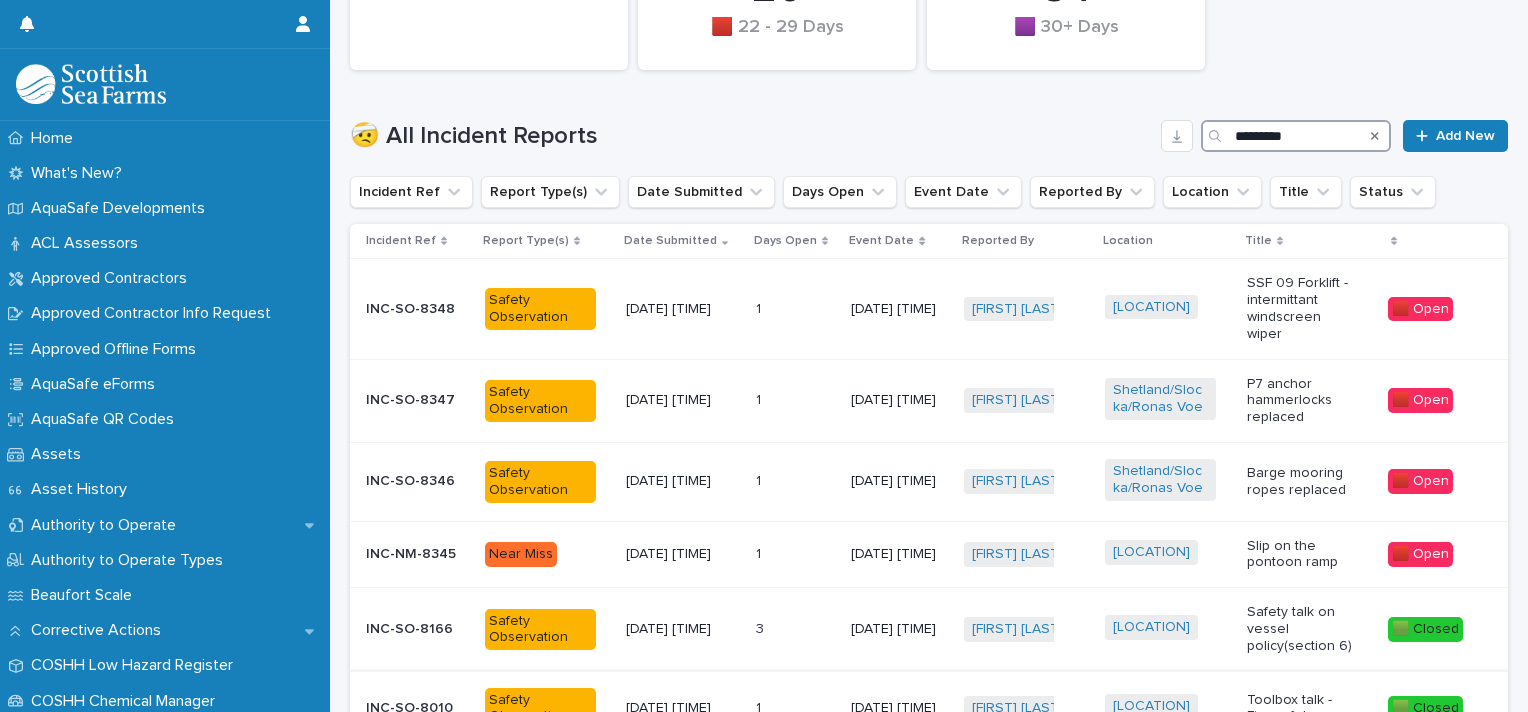 scroll, scrollTop: 556, scrollLeft: 0, axis: vertical 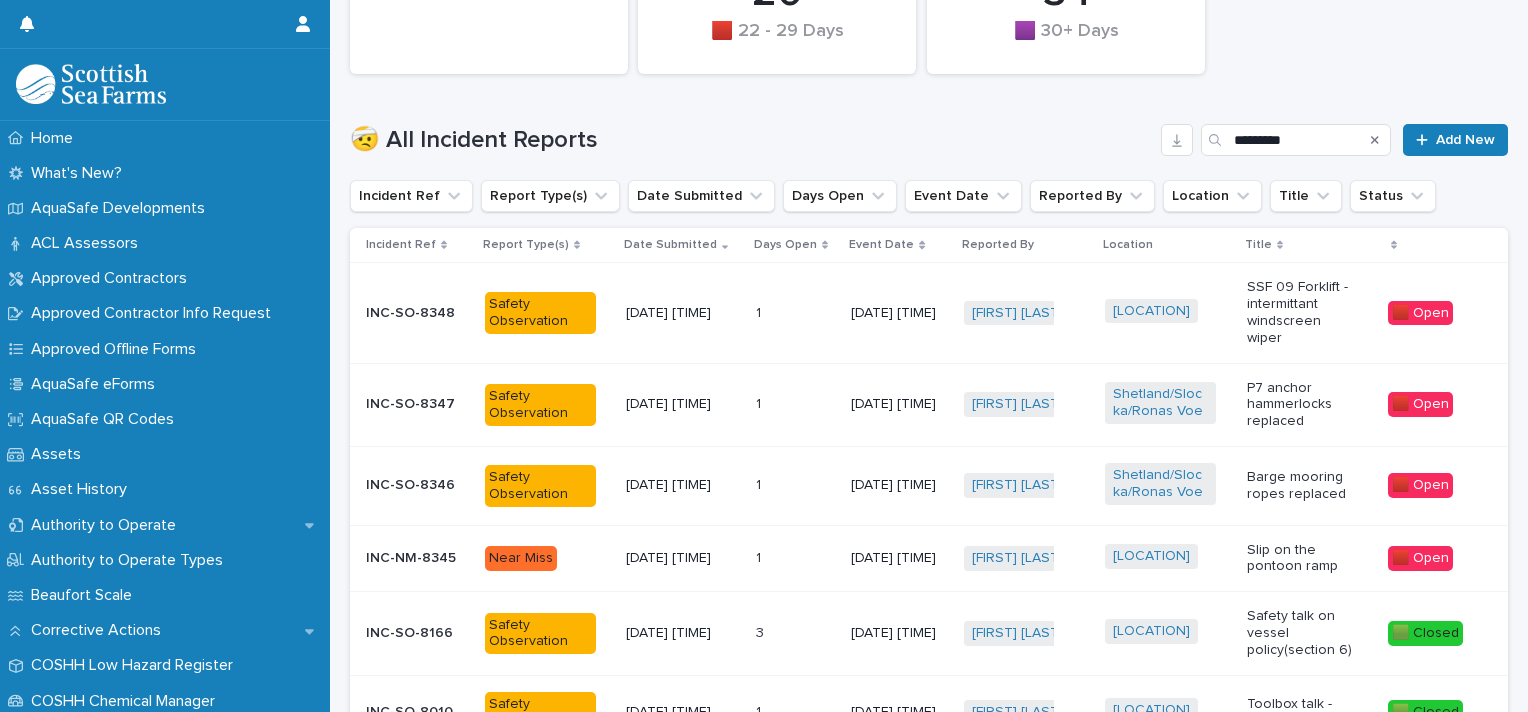 click on "SSF 09 Forklift - intermittant windscreen wiper" at bounding box center (1302, 312) 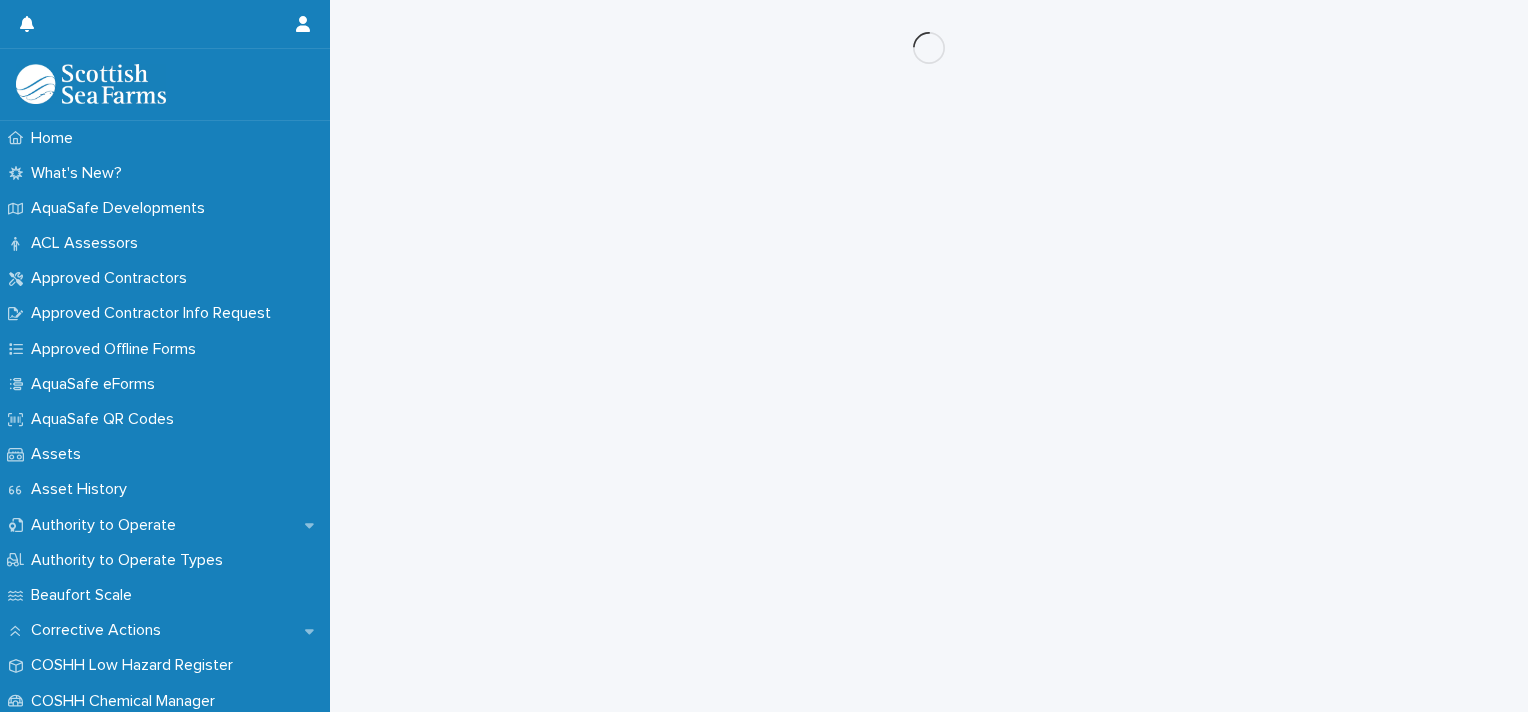 scroll, scrollTop: 0, scrollLeft: 0, axis: both 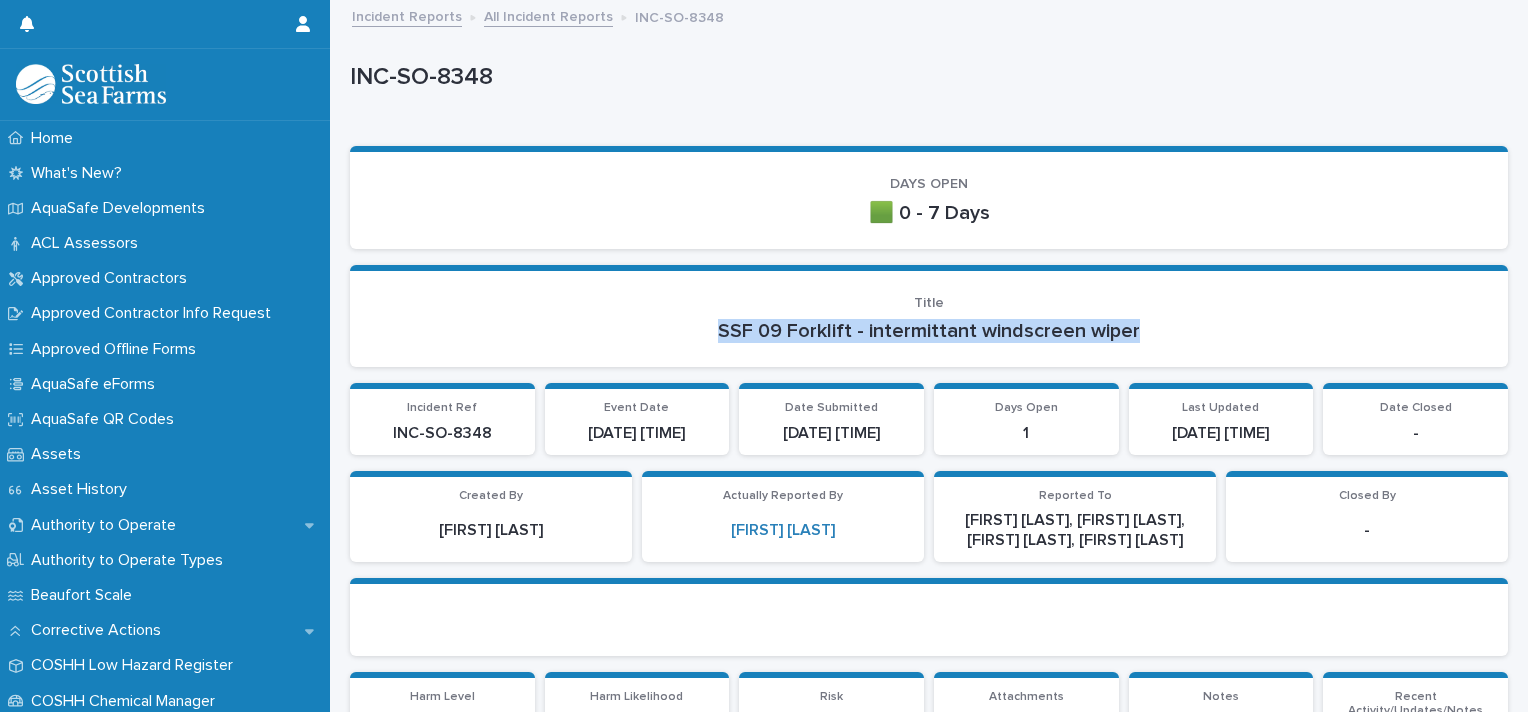 drag, startPoint x: 1157, startPoint y: 335, endPoint x: 712, endPoint y: 328, distance: 445.05505 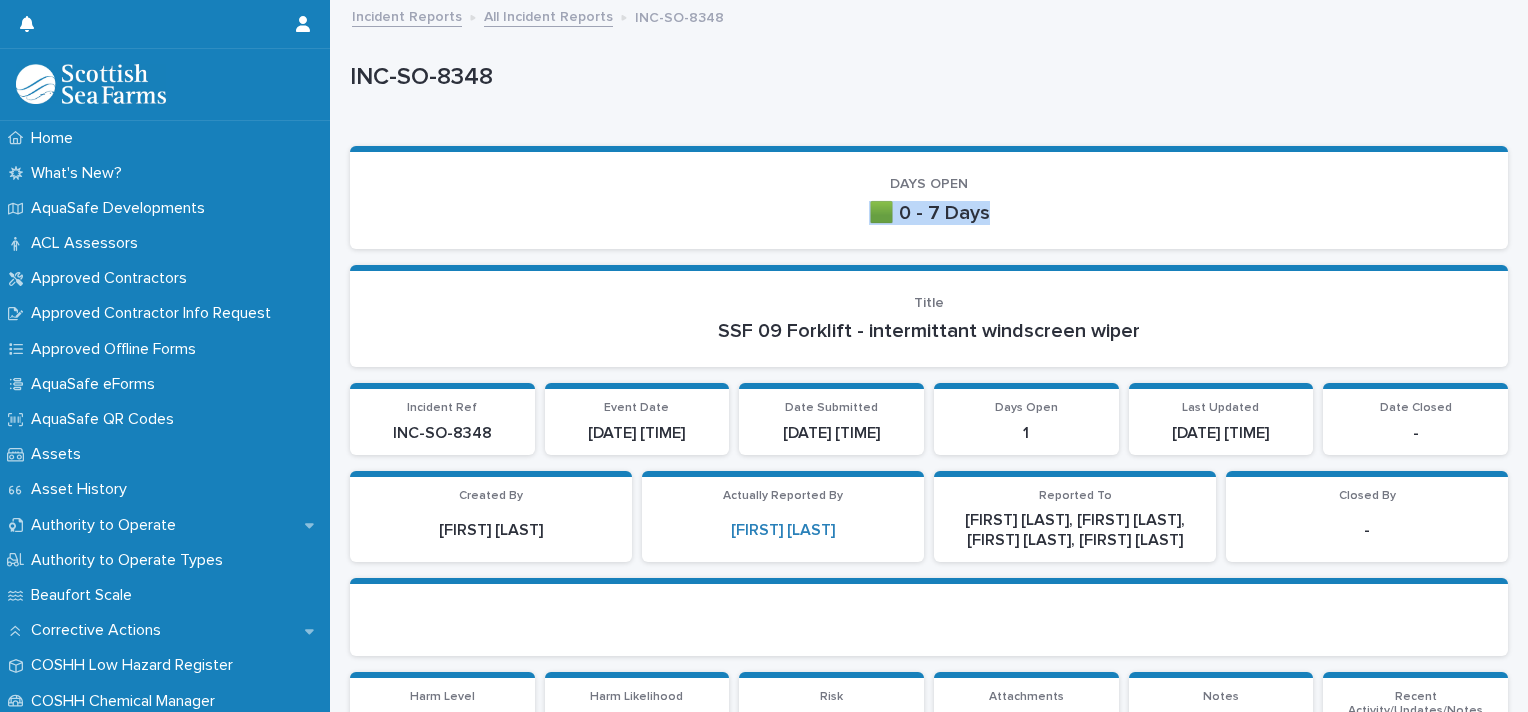 drag, startPoint x: 1304, startPoint y: 179, endPoint x: 1320, endPoint y: 133, distance: 48.703182 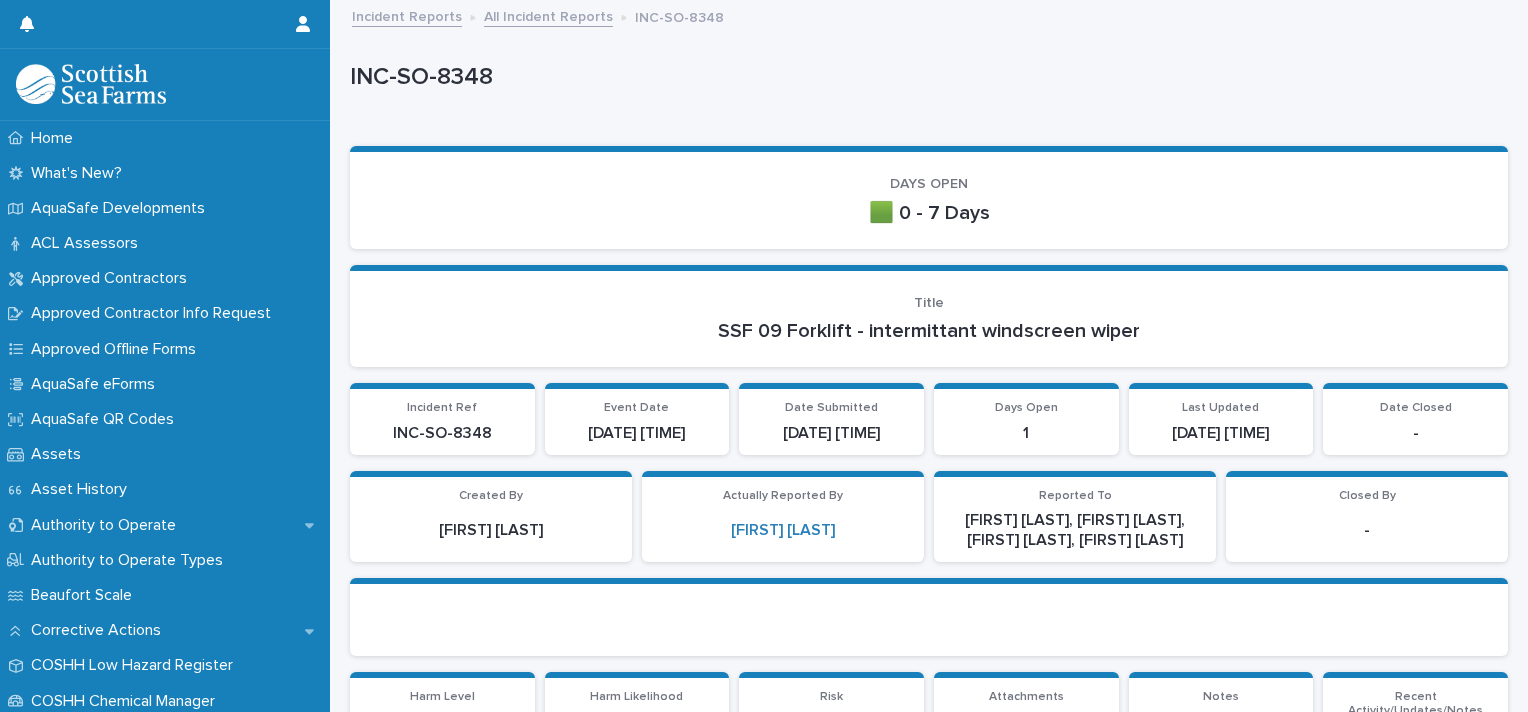drag, startPoint x: 1320, startPoint y: 133, endPoint x: 1187, endPoint y: 88, distance: 140.40656 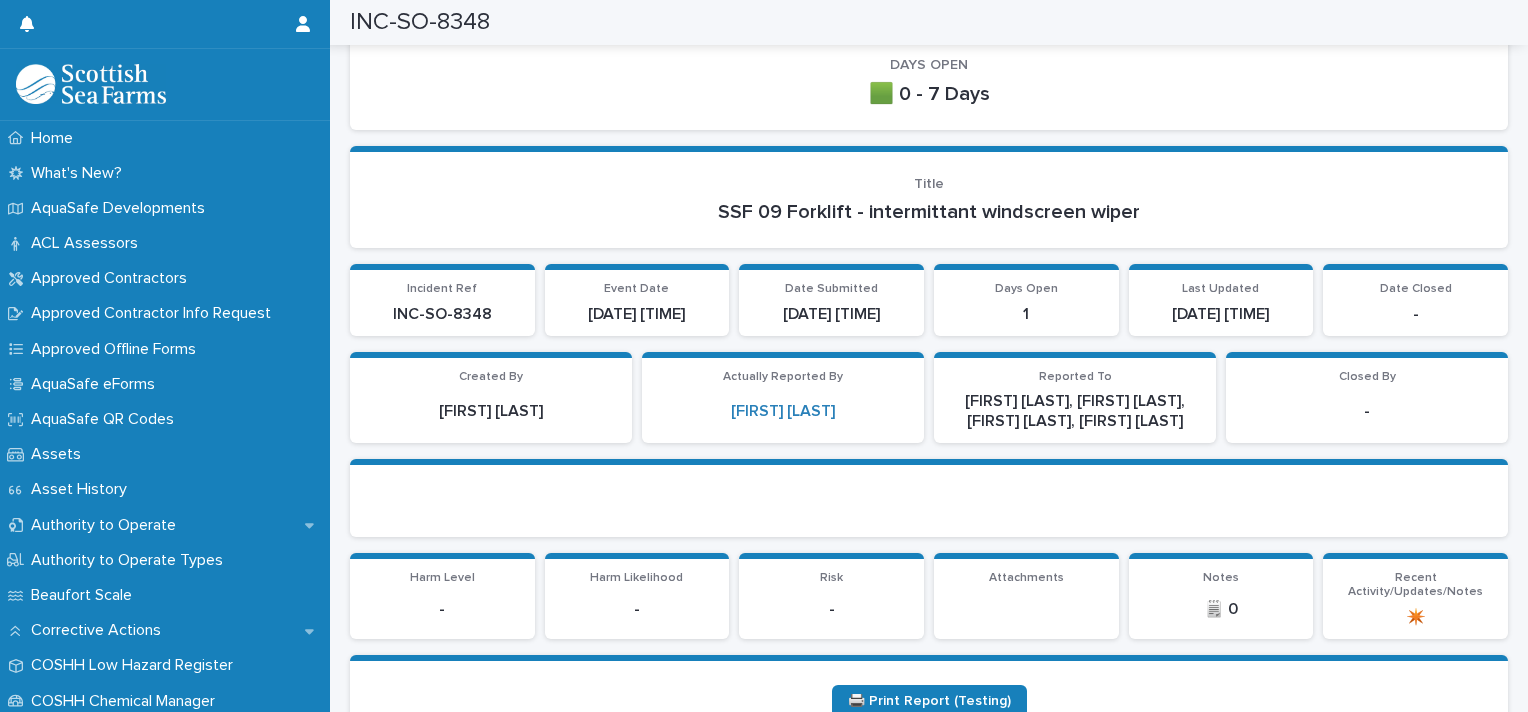 scroll, scrollTop: 27, scrollLeft: 0, axis: vertical 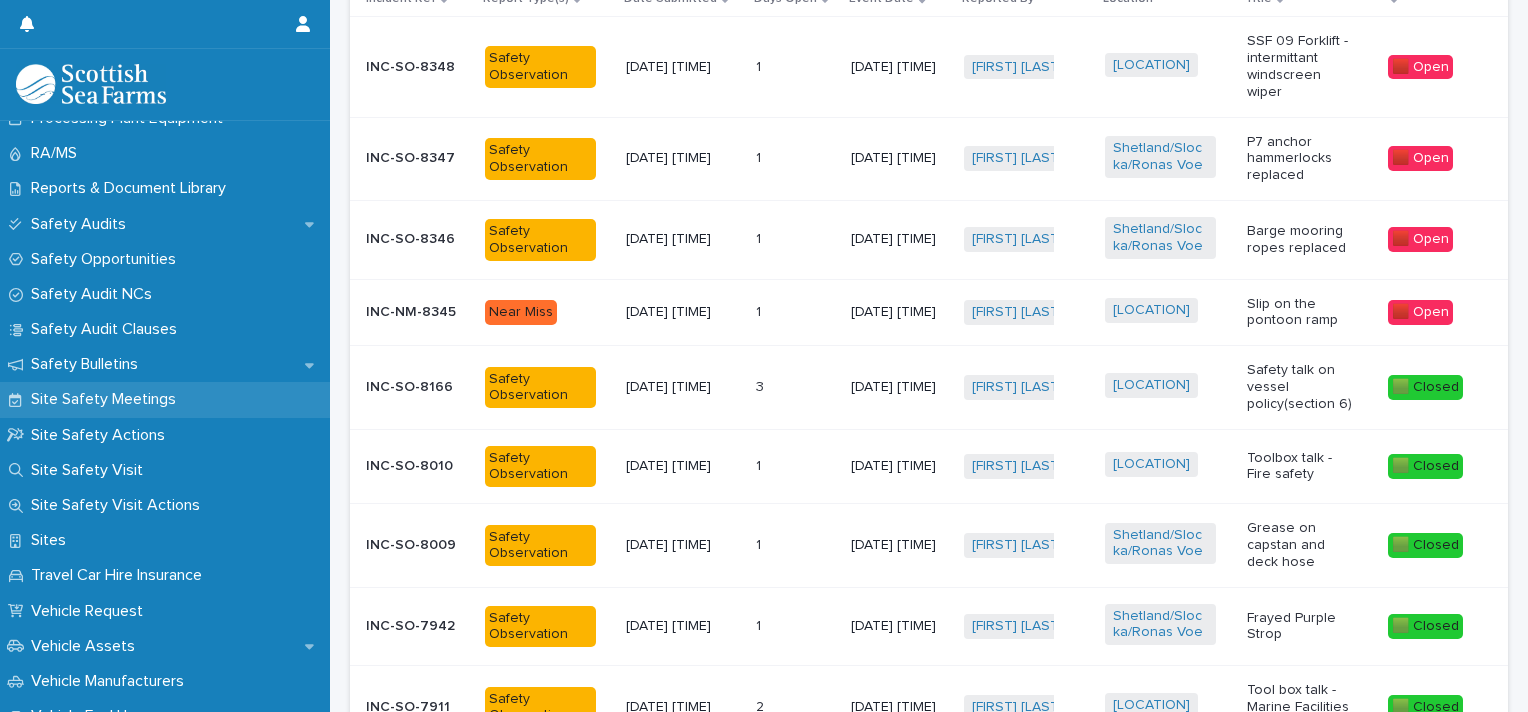 click on "Site Safety Meetings" at bounding box center (165, 399) 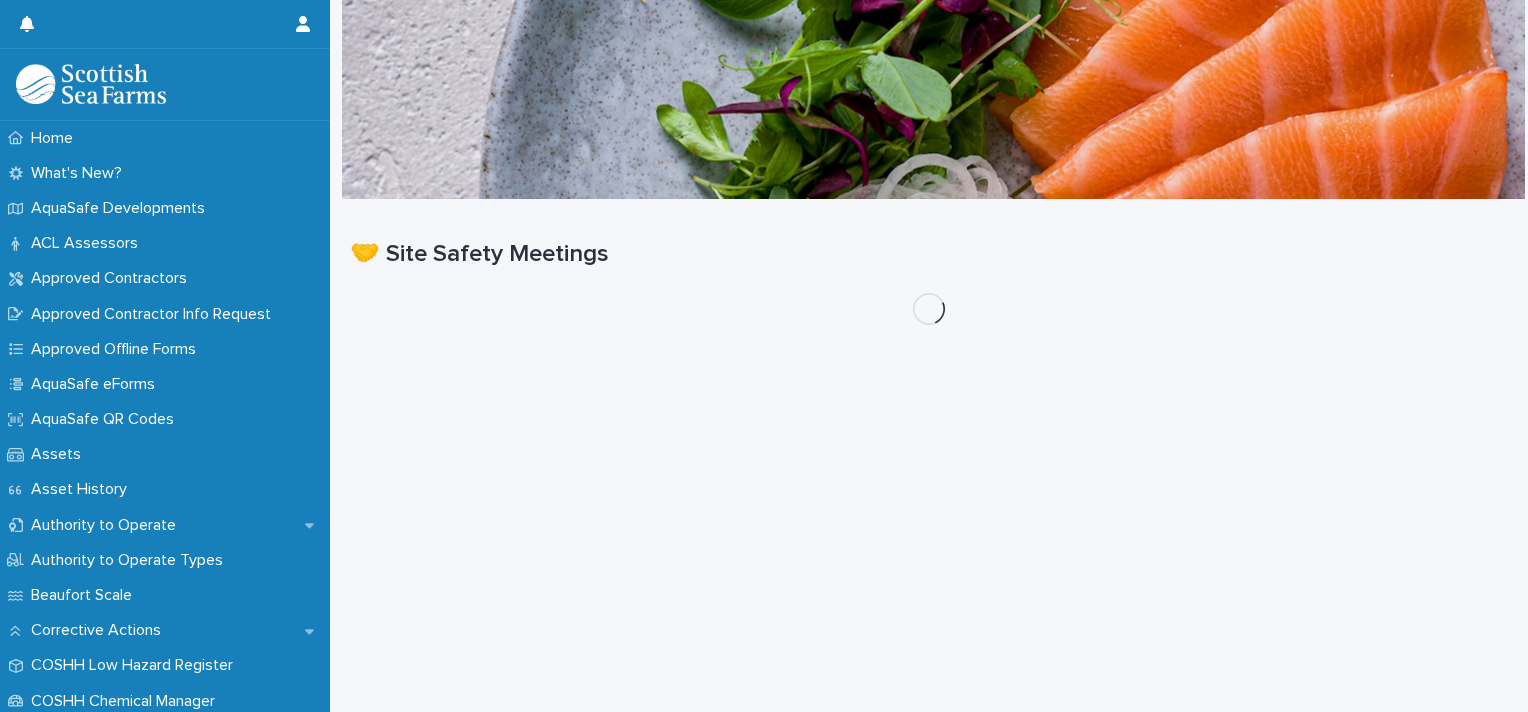 scroll, scrollTop: 0, scrollLeft: 0, axis: both 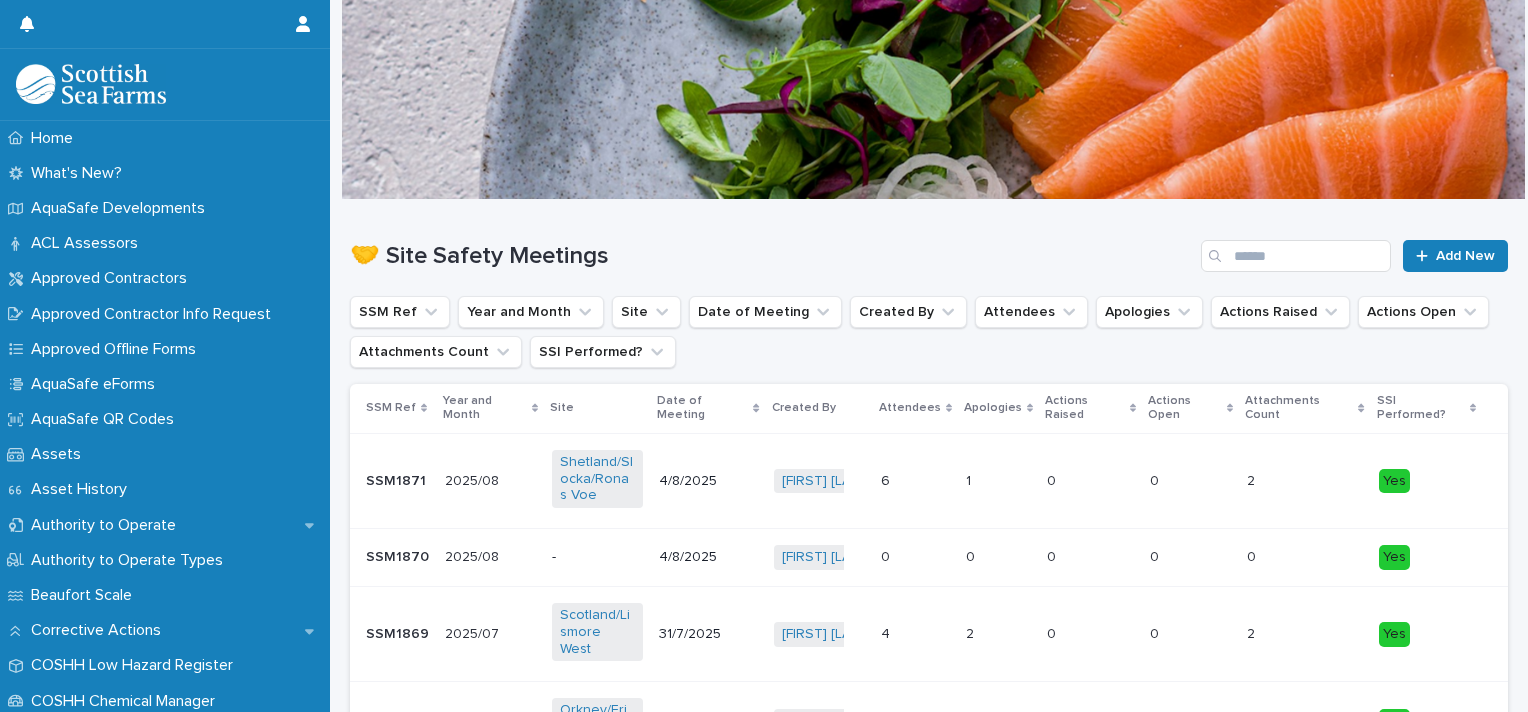 click on "6 6" at bounding box center [915, 481] 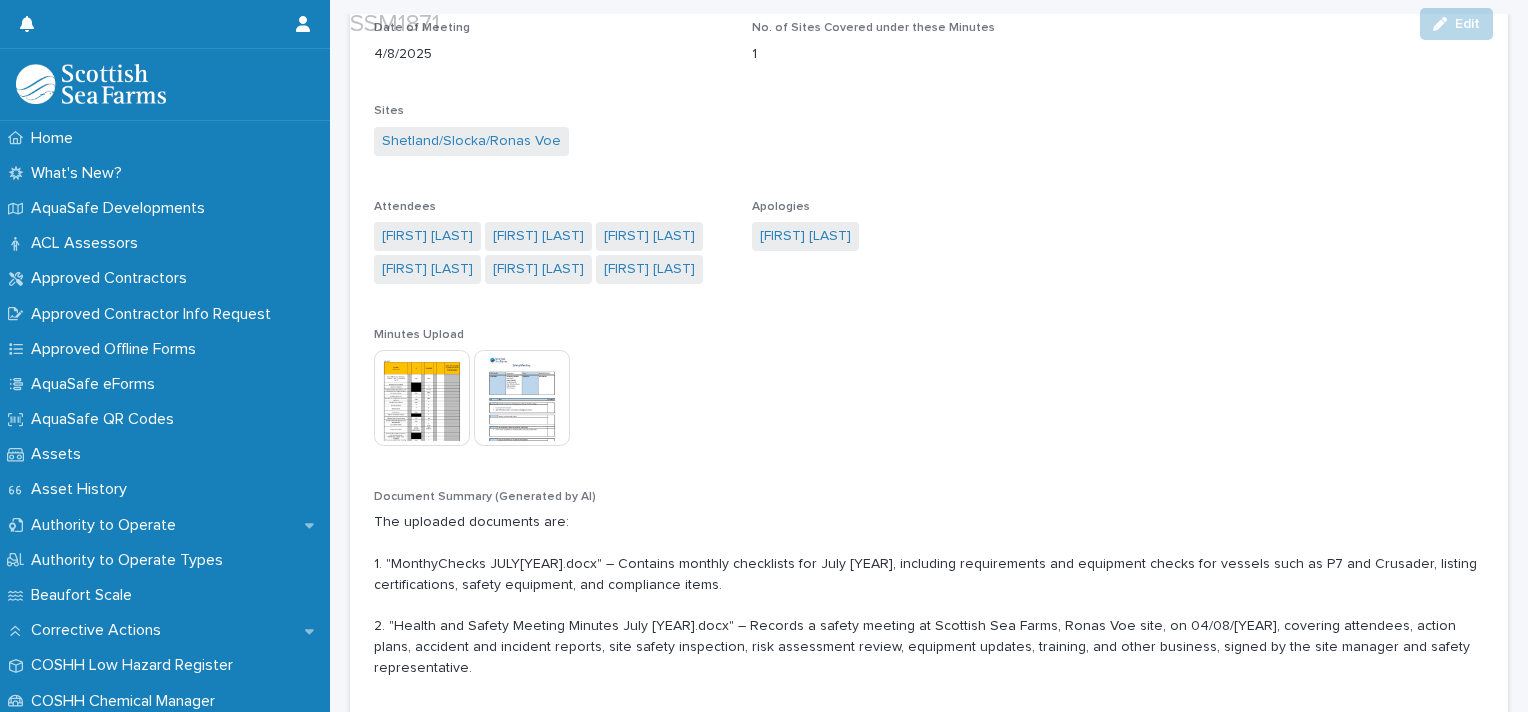 scroll, scrollTop: 423, scrollLeft: 0, axis: vertical 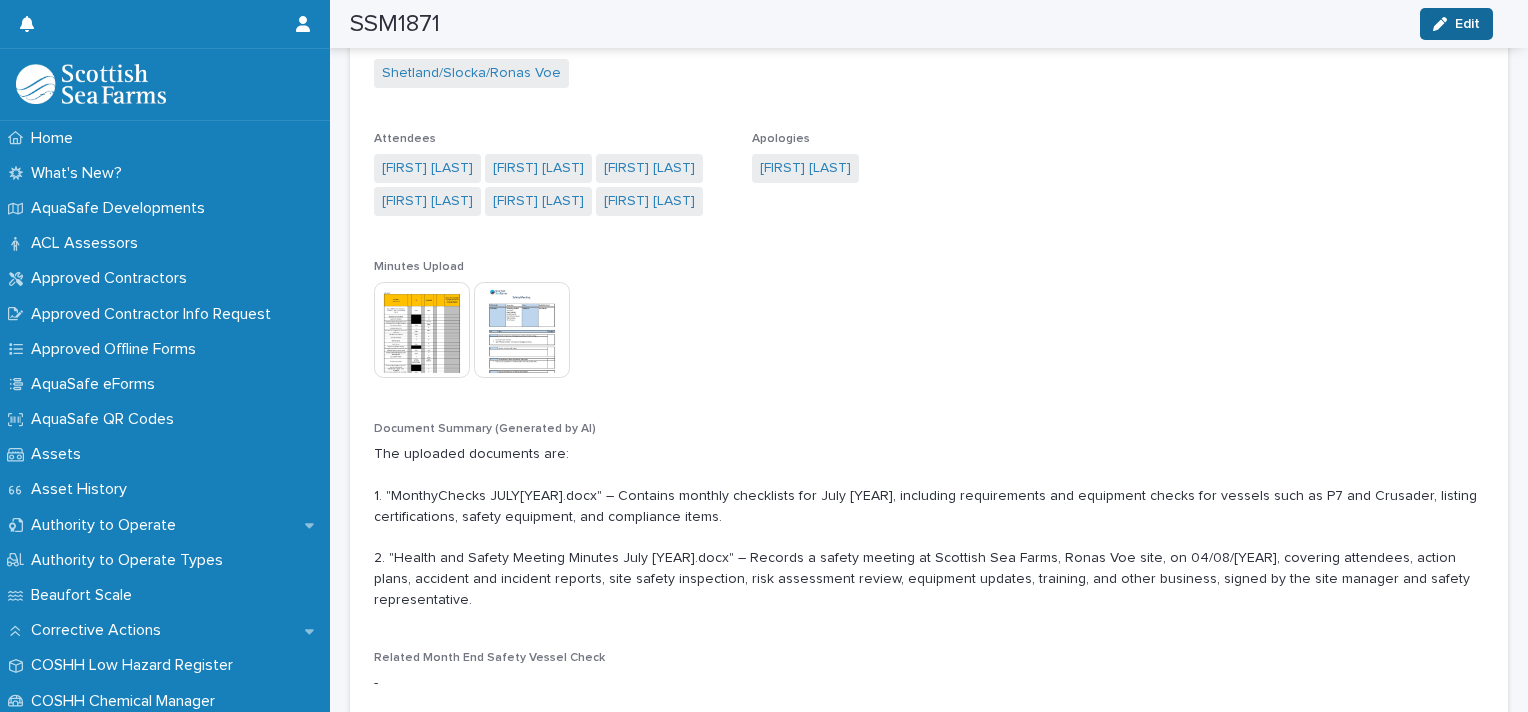 click on "Edit" at bounding box center [1456, 24] 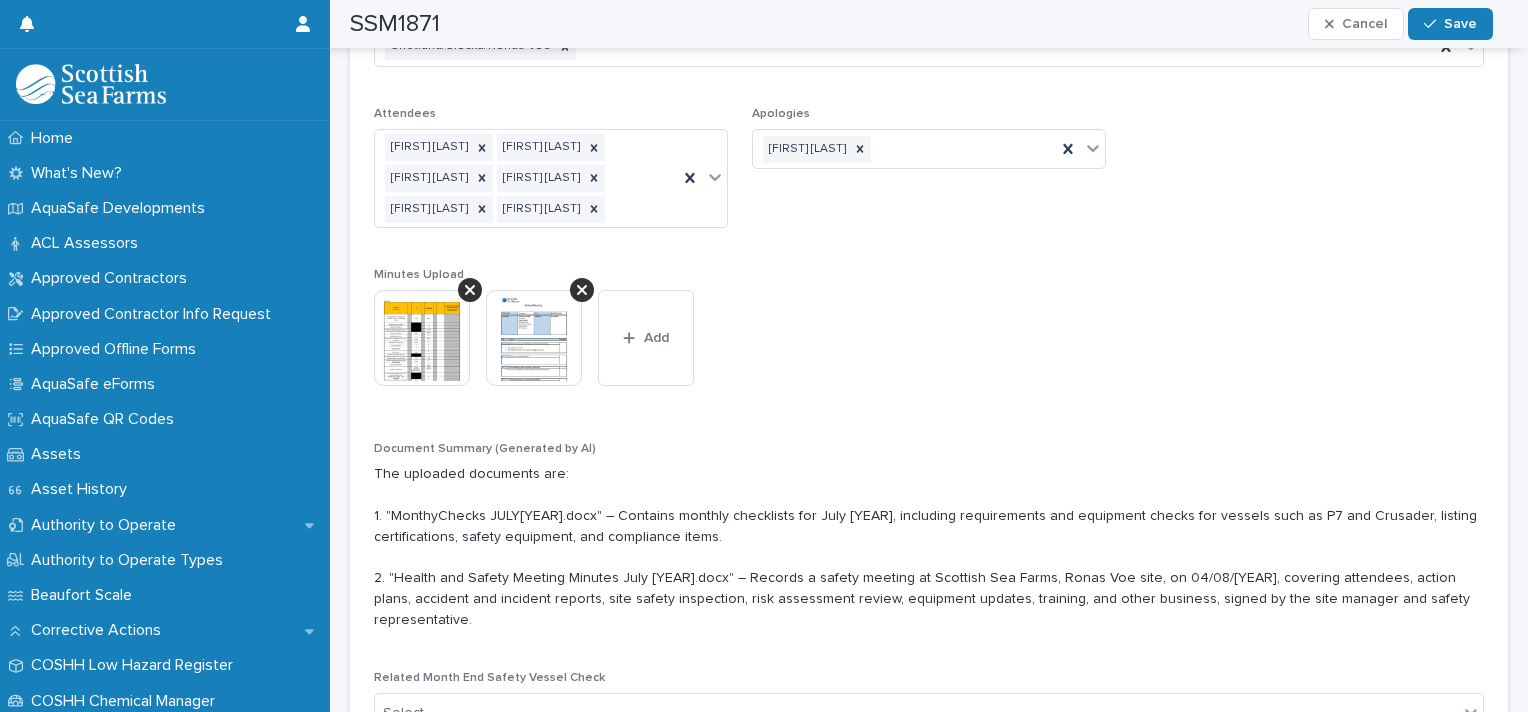 scroll, scrollTop: 453, scrollLeft: 0, axis: vertical 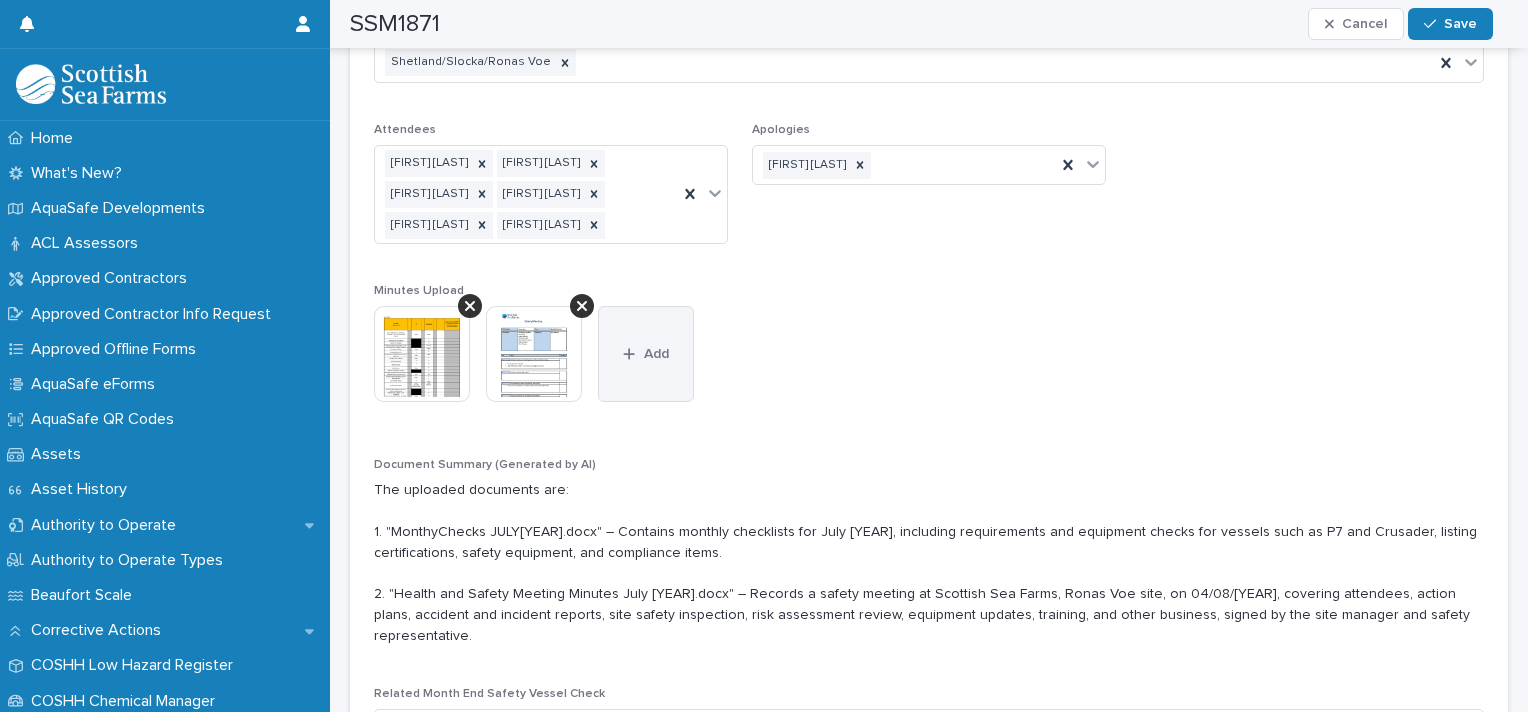 click on "Add" at bounding box center (656, 354) 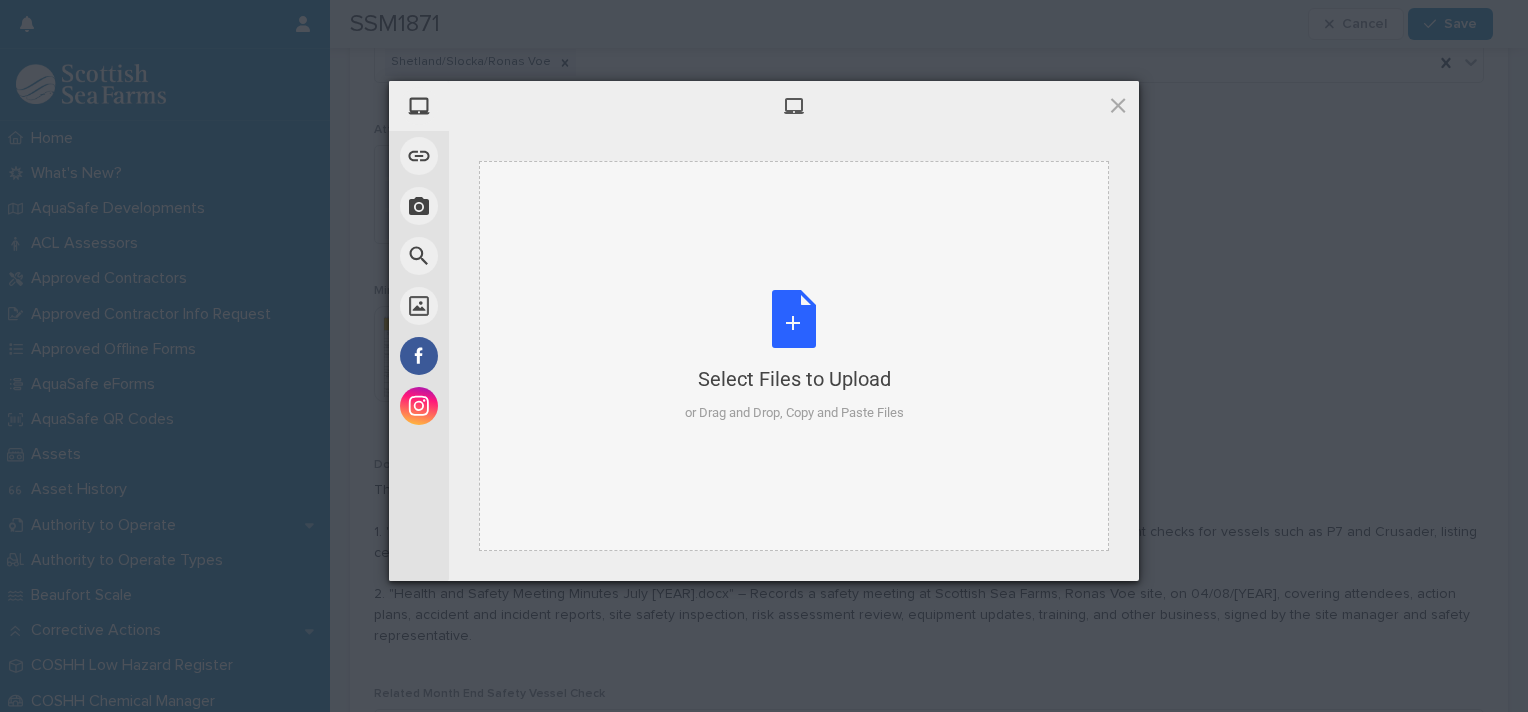 click on "Select Files to Upload
or Drag and Drop, Copy and Paste Files" at bounding box center (794, 356) 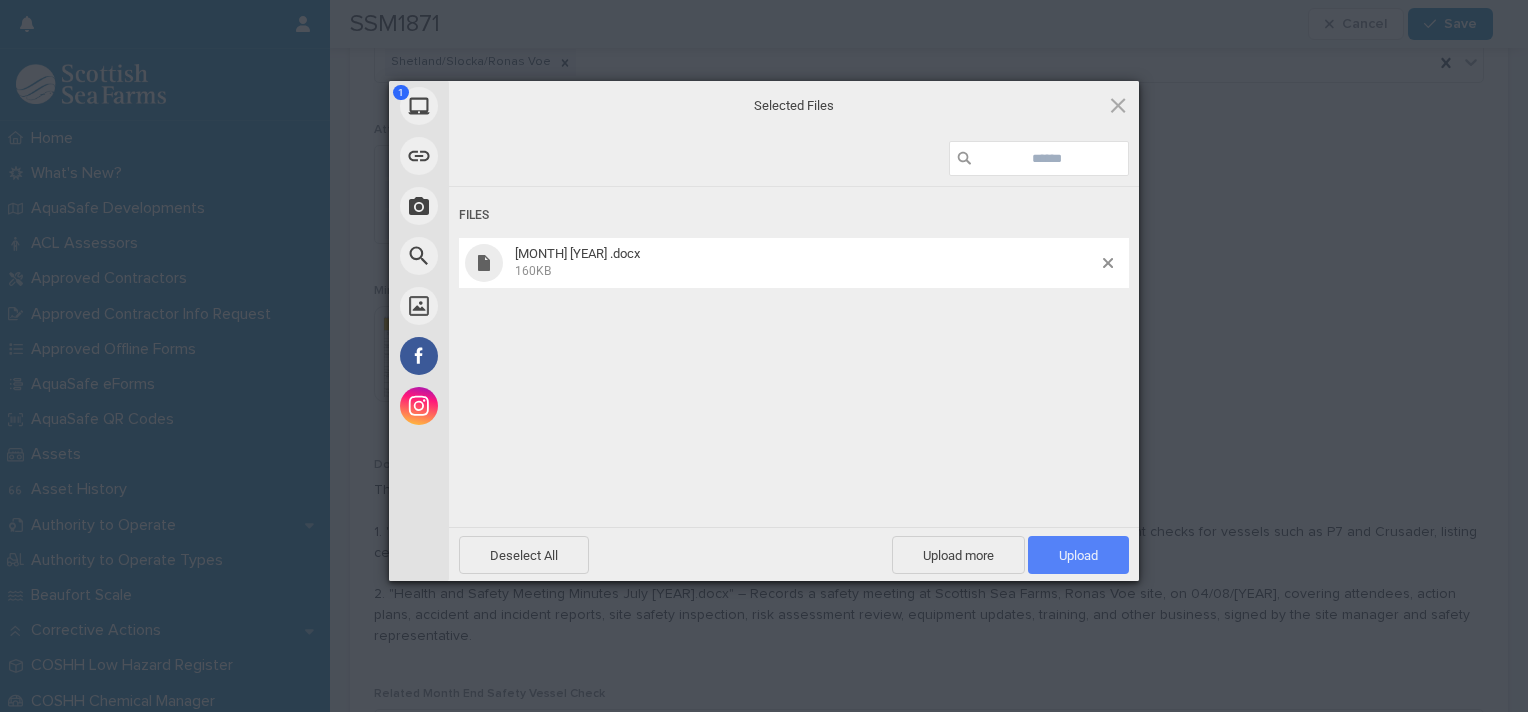 click on "Upload
1" at bounding box center (1078, 555) 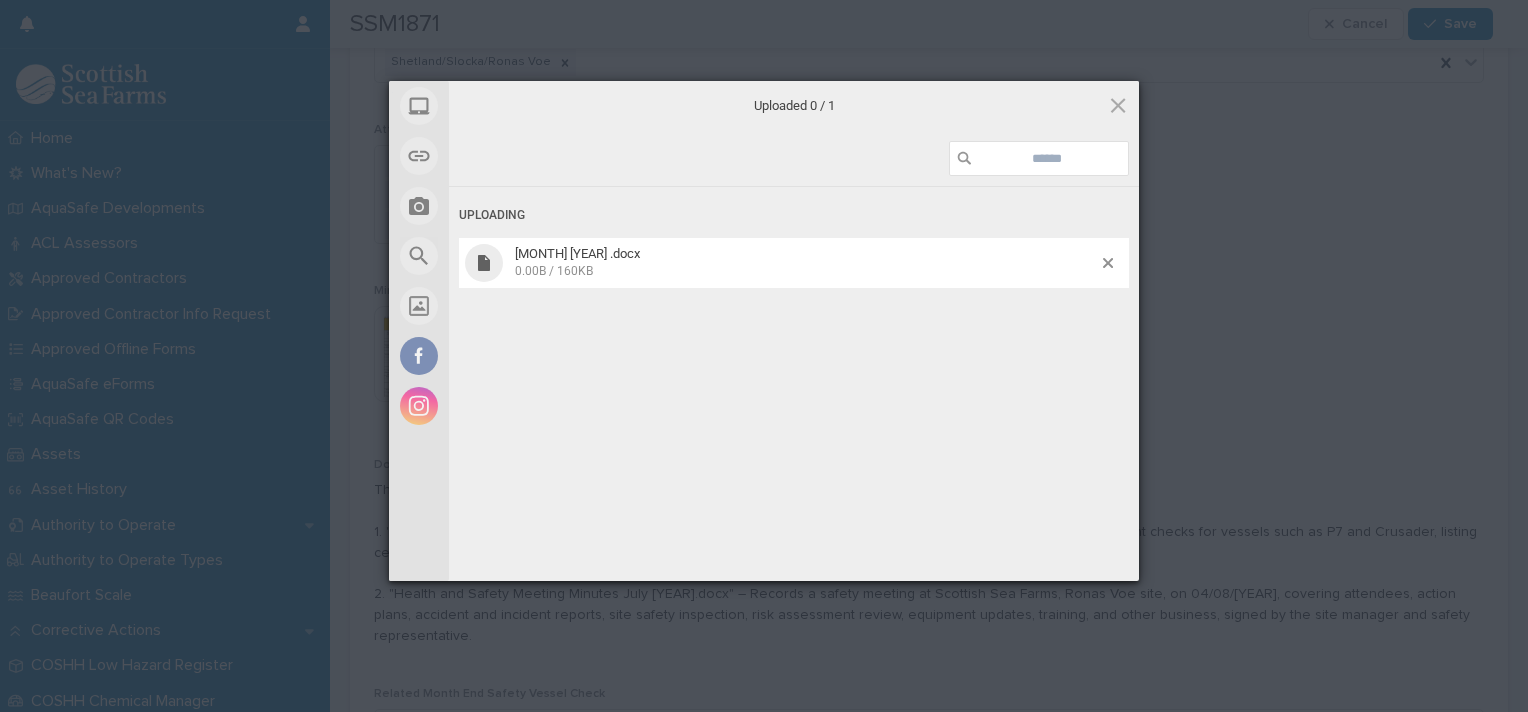 click on "Uploaded 0 / 1
Uploading
Health and Safety Meeting Minutes July 2025 .docx
0.00B /
160KB
Deselect All
Upload more
Upload
0" at bounding box center (794, 331) 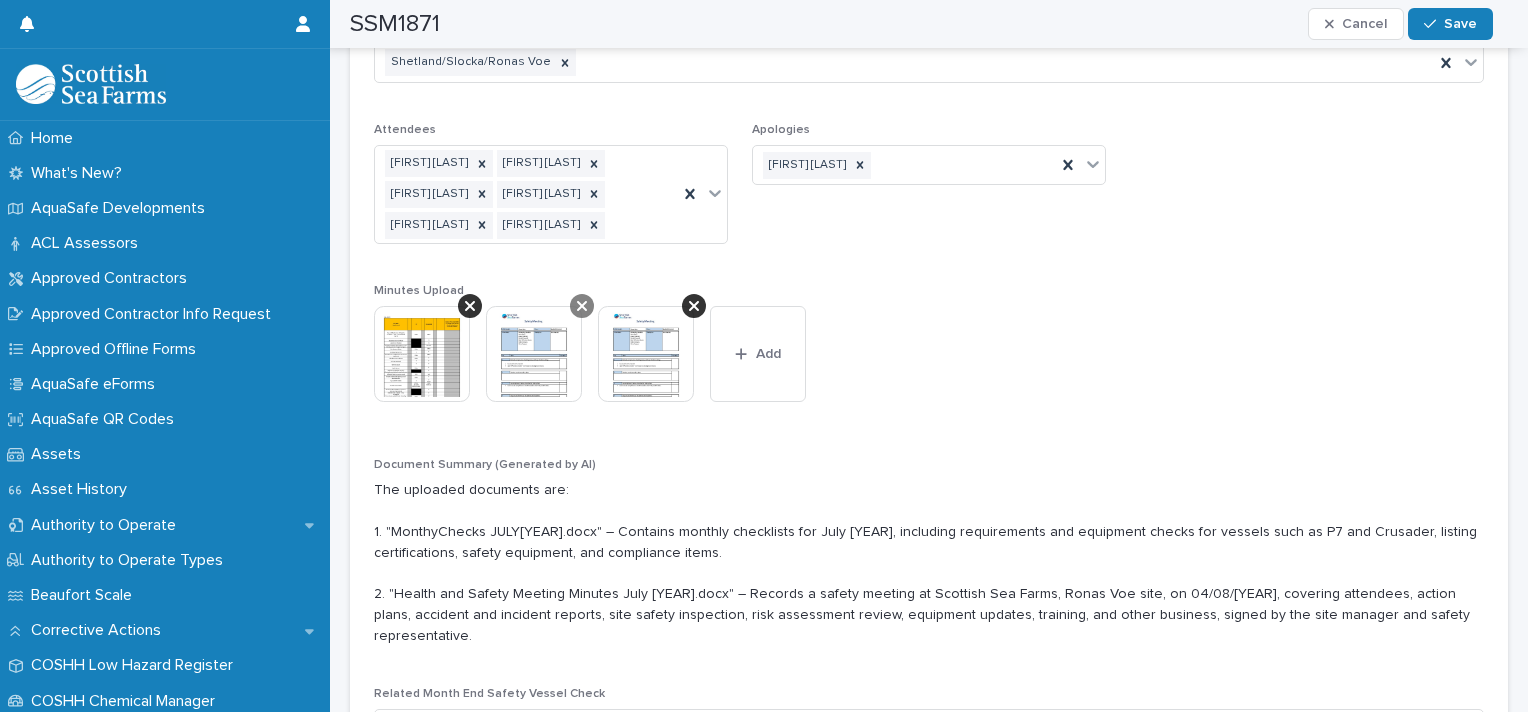 click 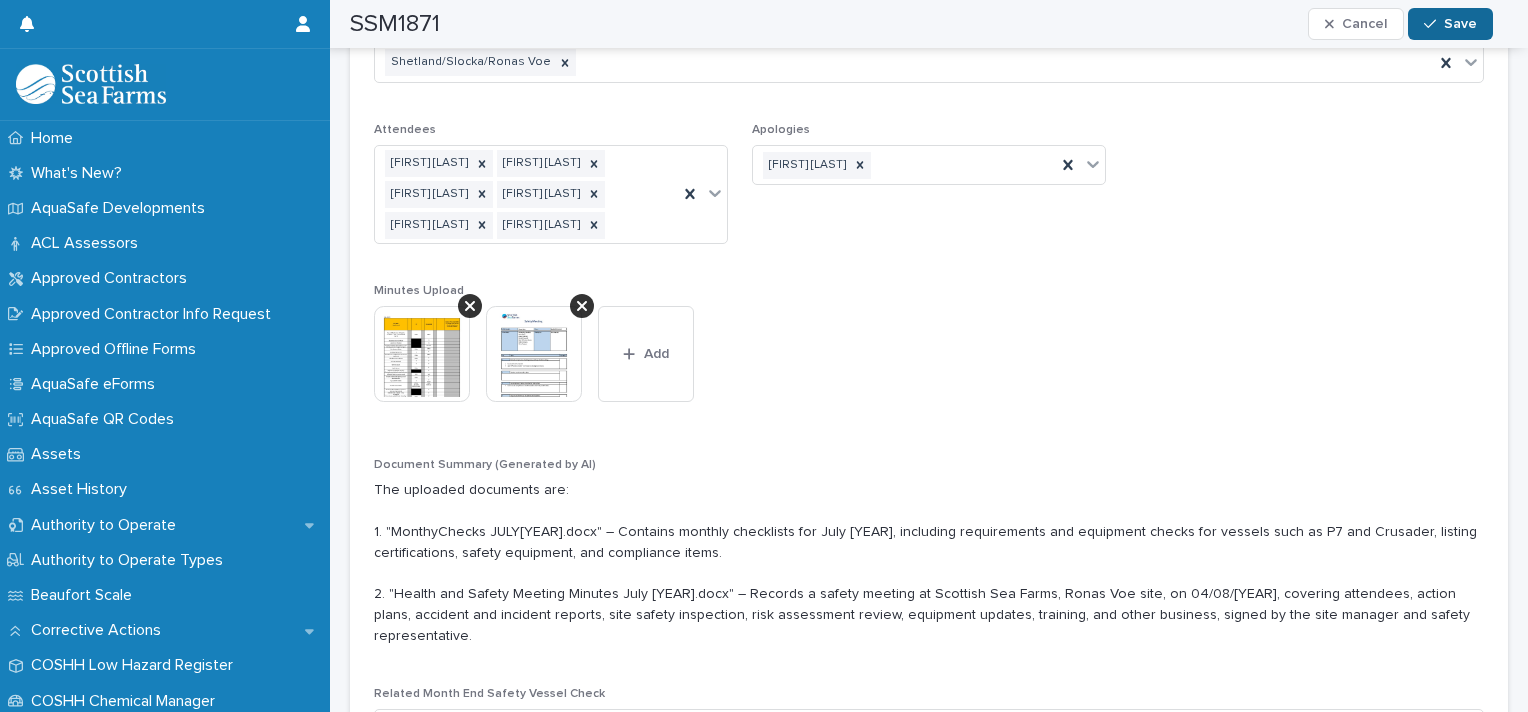 click 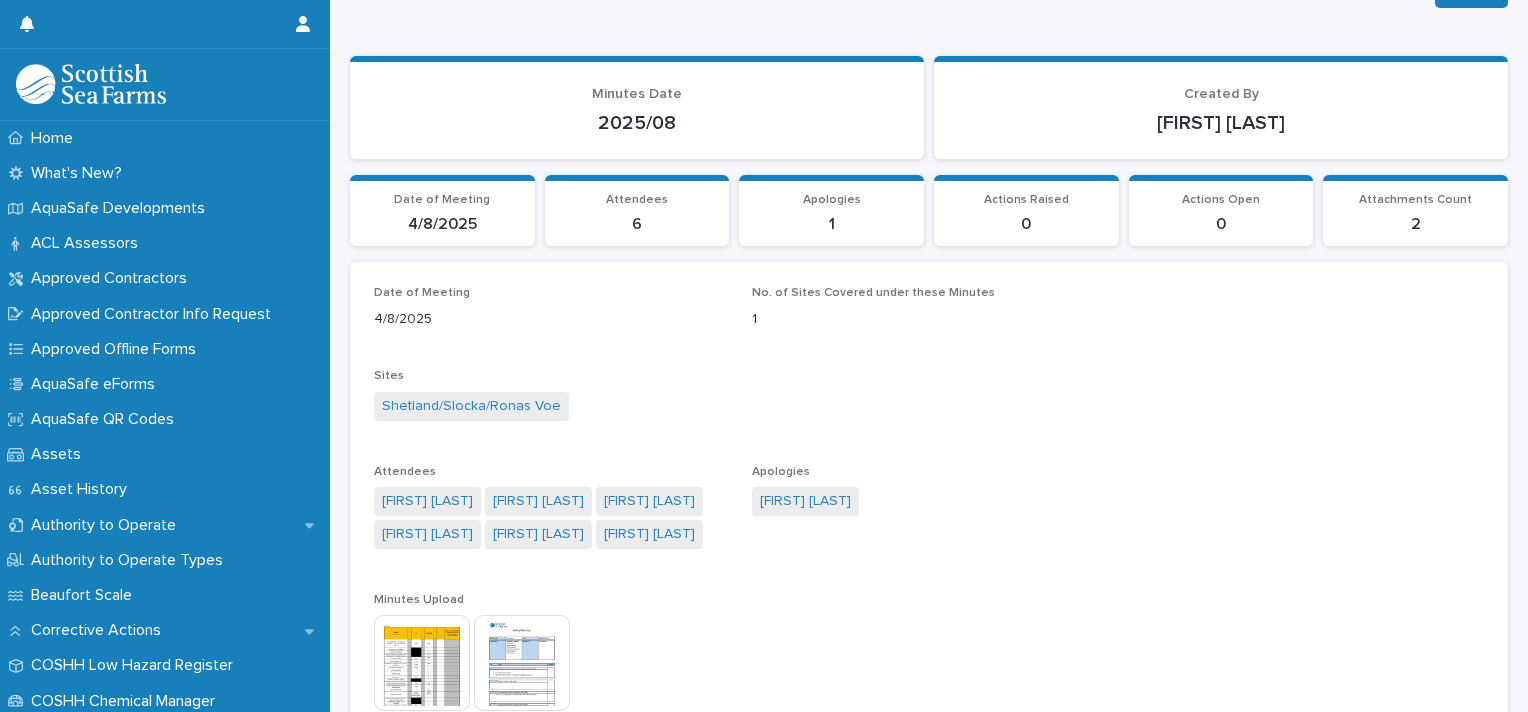 scroll, scrollTop: 0, scrollLeft: 0, axis: both 